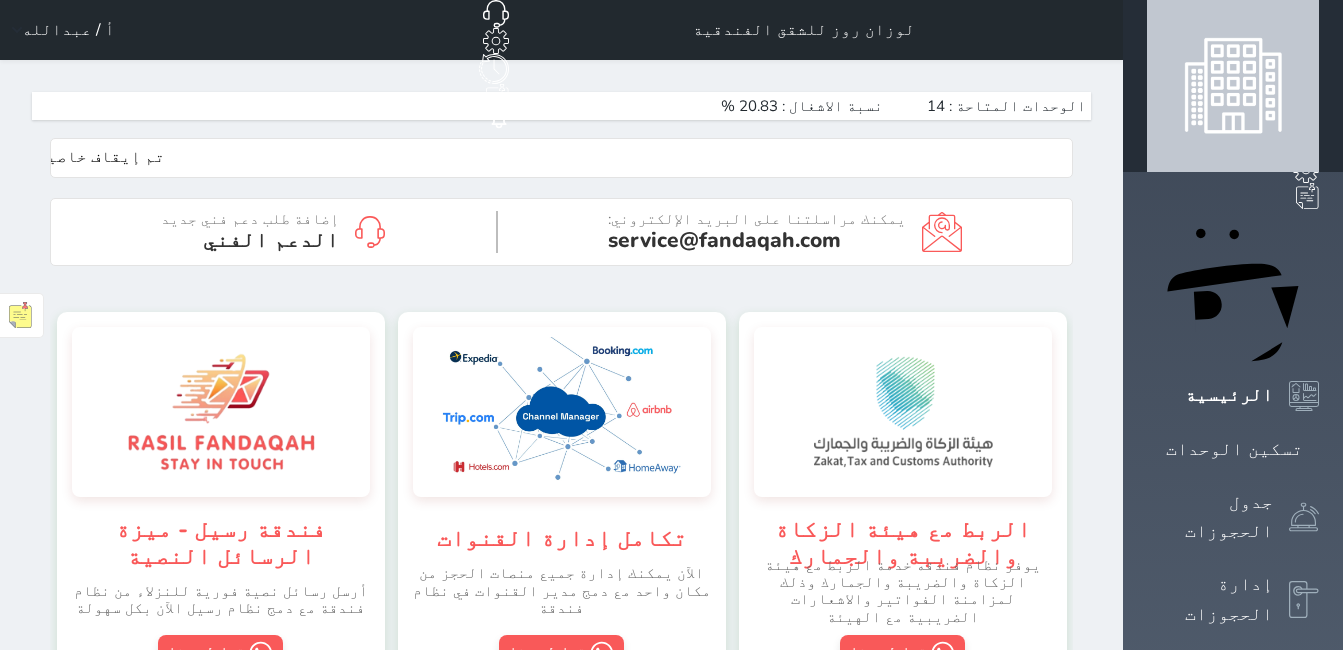 scroll, scrollTop: 0, scrollLeft: 0, axis: both 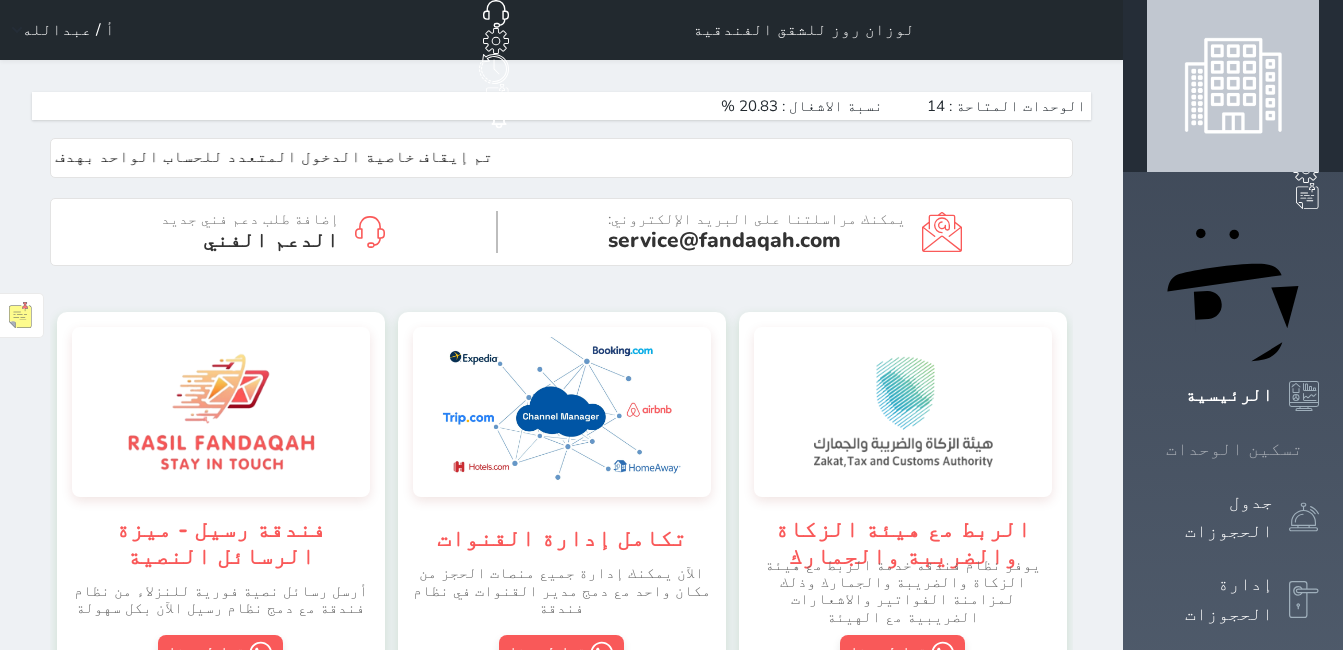 click 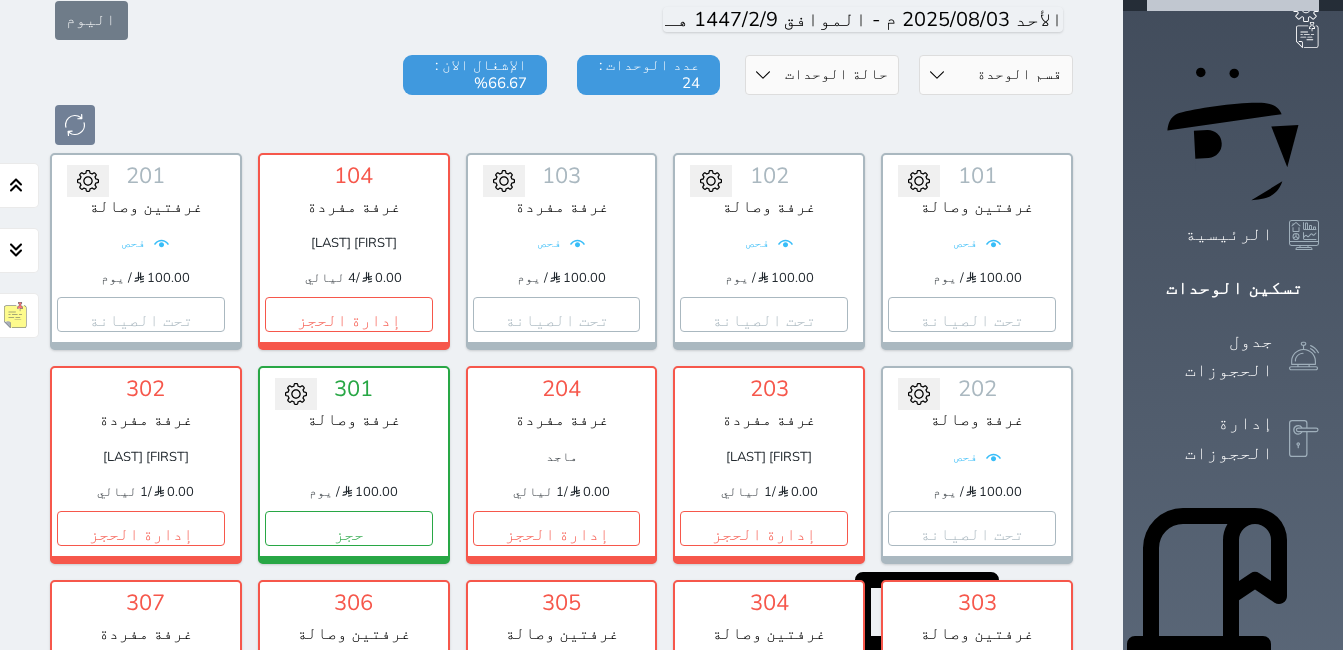 scroll, scrollTop: 0, scrollLeft: 0, axis: both 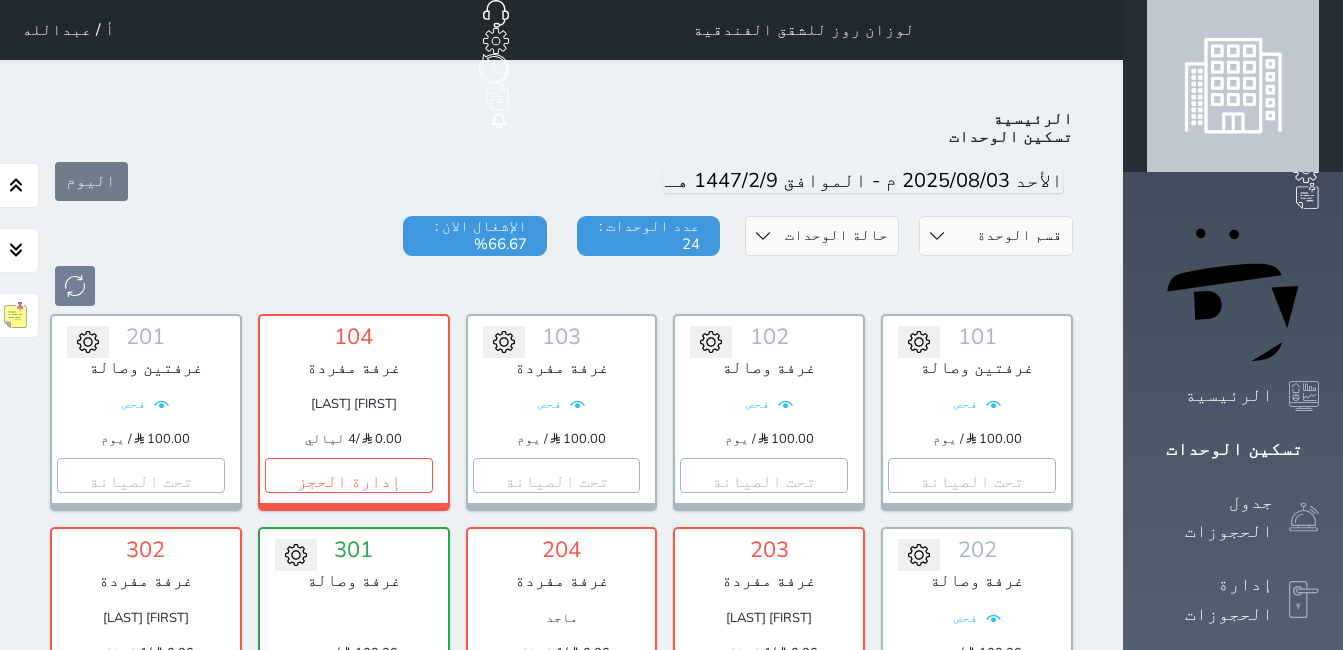 click on "أ / عبدالله" at bounding box center [59, 30] 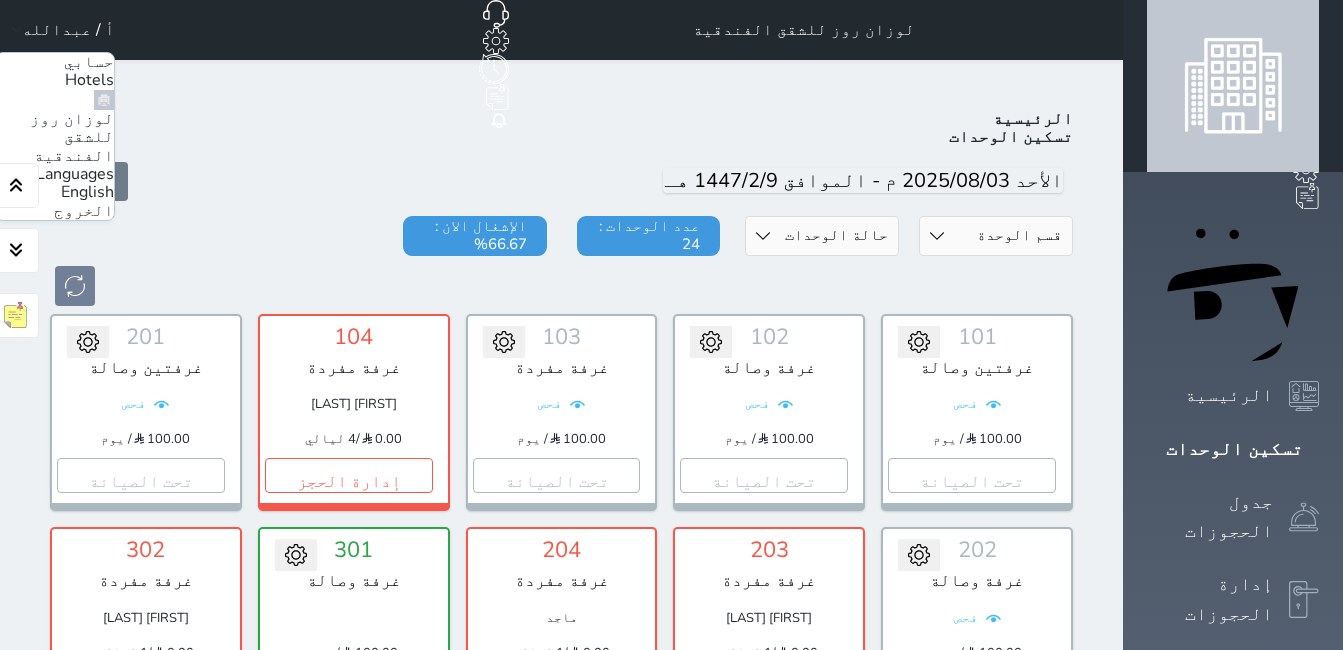 click on "الخروج" at bounding box center [84, 211] 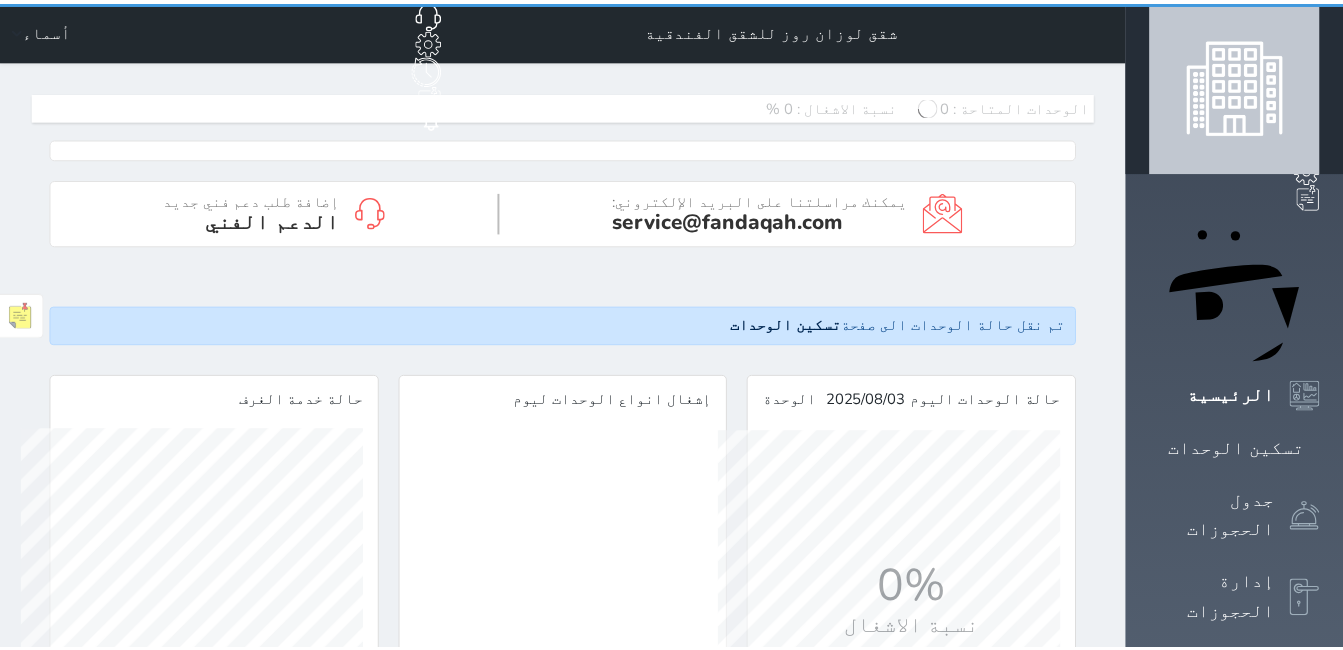 scroll, scrollTop: 0, scrollLeft: 0, axis: both 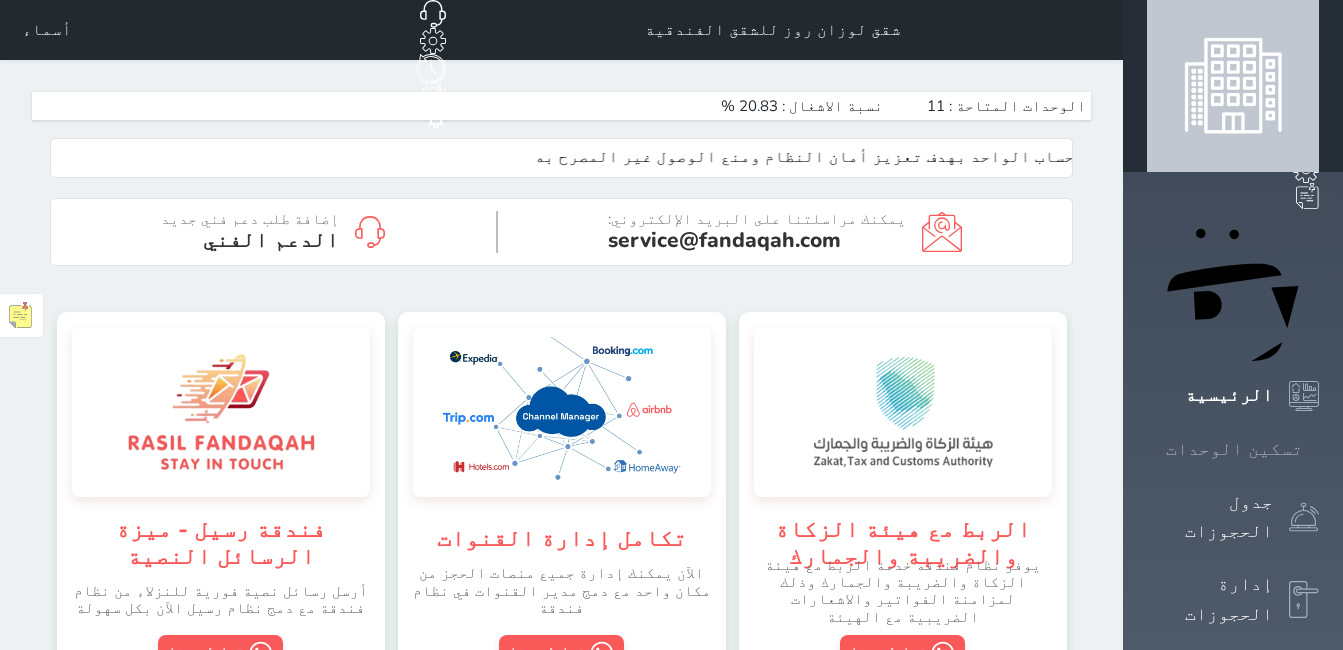 click on "تسكين الوحدات" at bounding box center (1234, 449) 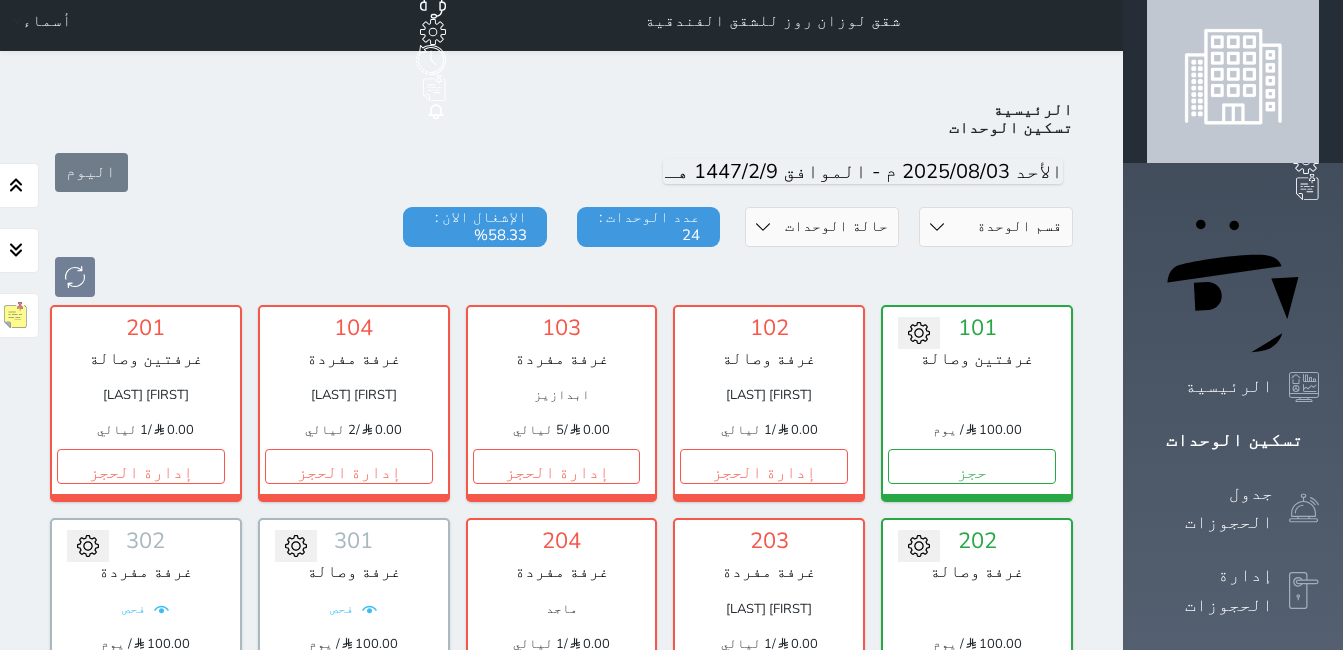 scroll, scrollTop: 0, scrollLeft: 0, axis: both 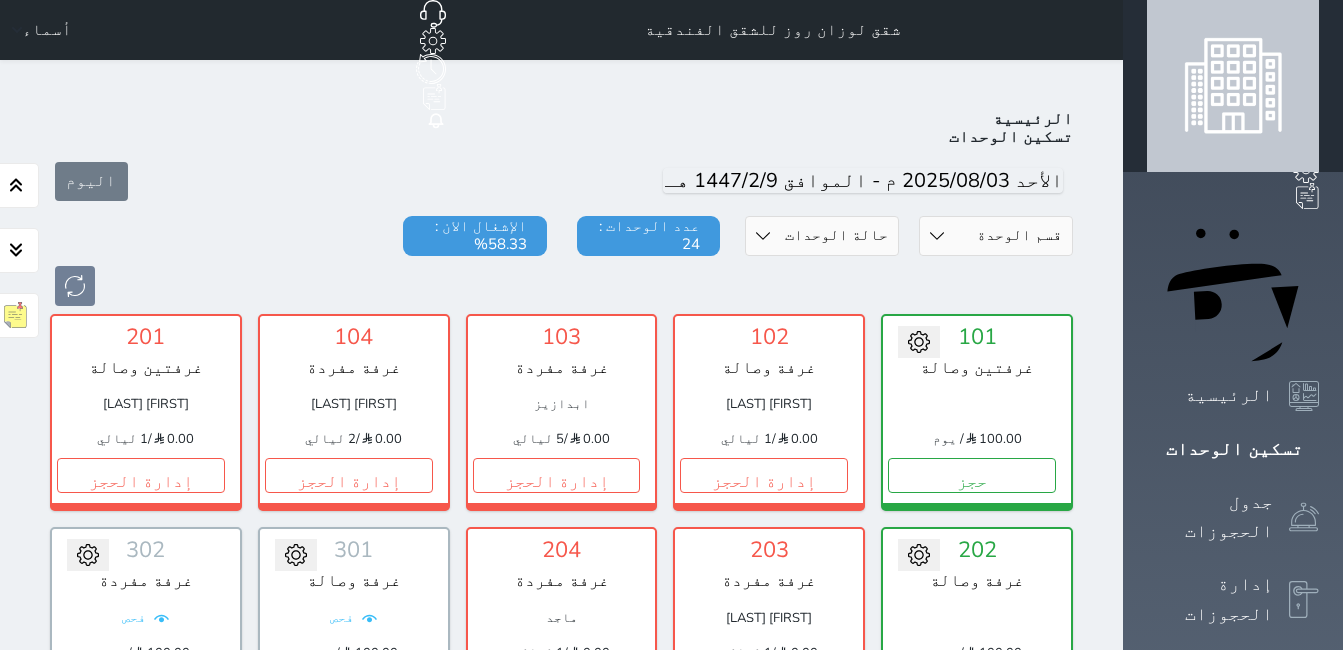 click on "فحص" at bounding box center [146, 618] 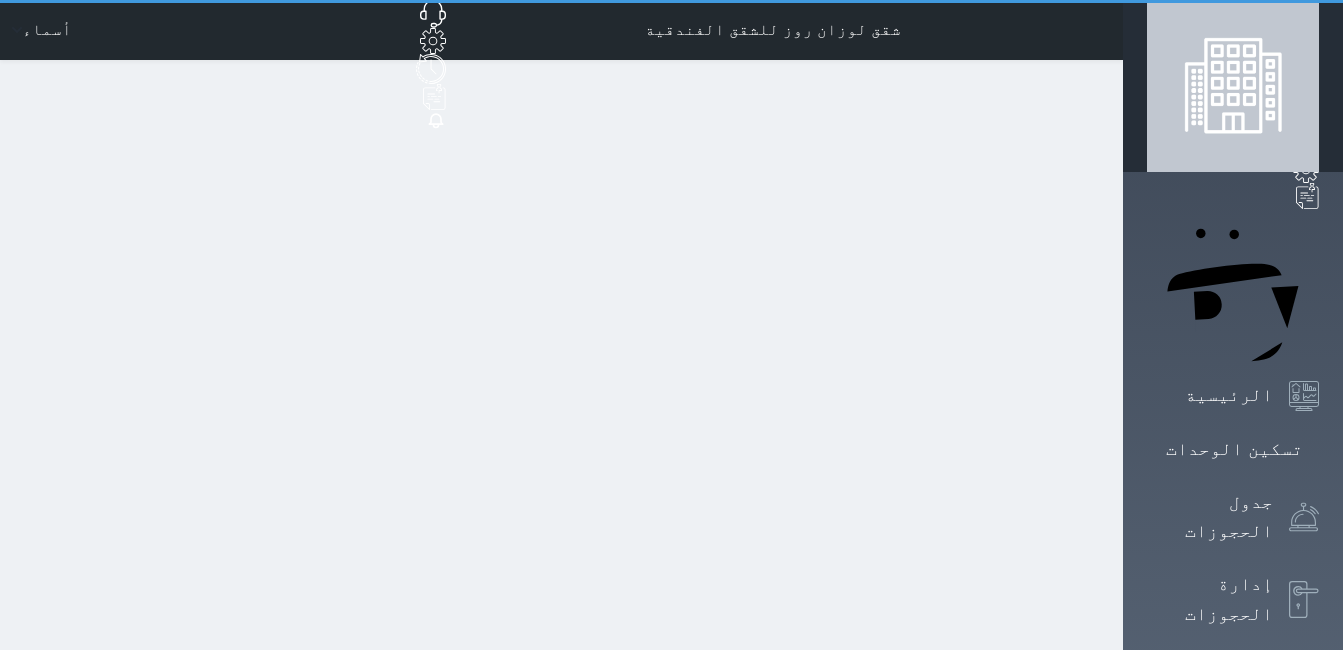 click on "فحص" at bounding box center (146, 618) 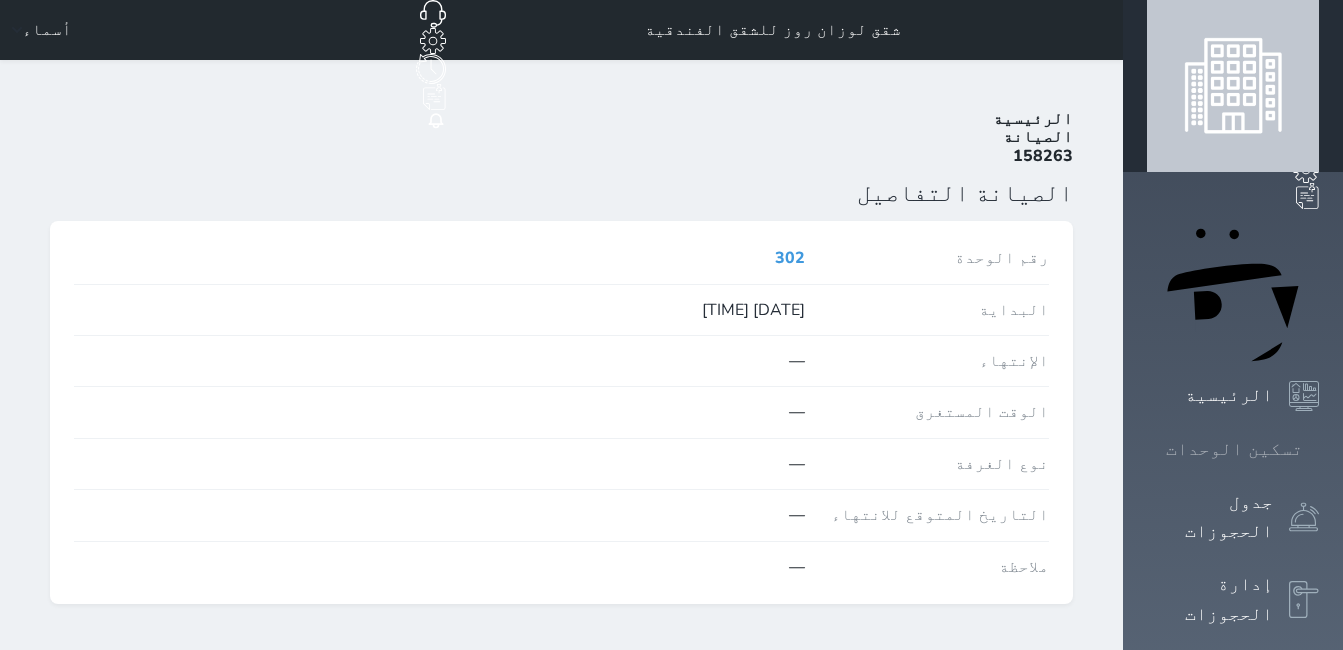 click 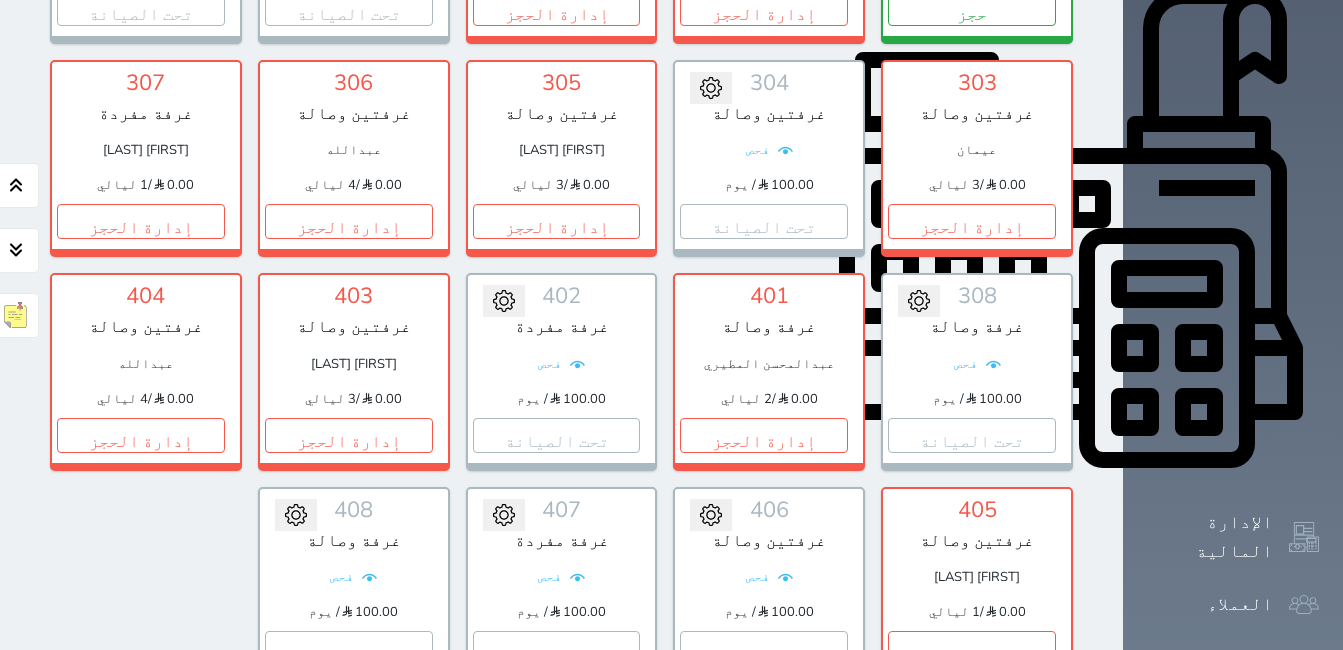 scroll, scrollTop: 778, scrollLeft: 0, axis: vertical 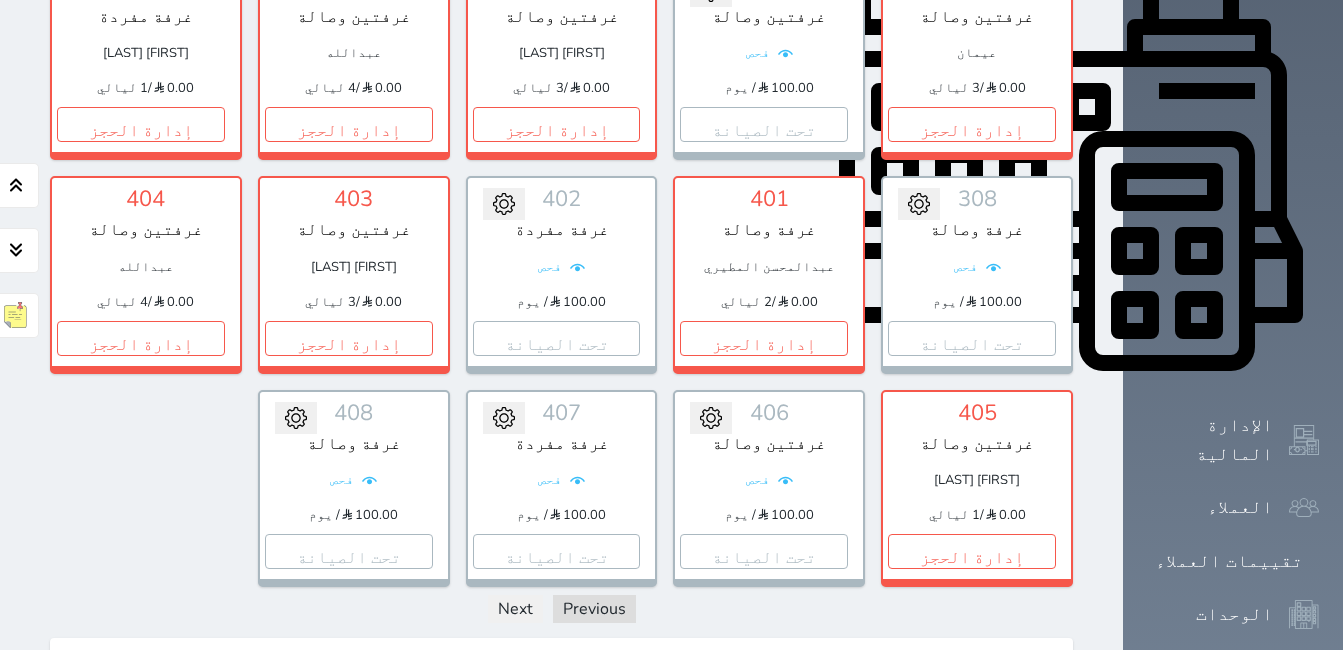 click on "التقارير" at bounding box center (1229, 721) 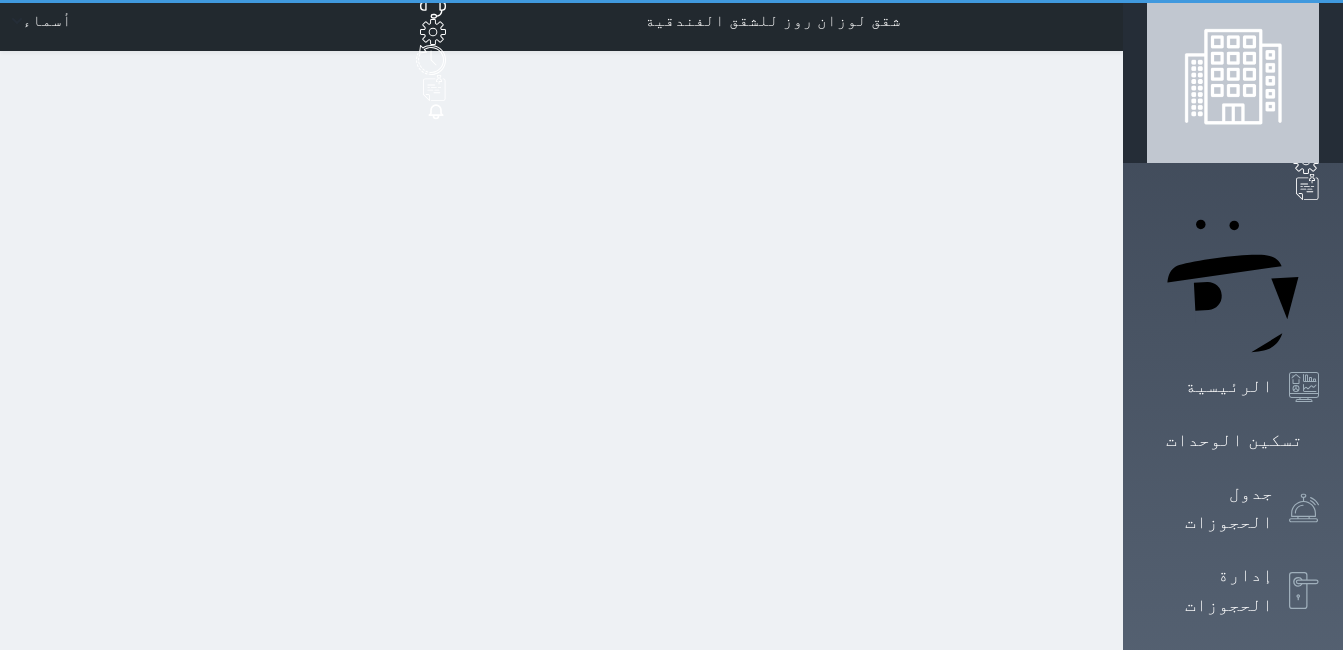 scroll, scrollTop: 0, scrollLeft: 0, axis: both 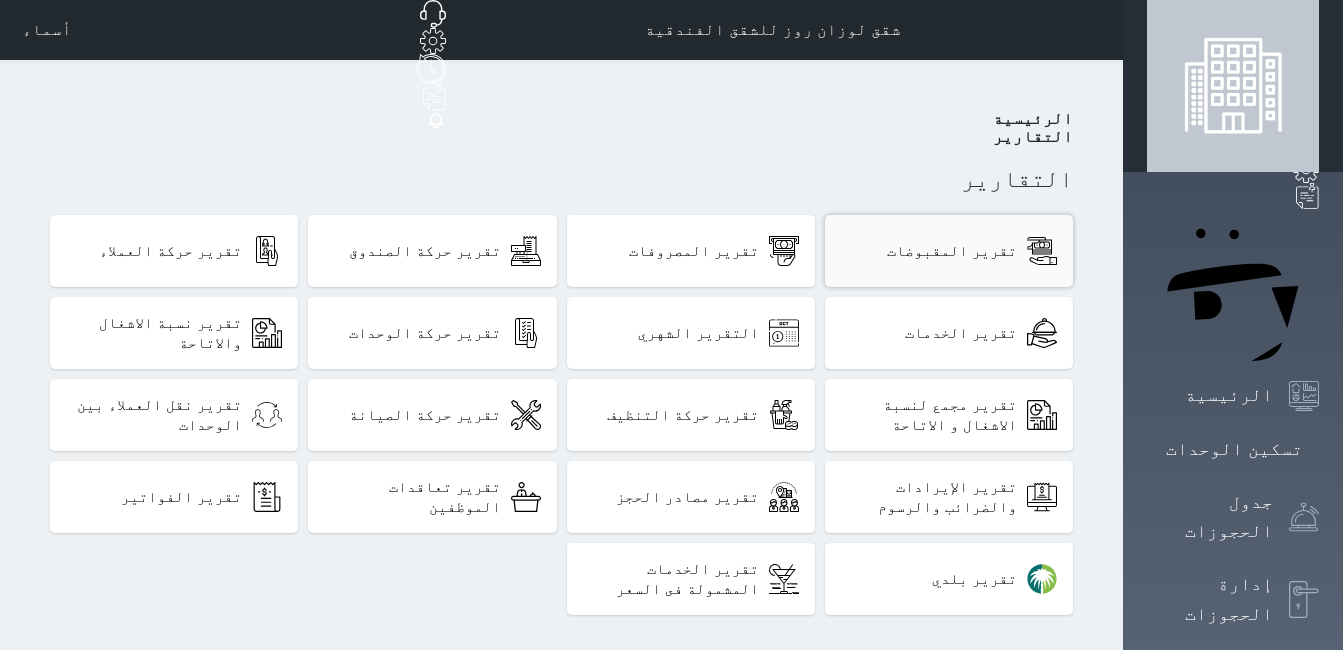 click on "تقرير المقبوضات" at bounding box center [952, 251] 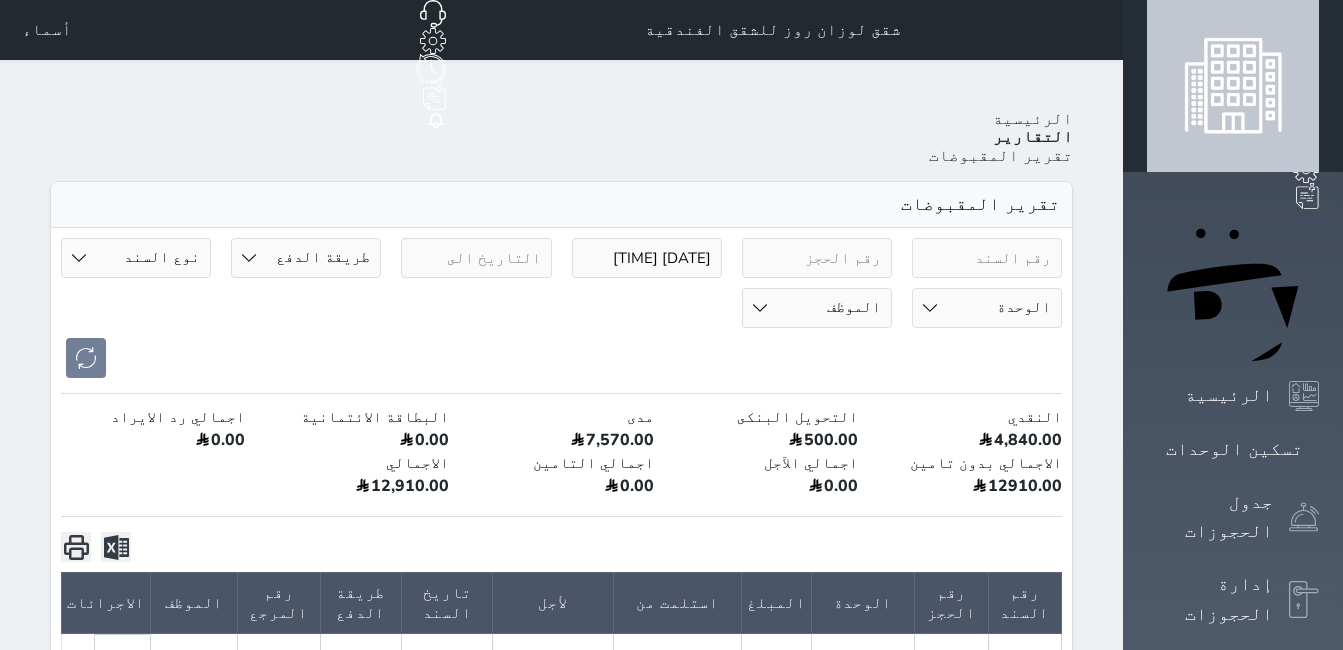 click on "2025-07-27 00:42" at bounding box center (647, 258) 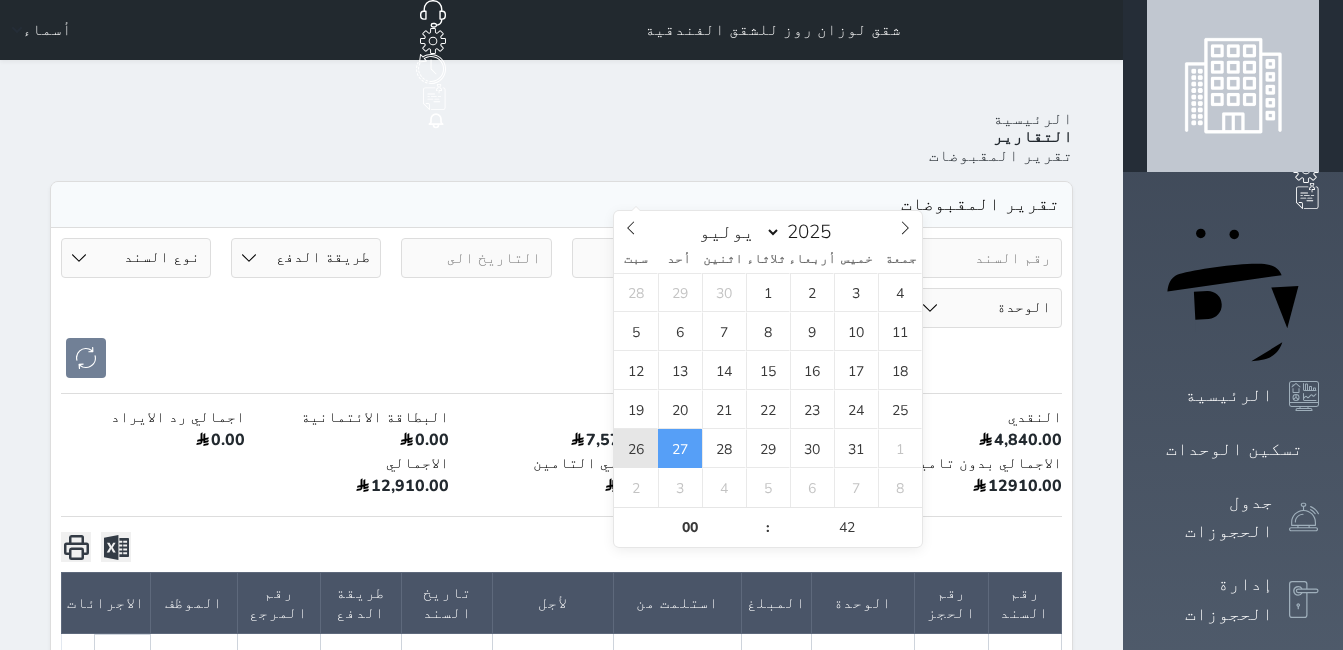 click on "26" at bounding box center (636, 448) 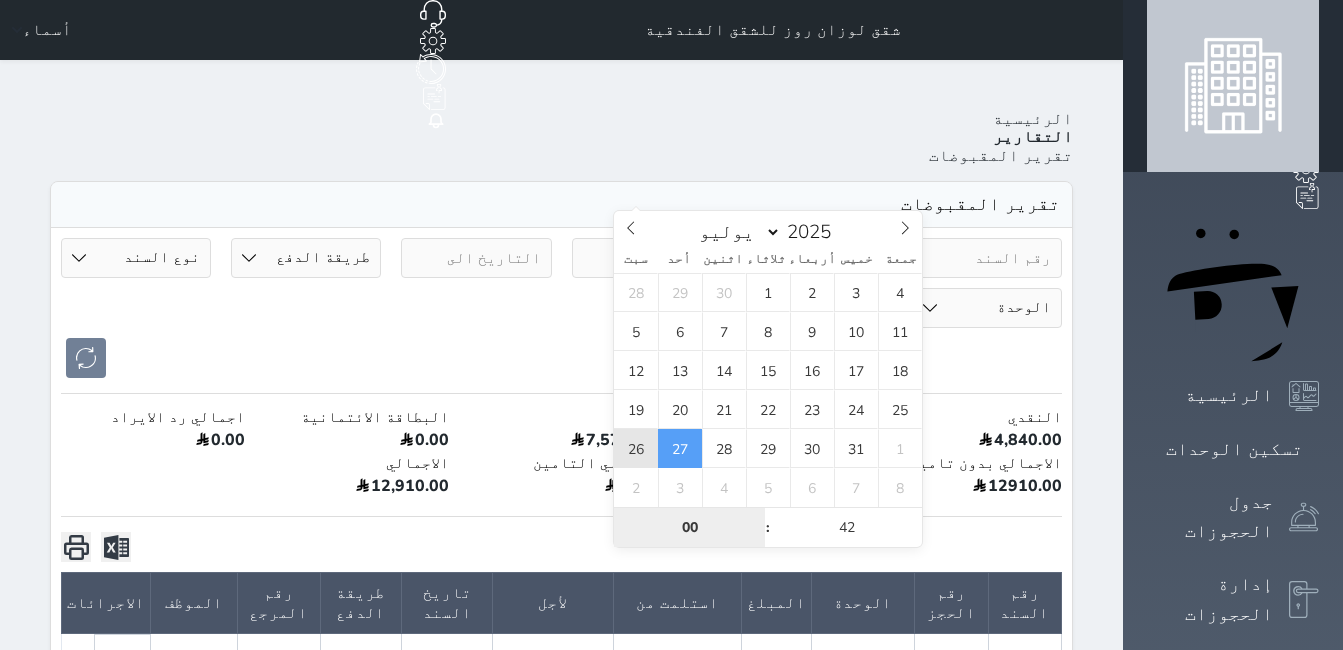 type on "2025-07-26 00:42" 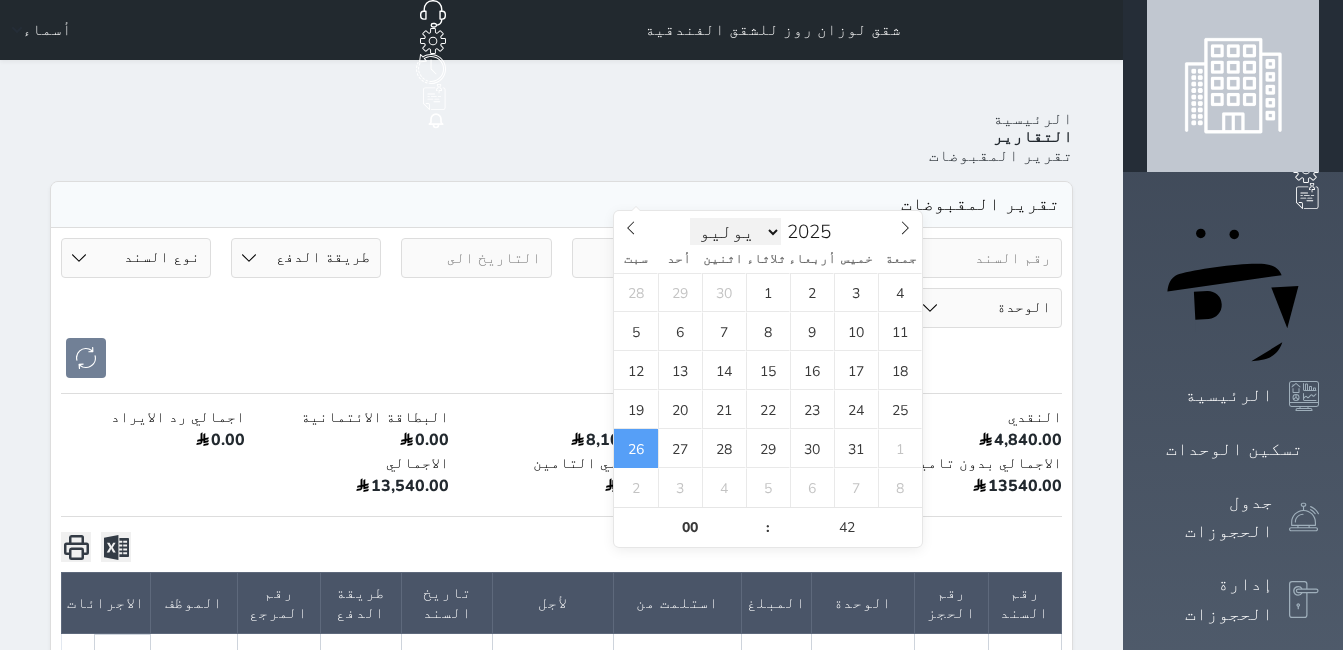 click on "يناير فبراير مارس أبريل مايو يونيو يوليو أغسطس سبتمبر أكتوبر نوفمبر ديسمبر" at bounding box center (736, 232) 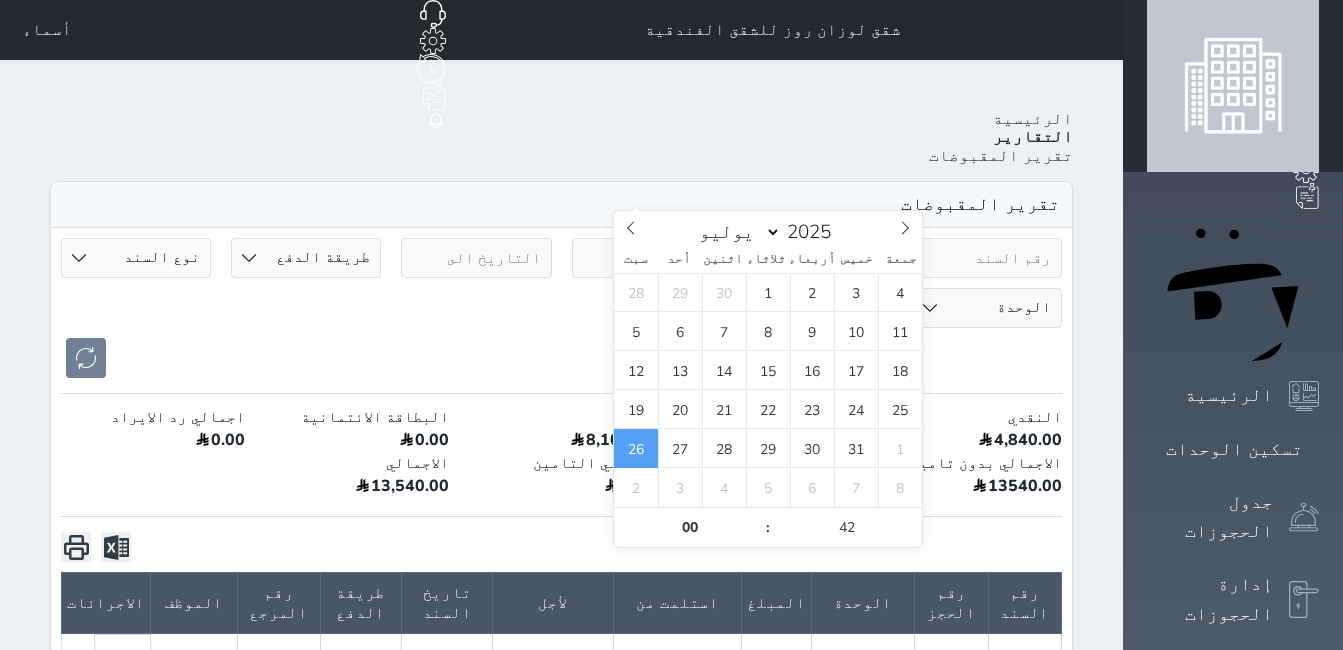 select on "7" 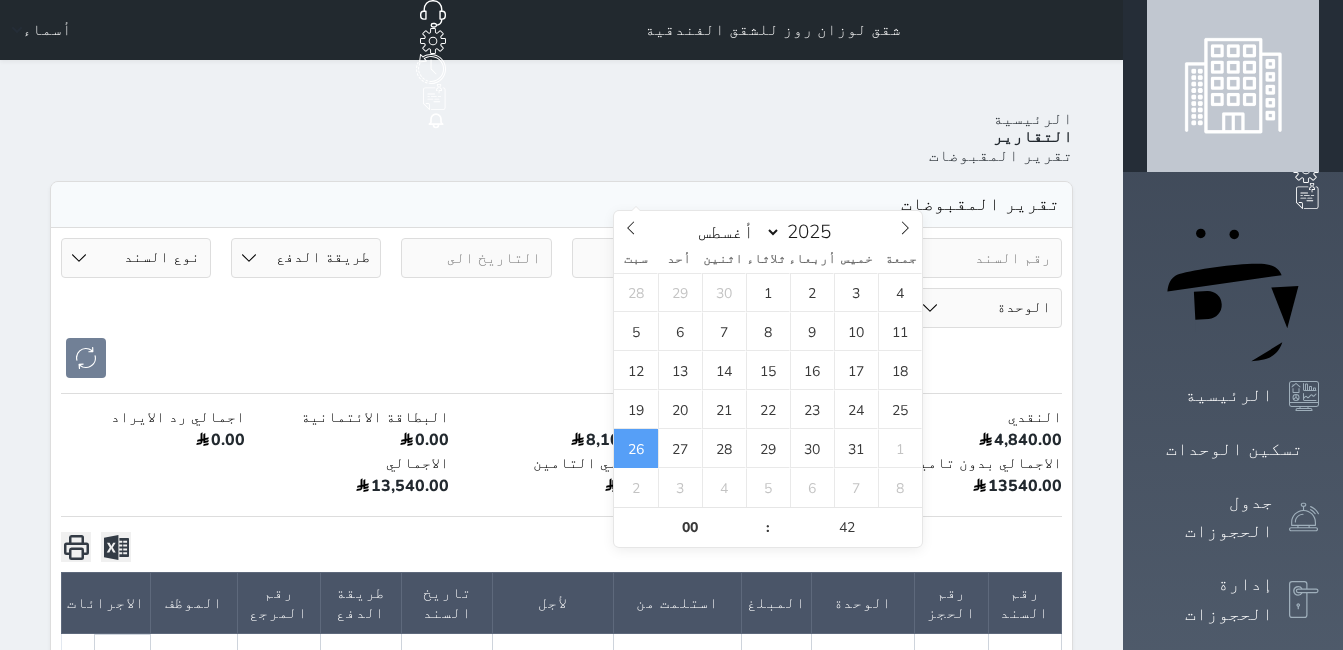click on "يناير فبراير مارس أبريل مايو يونيو يوليو أغسطس سبتمبر أكتوبر نوفمبر ديسمبر" at bounding box center (736, 232) 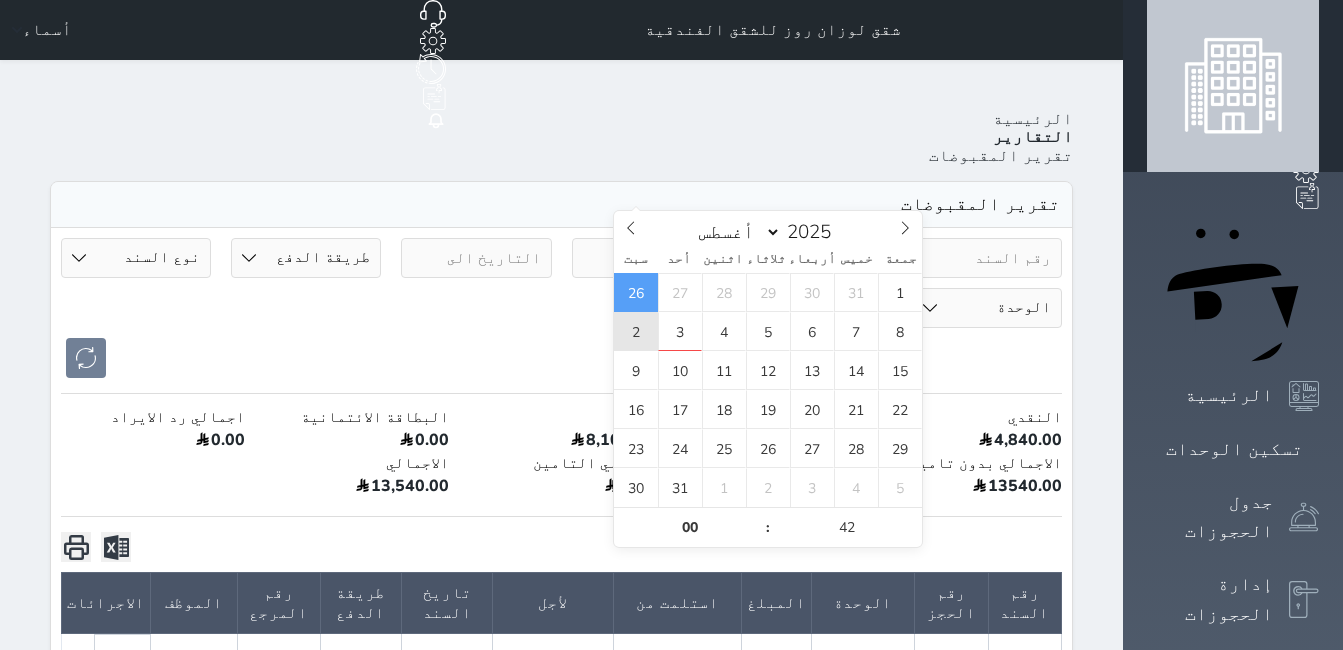 click on "2" at bounding box center (636, 331) 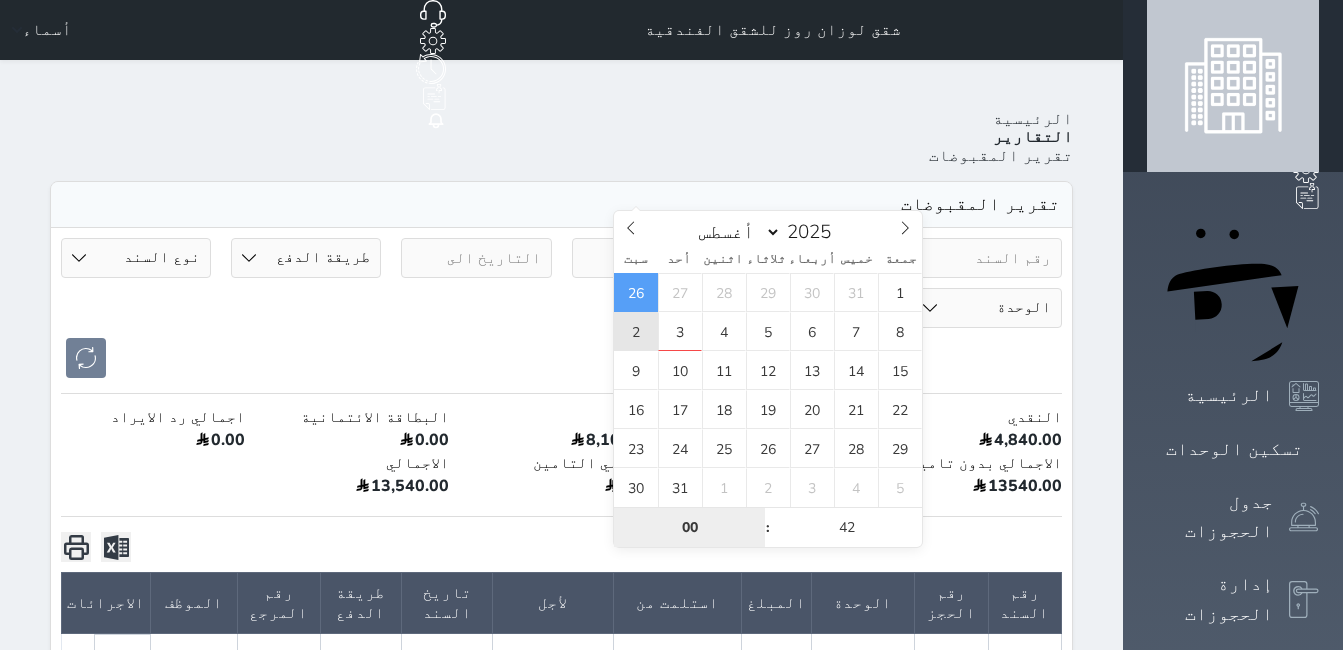 type on "2025-08-02 00:42" 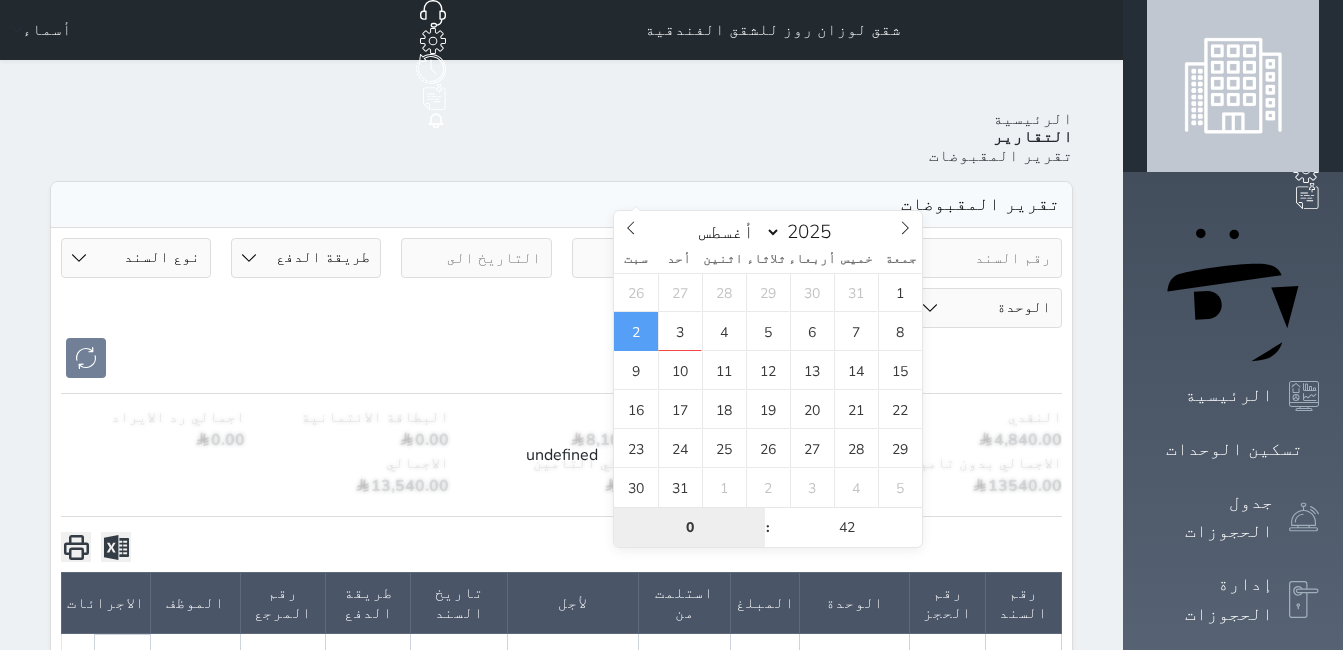 type on "00" 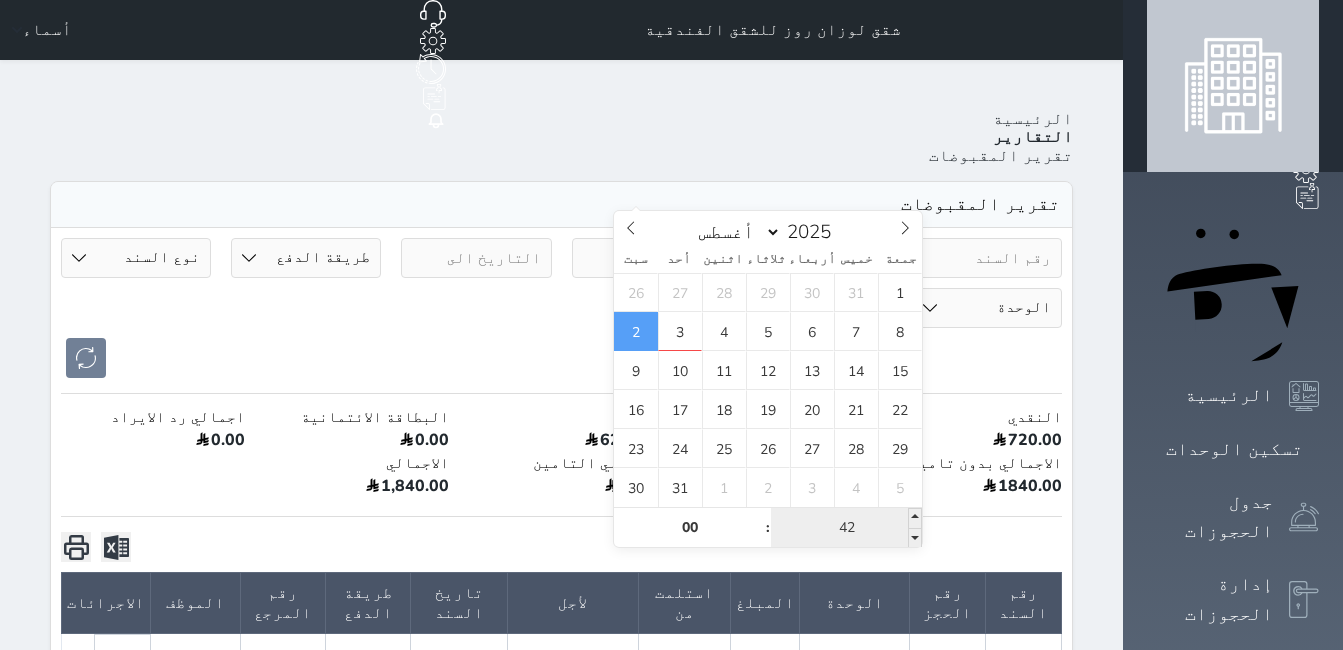 click on "42" at bounding box center (846, 528) 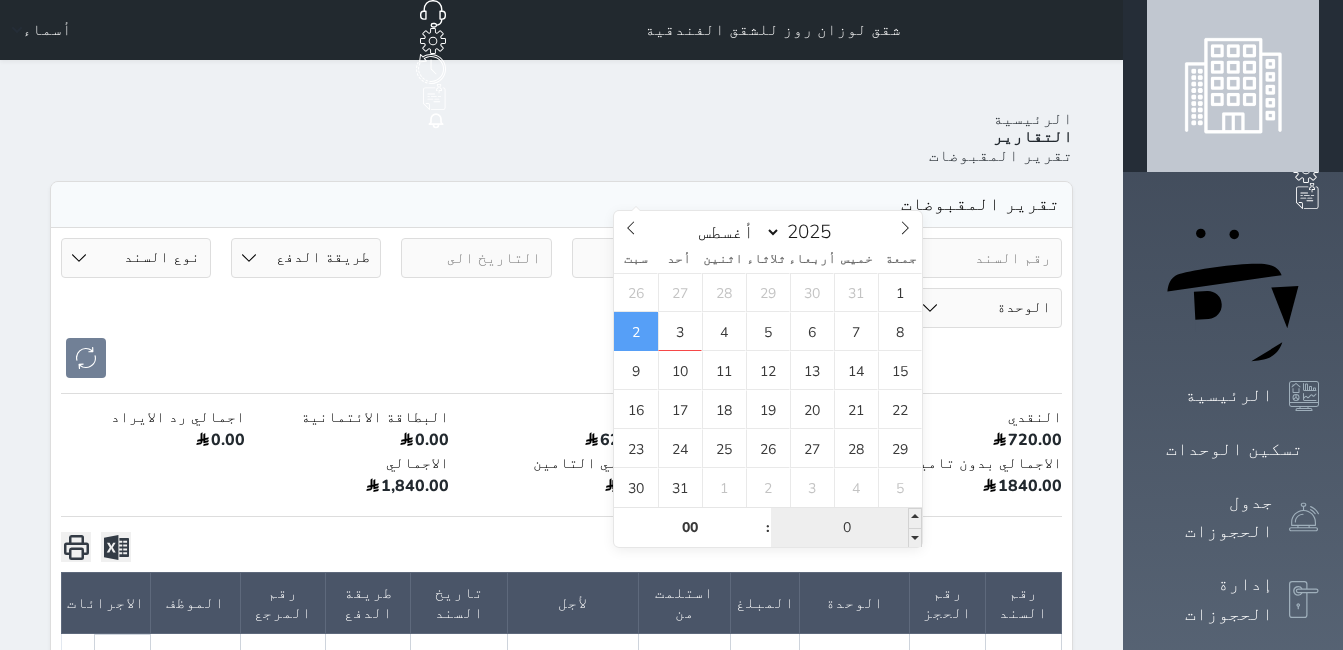 type on "00" 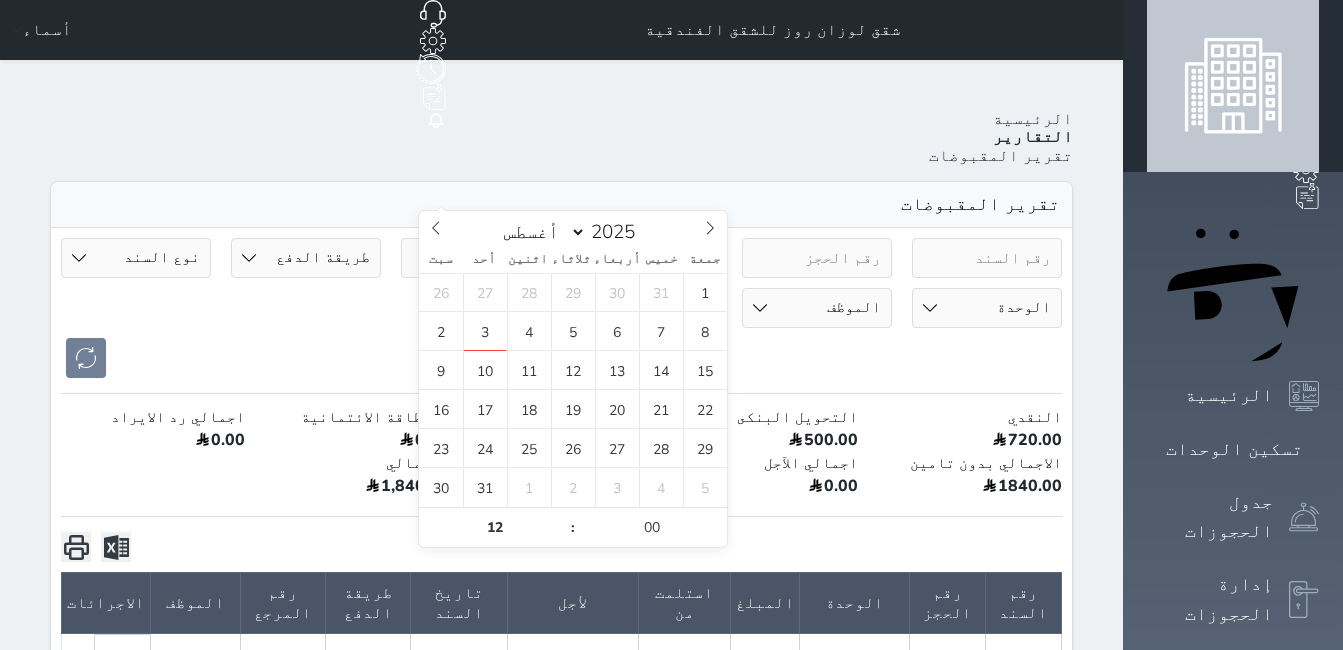 type on "2025-08-02 00:00" 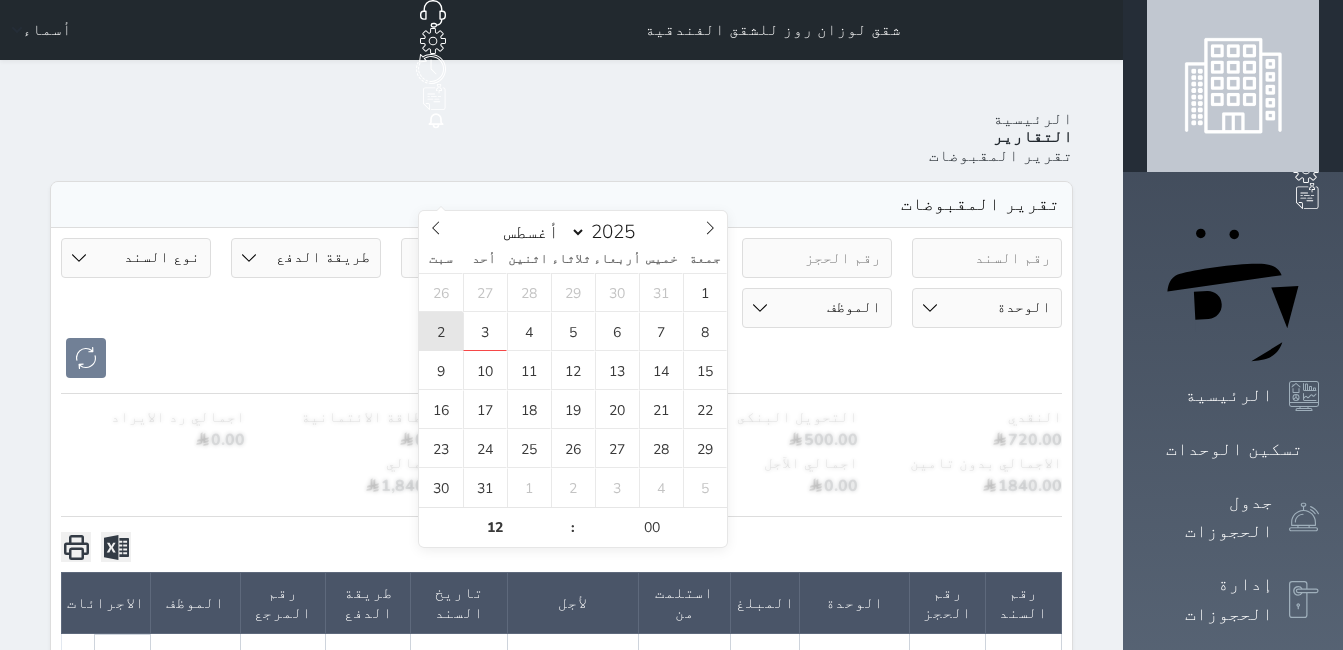 click on "2" at bounding box center [441, 331] 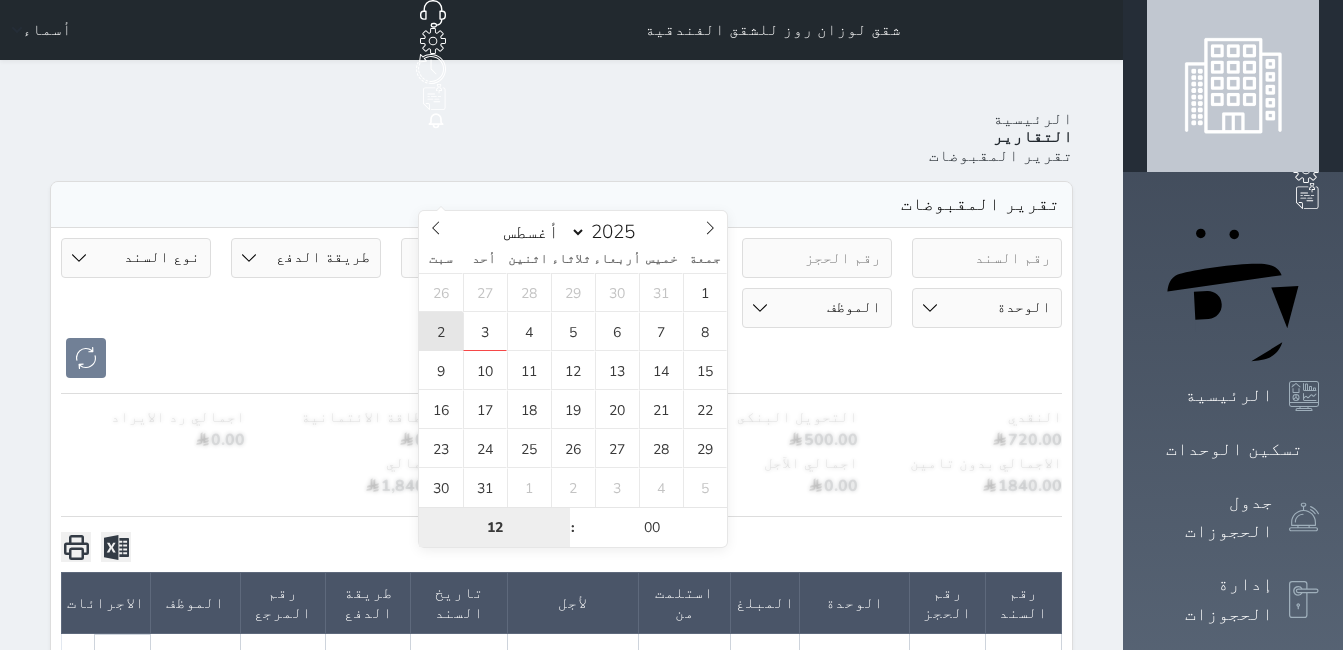 type on "2025-08-02 12:00" 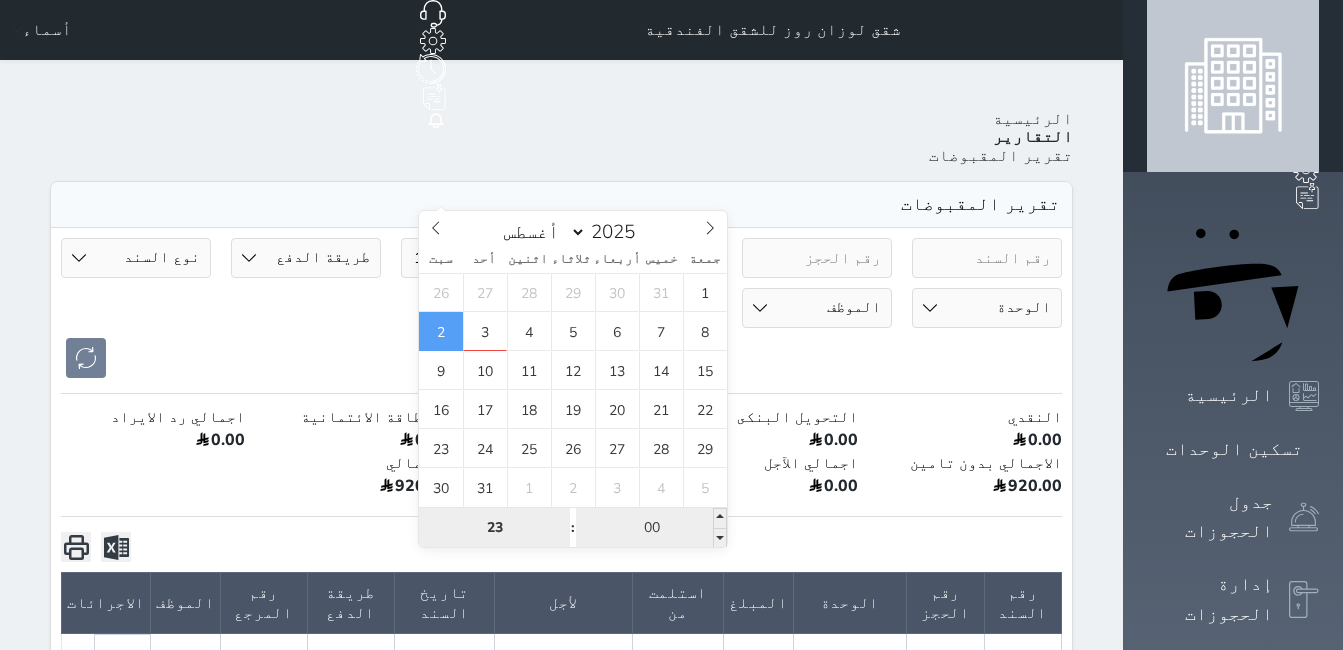 type on "23" 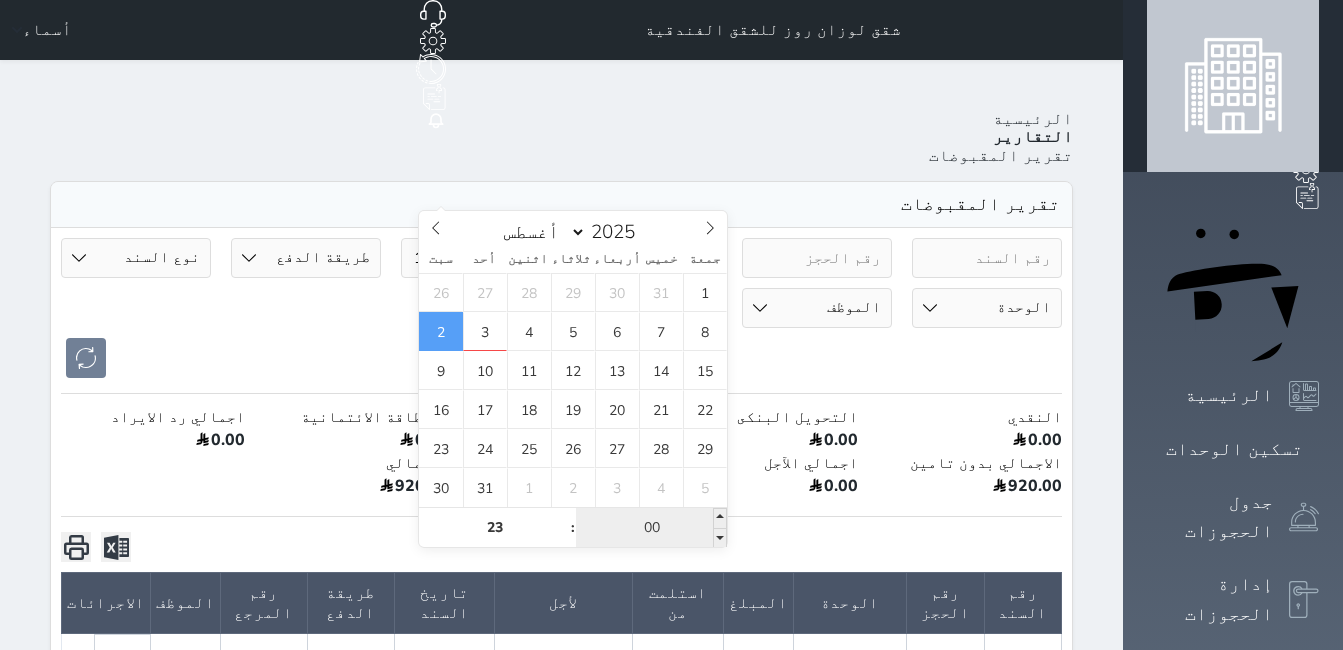 type on "2025-08-02 23:00" 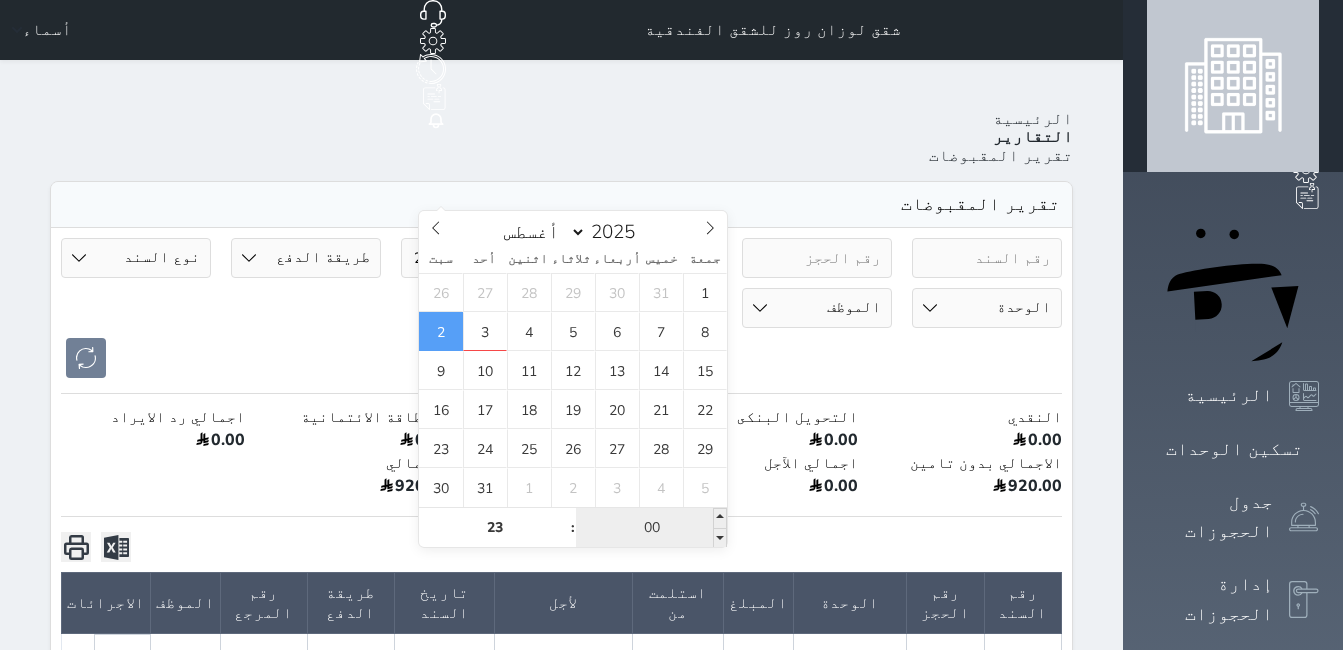 click on "00" at bounding box center (651, 528) 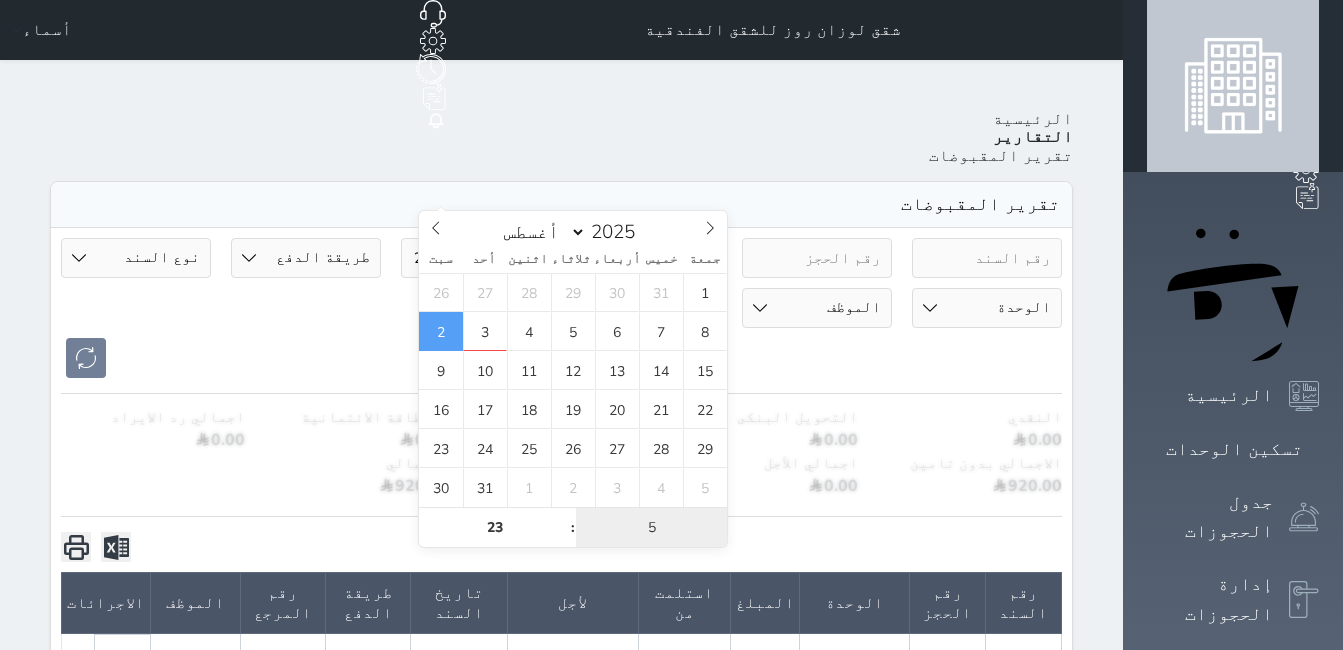 type on "59" 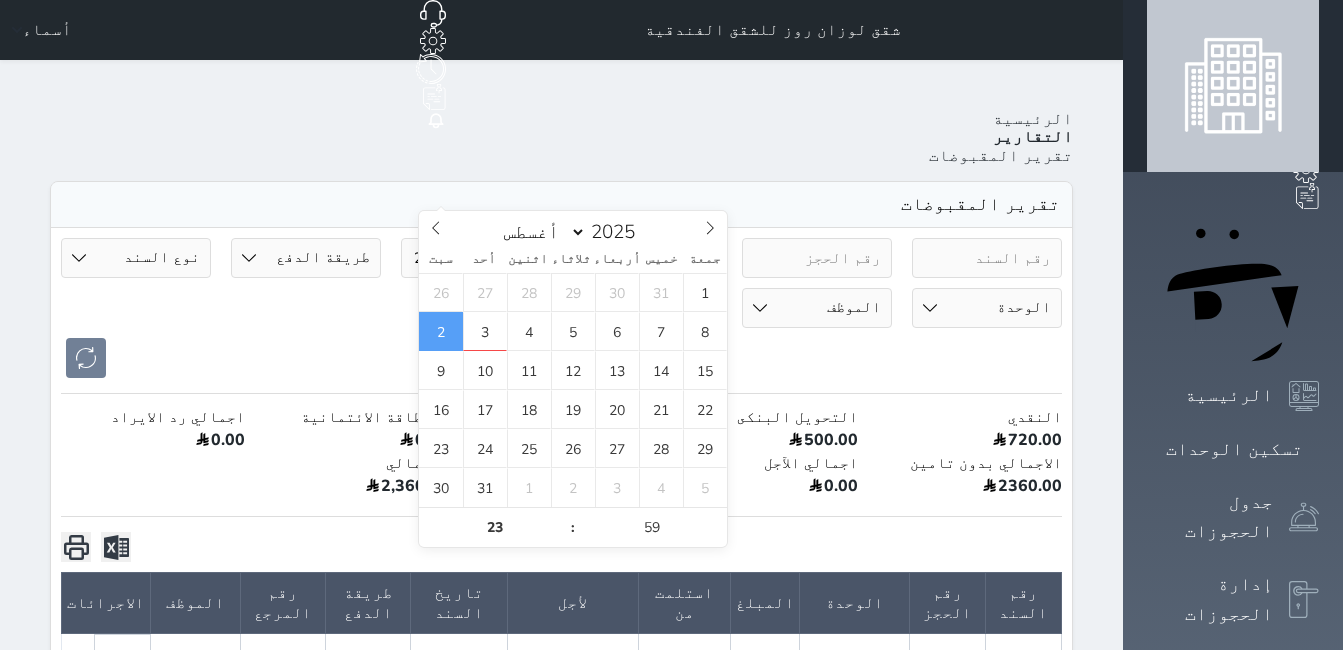 type on "2025-08-02 23:59" 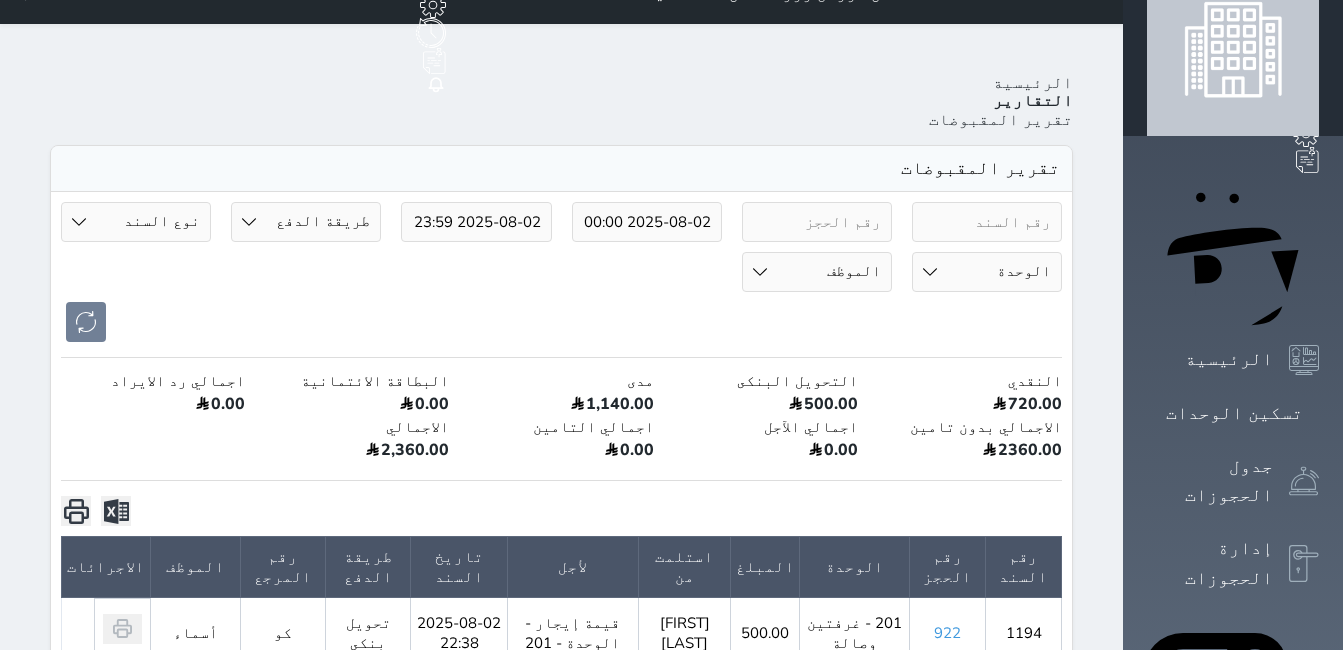 scroll, scrollTop: 0, scrollLeft: 0, axis: both 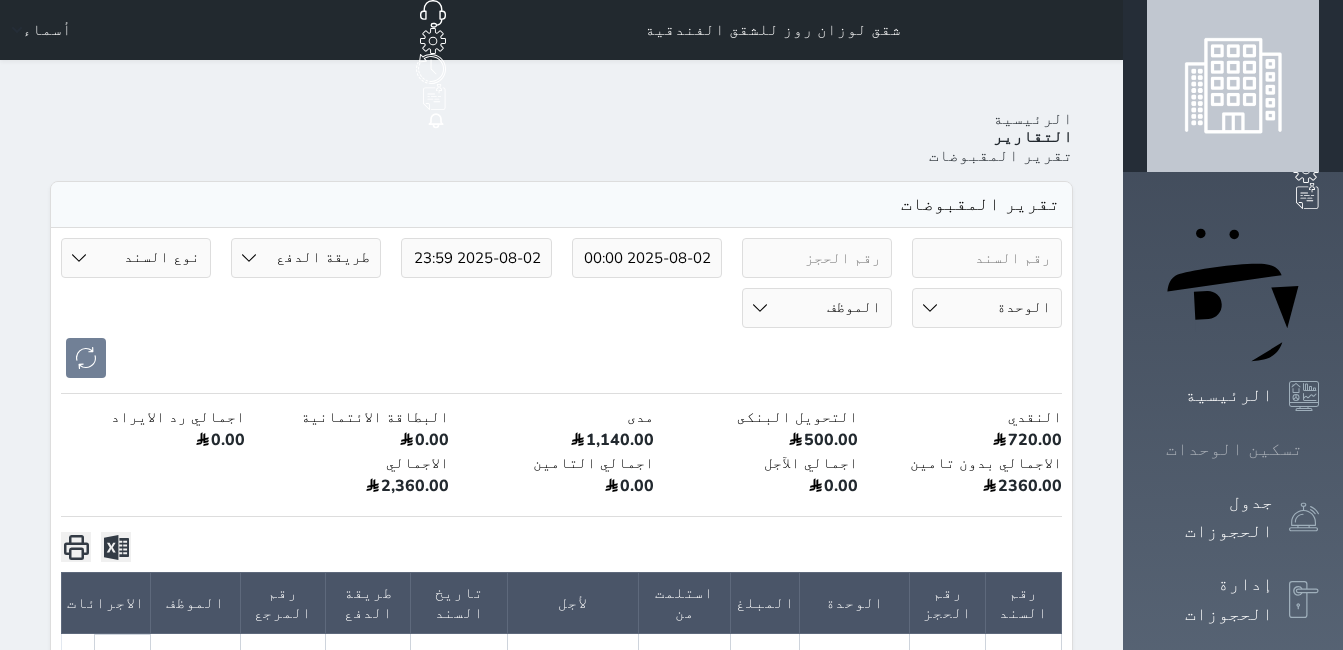 click on "تسكين الوحدات" at bounding box center [1234, 449] 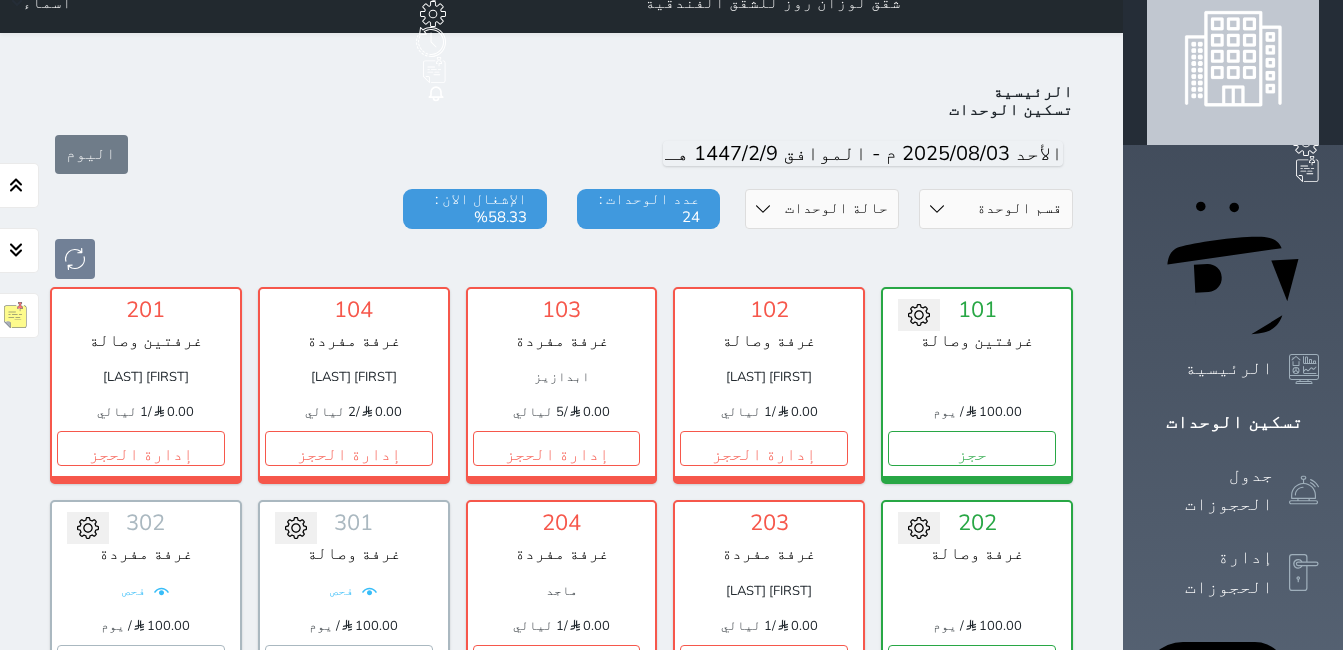 scroll, scrollTop: 0, scrollLeft: 0, axis: both 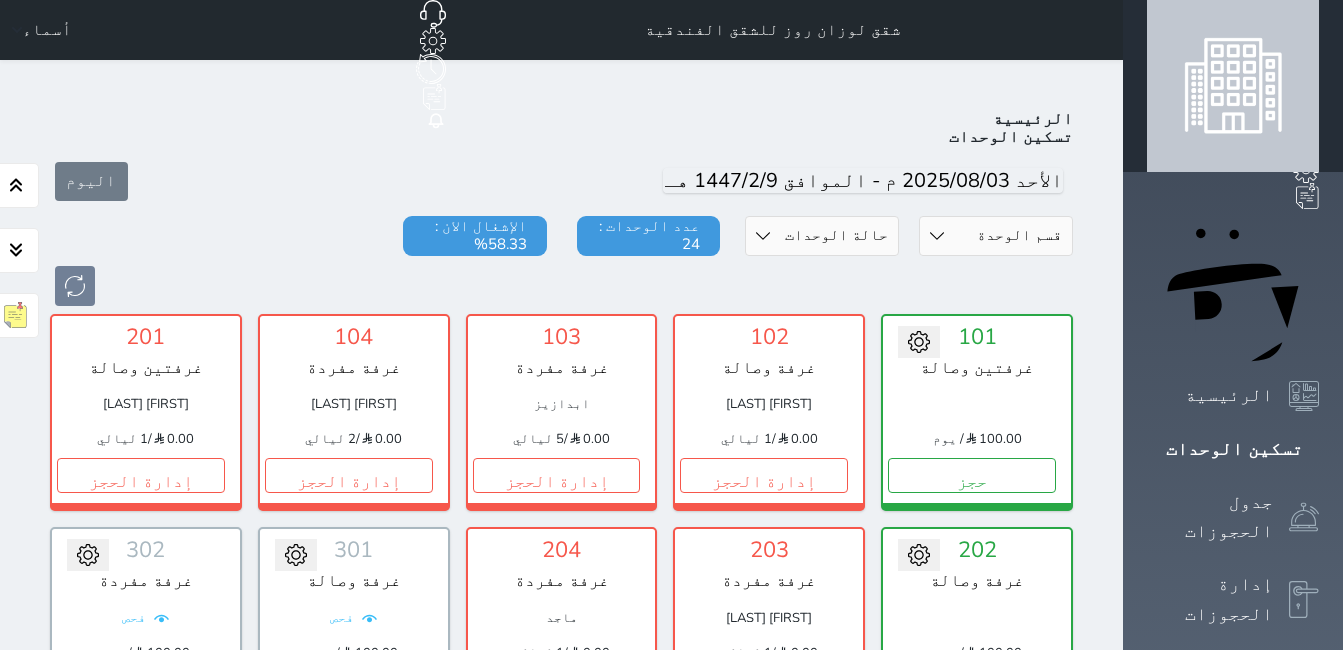 click on "أسماء" at bounding box center (38, 30) 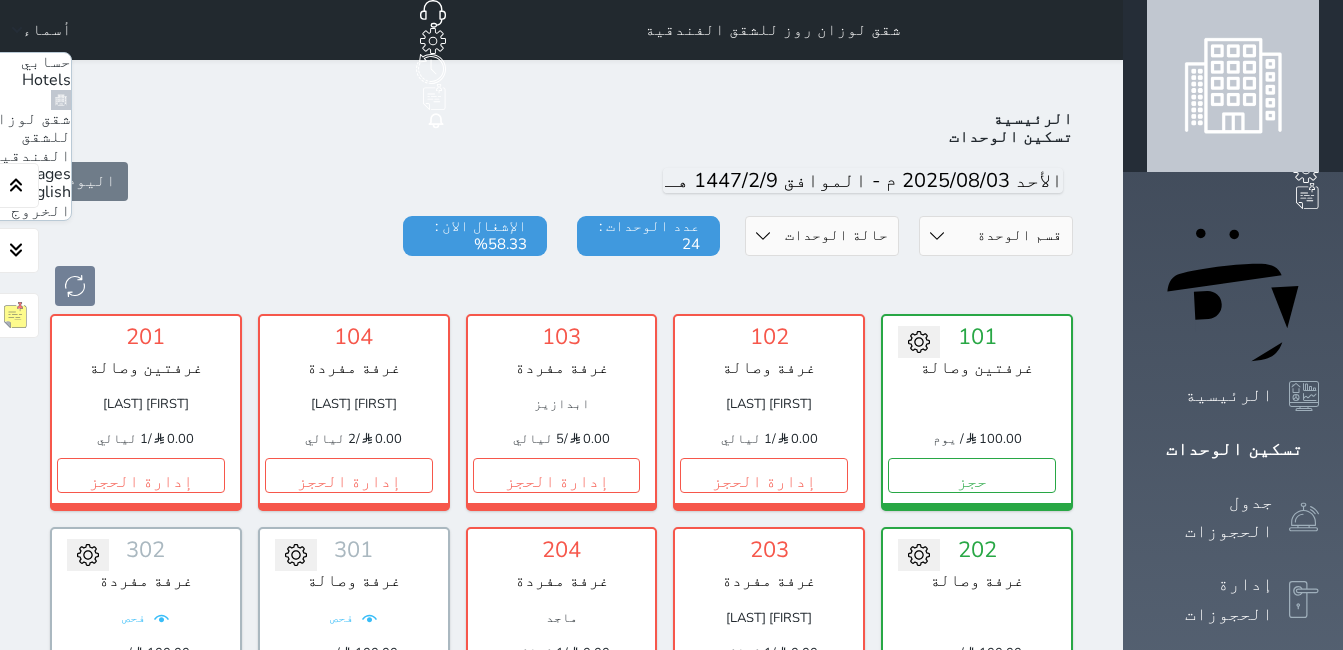 click on "الخروج" at bounding box center [41, 211] 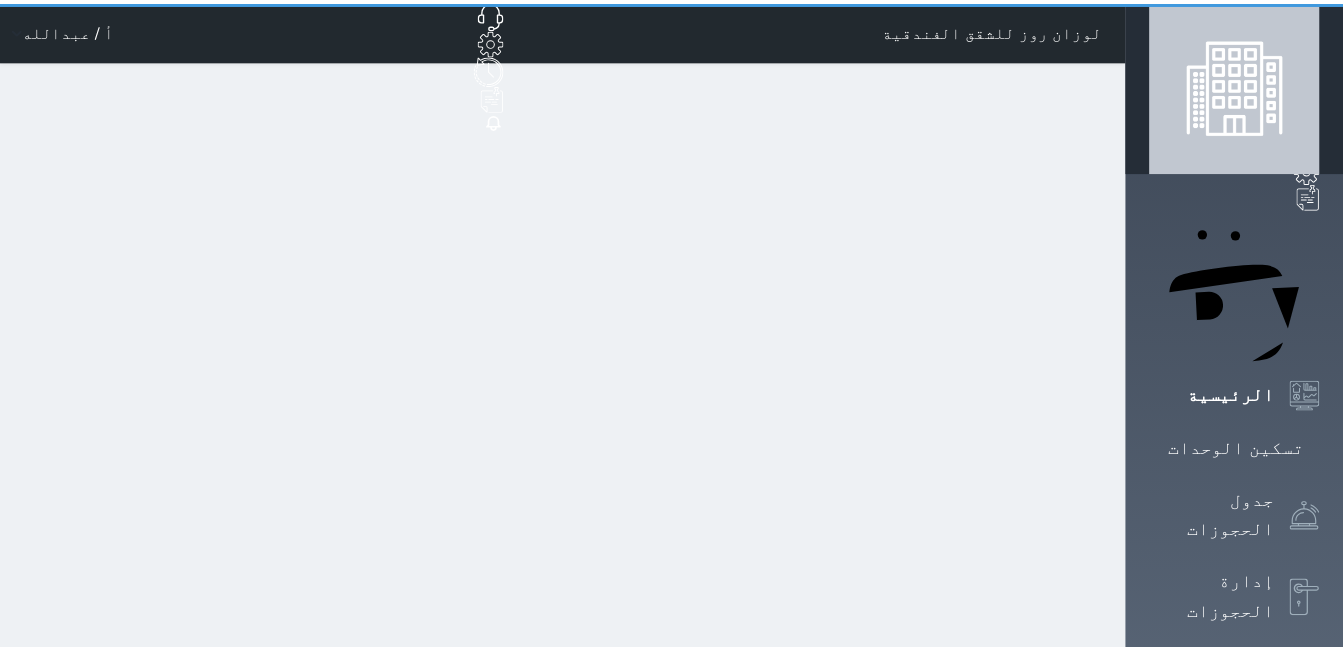 scroll, scrollTop: 0, scrollLeft: 0, axis: both 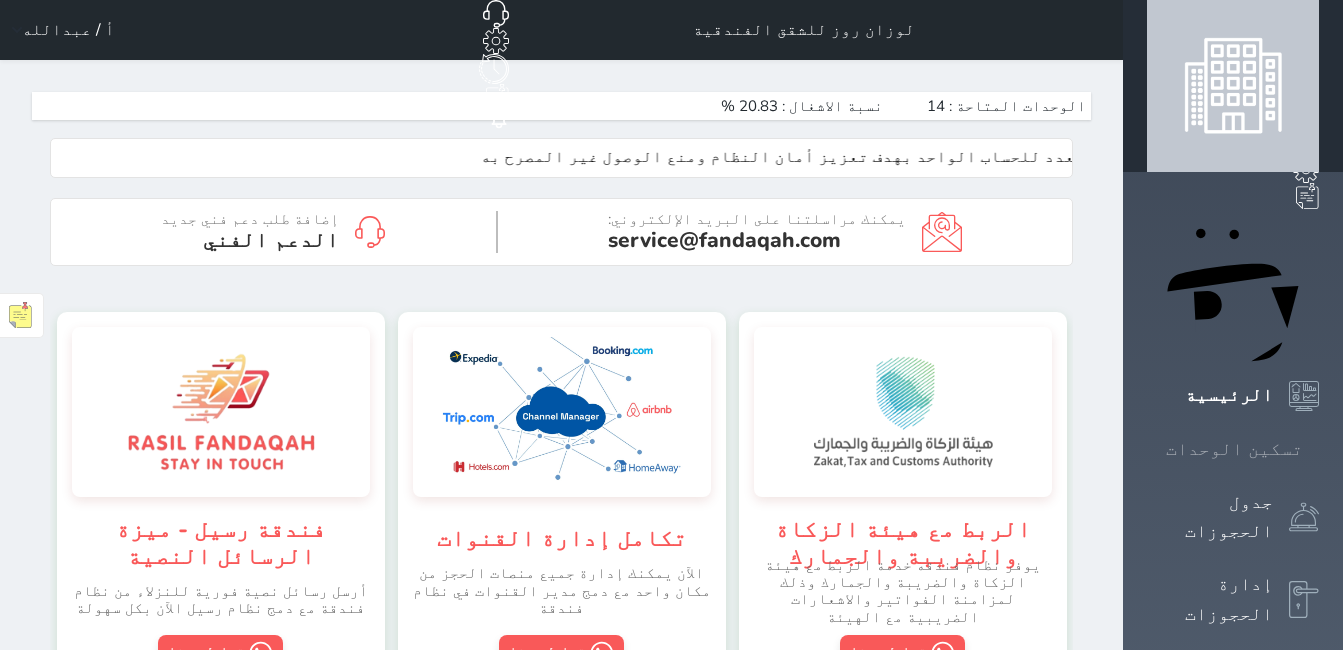 click on "تسكين الوحدات" at bounding box center [1234, 449] 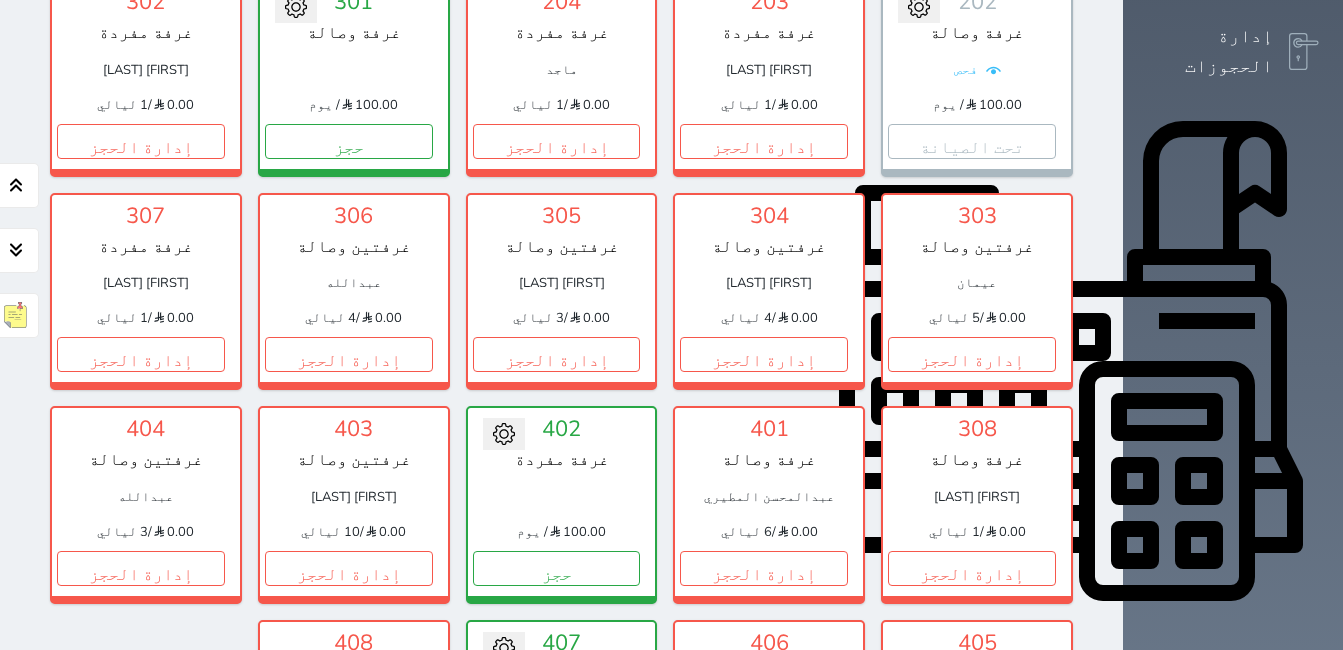 scroll, scrollTop: 578, scrollLeft: 0, axis: vertical 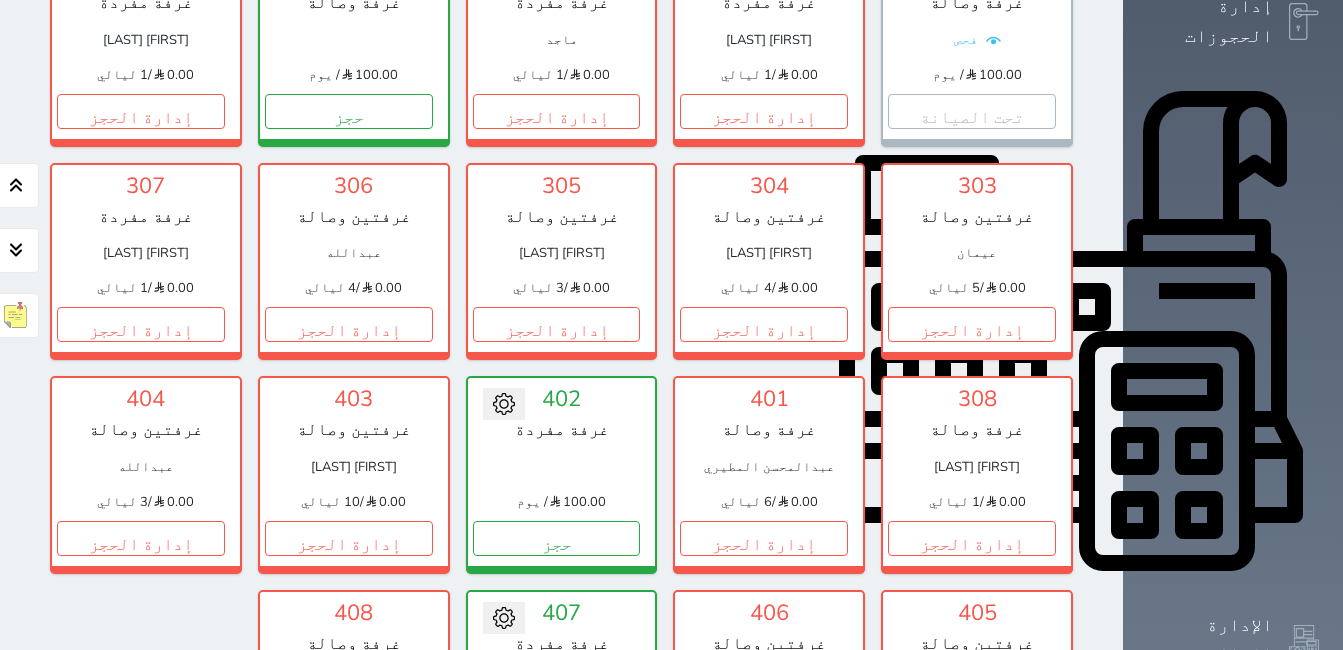 click 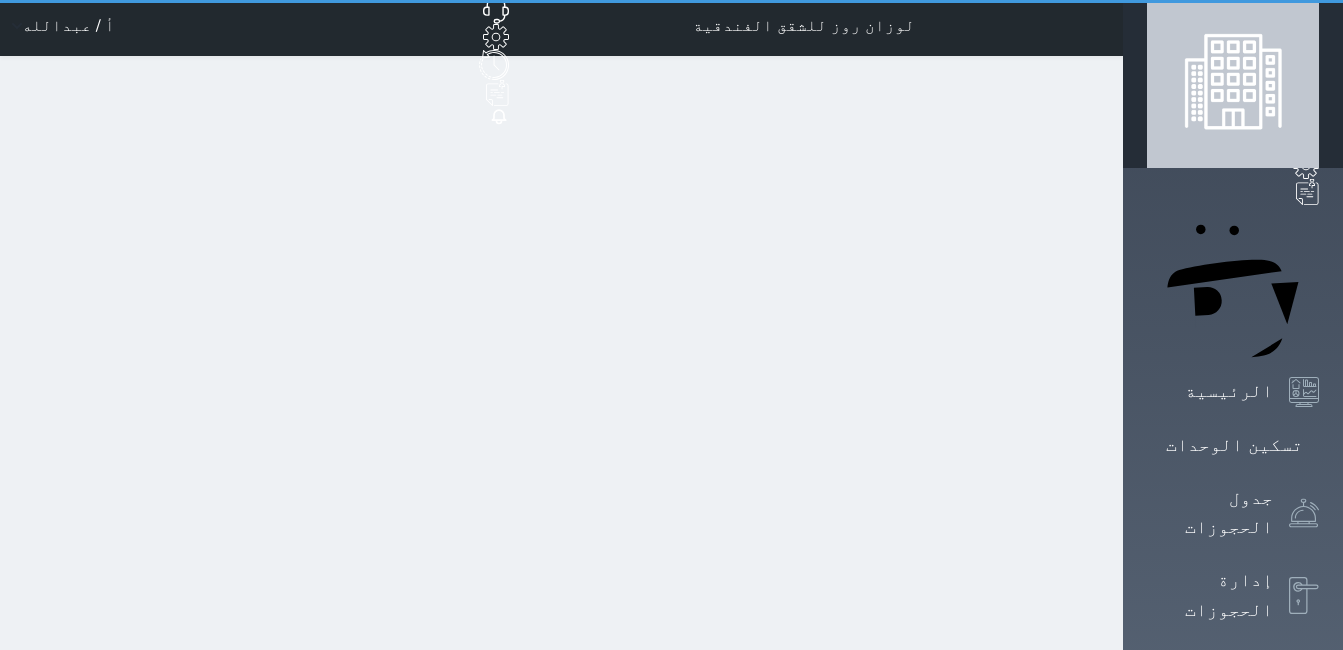 scroll, scrollTop: 0, scrollLeft: 0, axis: both 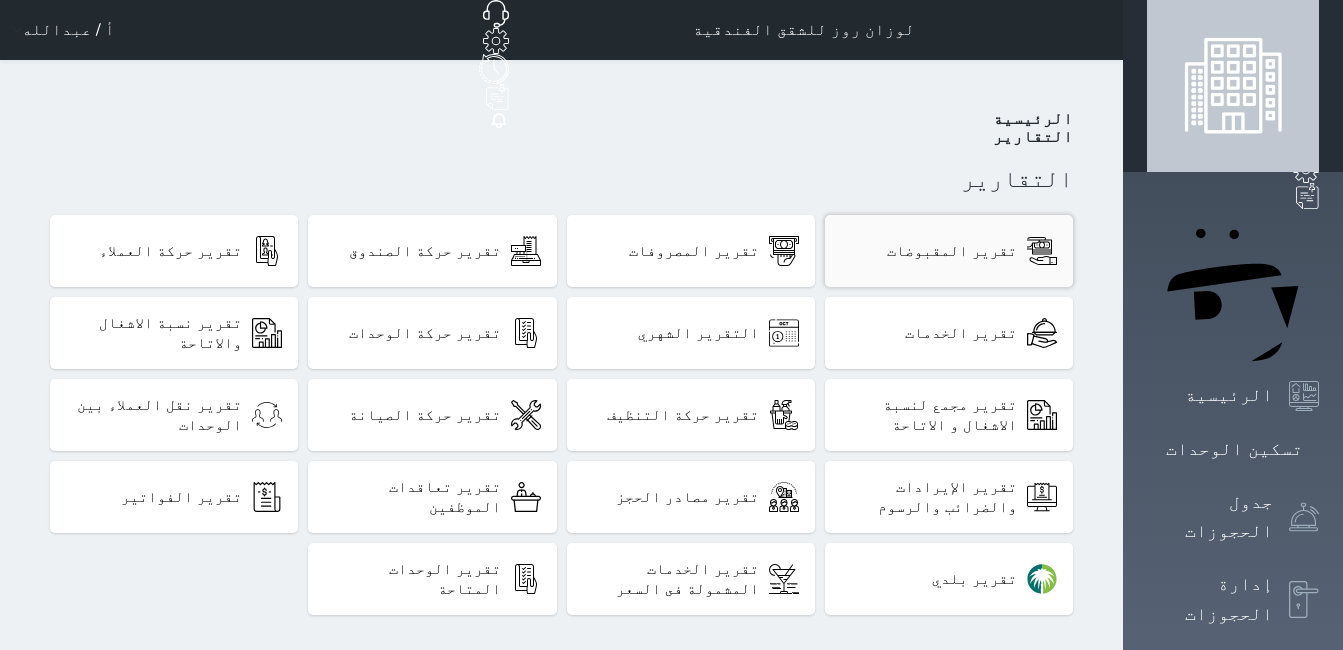 click on "تقرير المقبوضات" at bounding box center (952, 251) 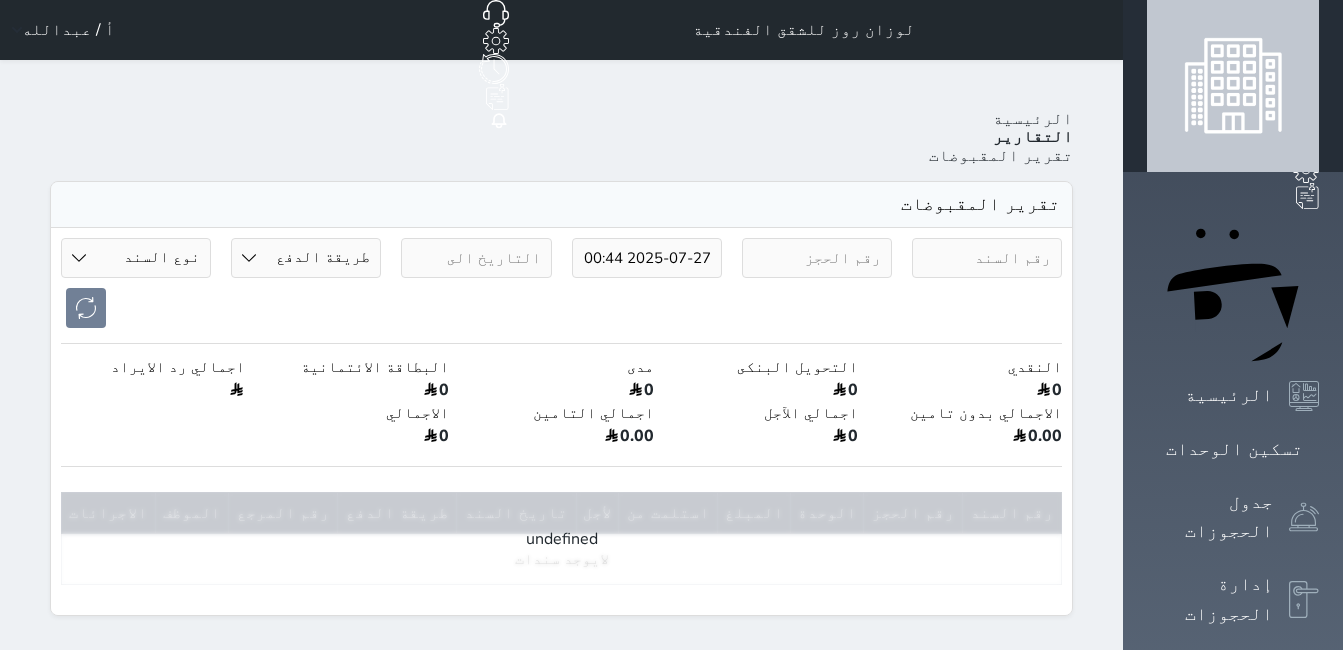 click on "2025-07-27 00:44" at bounding box center (647, 258) 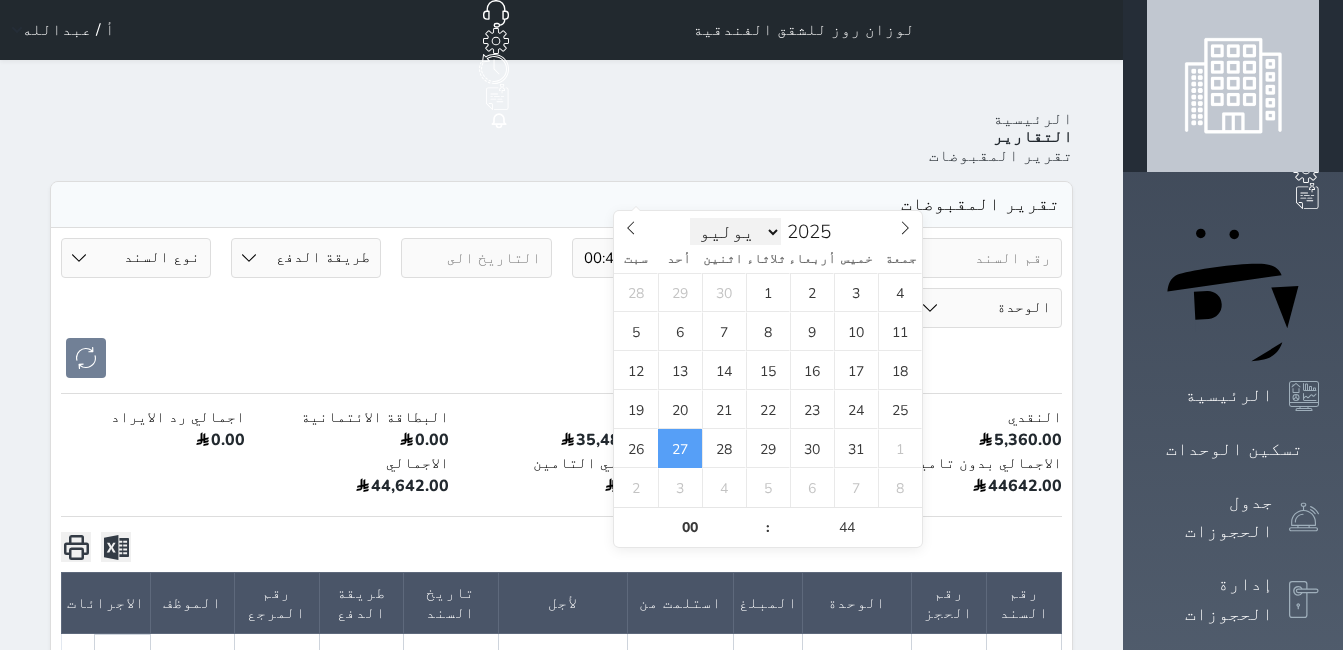 click on "يناير فبراير مارس أبريل مايو يونيو يوليو أغسطس سبتمبر أكتوبر نوفمبر ديسمبر" at bounding box center (736, 232) 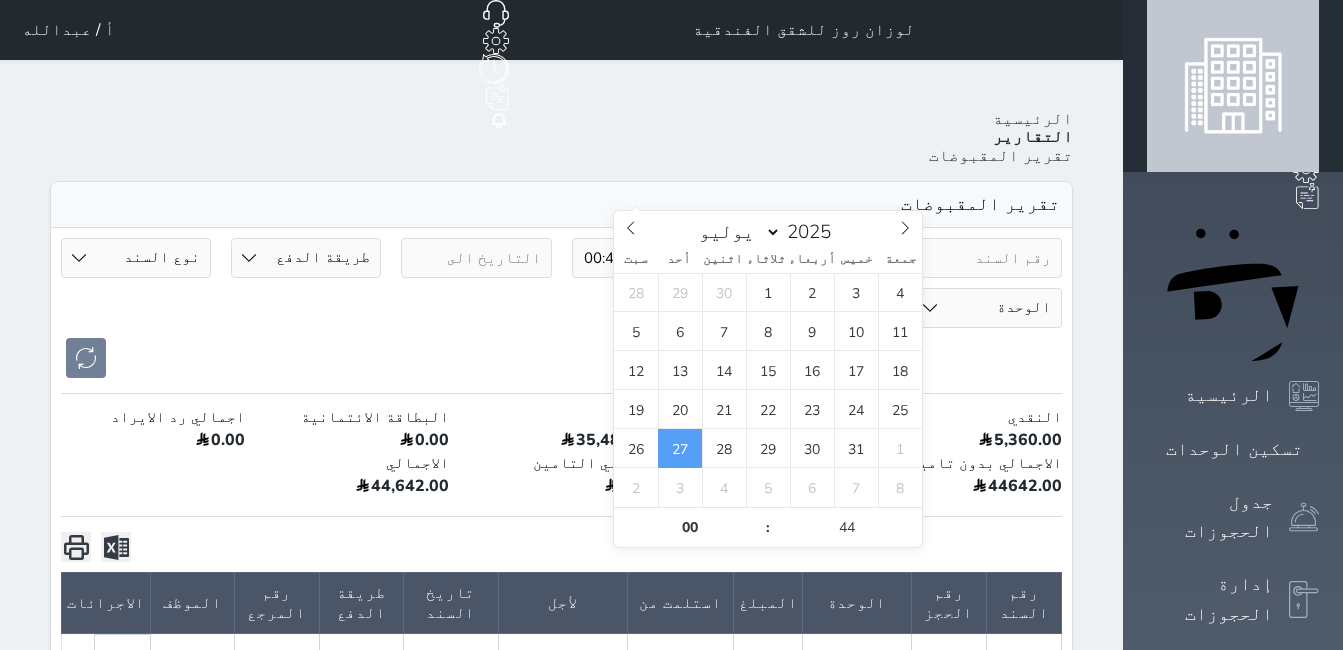 select on "7" 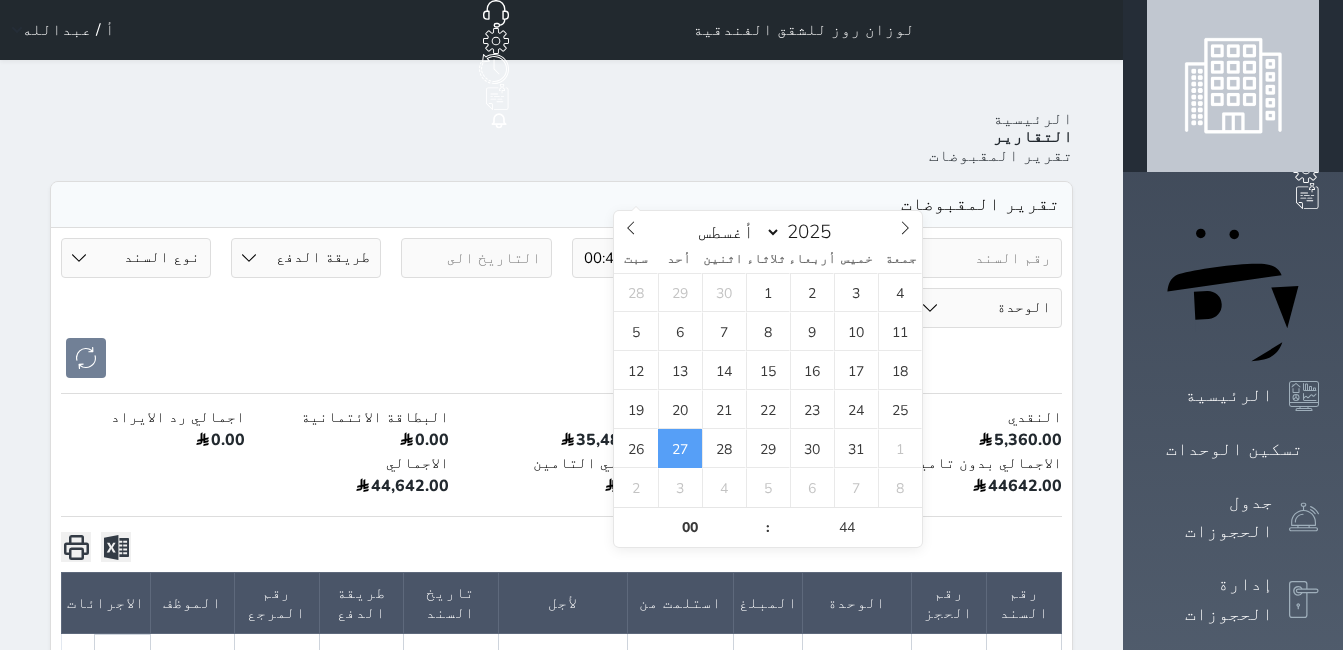 click on "يناير فبراير مارس أبريل مايو يونيو يوليو أغسطس سبتمبر أكتوبر نوفمبر ديسمبر" at bounding box center (736, 232) 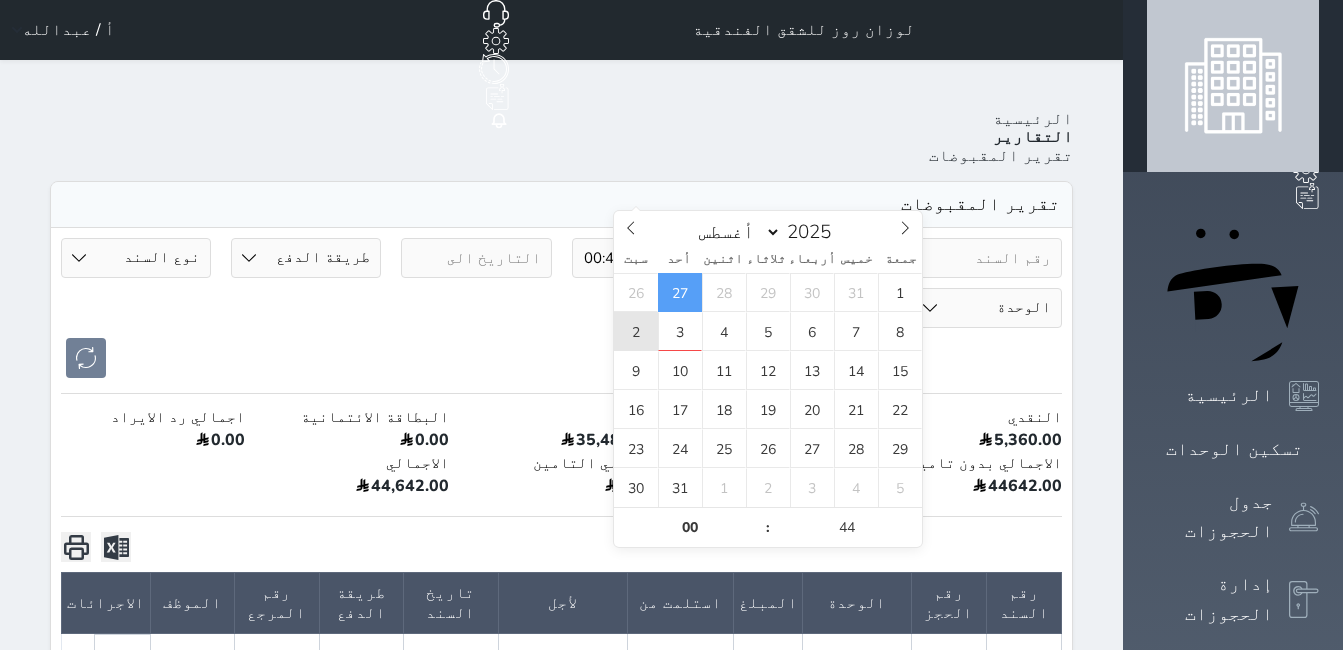 click on "2" at bounding box center (636, 331) 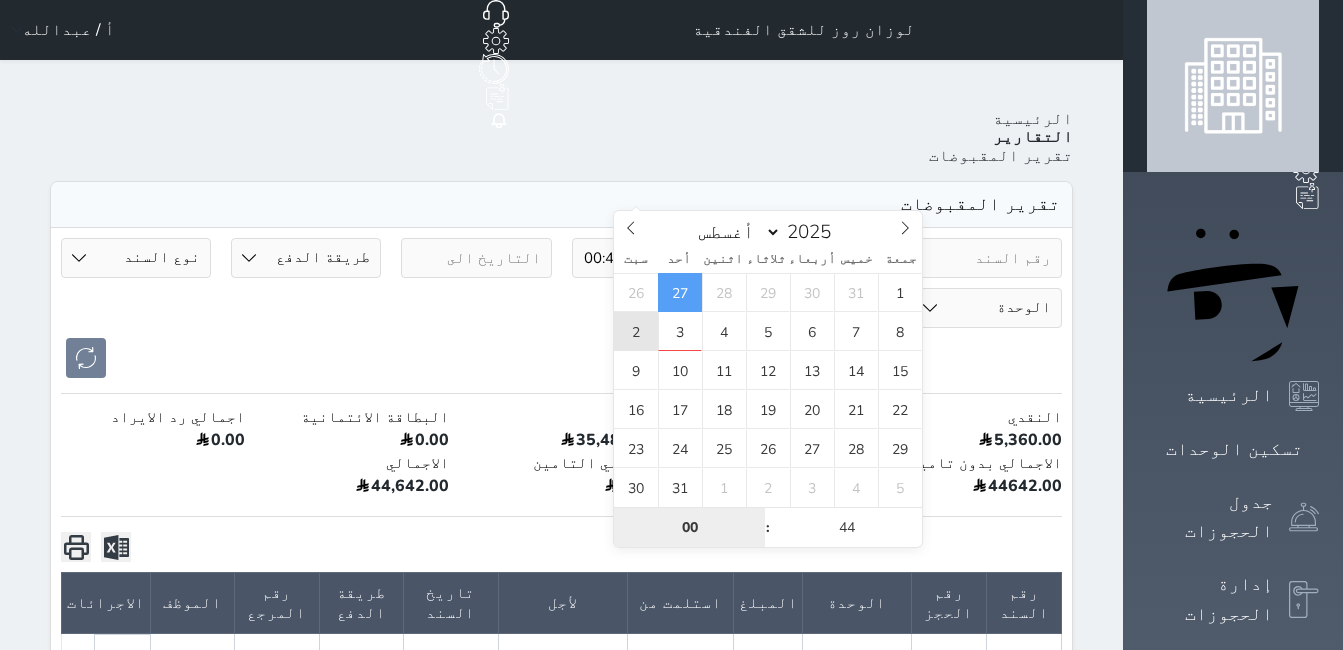 type on "2025-08-02 00:44" 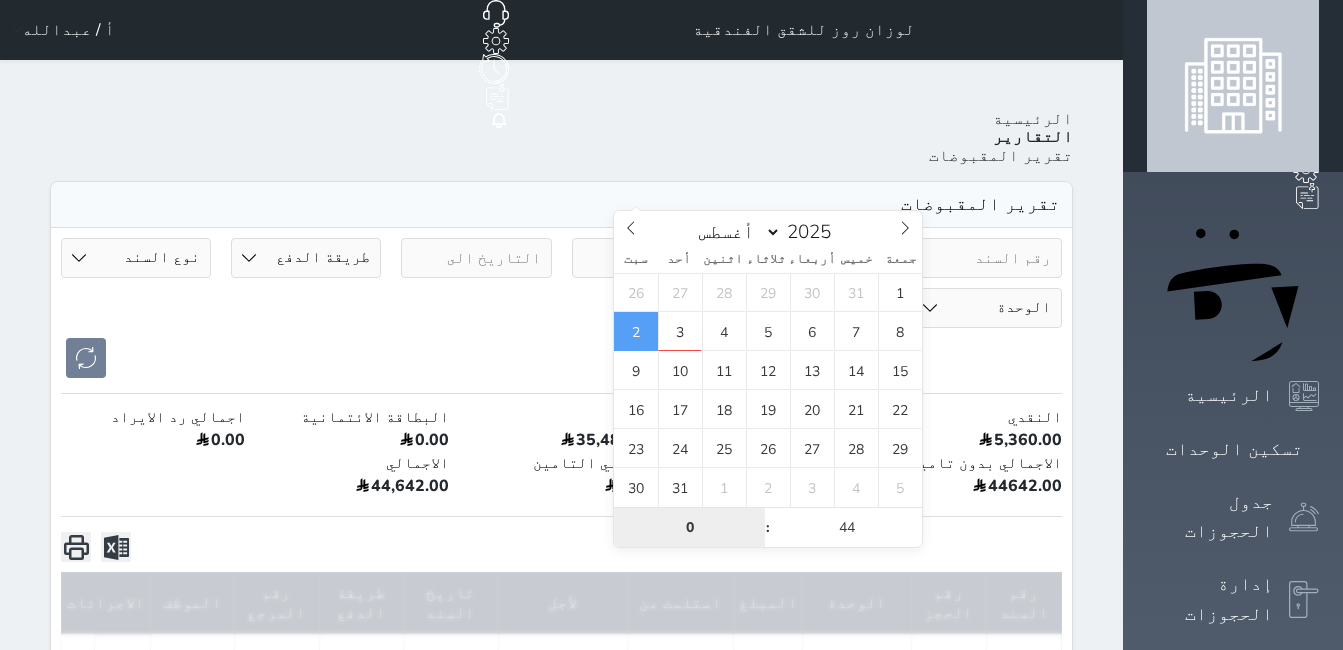 type on "00" 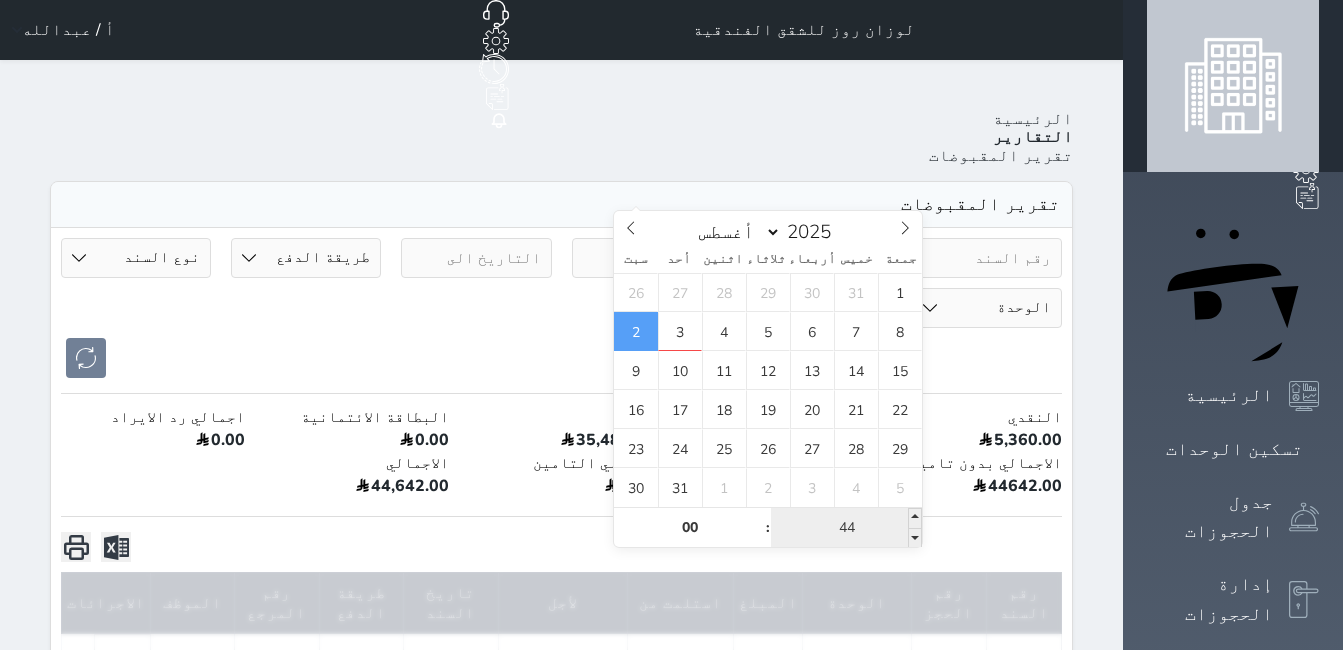 click on "44" at bounding box center [846, 528] 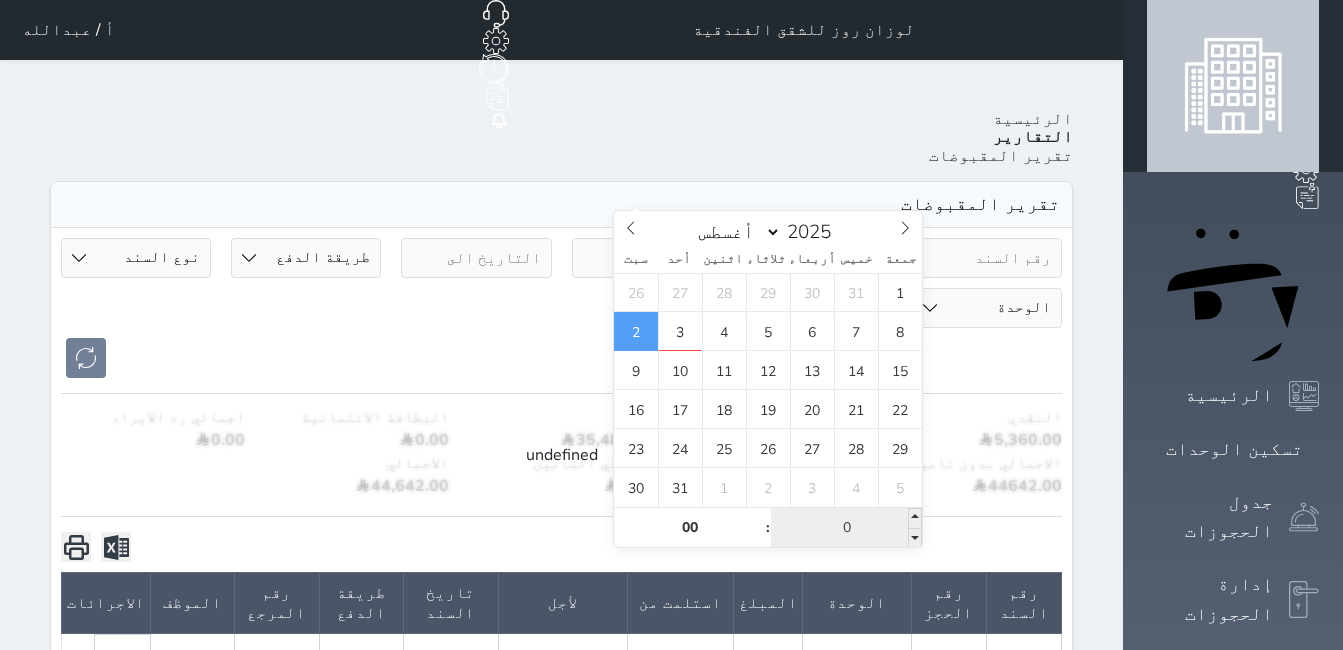 type on "00" 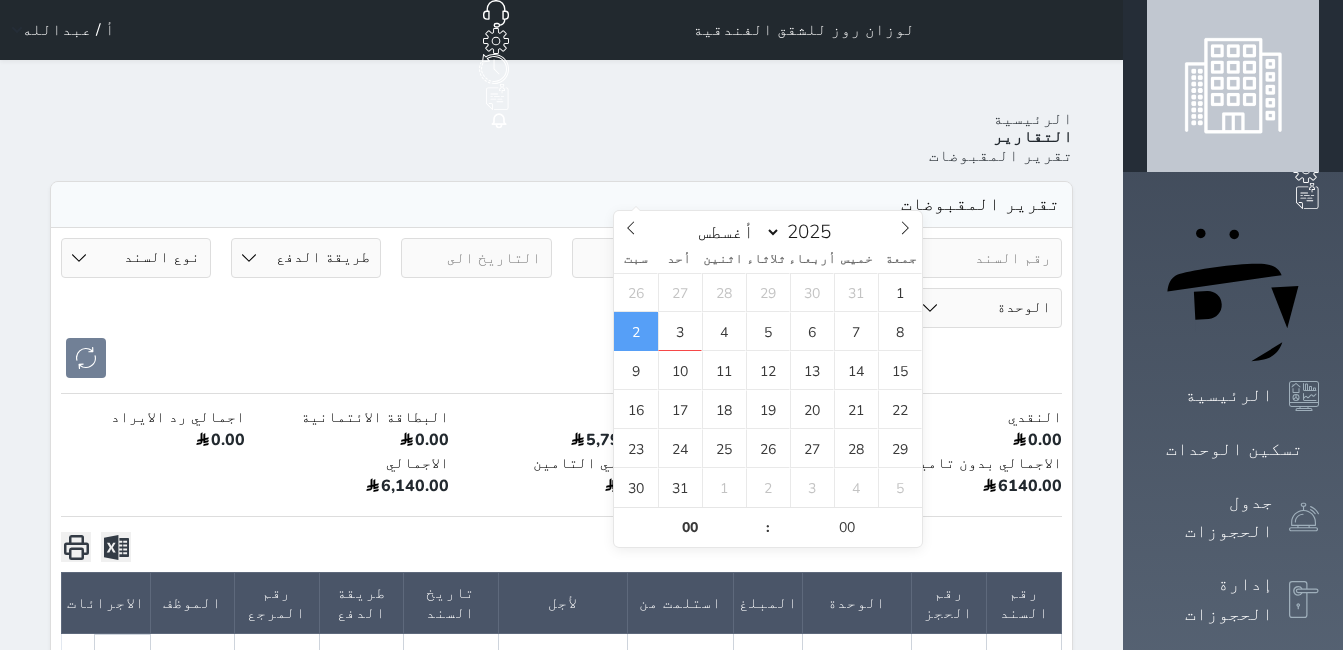 type on "2025-08-02 00:00" 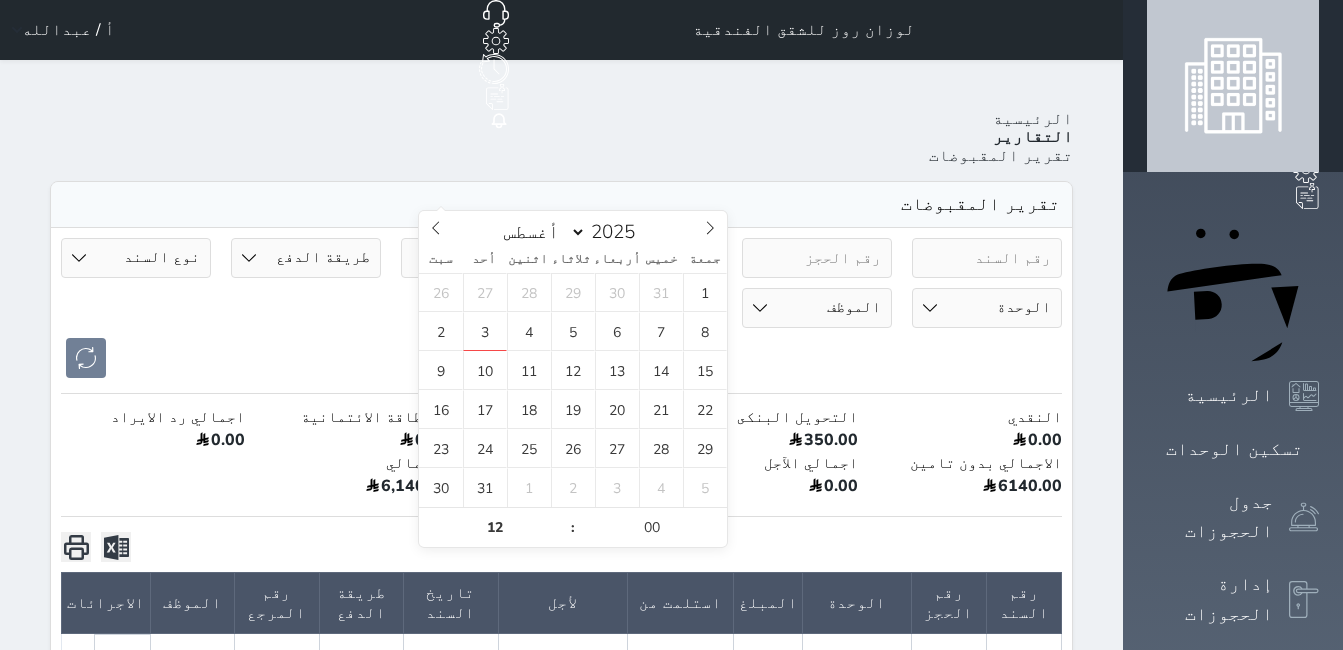 click at bounding box center [476, 258] 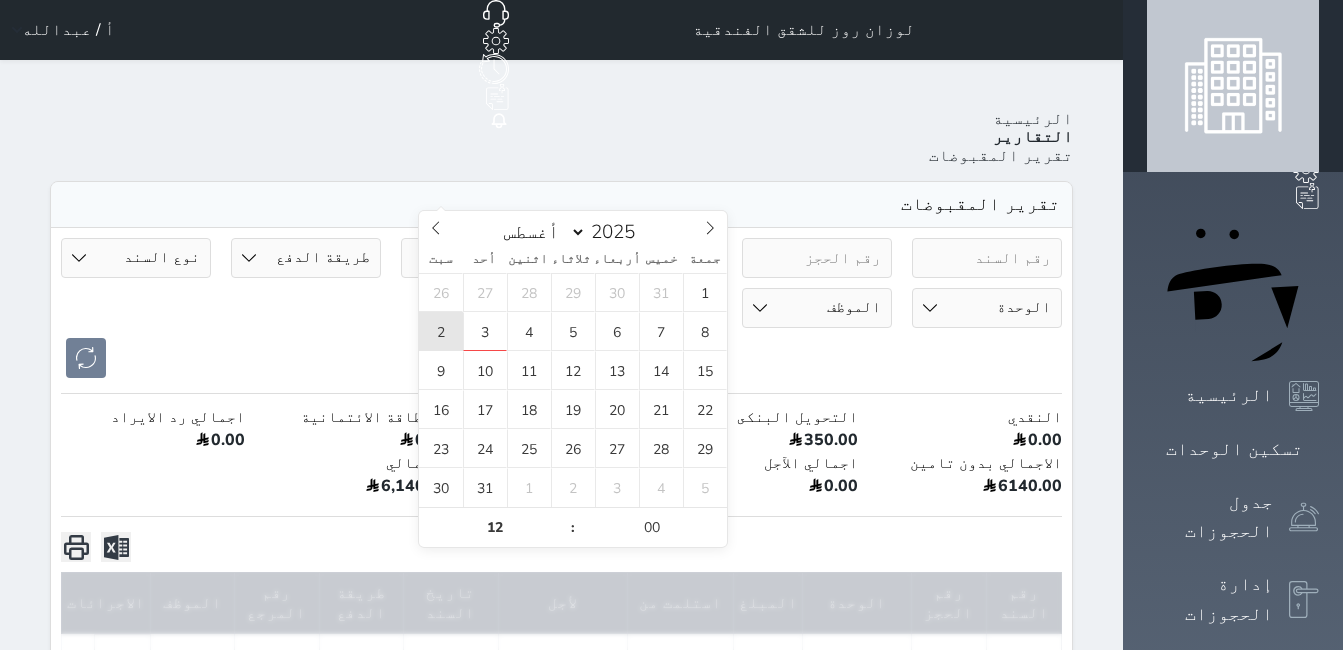 click on "2" at bounding box center [441, 331] 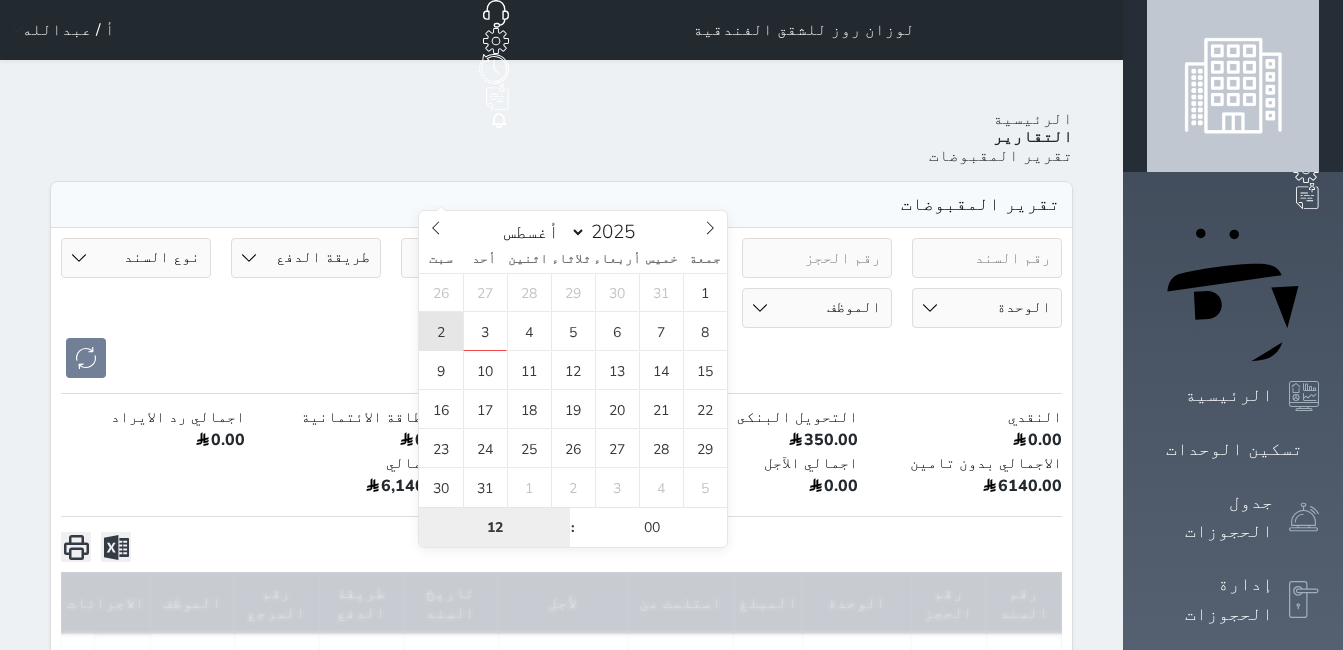 type on "2025-08-02 12:00" 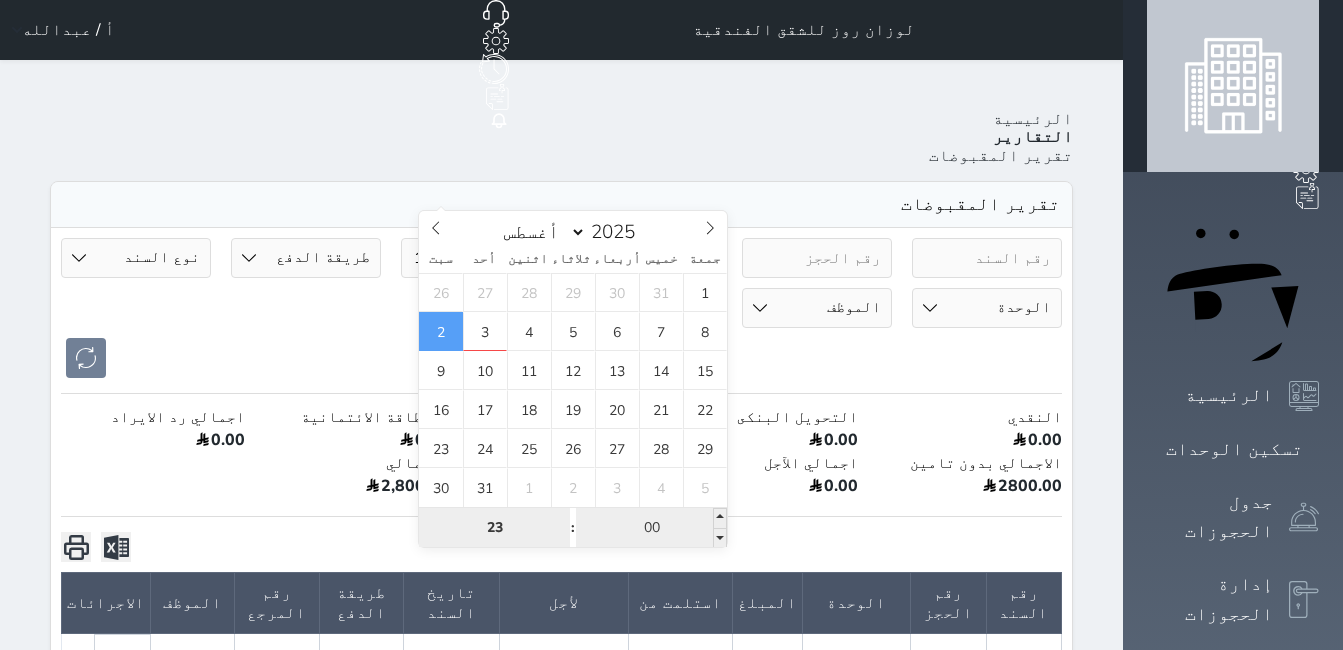 type on "23" 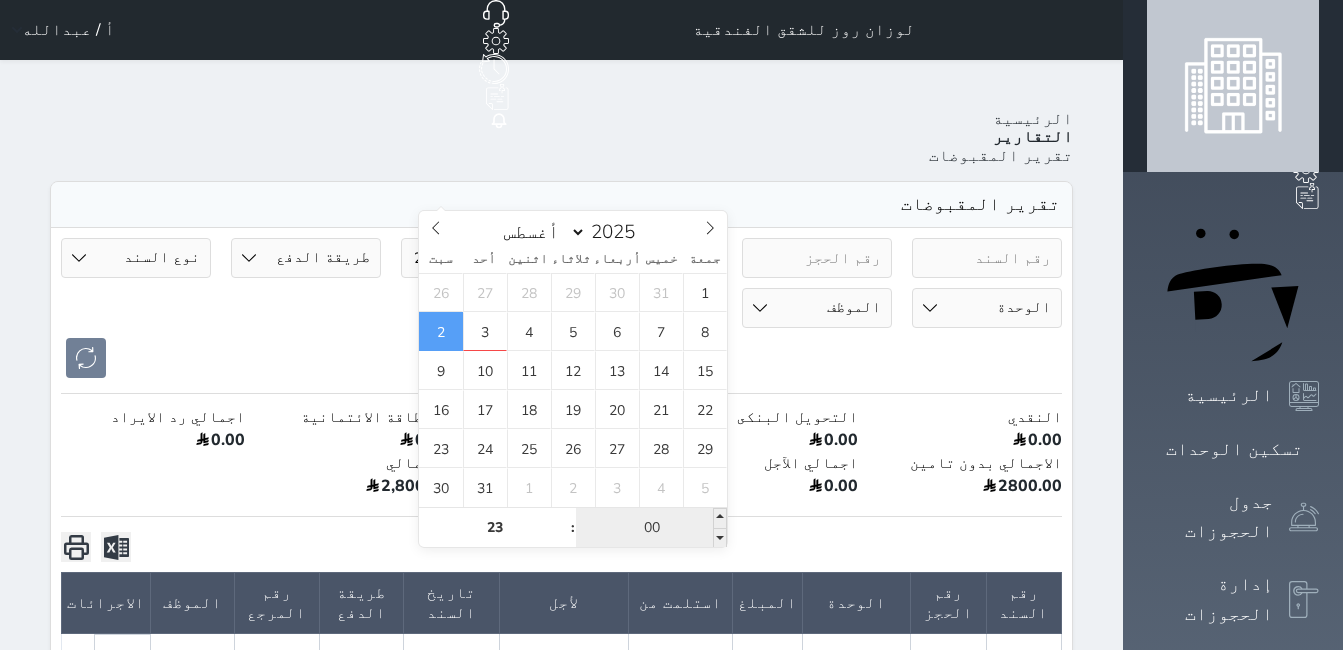 type on "2025-08-02 12:00" 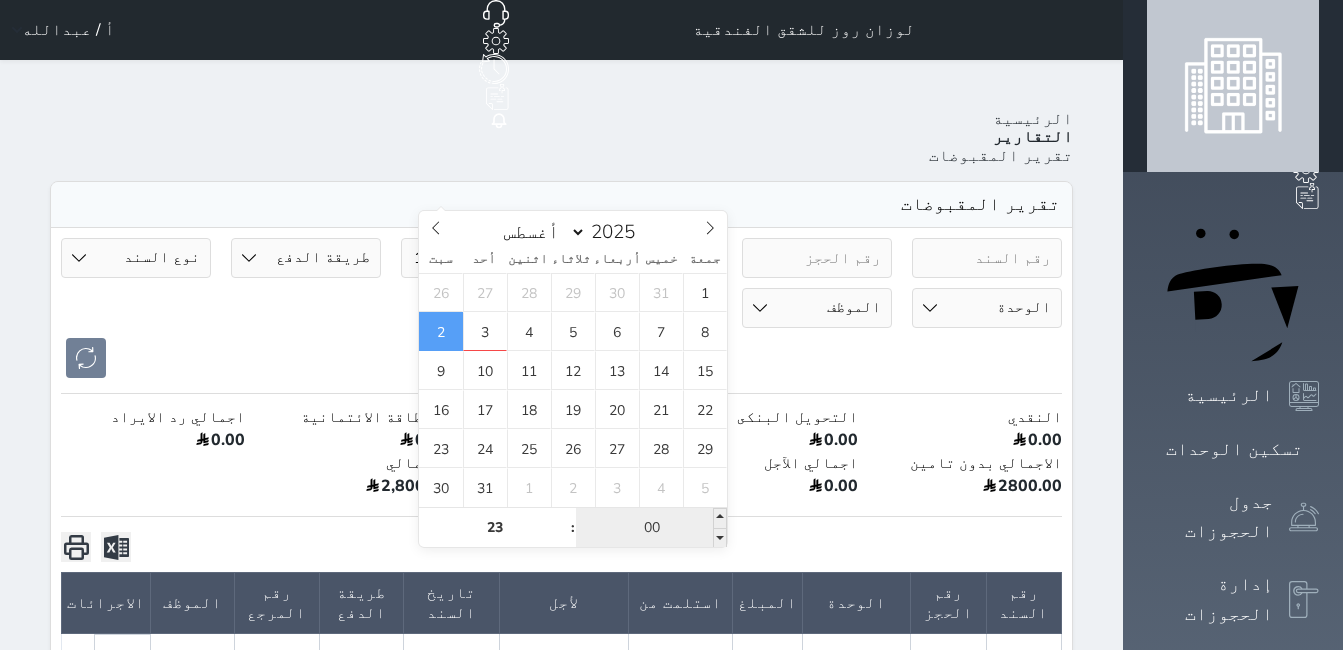 click on "00" at bounding box center [651, 528] 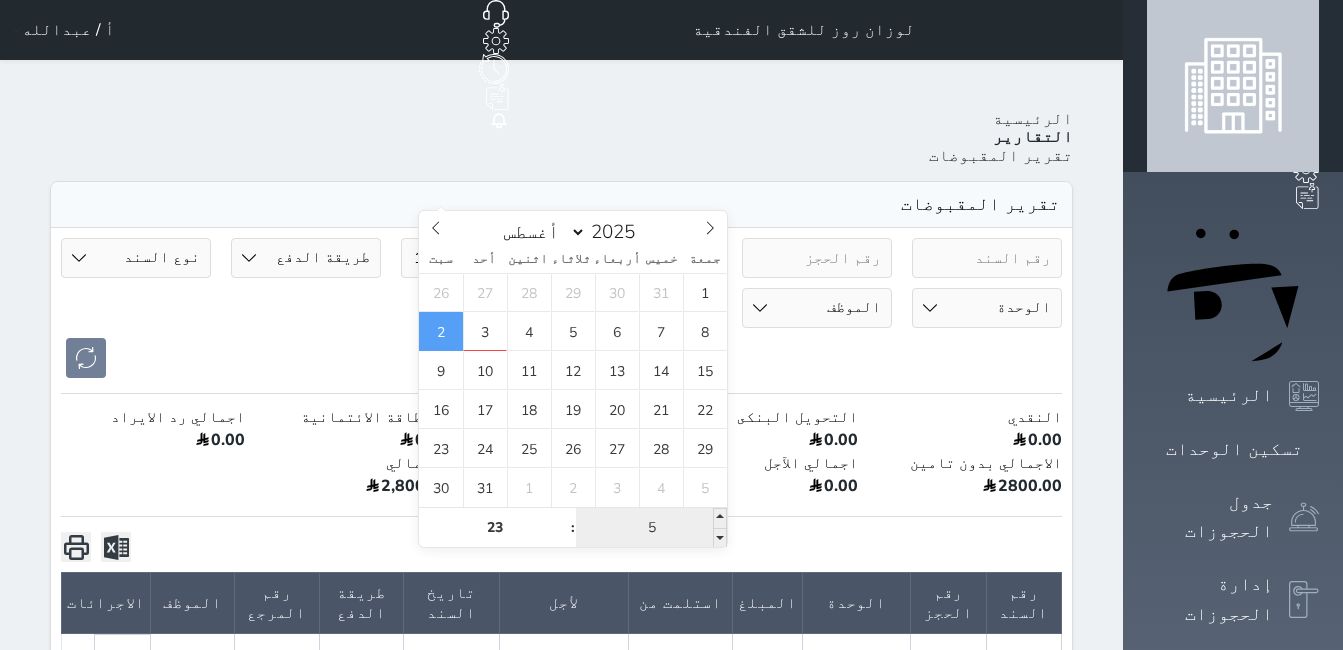 type on "59" 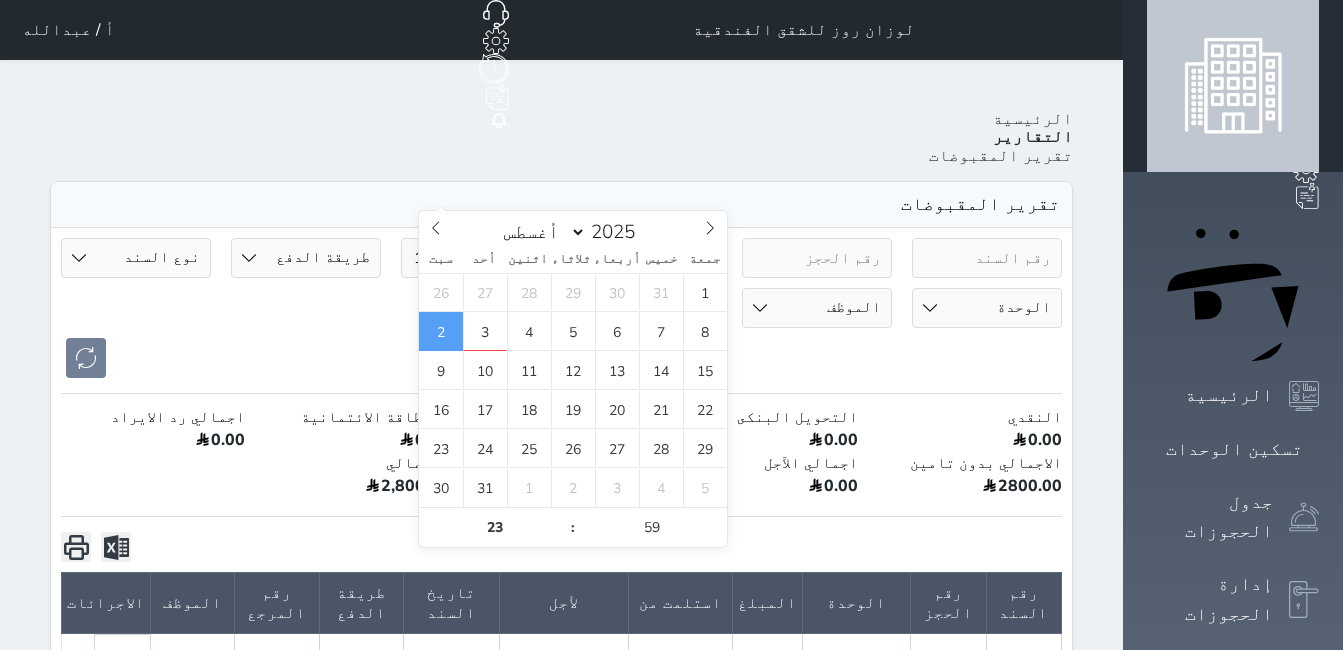 type on "2025-08-02 23:59" 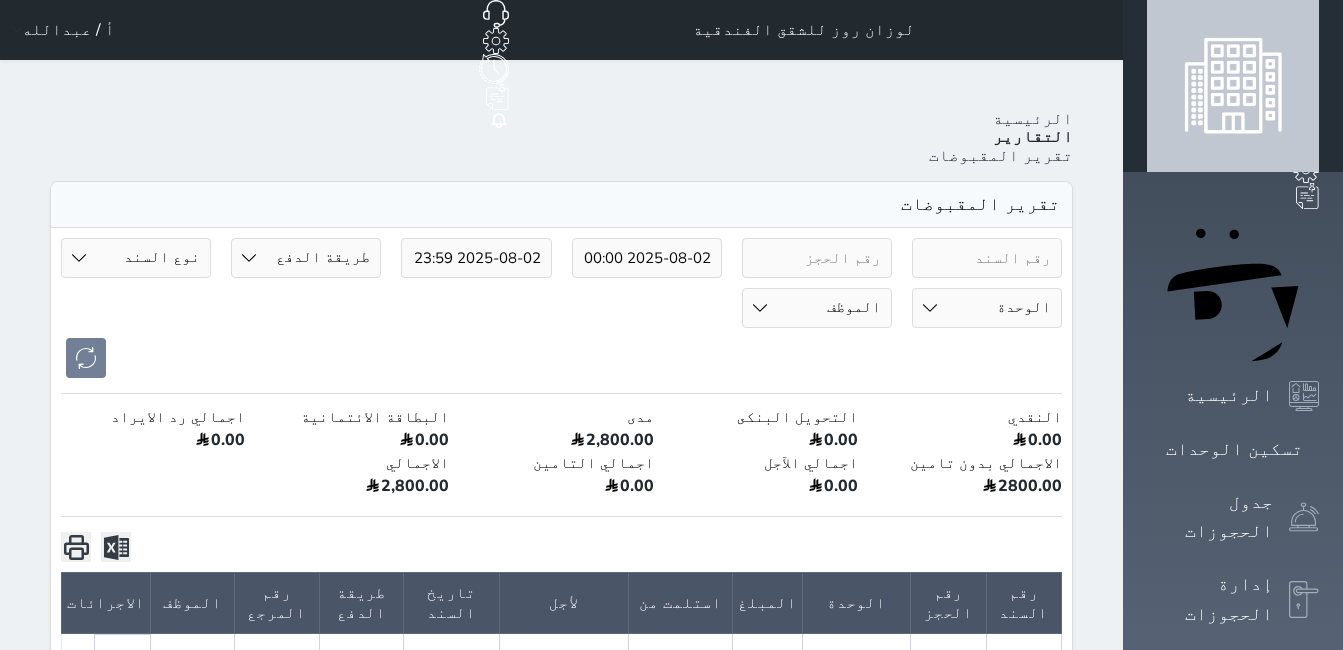 click on "0.00" at bounding box center (766, 489) 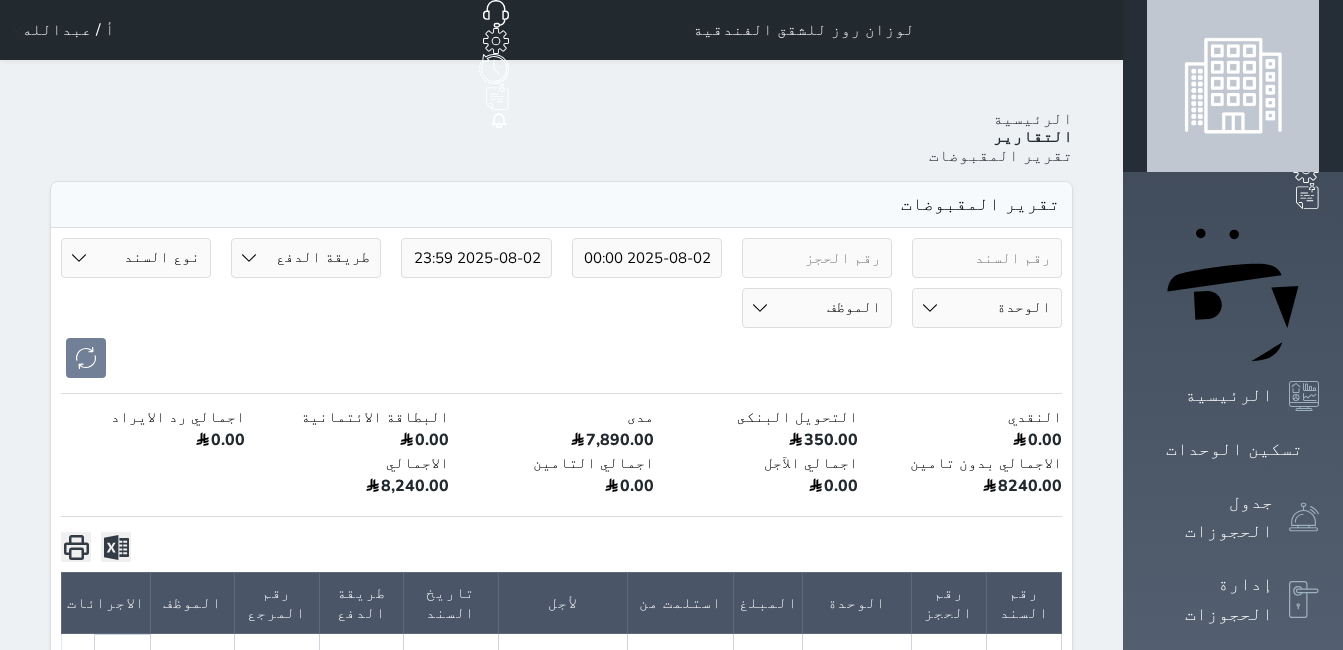click on "أ / عبدالله" at bounding box center [59, 30] 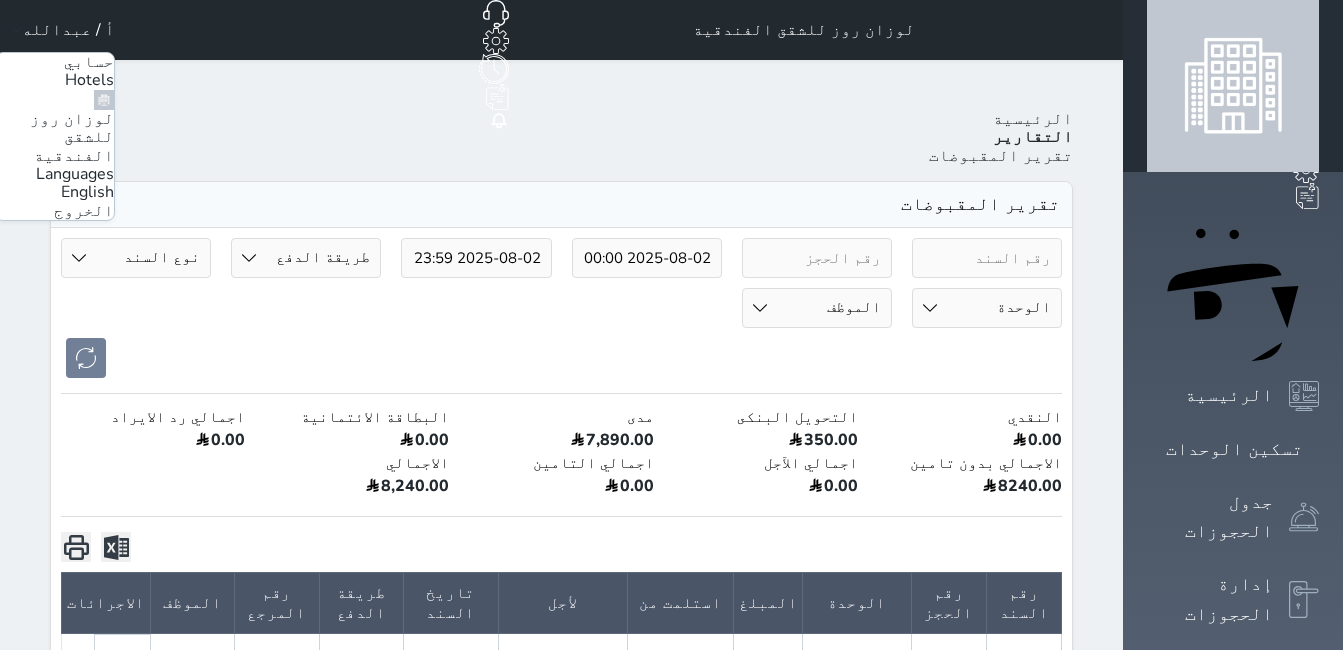 click on "الخروج" at bounding box center [84, 211] 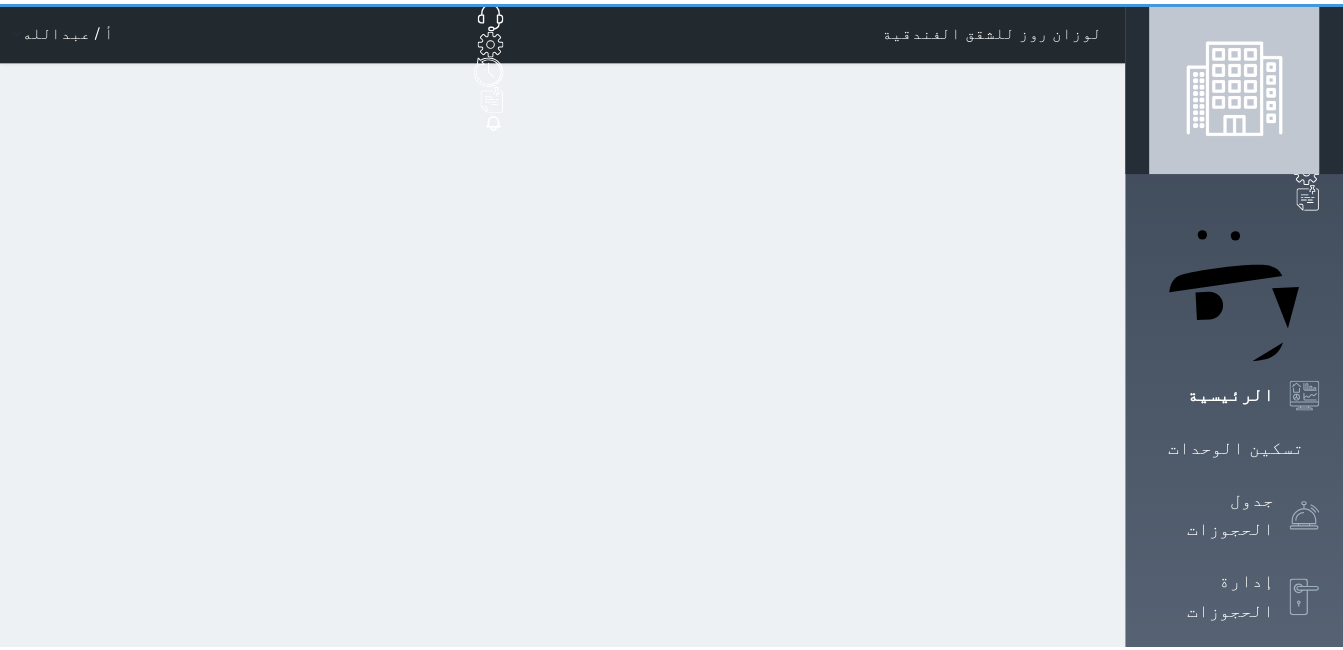 scroll, scrollTop: 0, scrollLeft: 0, axis: both 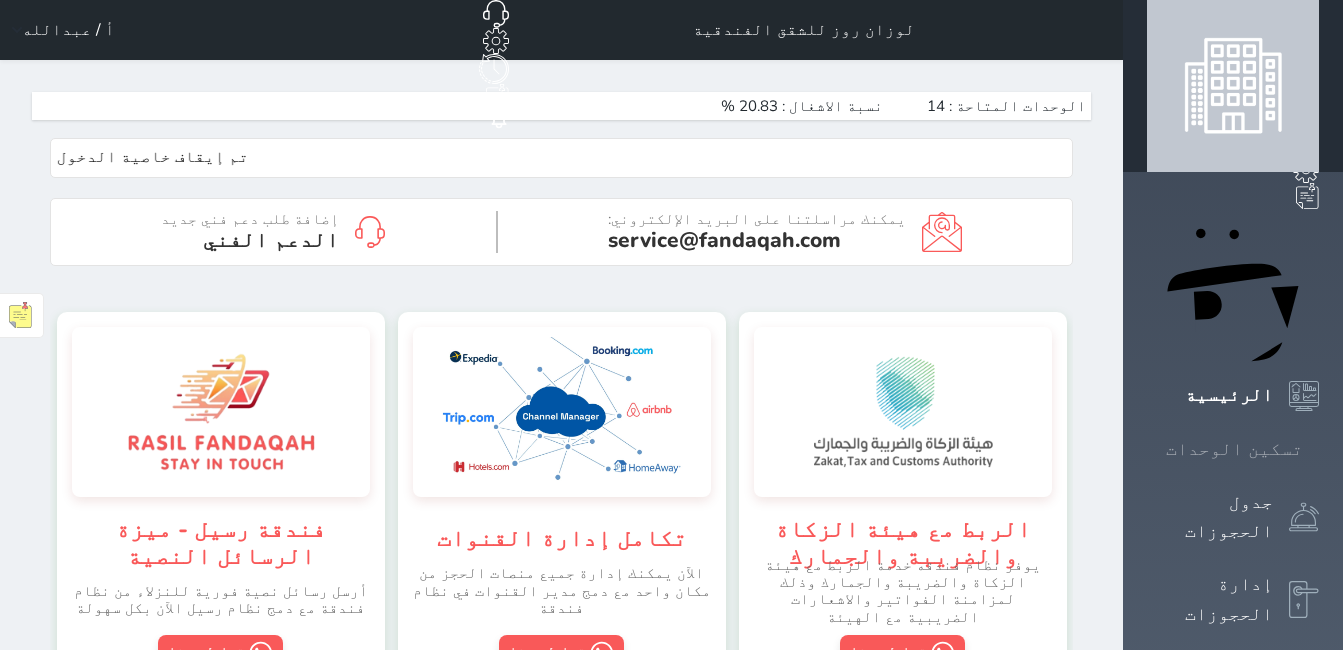 click 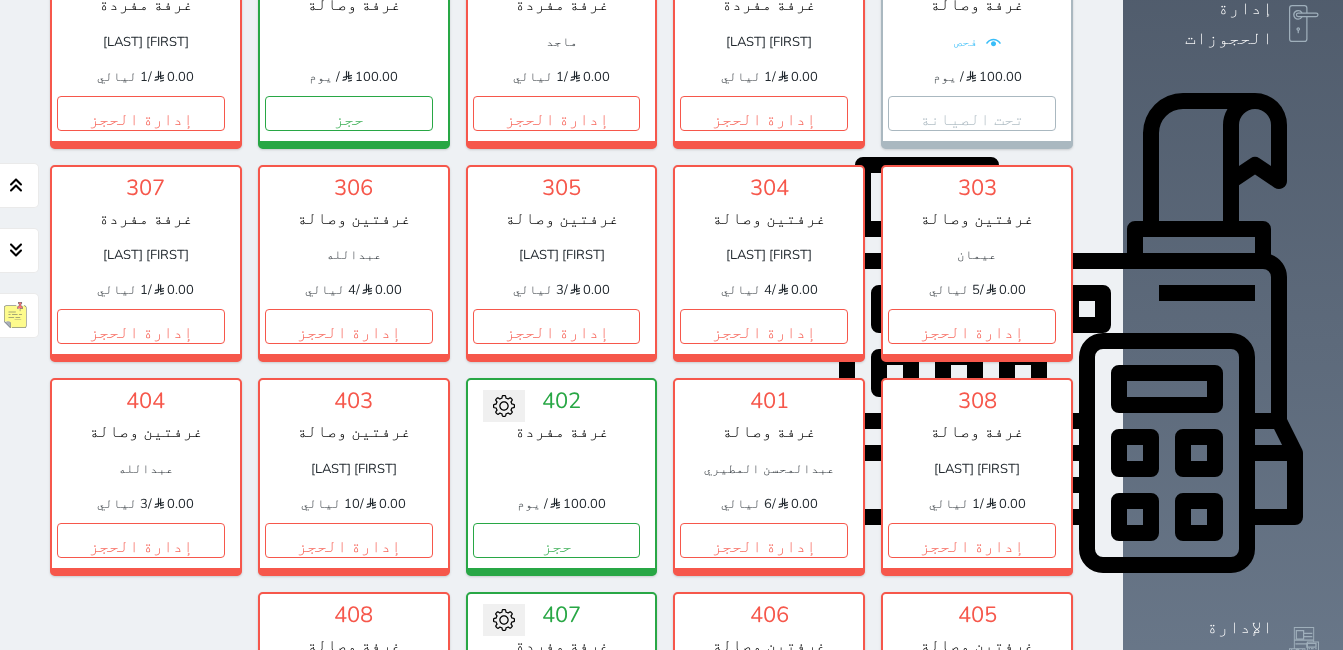 scroll, scrollTop: 578, scrollLeft: 0, axis: vertical 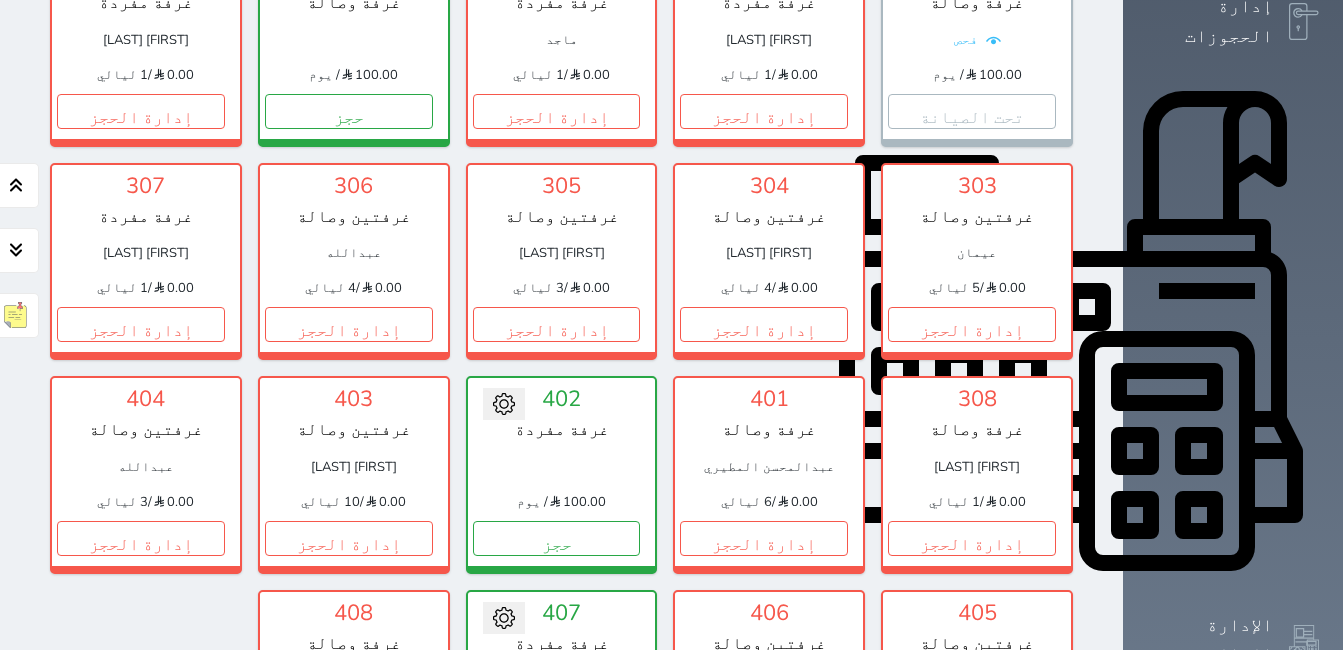 click on "التقارير" at bounding box center (1229, 921) 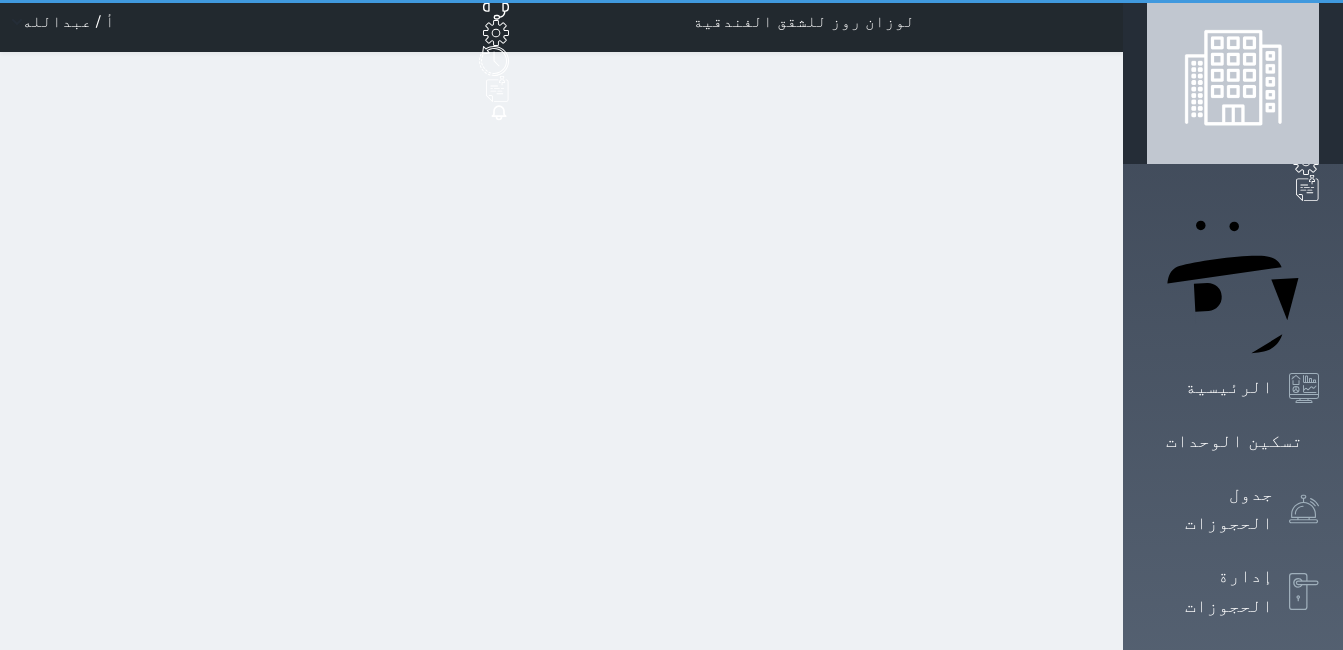 scroll, scrollTop: 0, scrollLeft: 0, axis: both 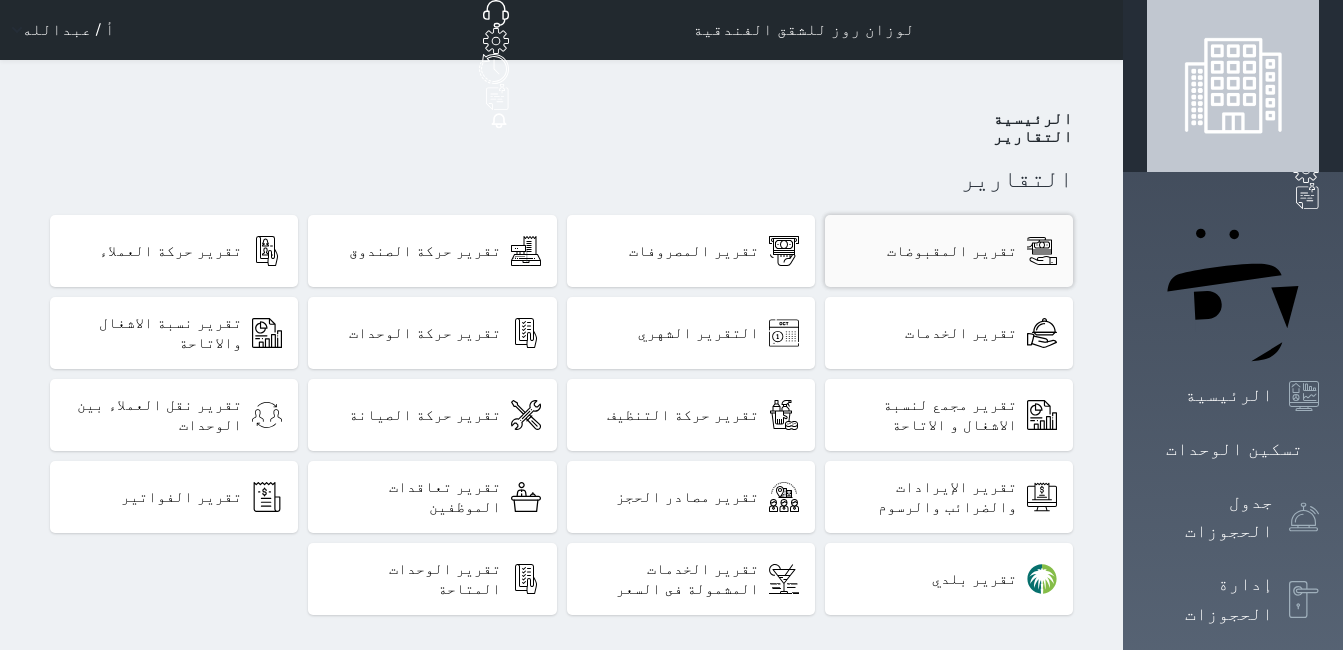 click on "تقرير المقبوضات" at bounding box center [949, 251] 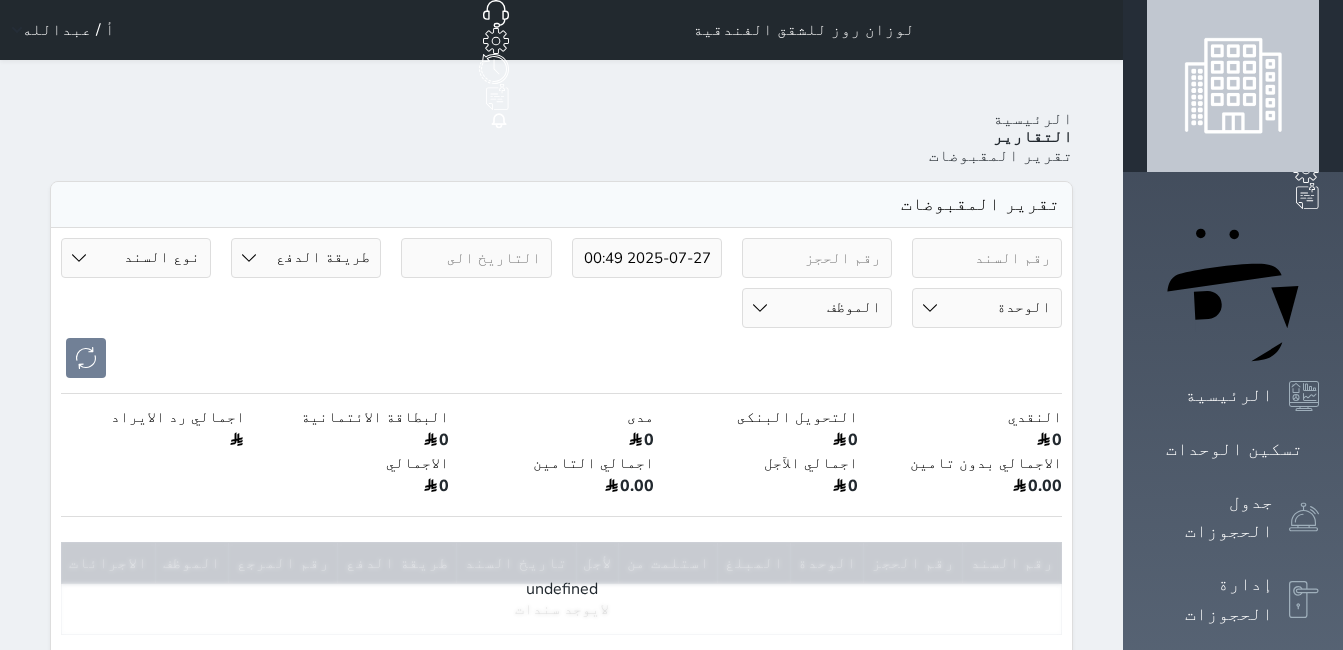 click on "2025-07-27 00:49" at bounding box center [647, 258] 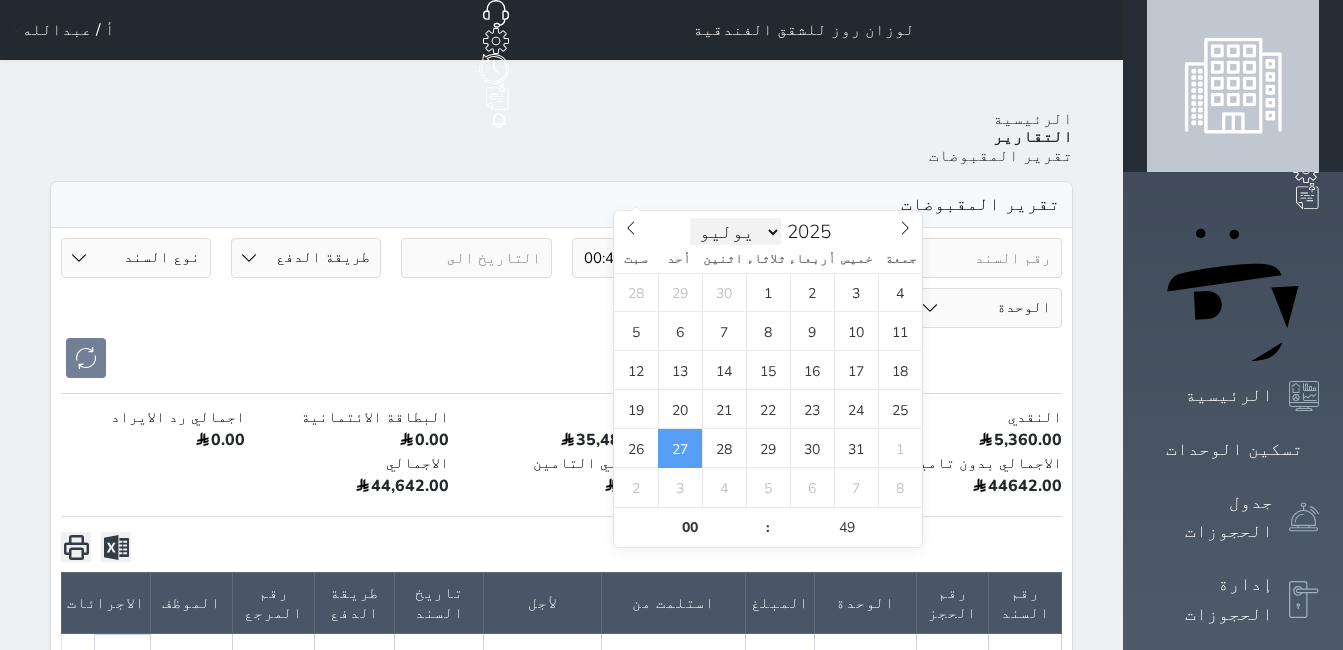 click on "يناير فبراير مارس أبريل مايو يونيو يوليو أغسطس سبتمبر أكتوبر نوفمبر ديسمبر" at bounding box center (736, 232) 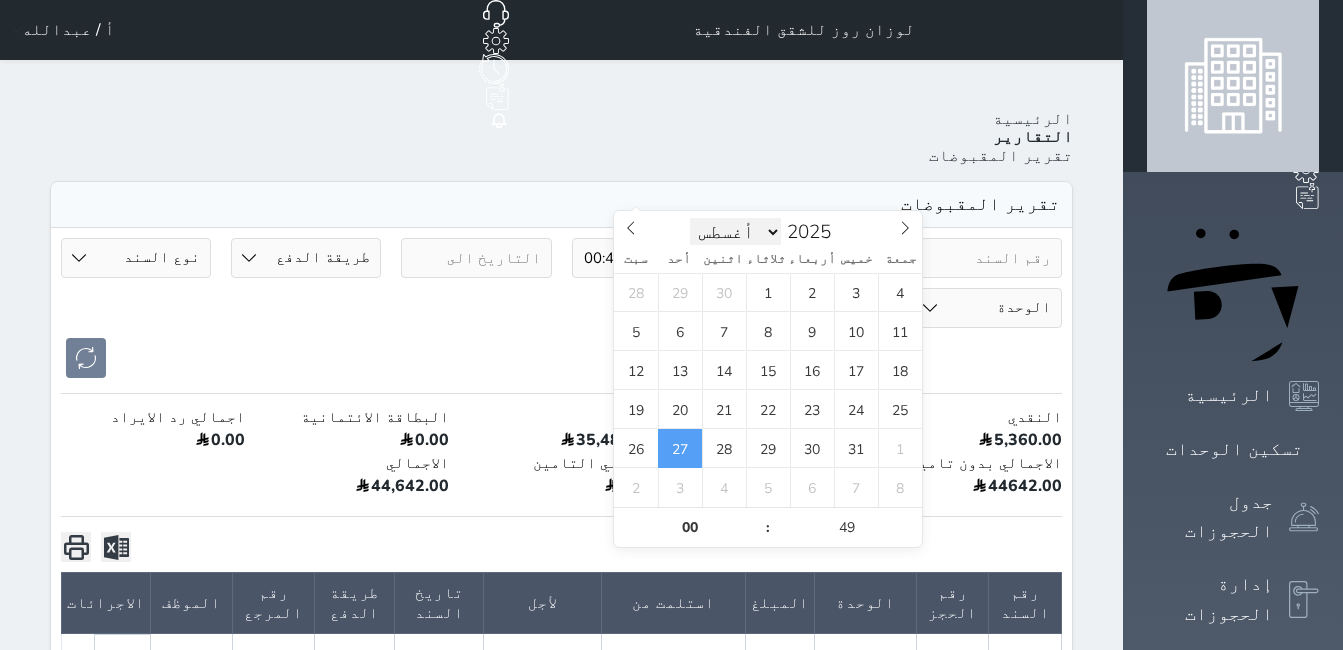 click on "يناير فبراير مارس أبريل مايو يونيو يوليو أغسطس سبتمبر أكتوبر نوفمبر ديسمبر" at bounding box center (736, 232) 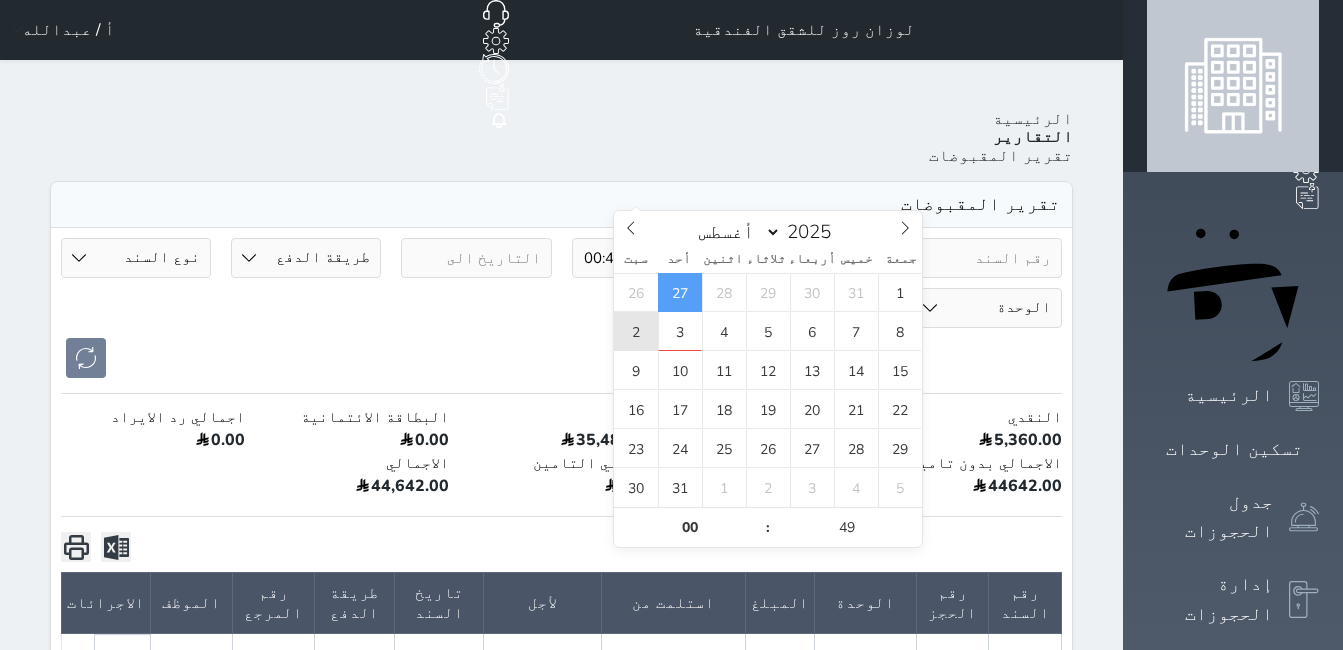 click on "2" at bounding box center (636, 331) 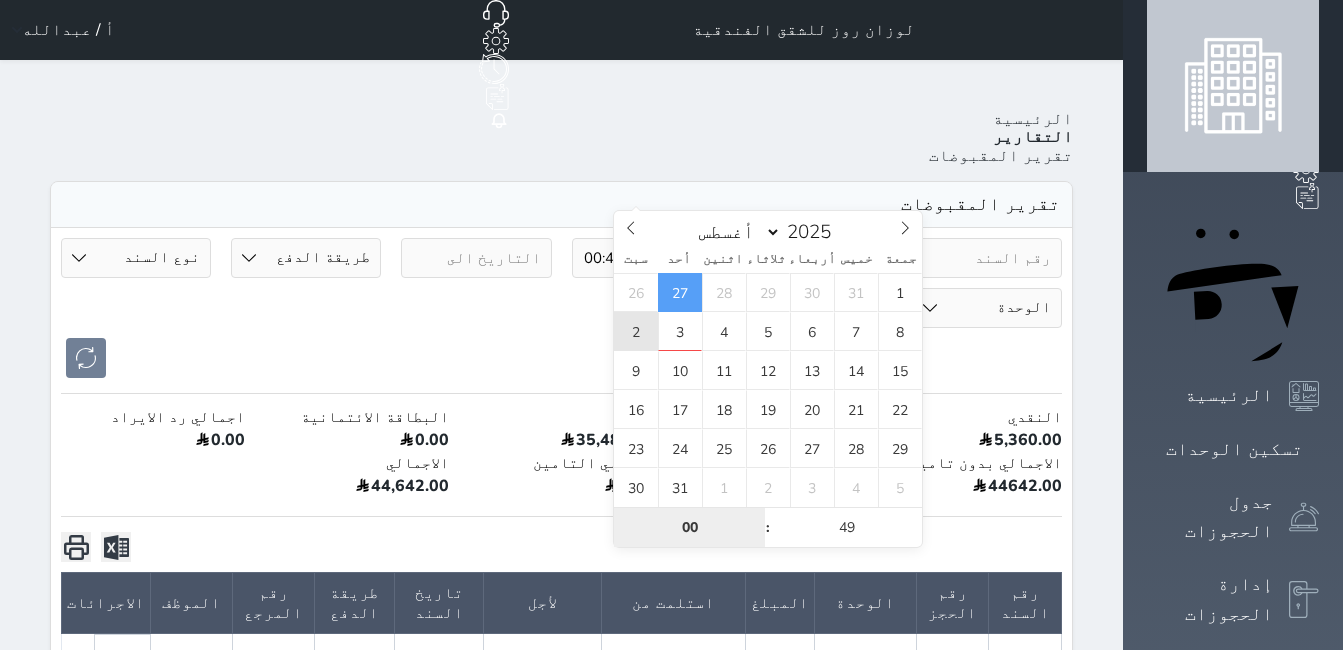 type on "2025-08-02 00:49" 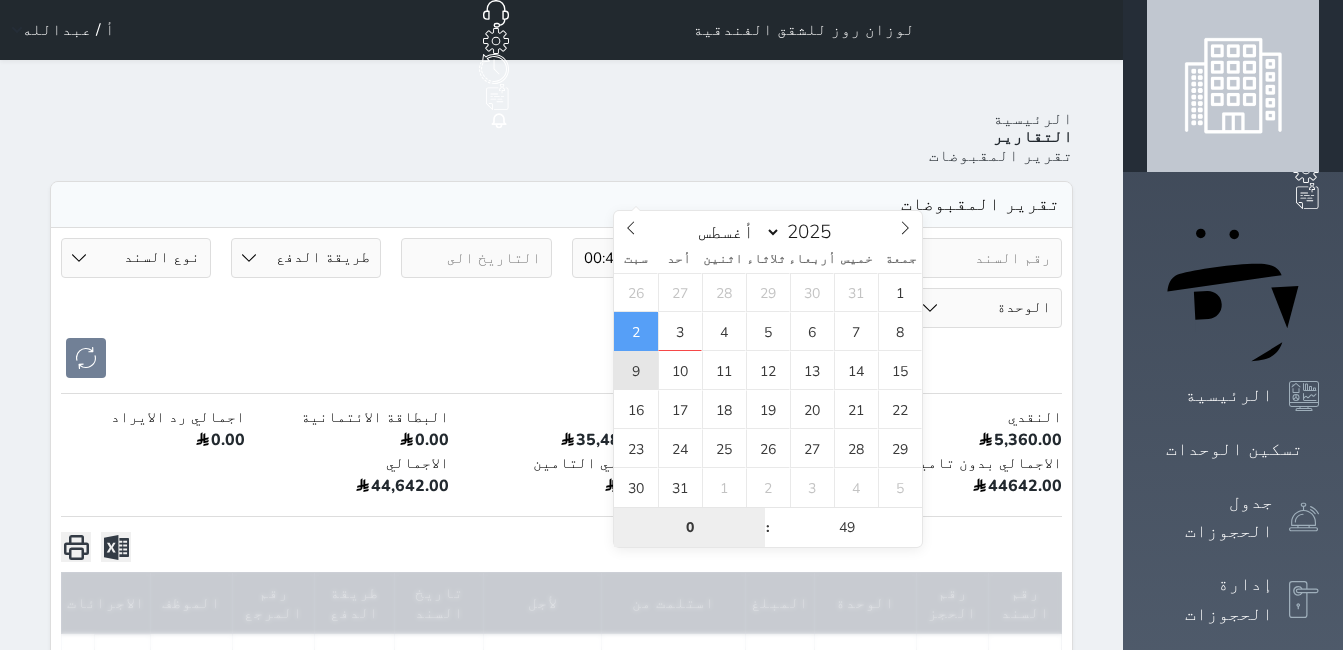 type on "00" 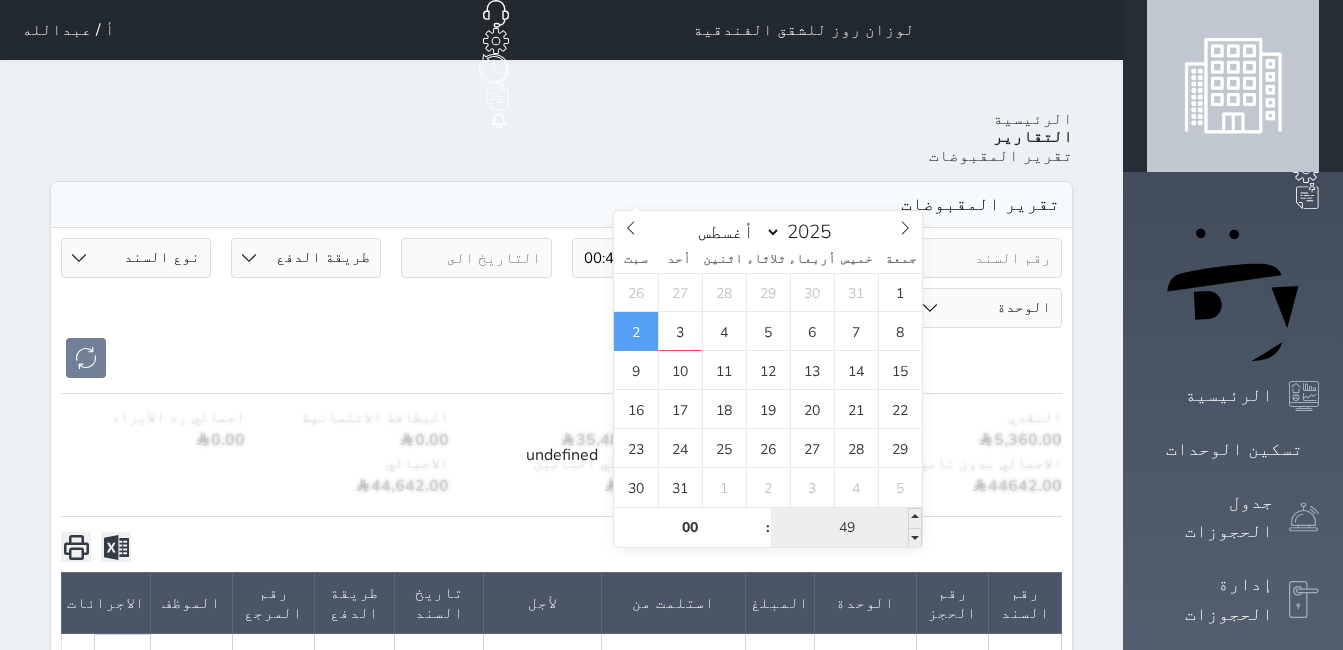 click on "49" at bounding box center [846, 528] 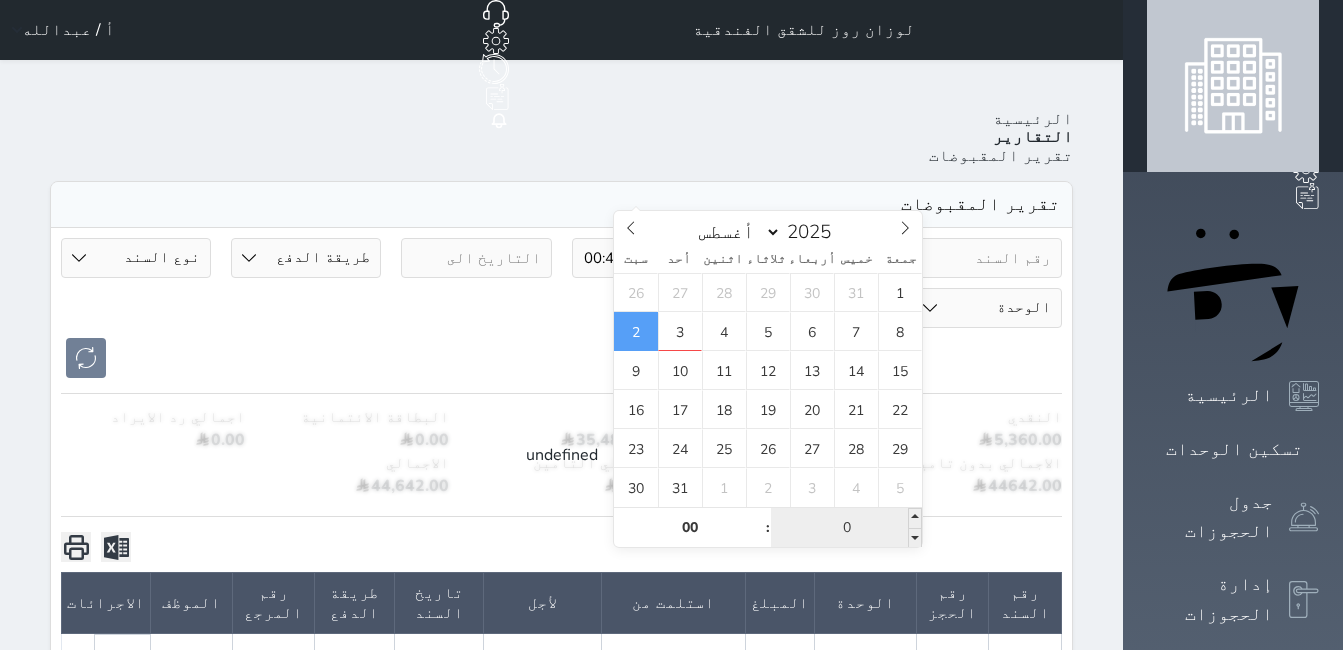 type on "00" 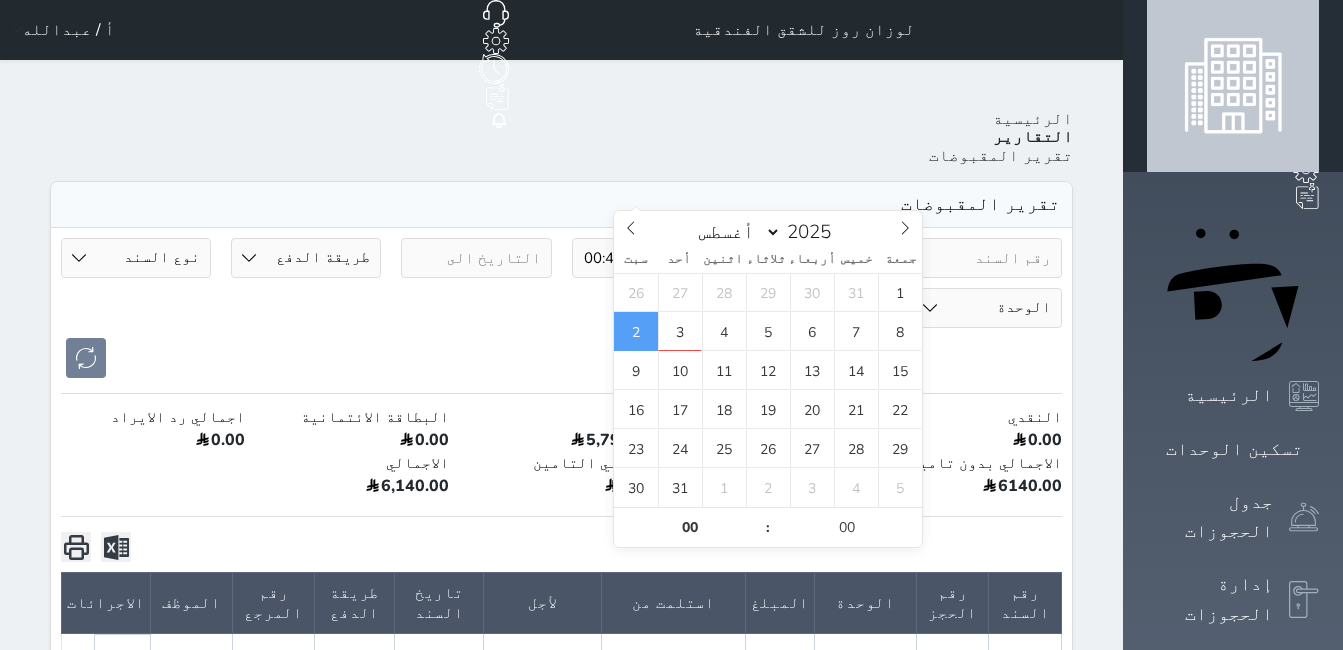 type on "2025-08-02 00:00" 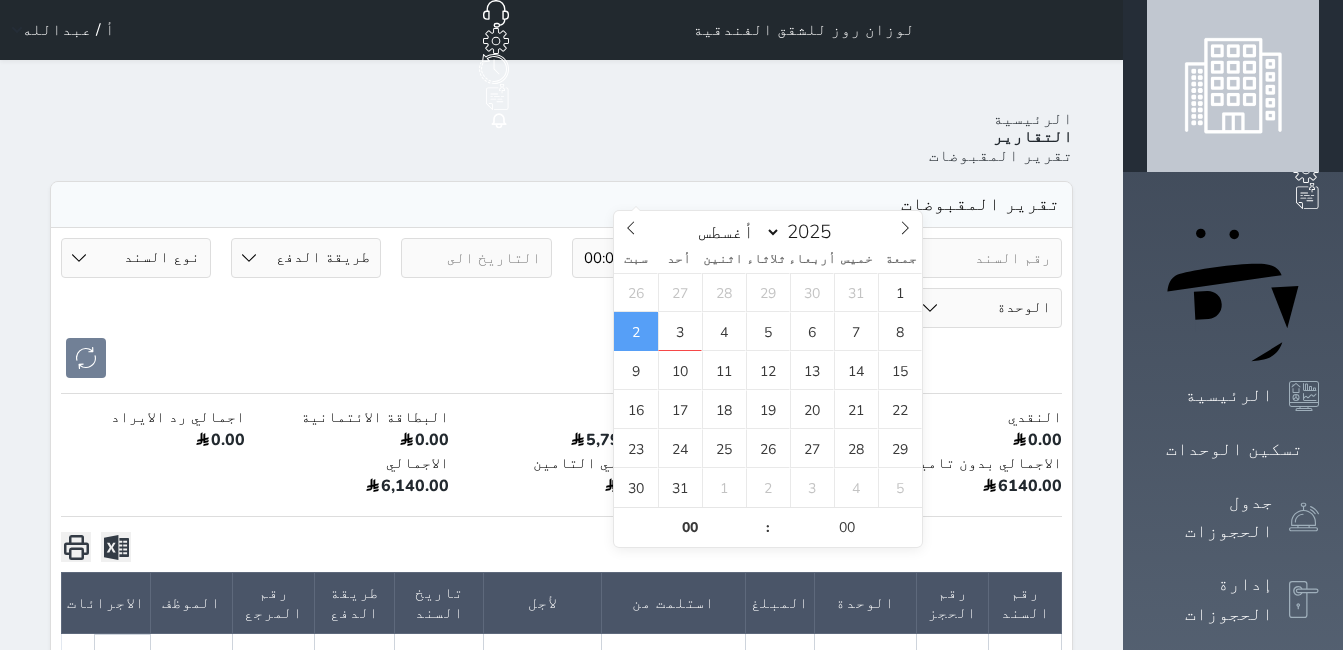 click at bounding box center [476, 258] 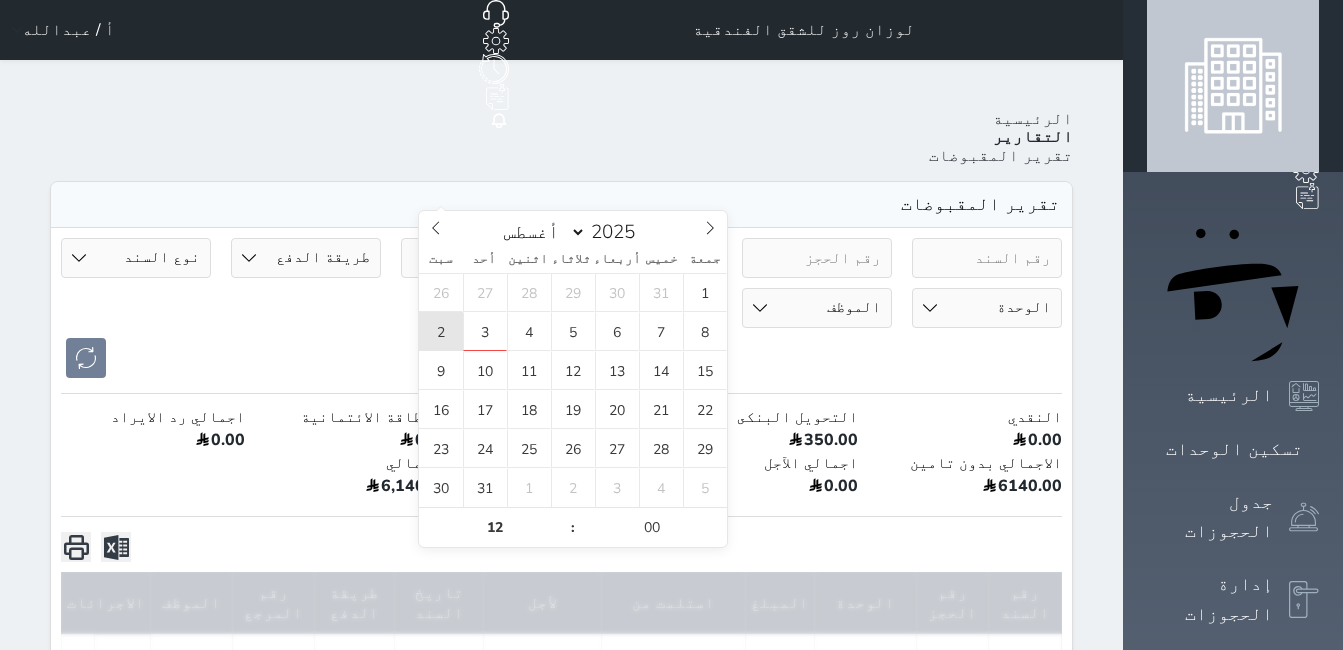 click on "2" at bounding box center [441, 331] 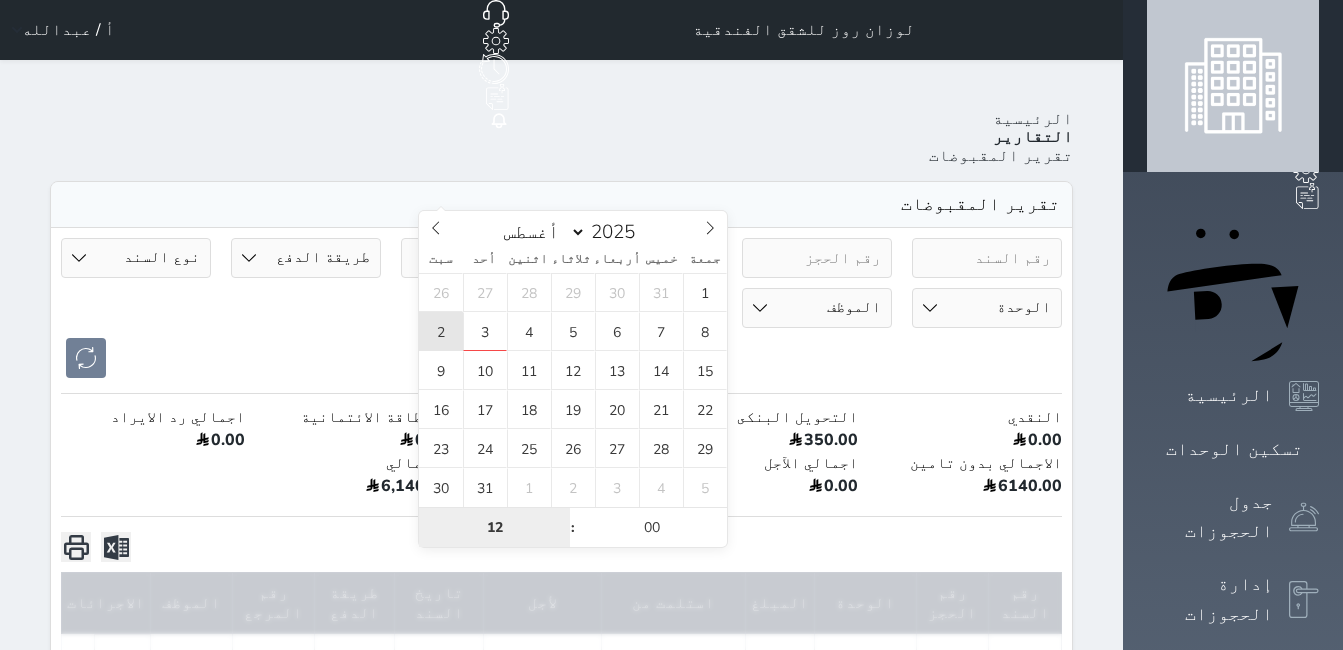 type on "2025-08-02 12:00" 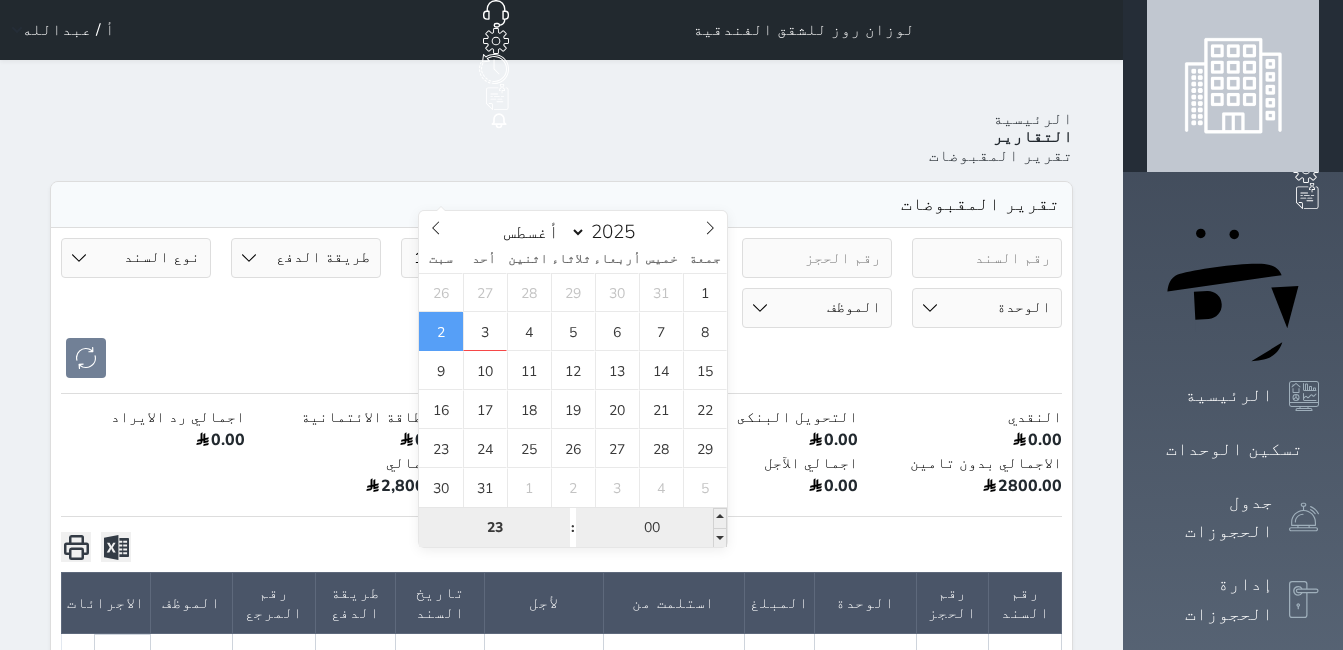 type on "23" 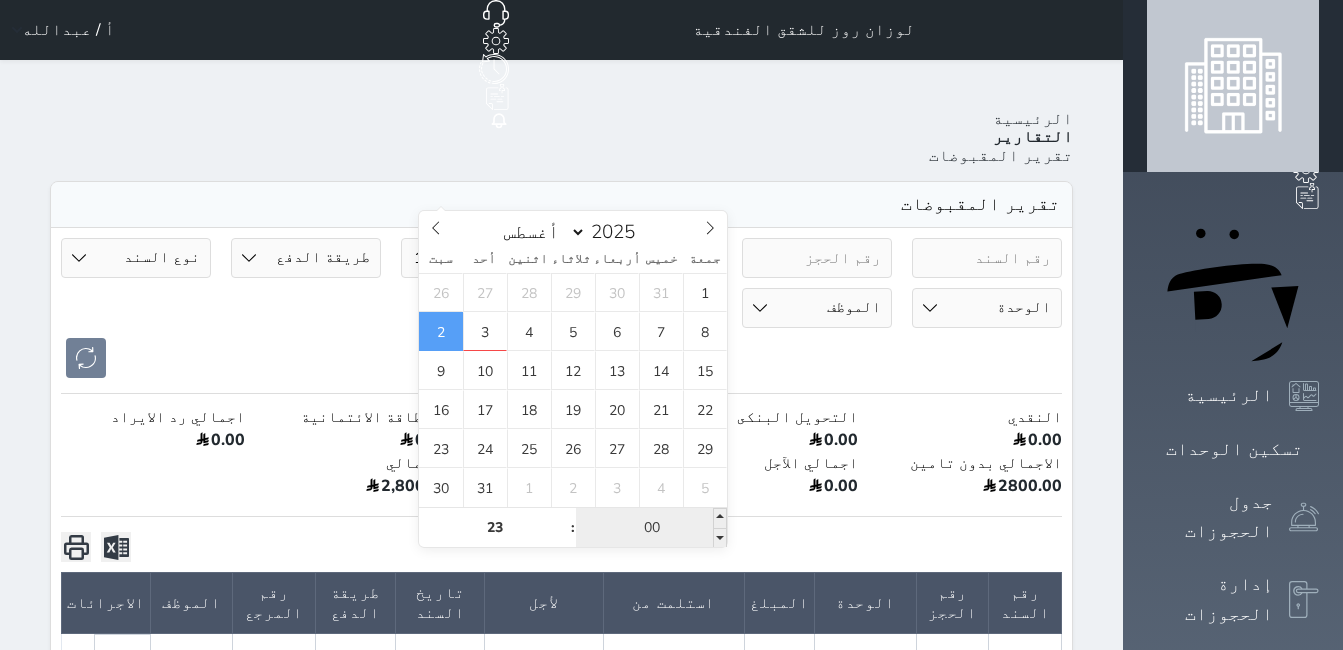 type on "2025-08-02 23:00" 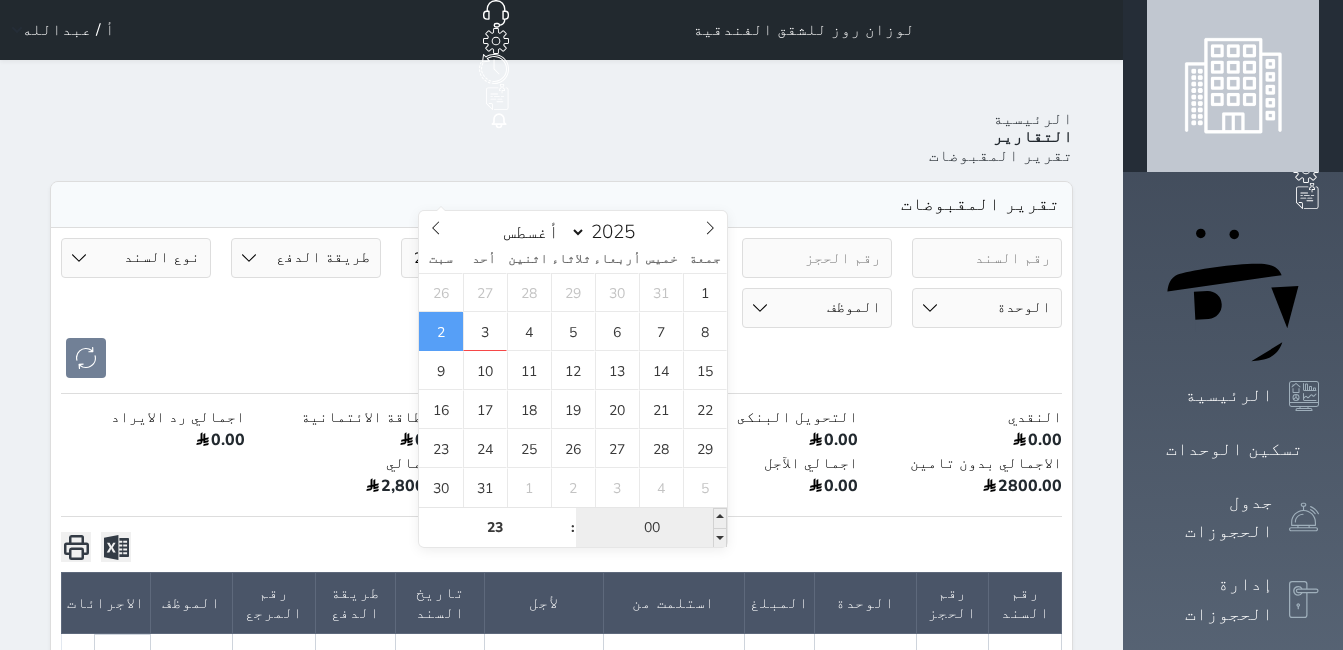 click on "00" at bounding box center [651, 528] 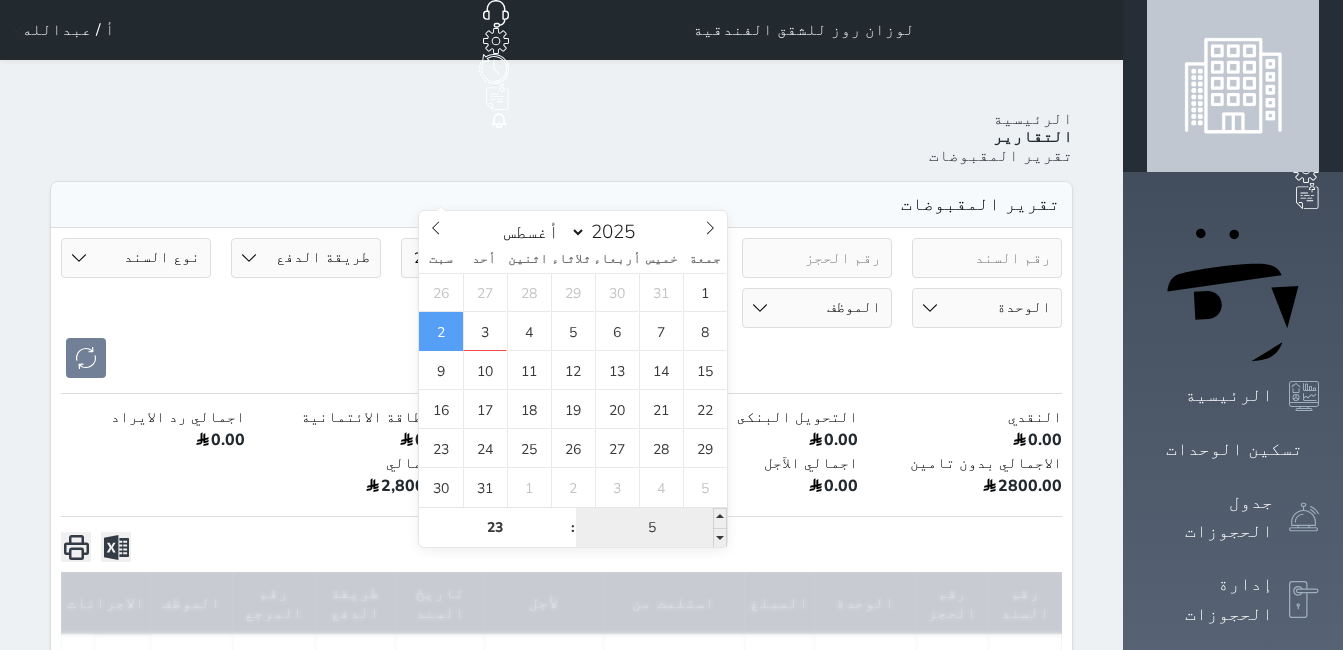 type on "59" 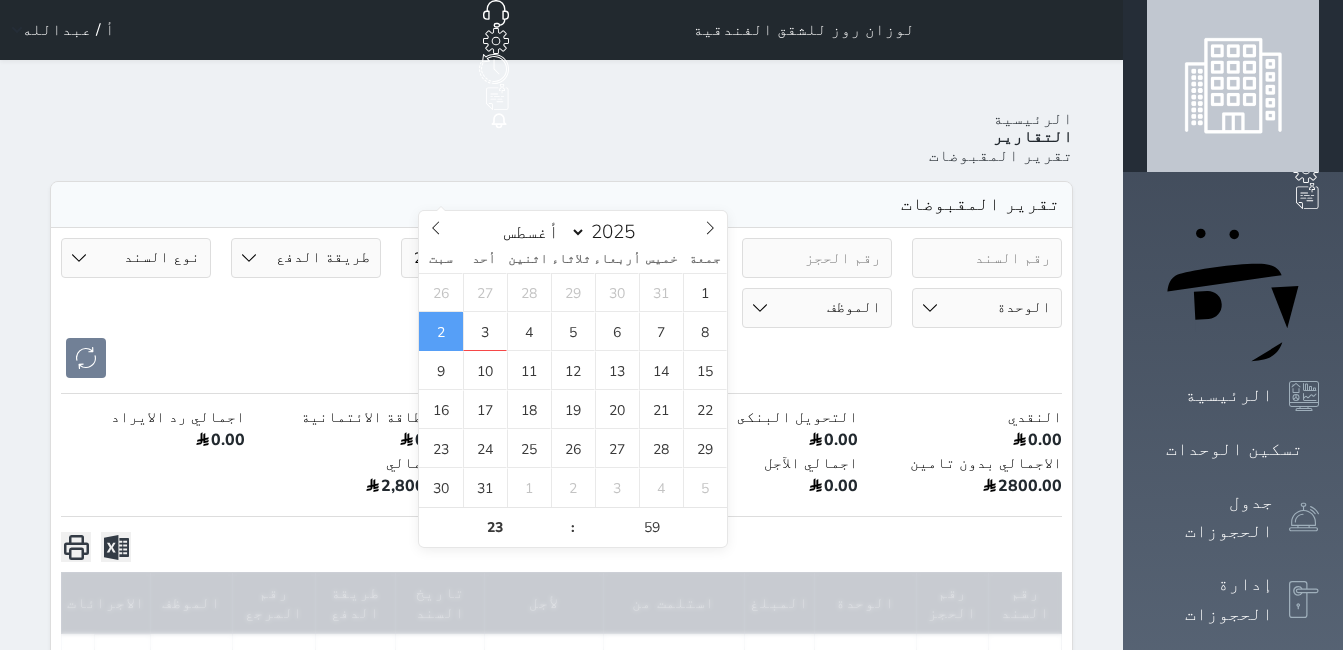 type on "2025-08-02 23:59" 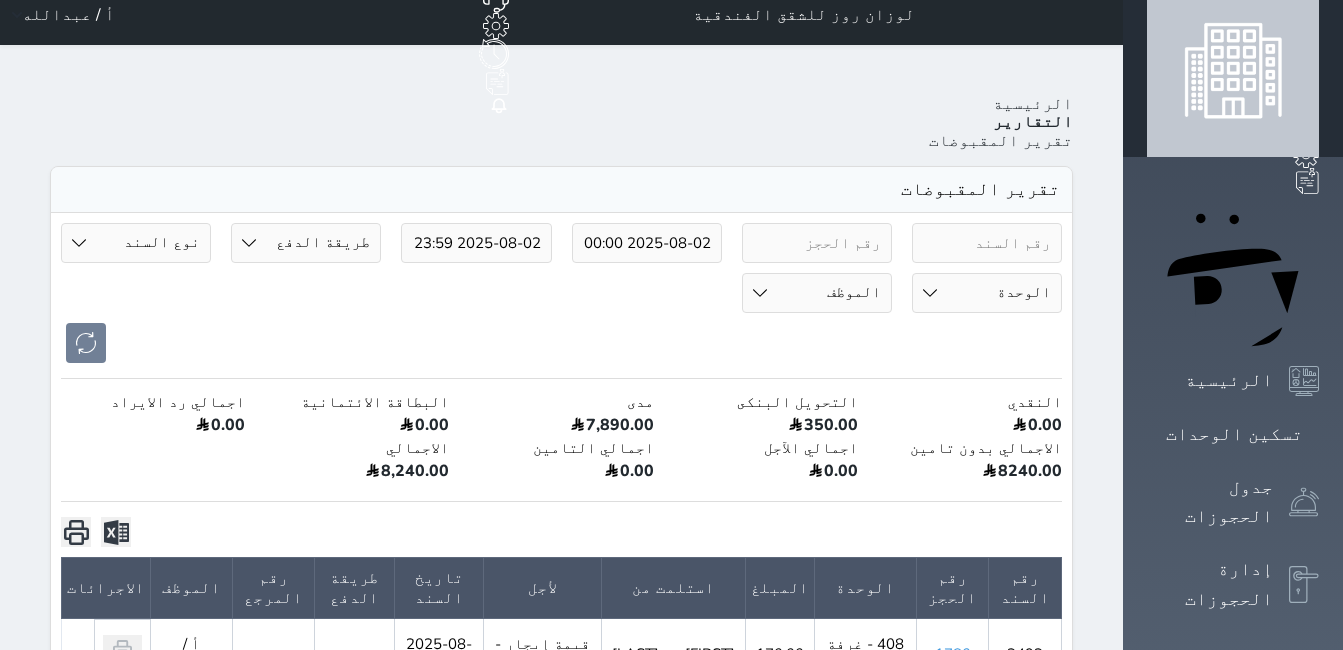 scroll, scrollTop: 0, scrollLeft: 0, axis: both 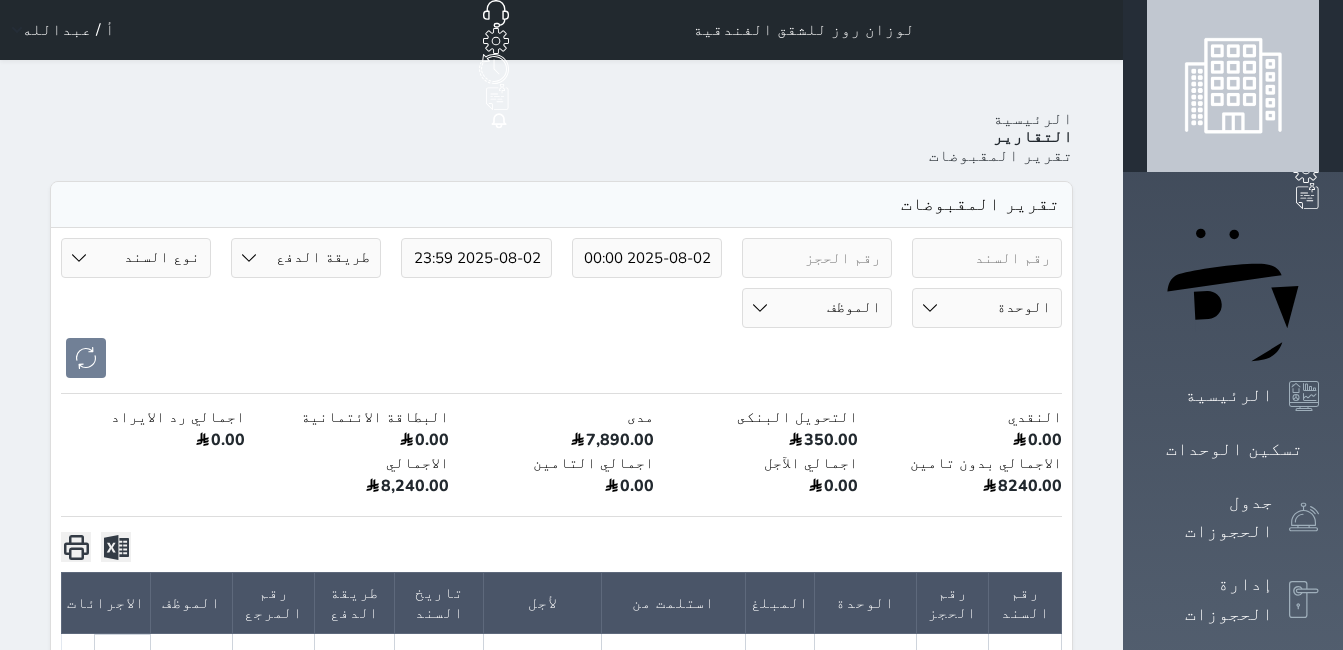 click 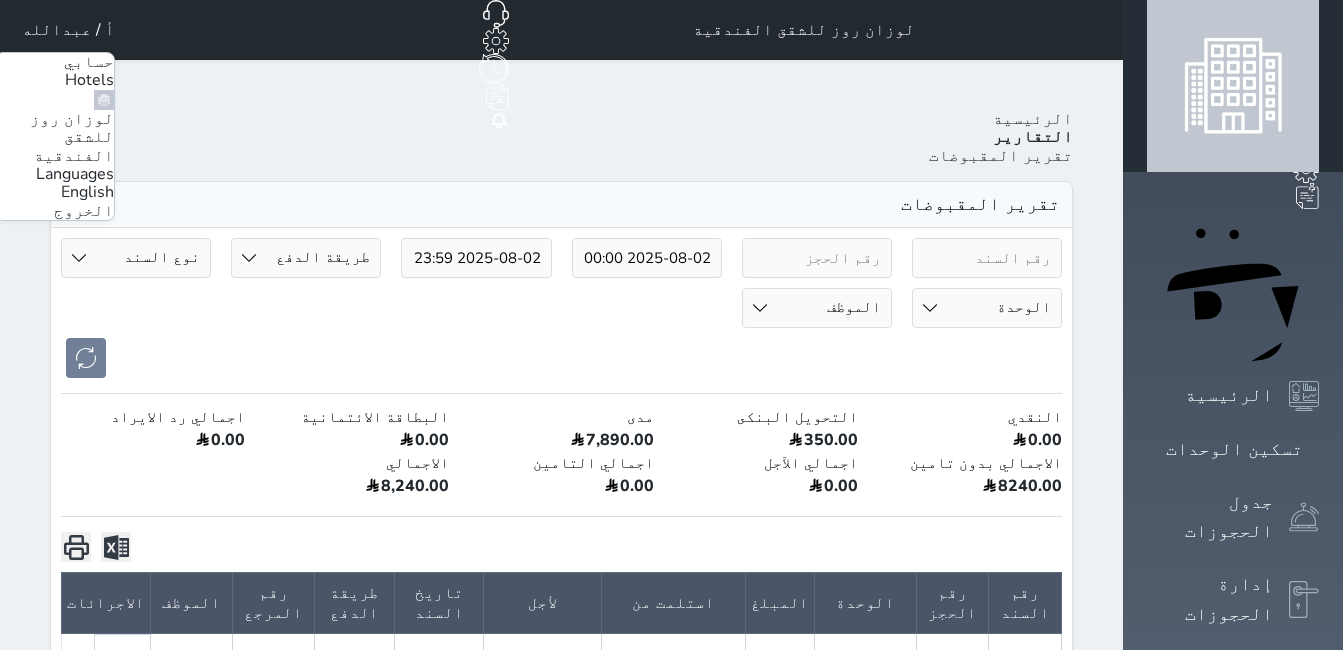 click on "الخروج" at bounding box center [84, 211] 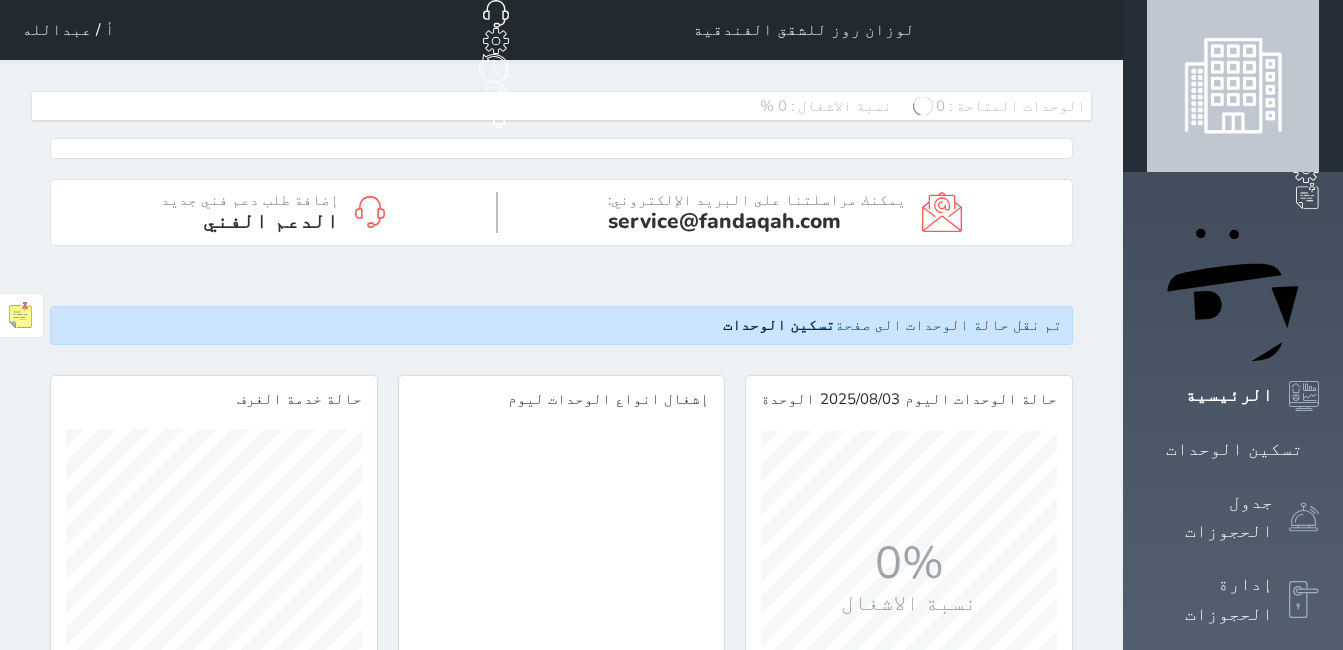 click 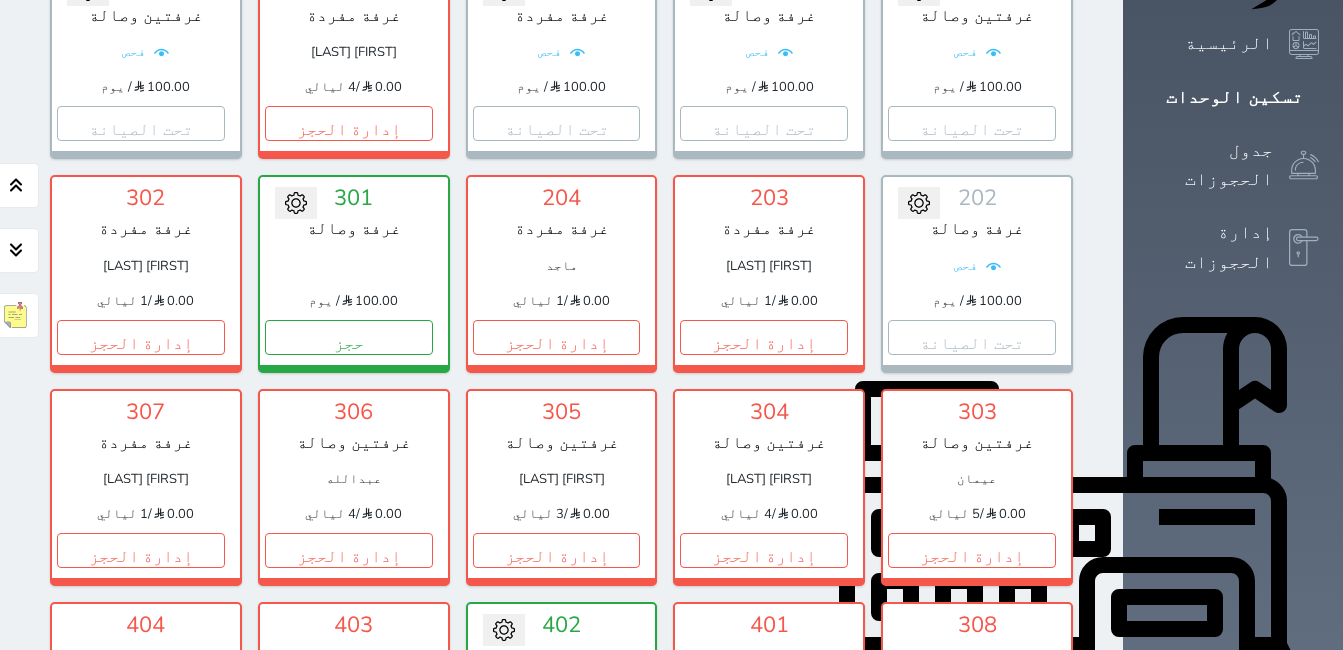 scroll, scrollTop: 478, scrollLeft: 0, axis: vertical 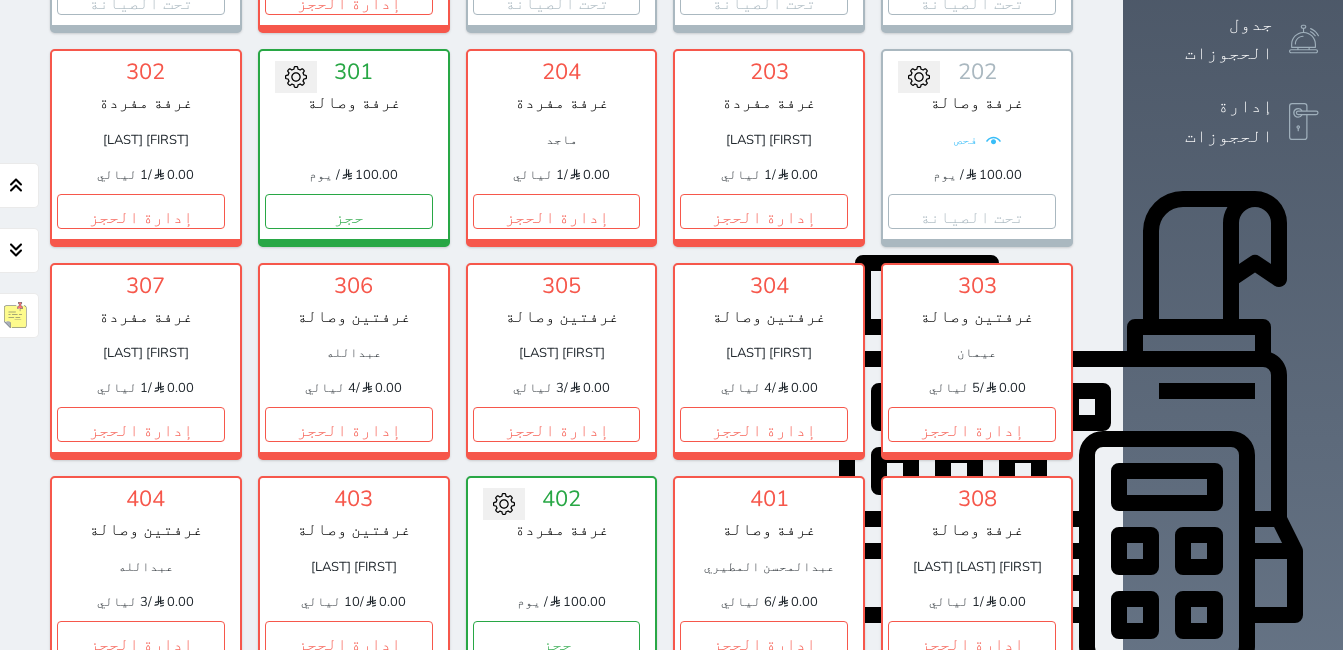 click on "حجز" at bounding box center (557, 851) 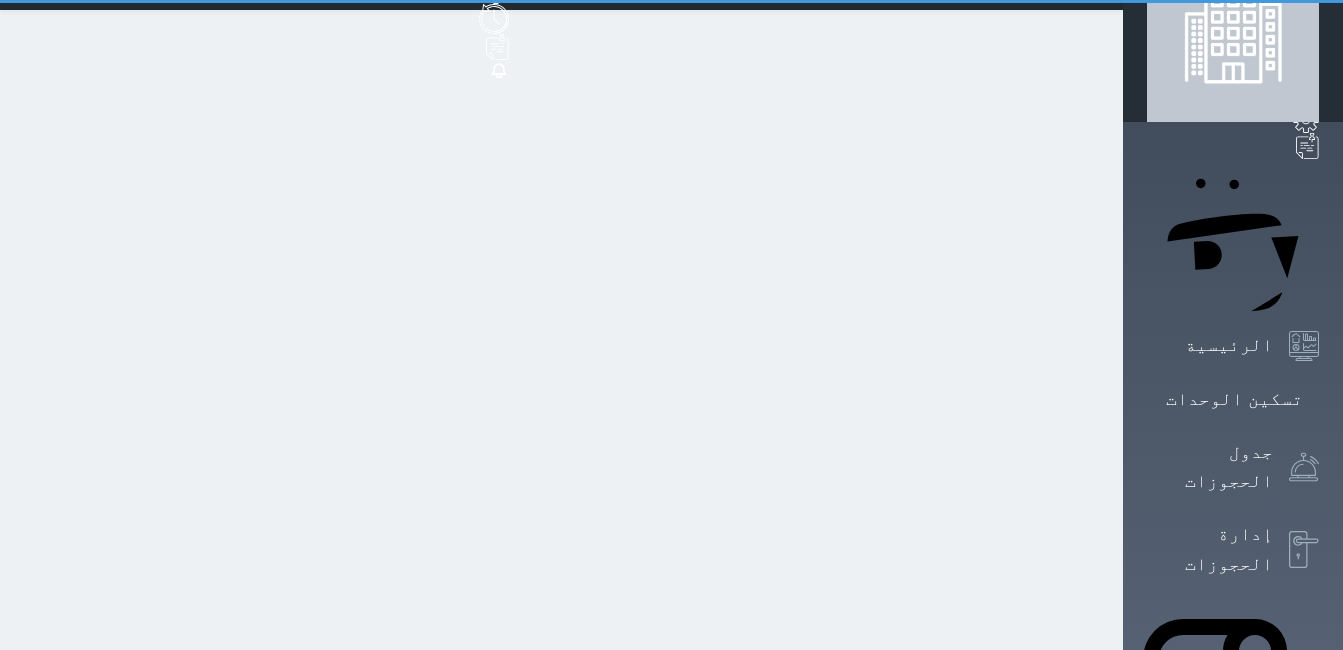 scroll, scrollTop: 0, scrollLeft: 0, axis: both 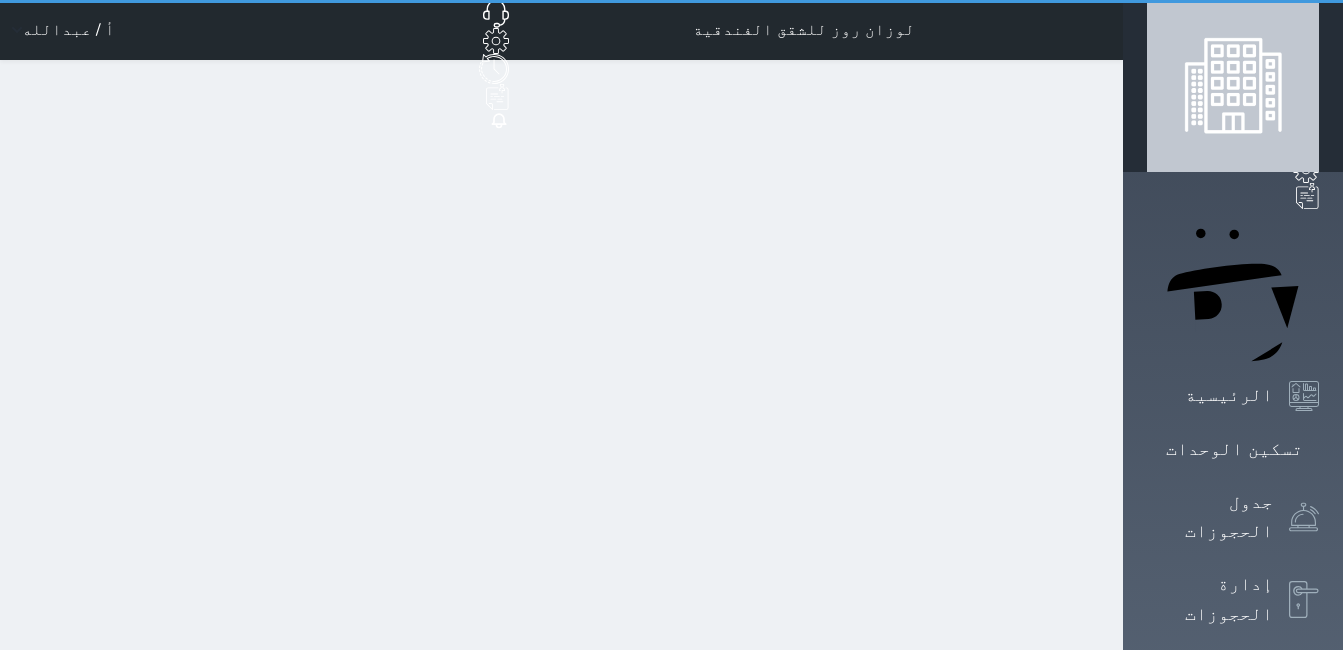 select on "1" 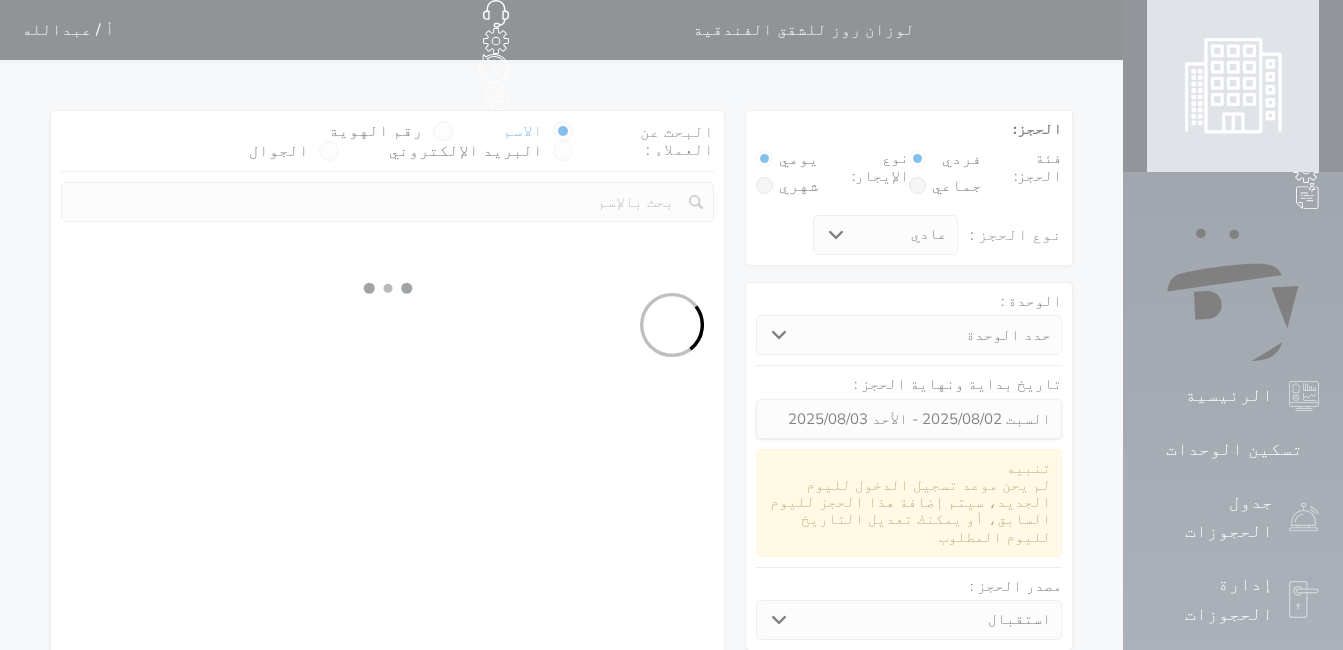 select 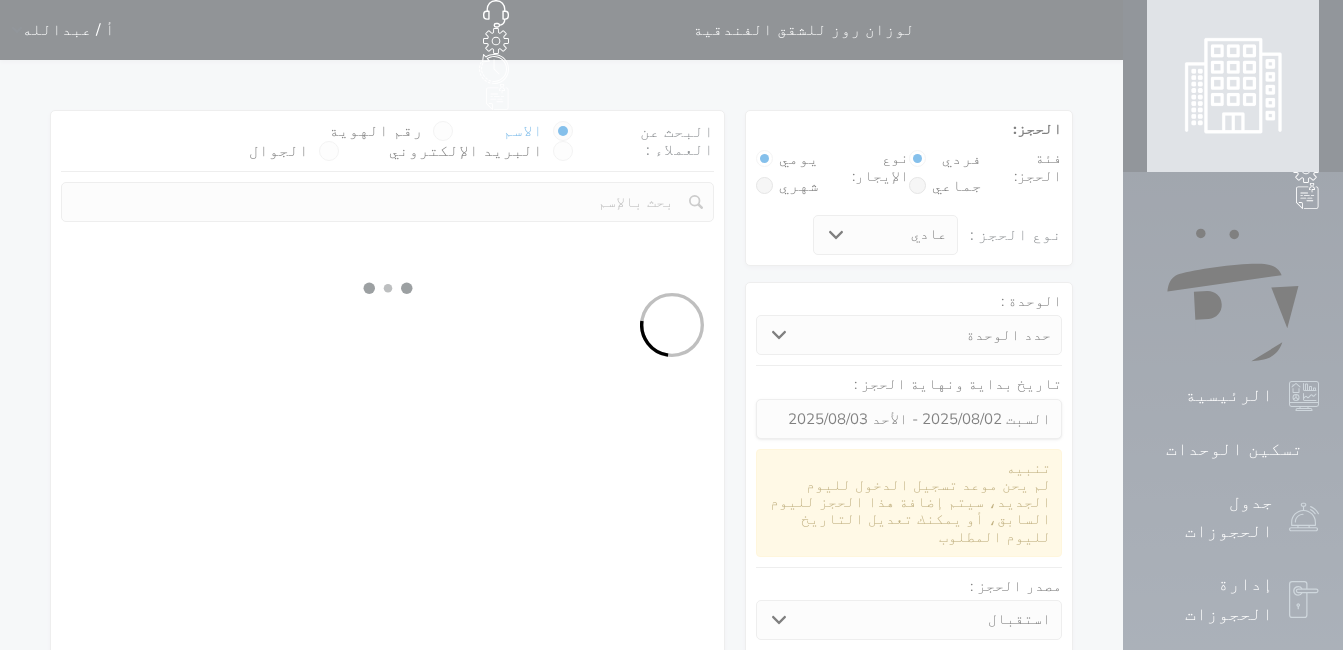 select on "1" 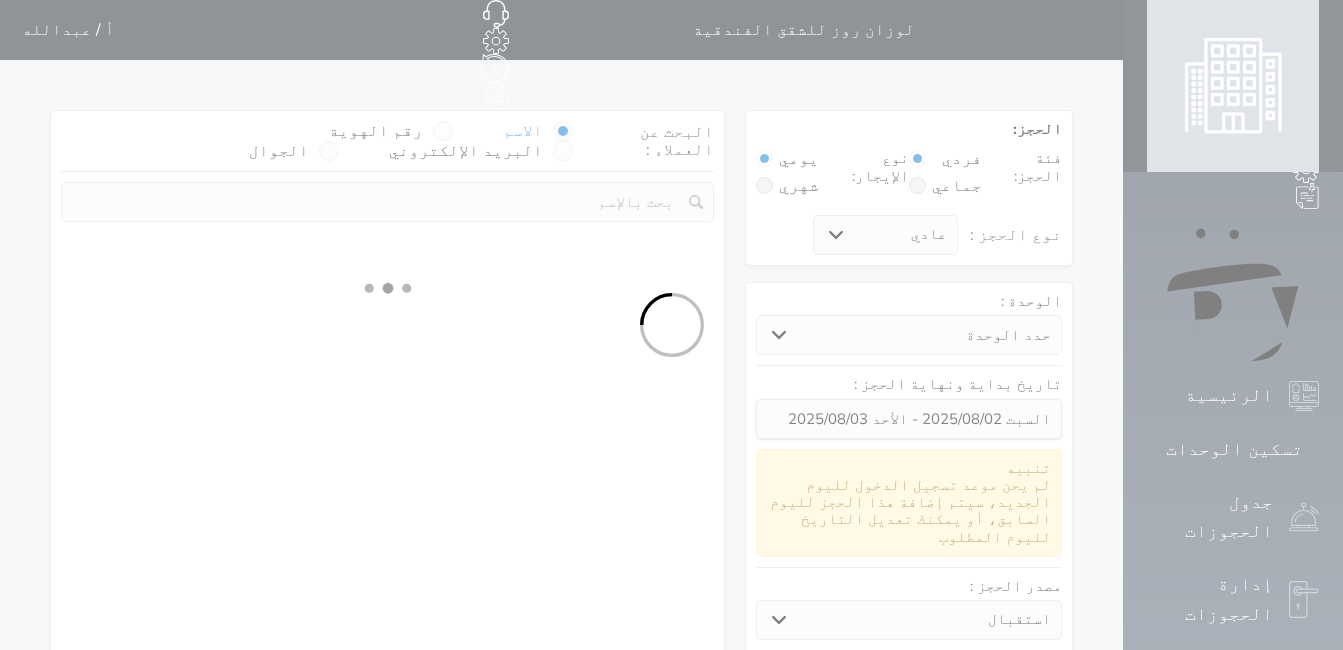 select on "113" 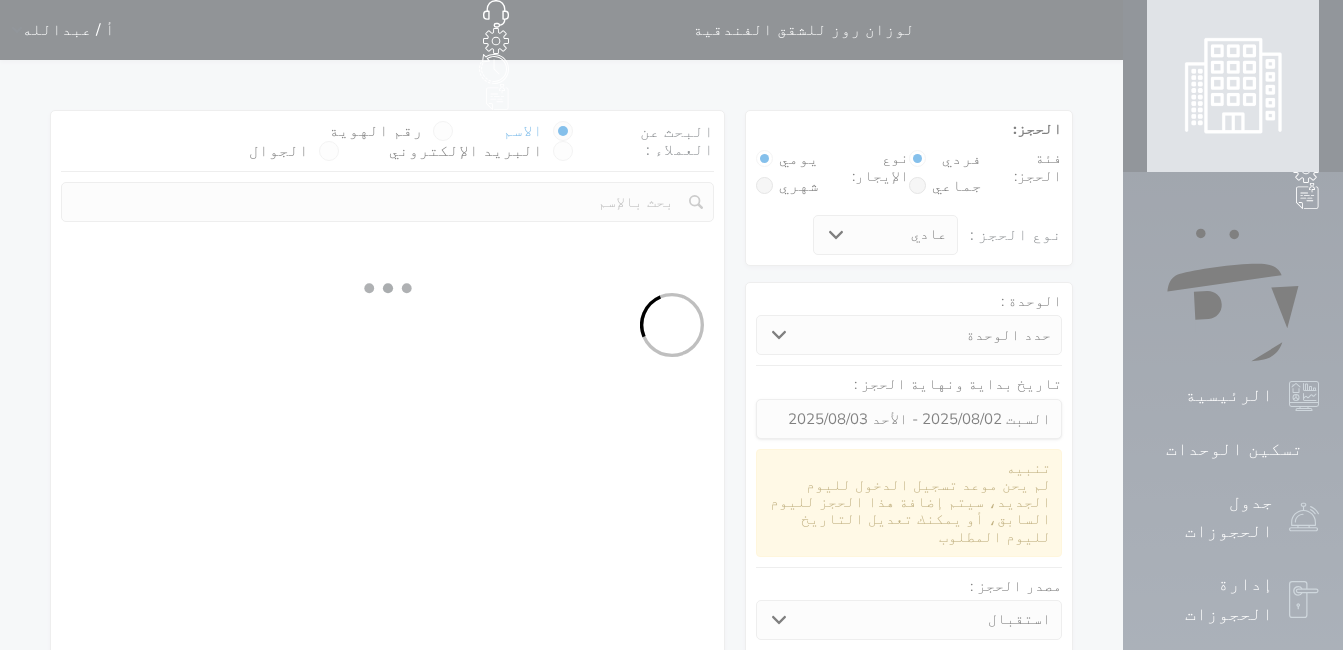 select on "1" 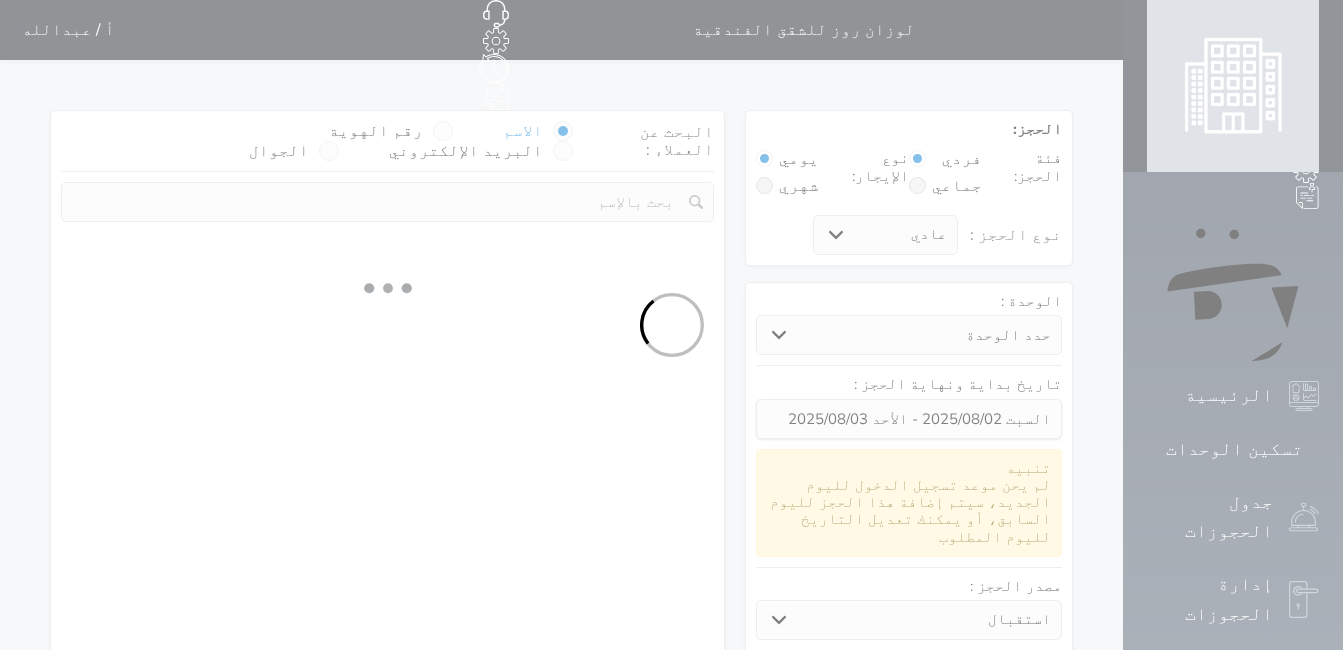 select 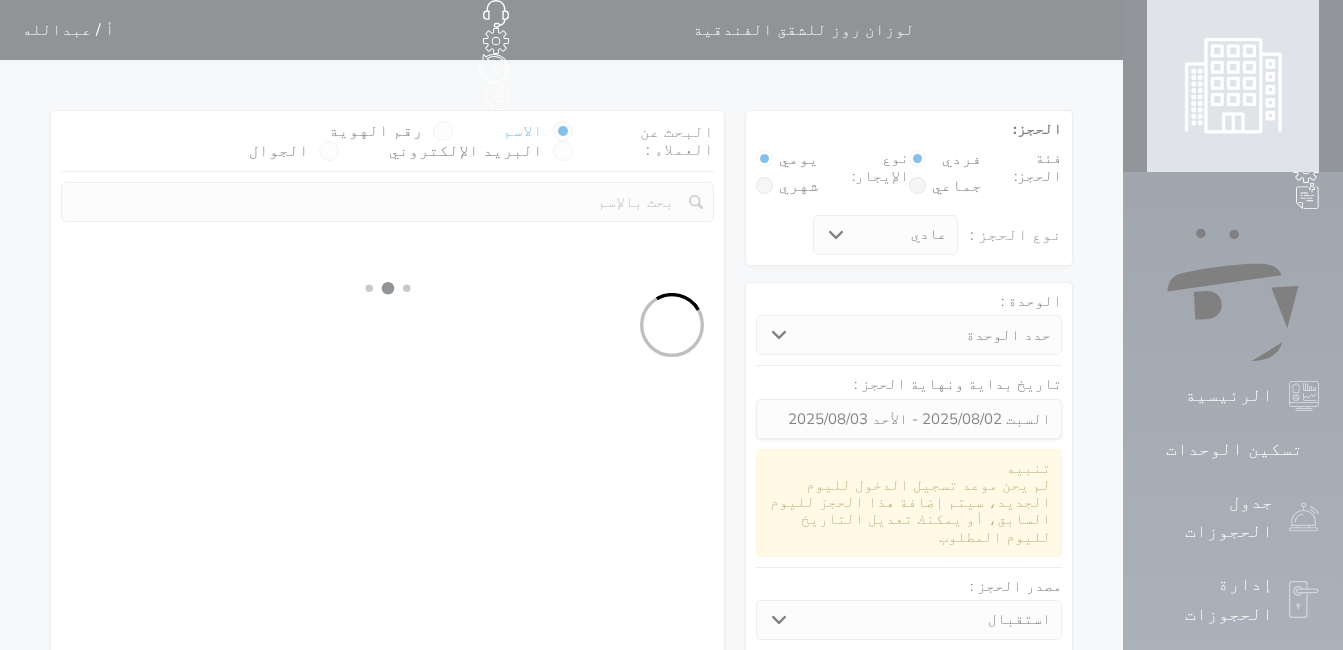 select on "7" 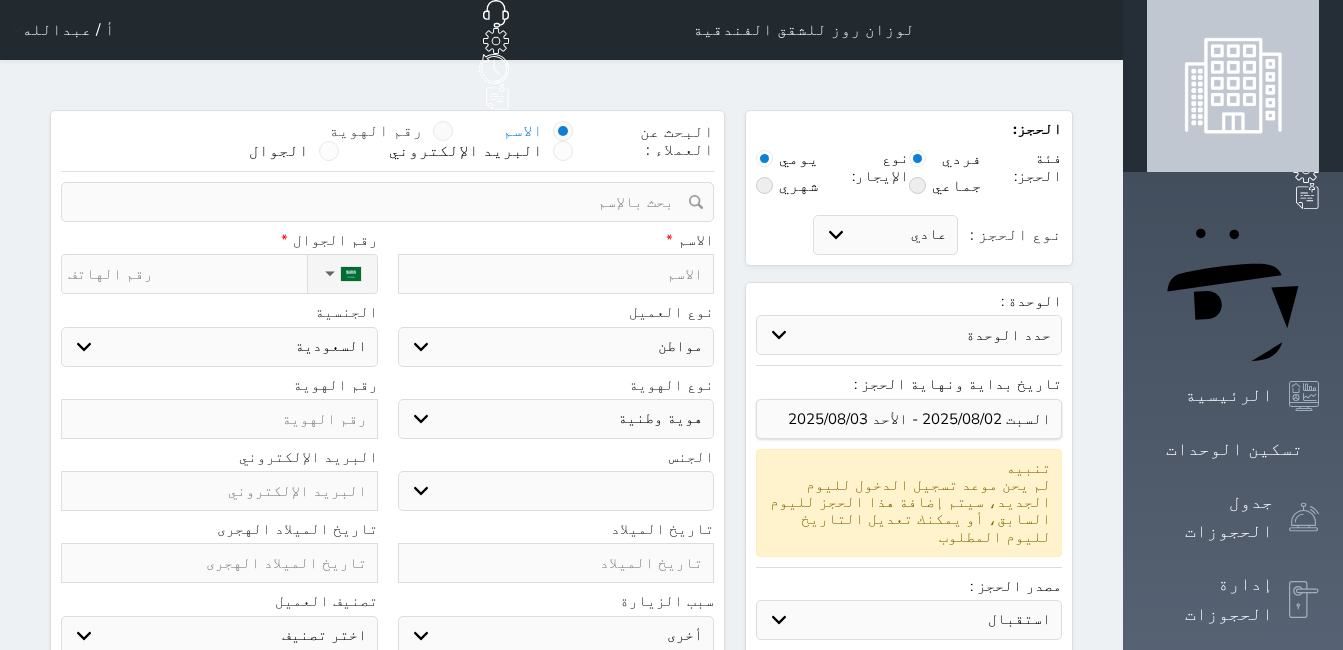 click at bounding box center (443, 131) 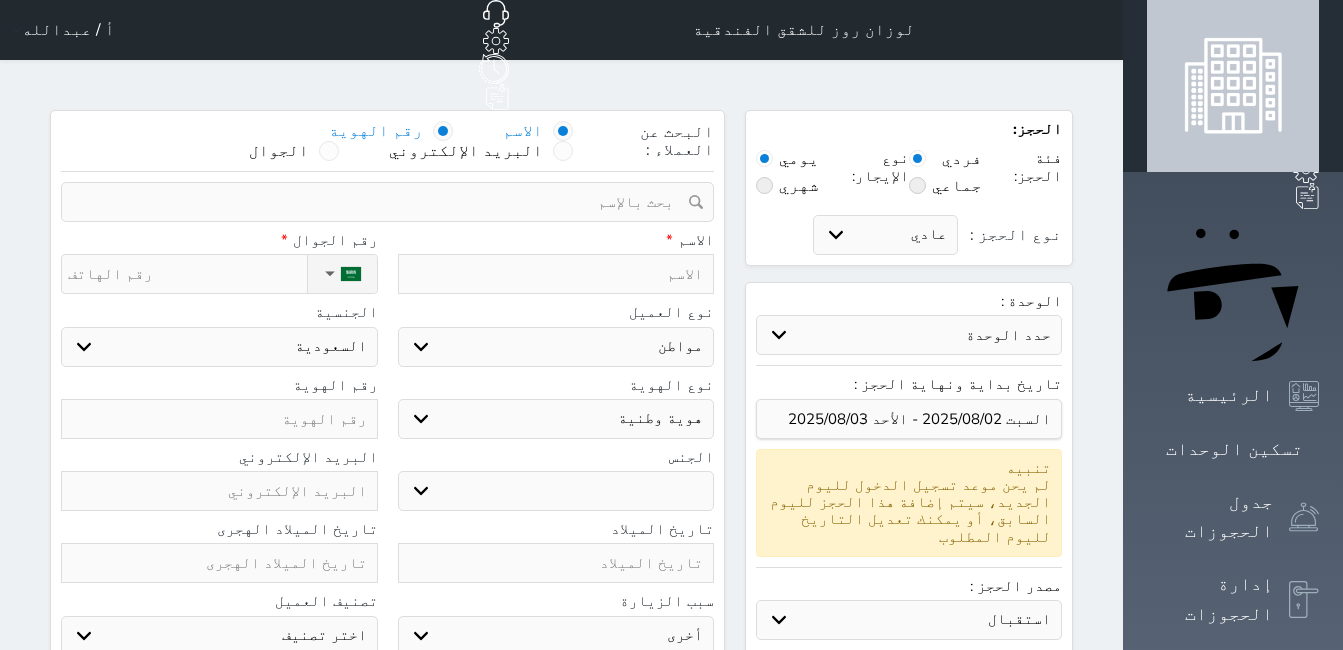 select 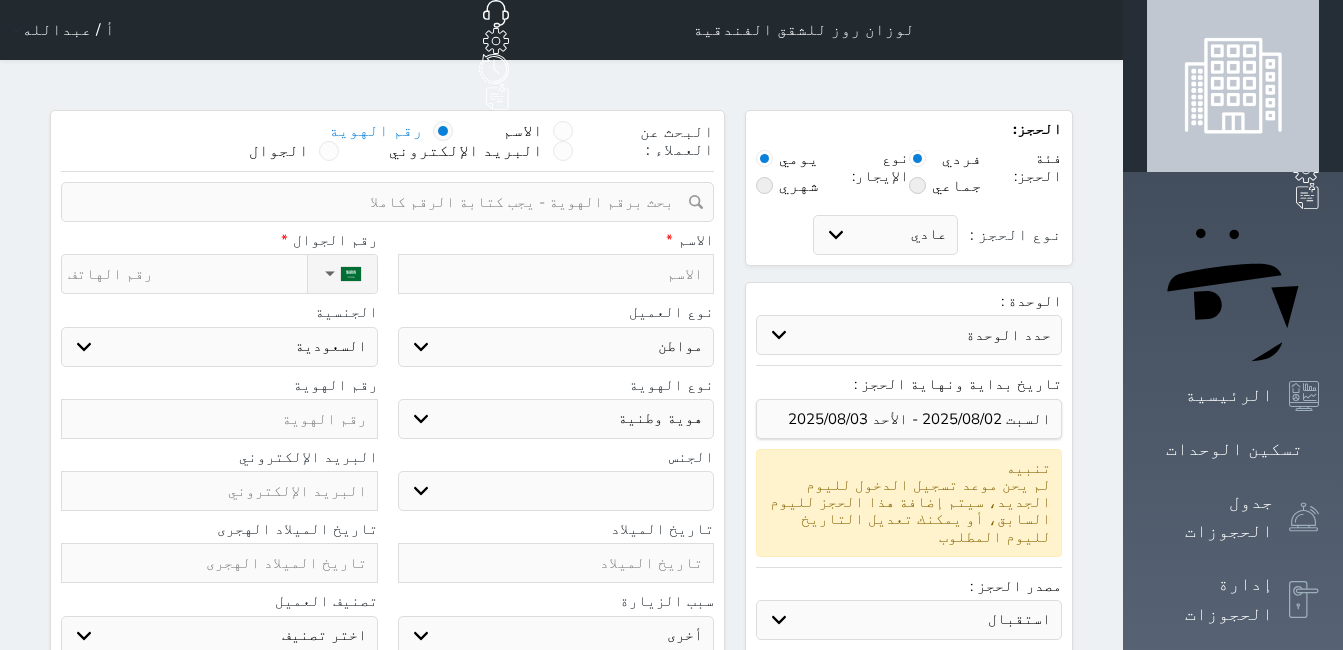 click at bounding box center (380, 202) 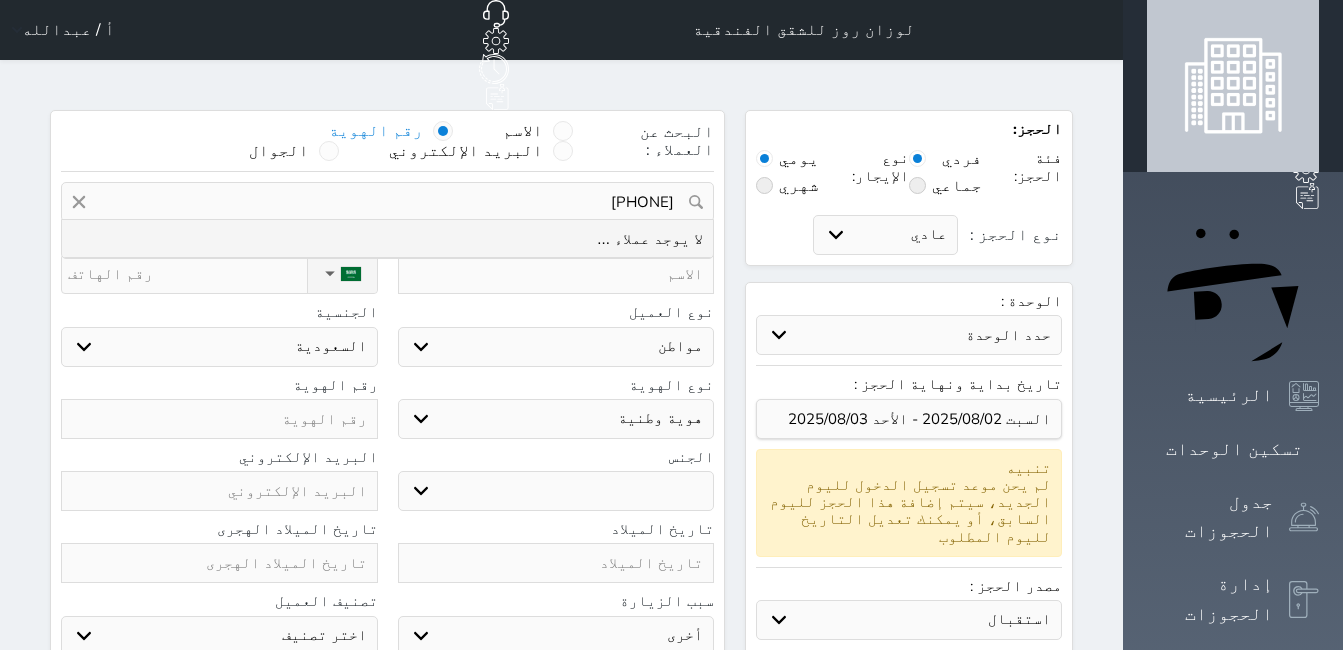 click on "[PHONE]" at bounding box center [387, 202] 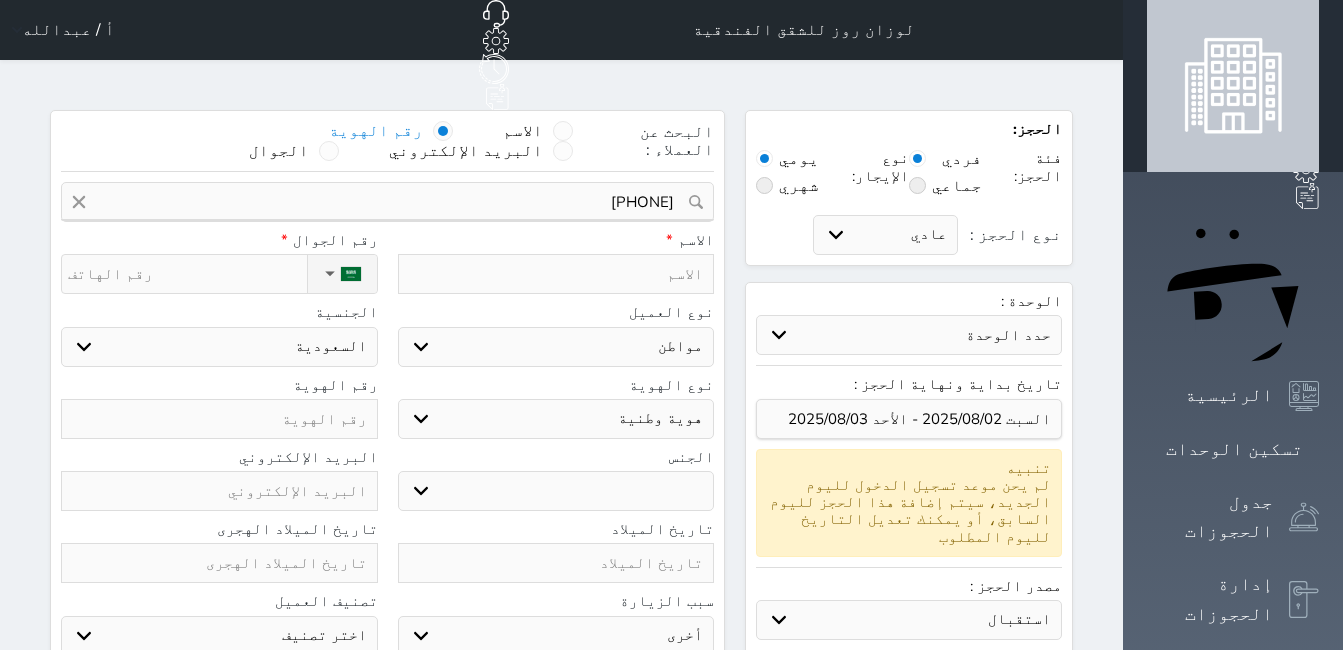 paste on "[PHONE]" 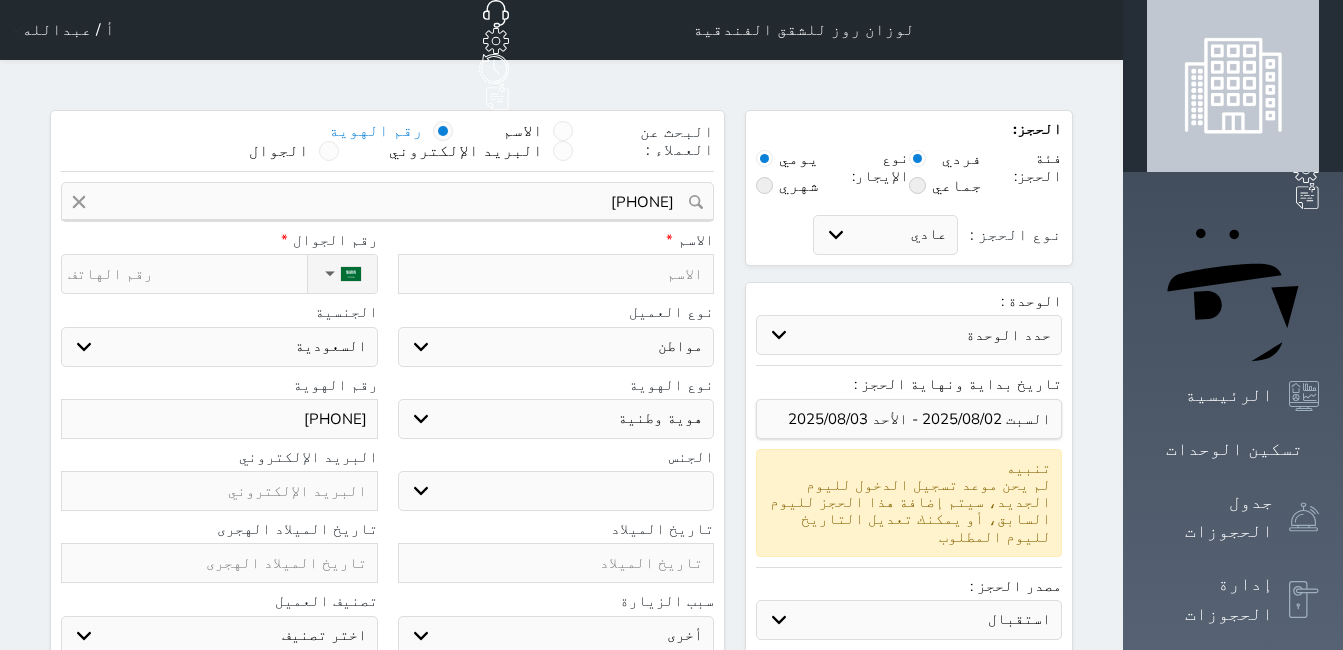 type on "[PHONE]" 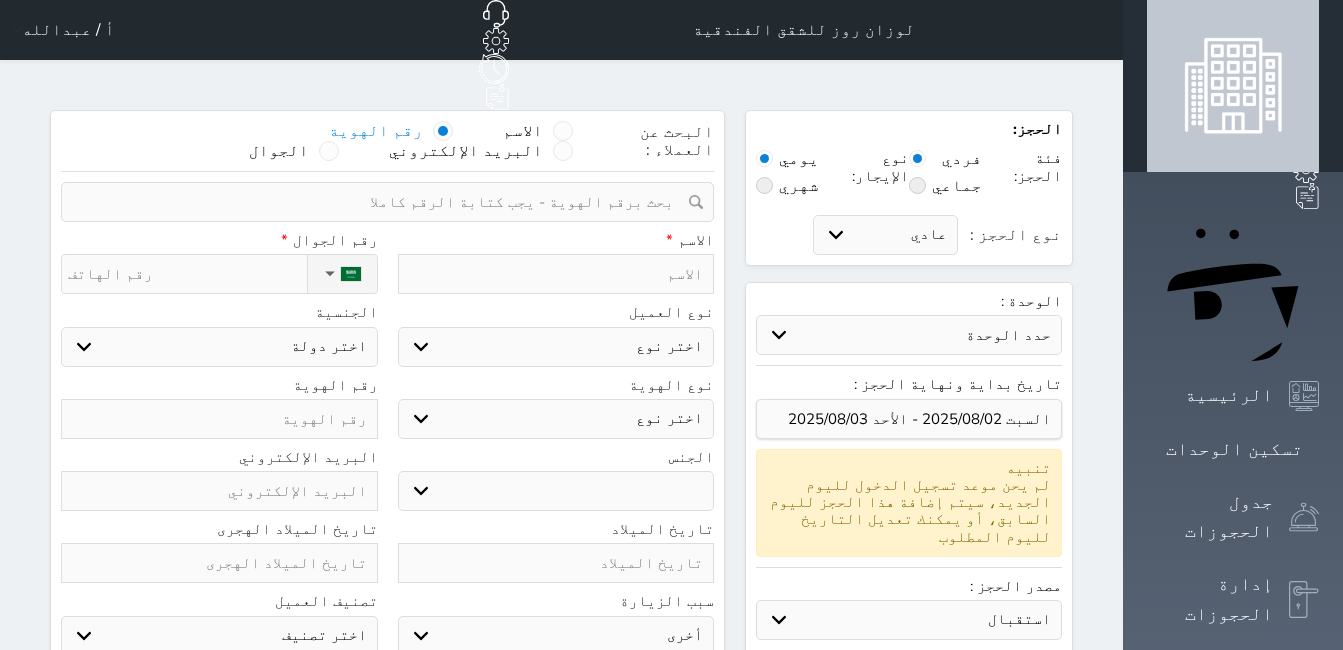 type on "0" 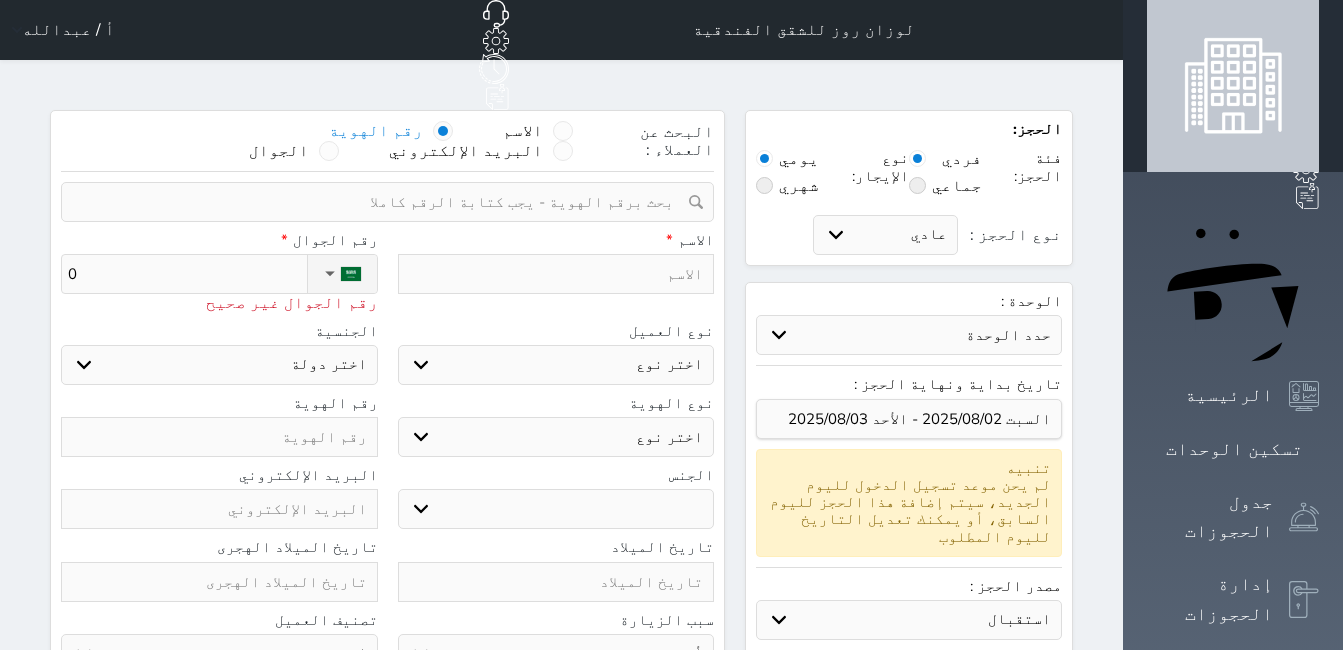 type on "05" 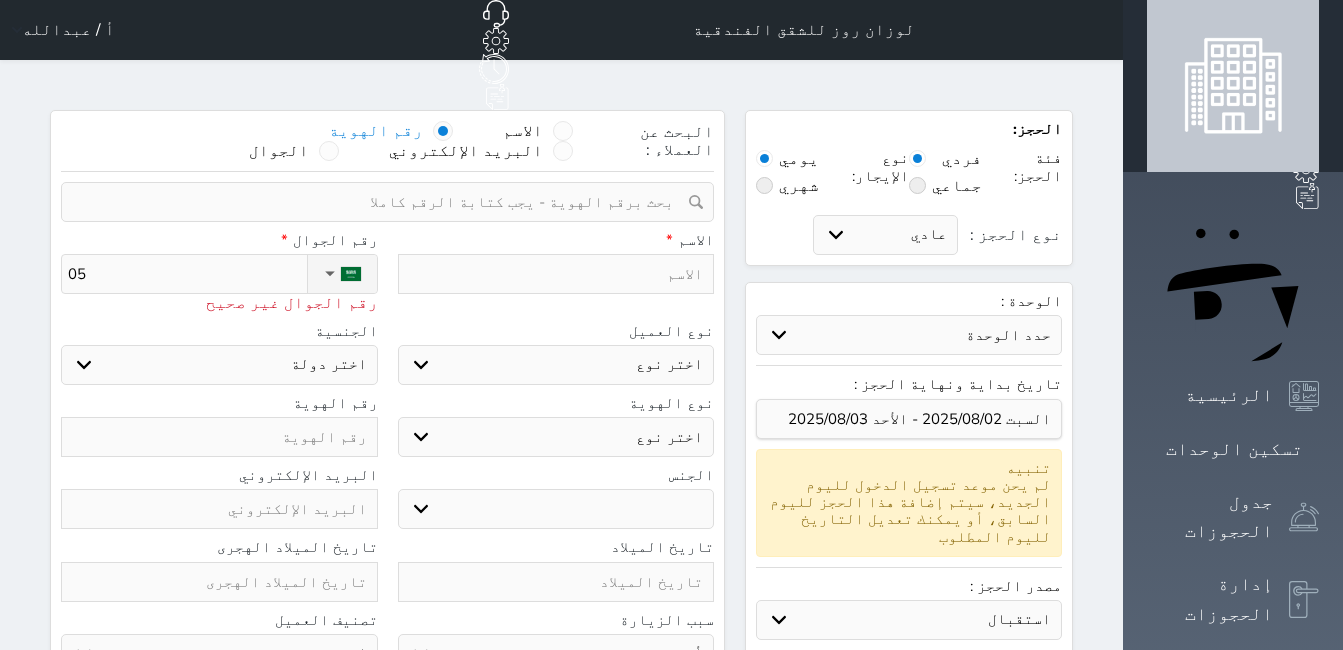 type on "055" 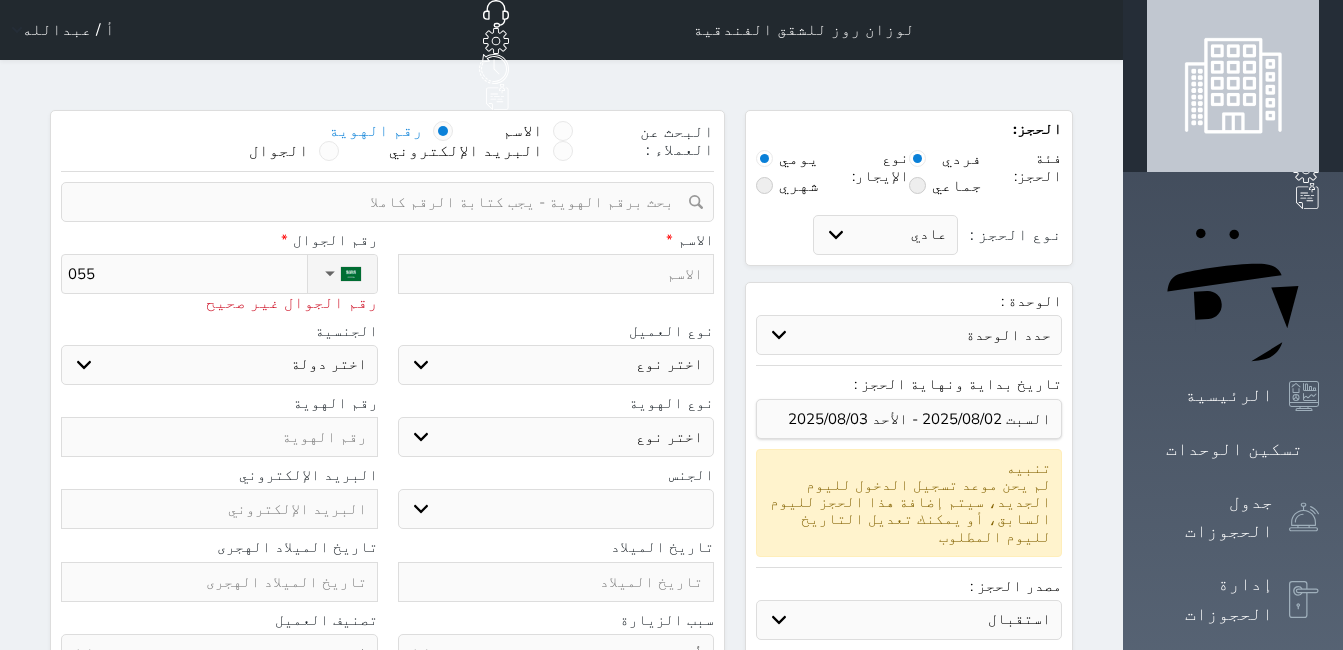 type on "0553" 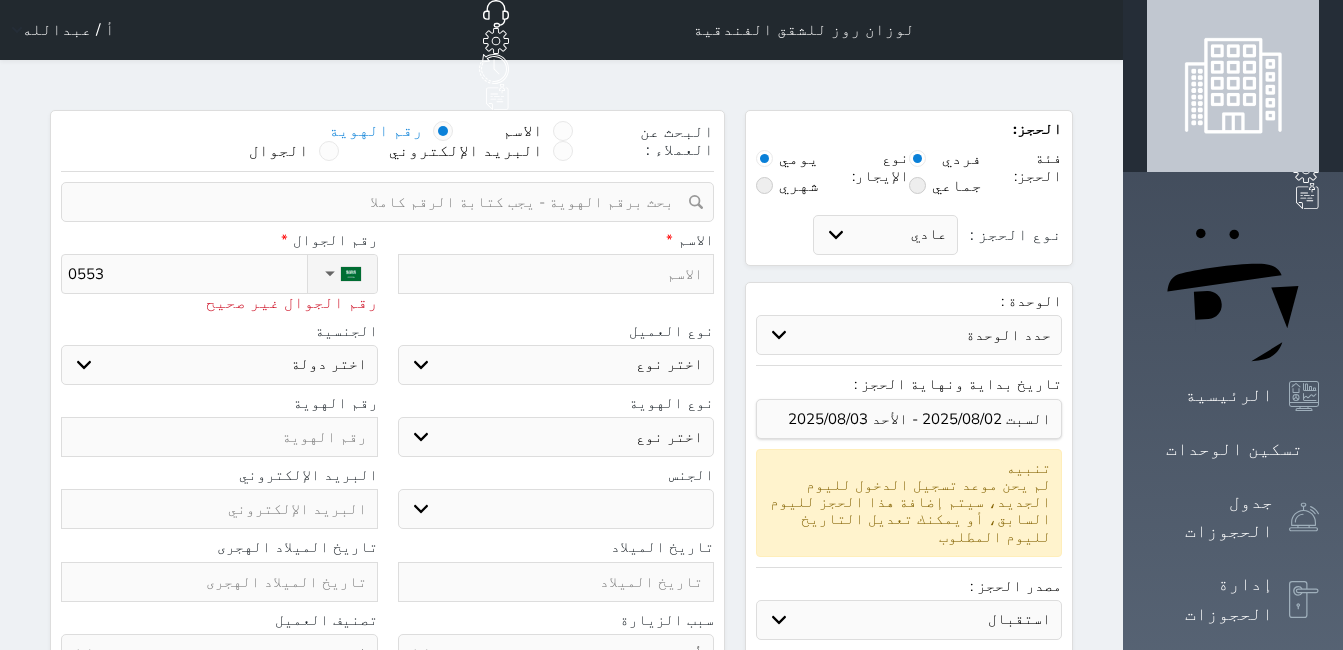 type on "05536" 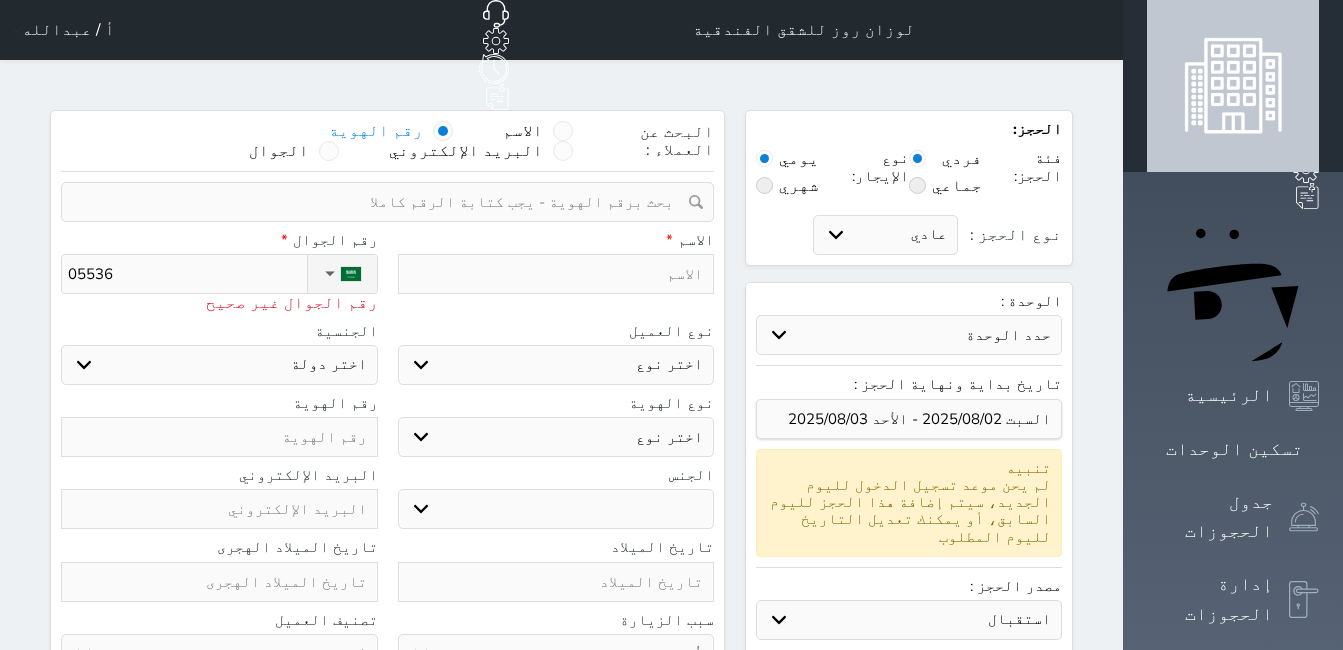 type on "055367" 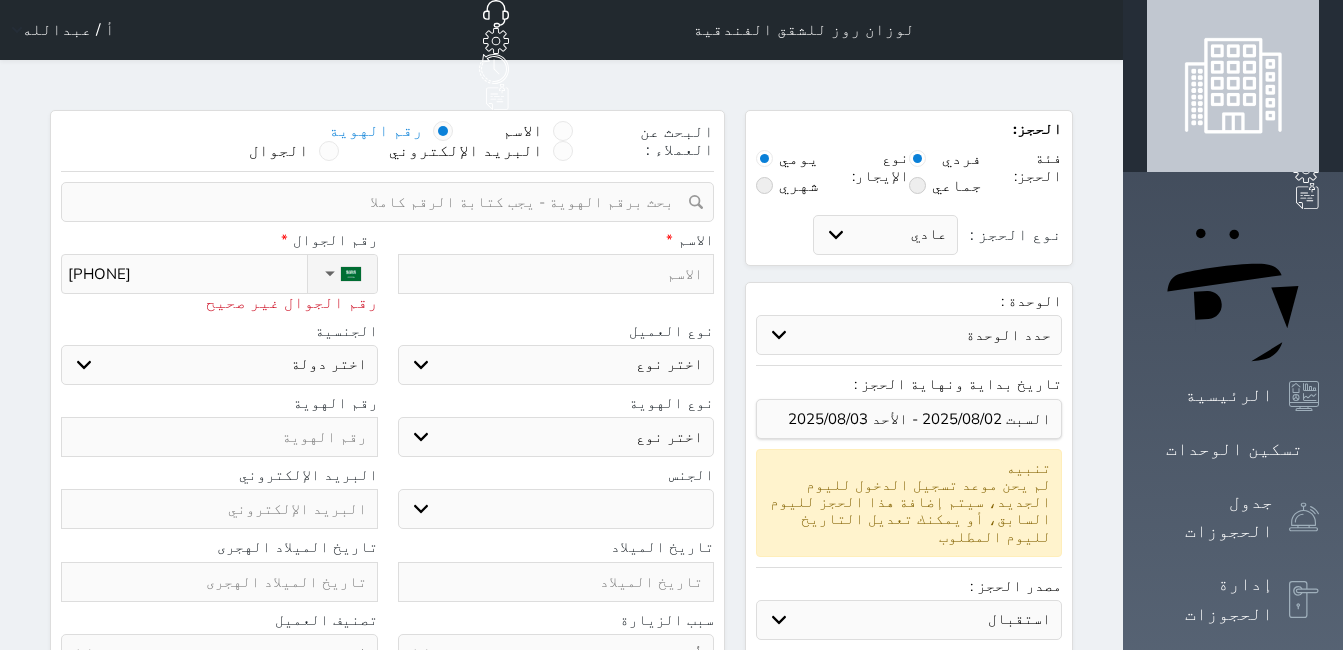 type on "0553674" 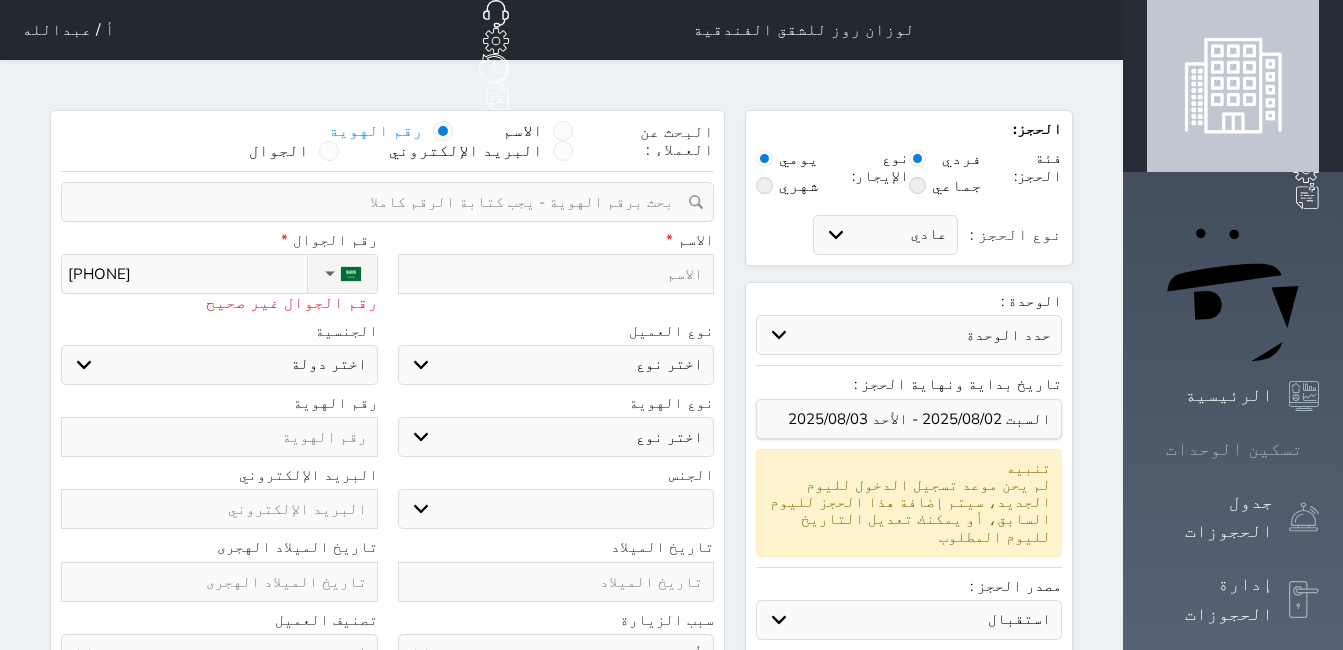 type on "0553674" 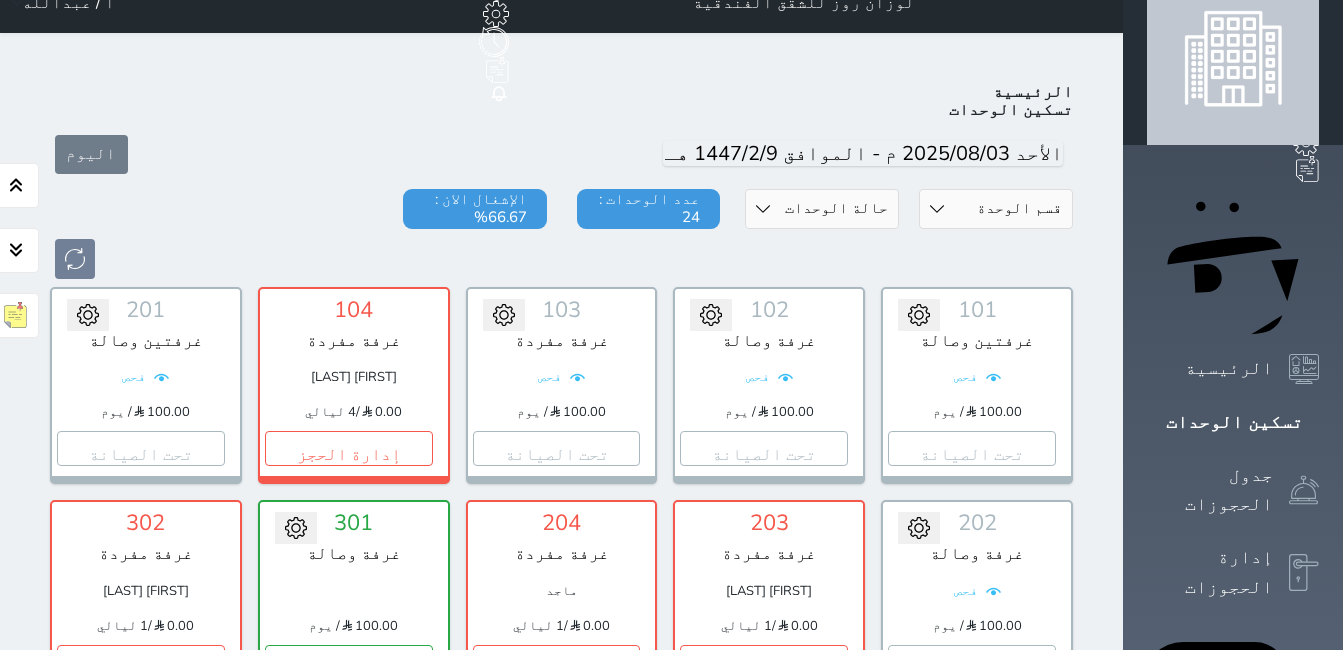 scroll, scrollTop: 0, scrollLeft: 0, axis: both 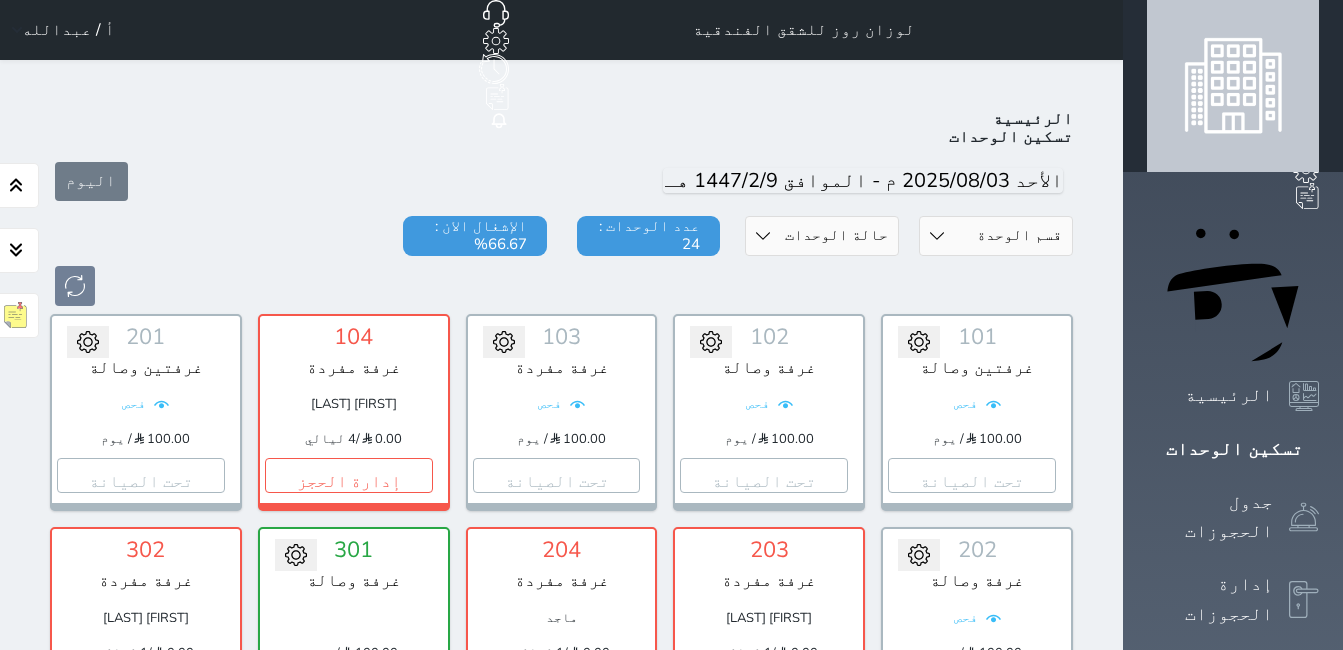 click 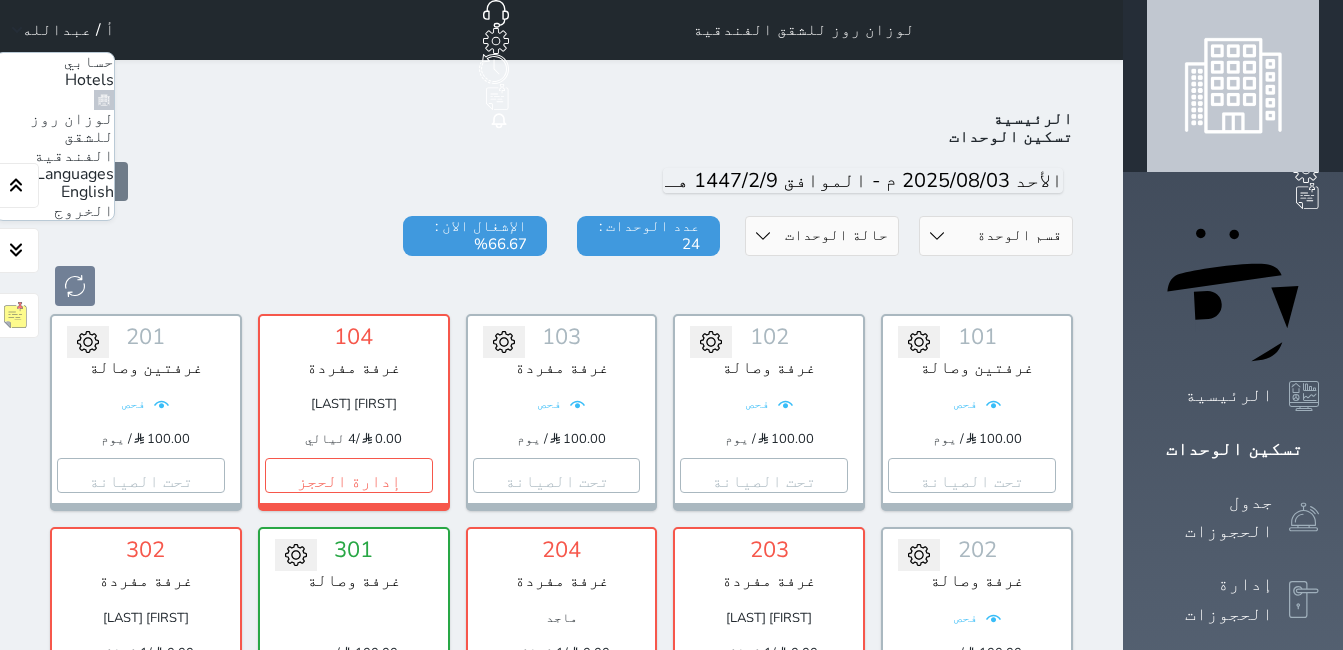 click on "الخروج" at bounding box center (84, 211) 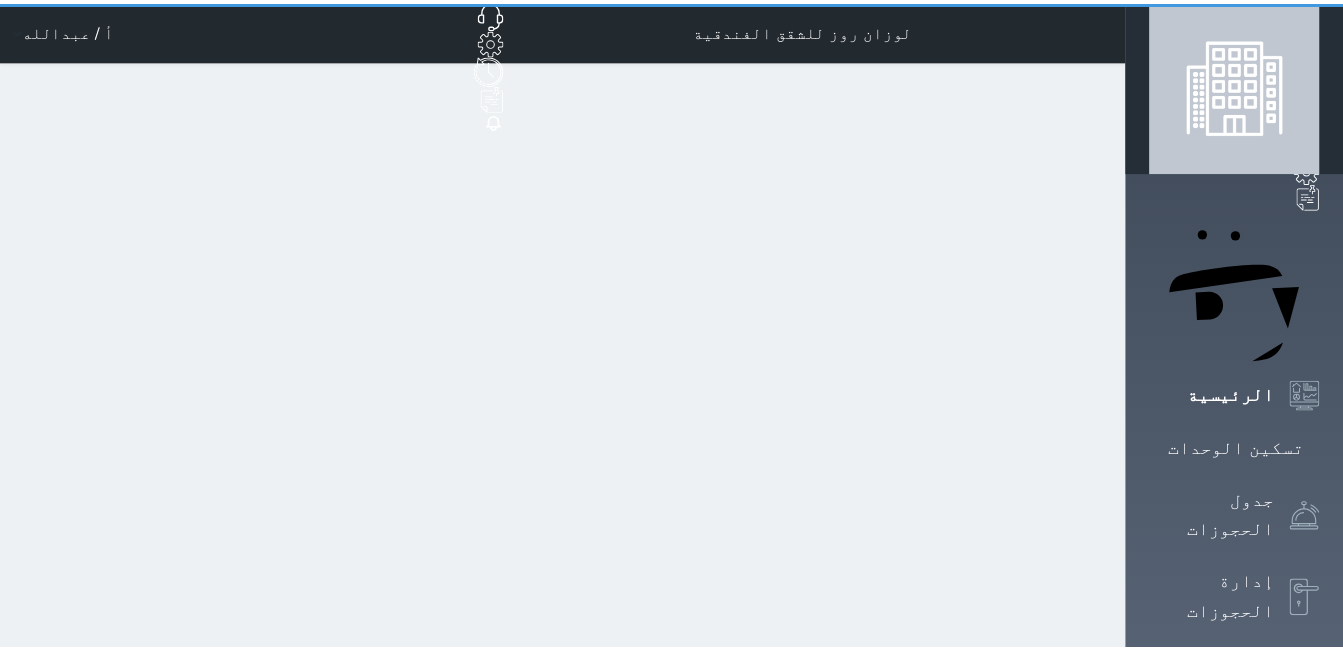 scroll, scrollTop: 0, scrollLeft: 0, axis: both 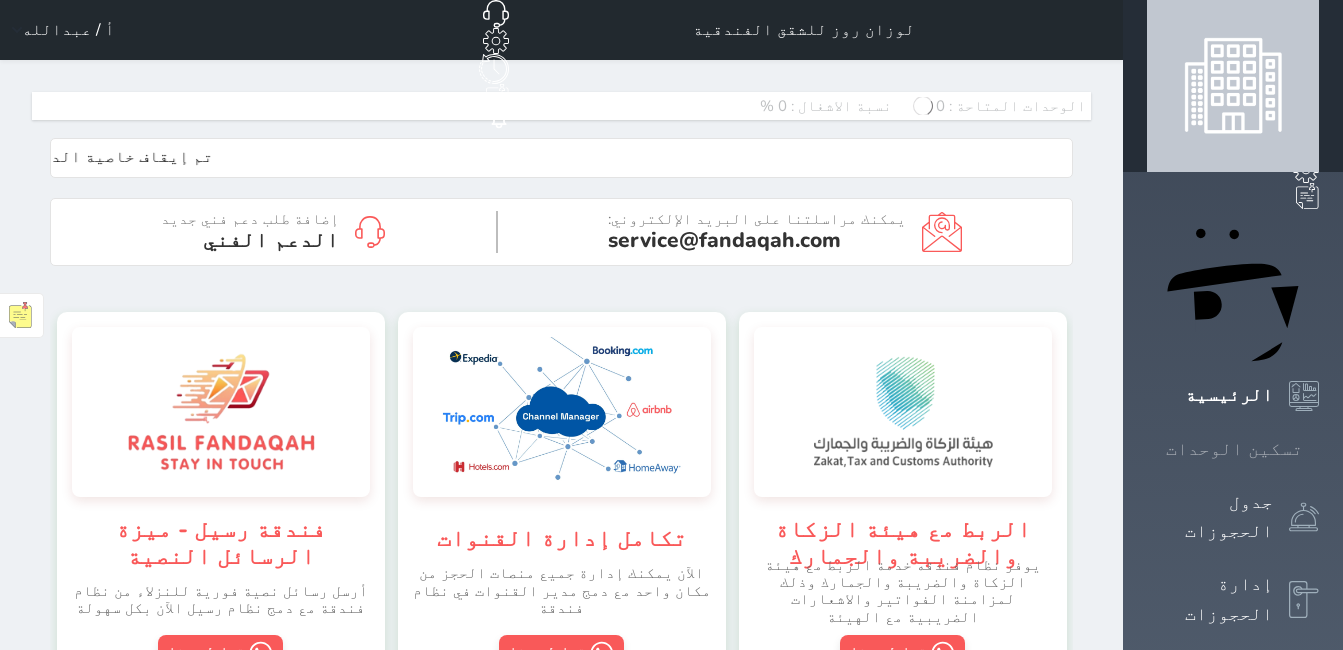 click 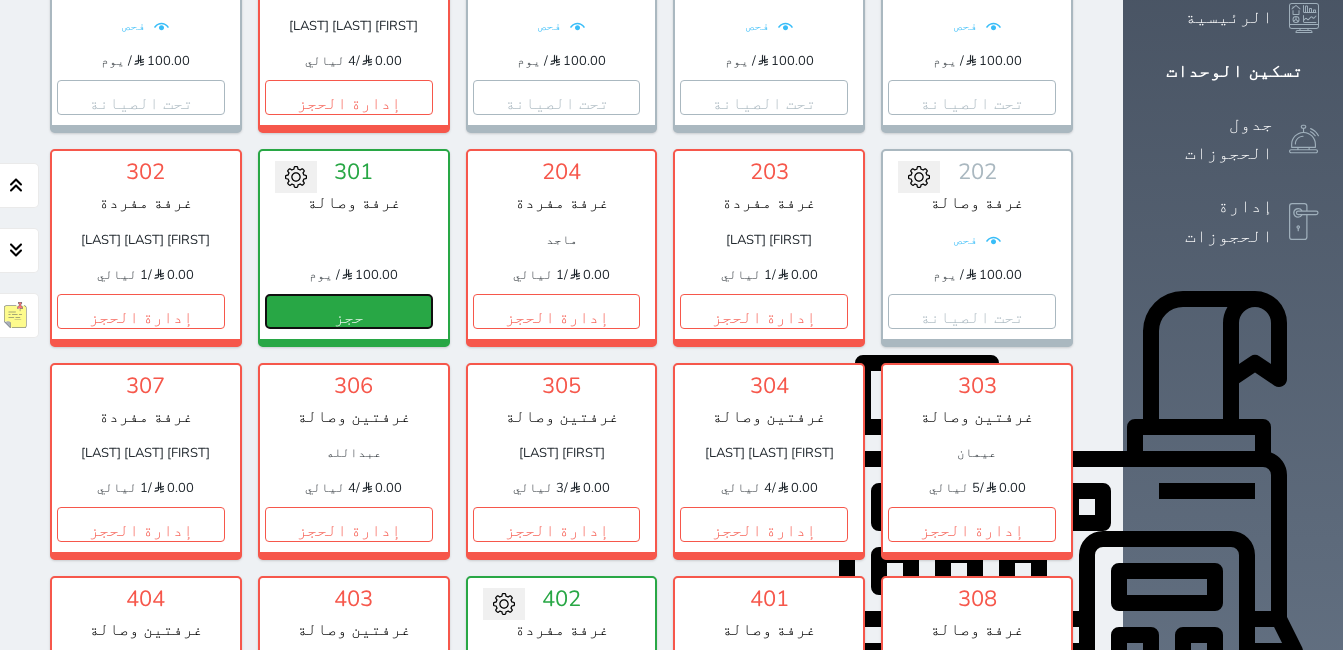 click on "حجز" at bounding box center [349, 311] 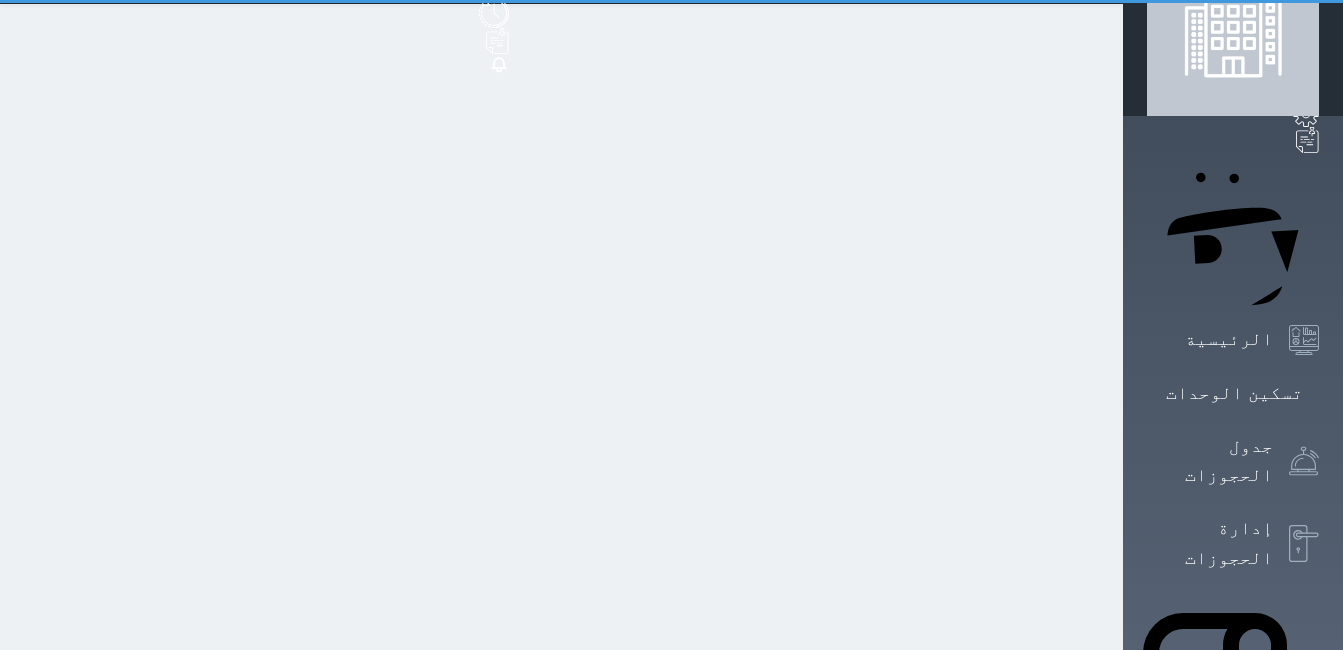 scroll, scrollTop: 0, scrollLeft: 0, axis: both 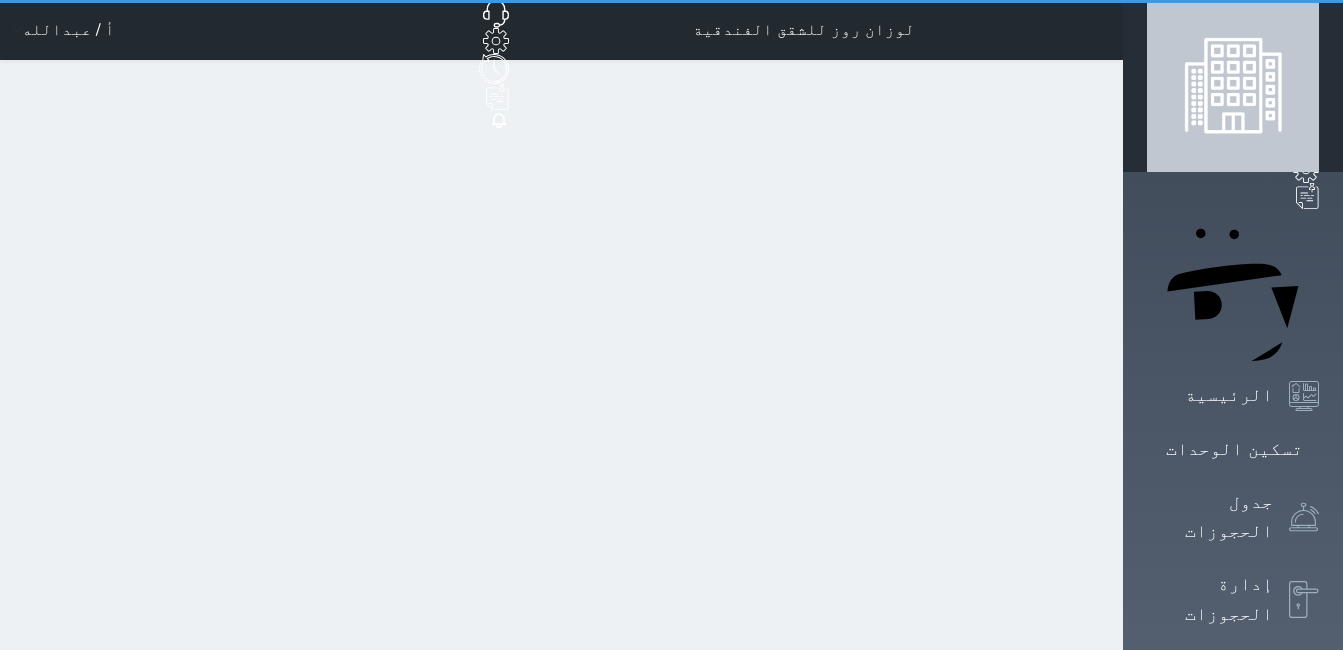 select on "1" 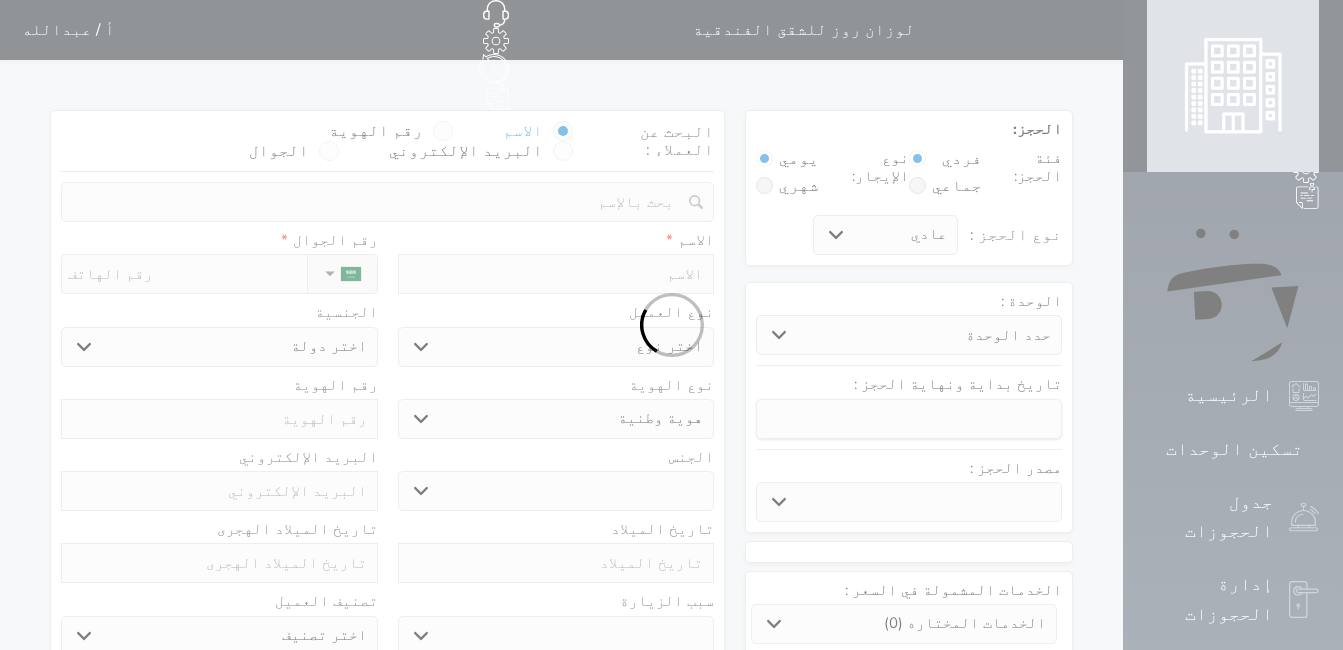 select 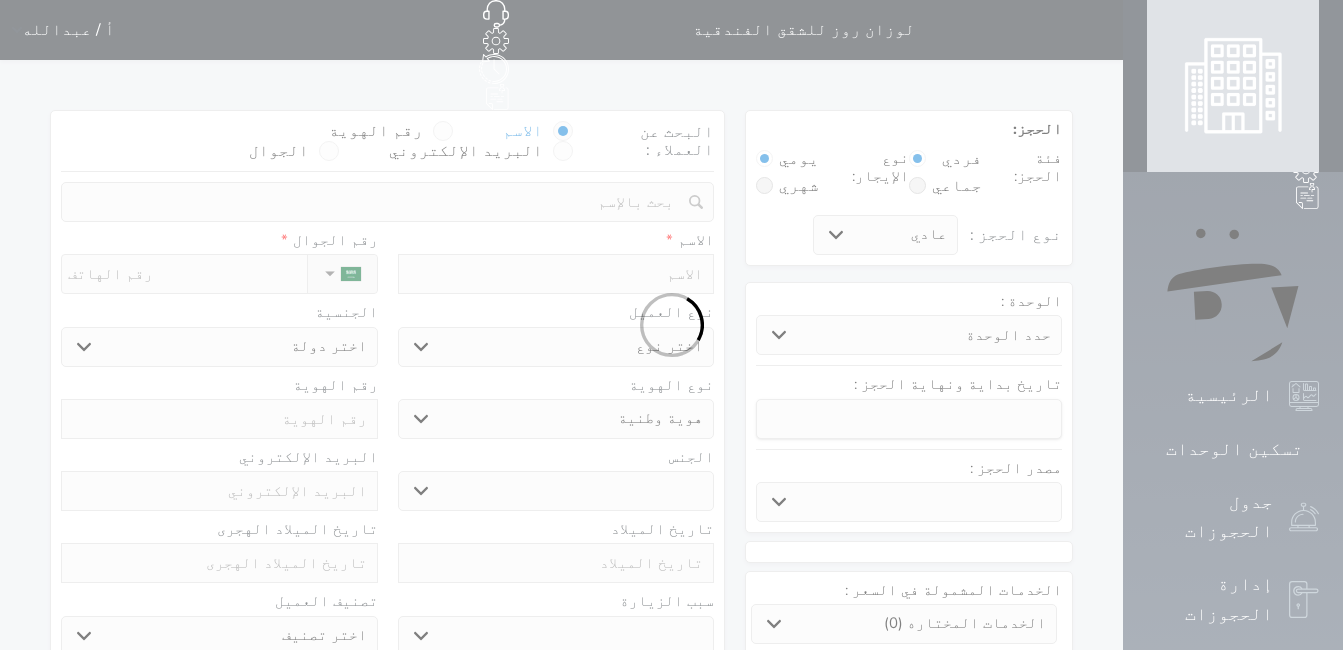 select 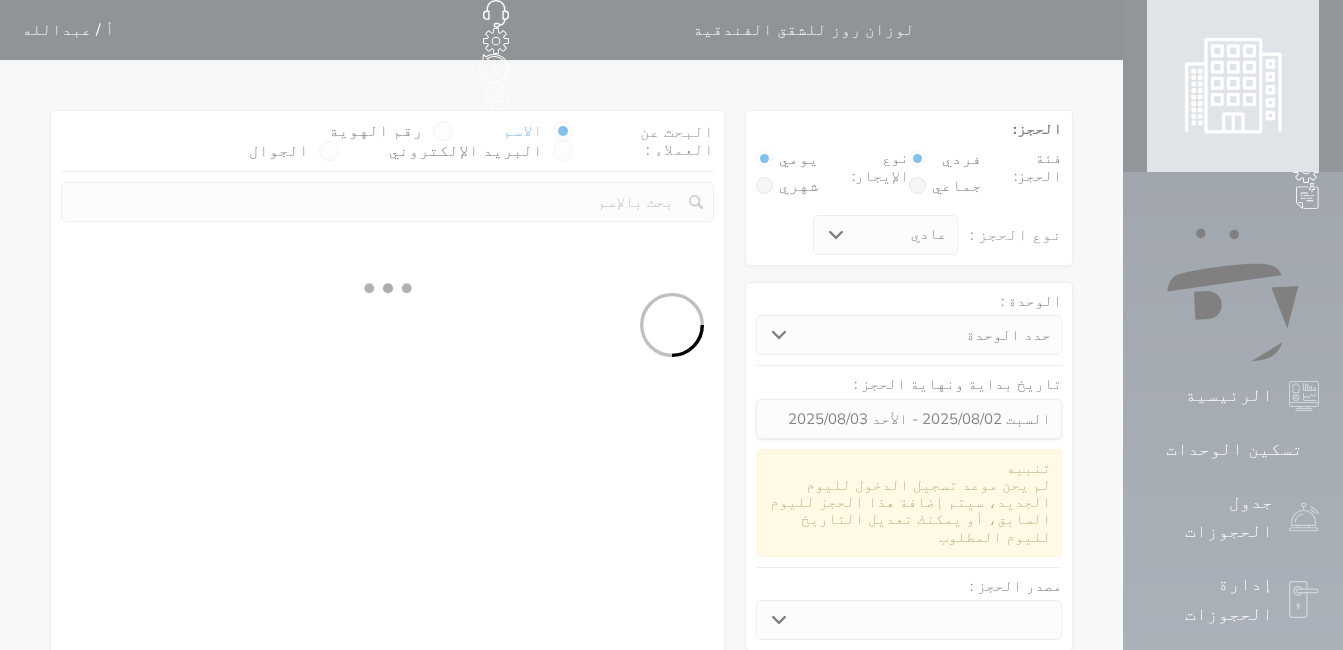 select 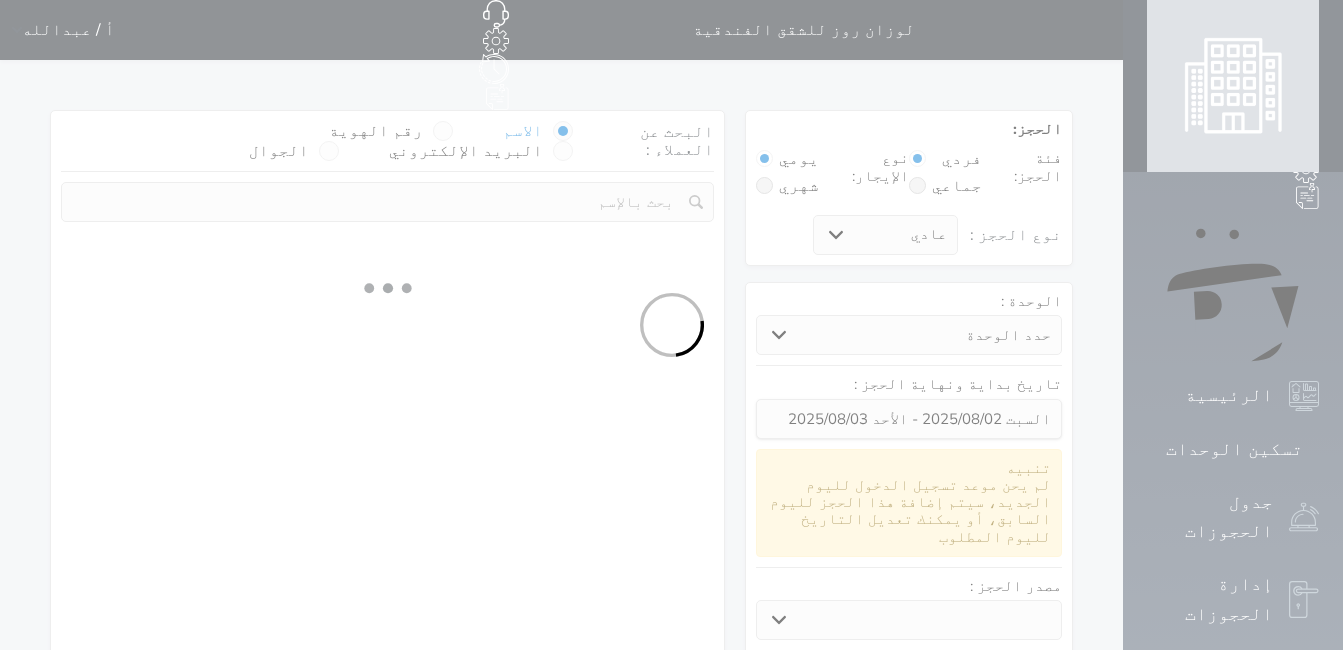 select on "1" 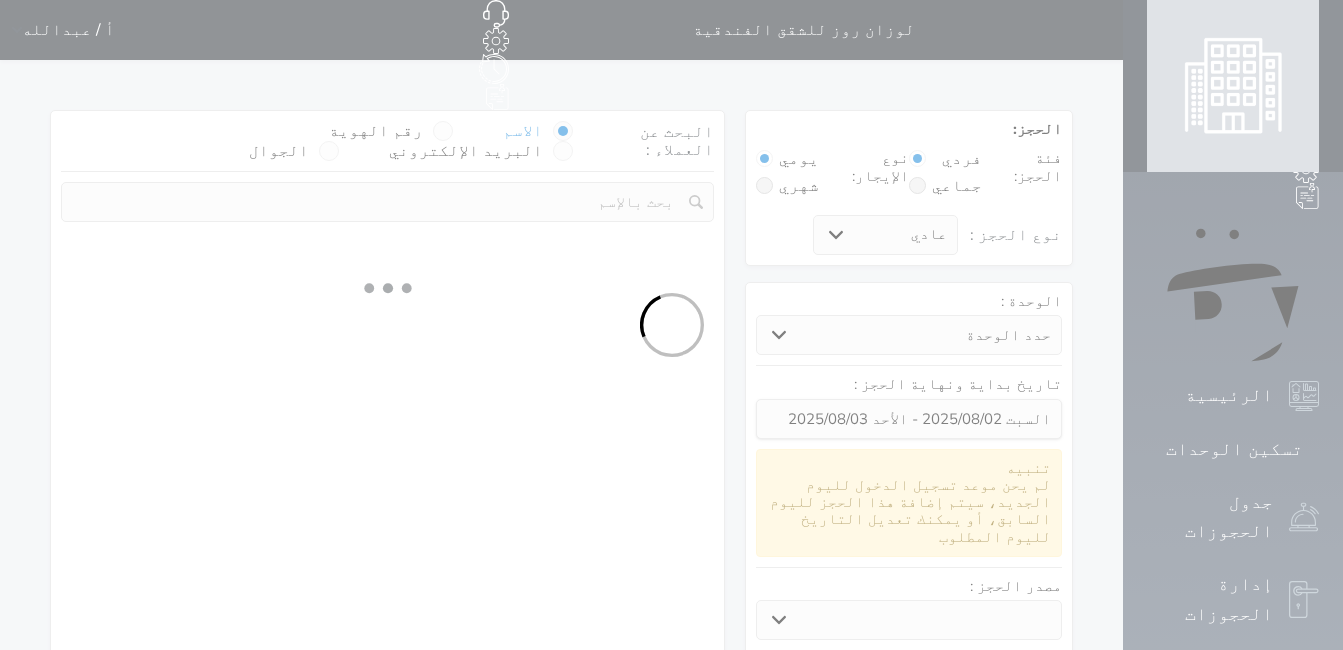 select on "113" 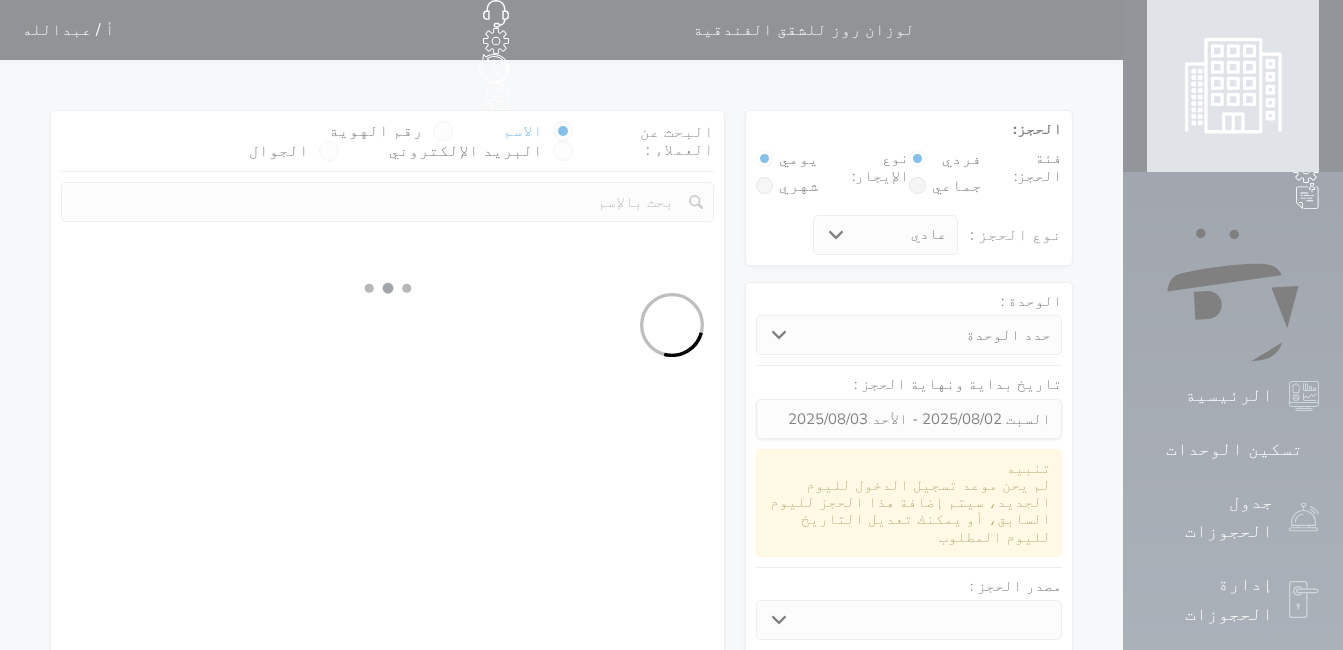 select on "1" 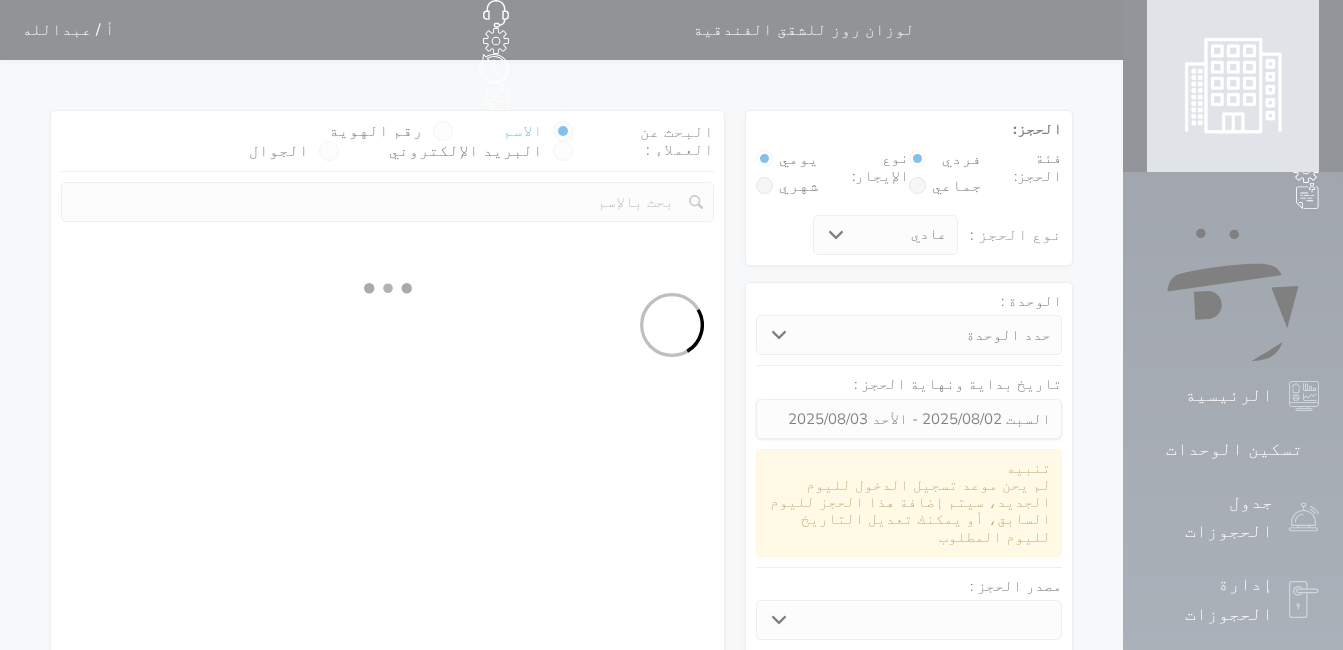 select 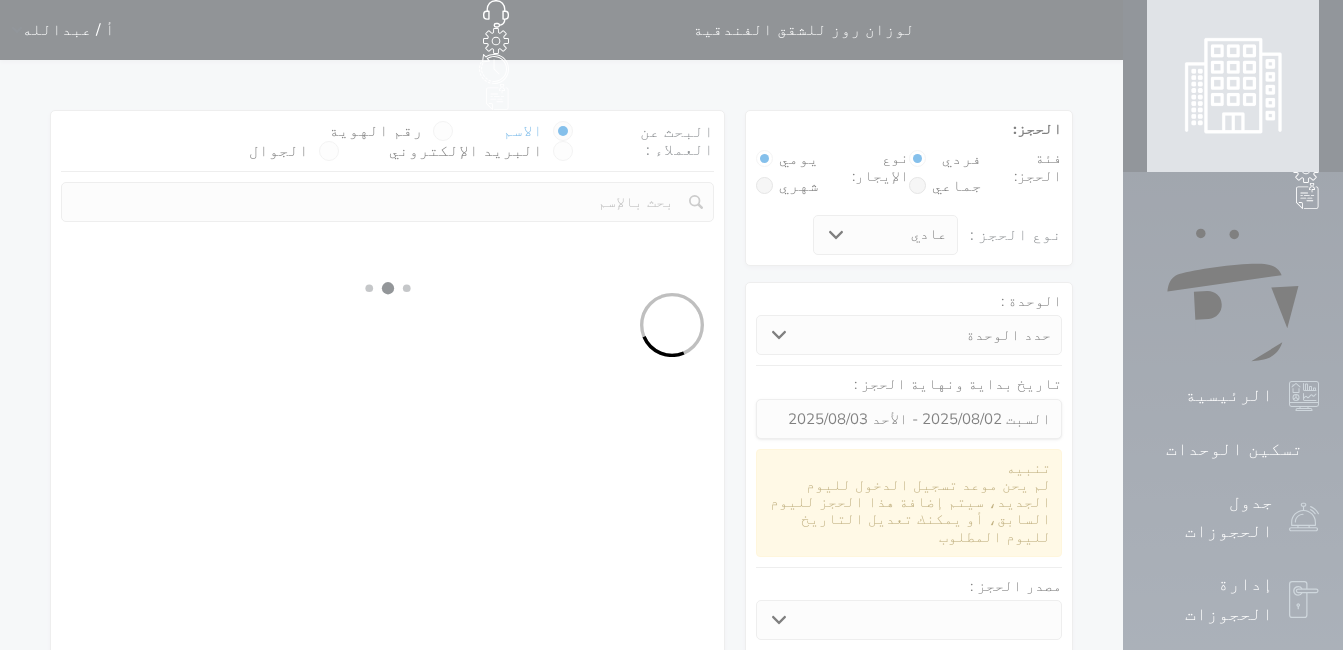 select on "7" 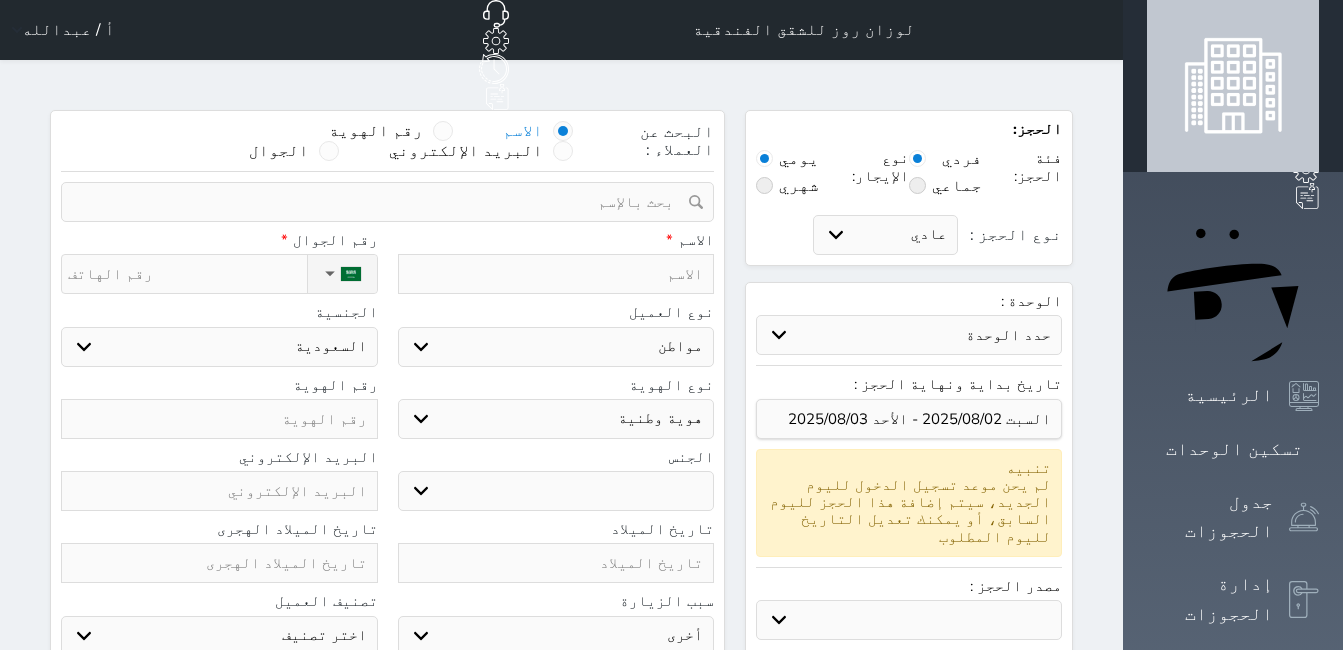 click at bounding box center (380, 202) 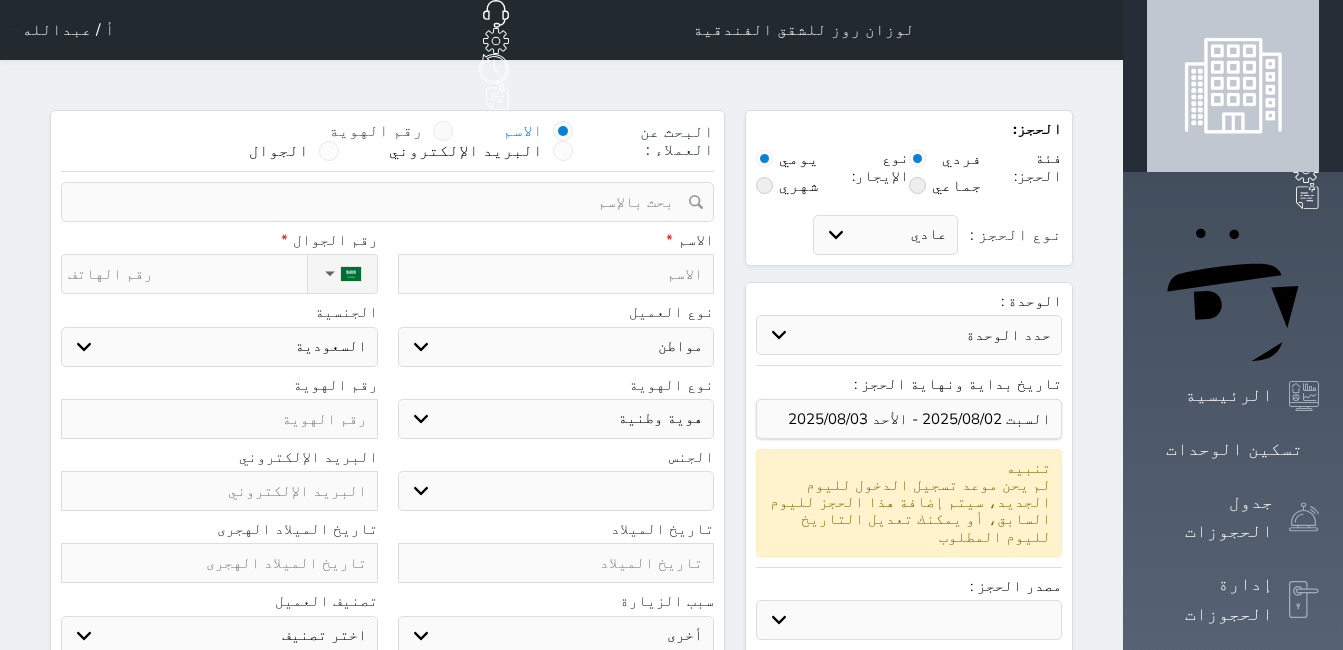 click at bounding box center [443, 131] 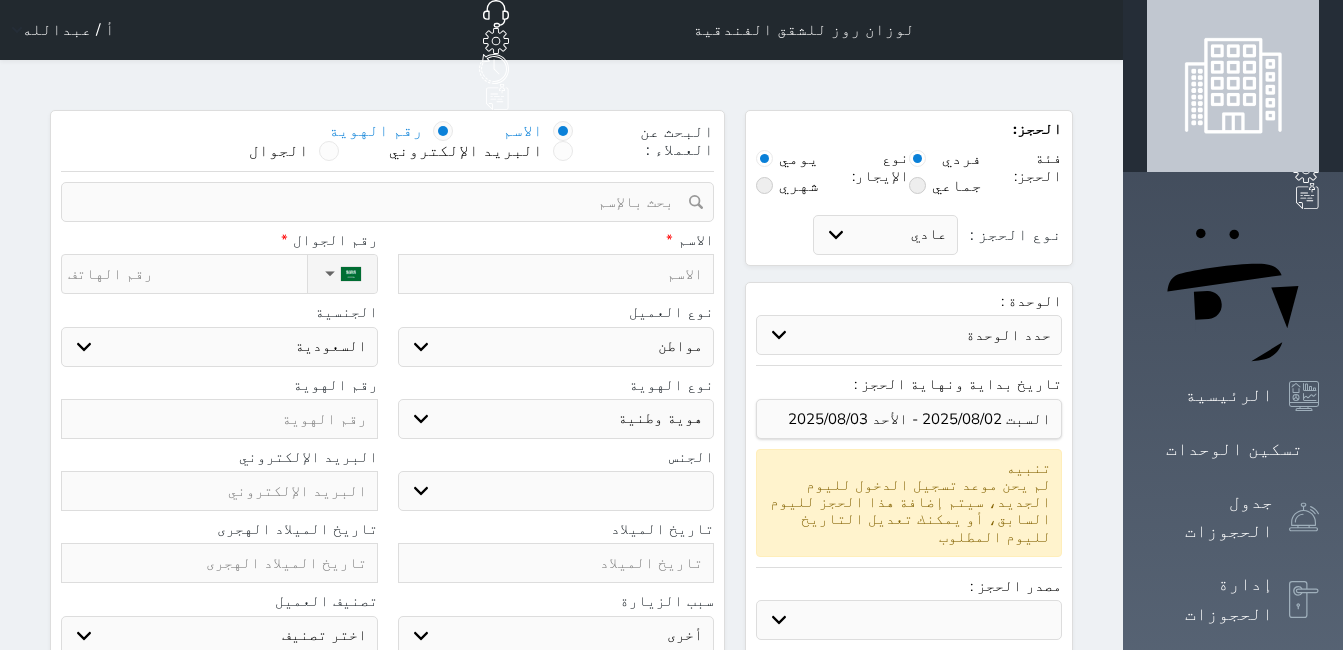select 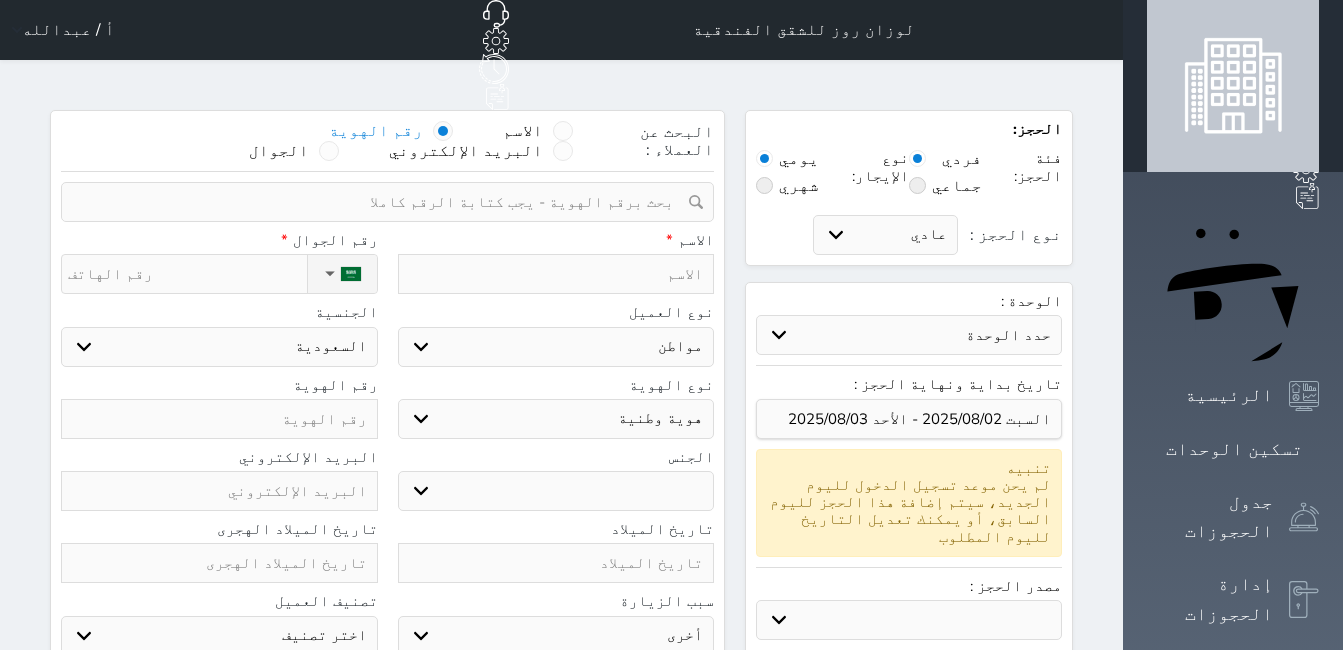 click at bounding box center (380, 202) 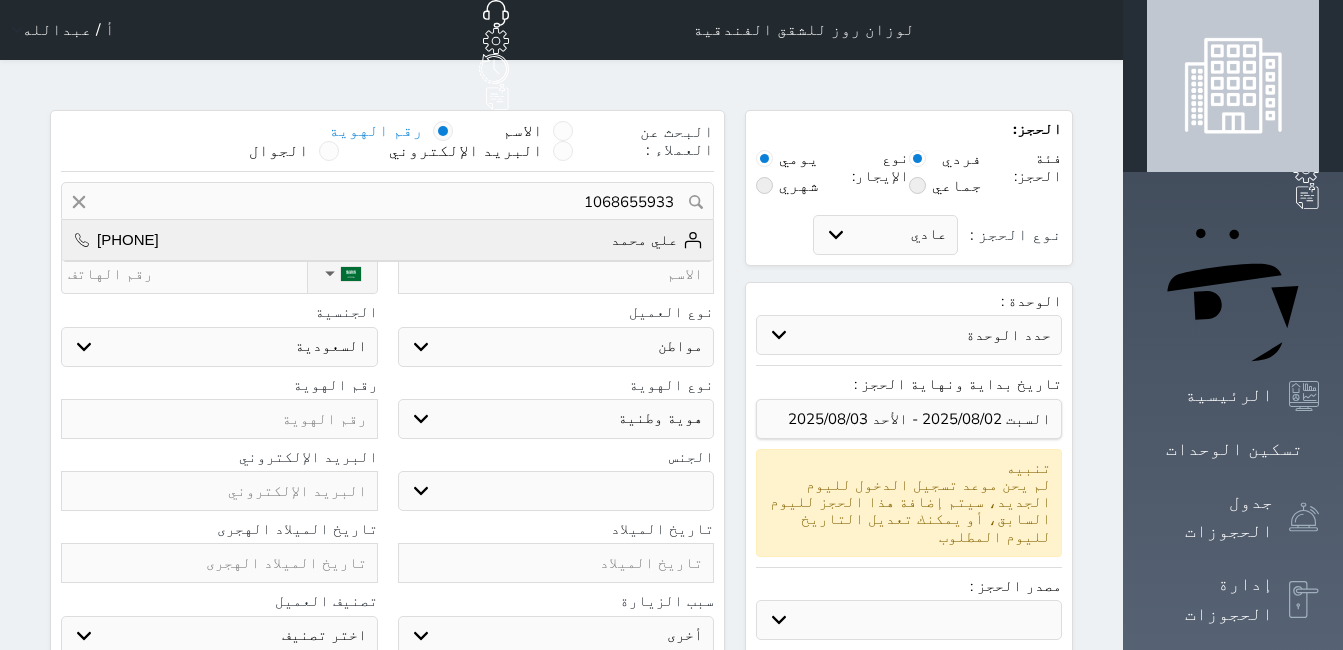 click on "علي محمد   +966500463035" at bounding box center (387, 240) 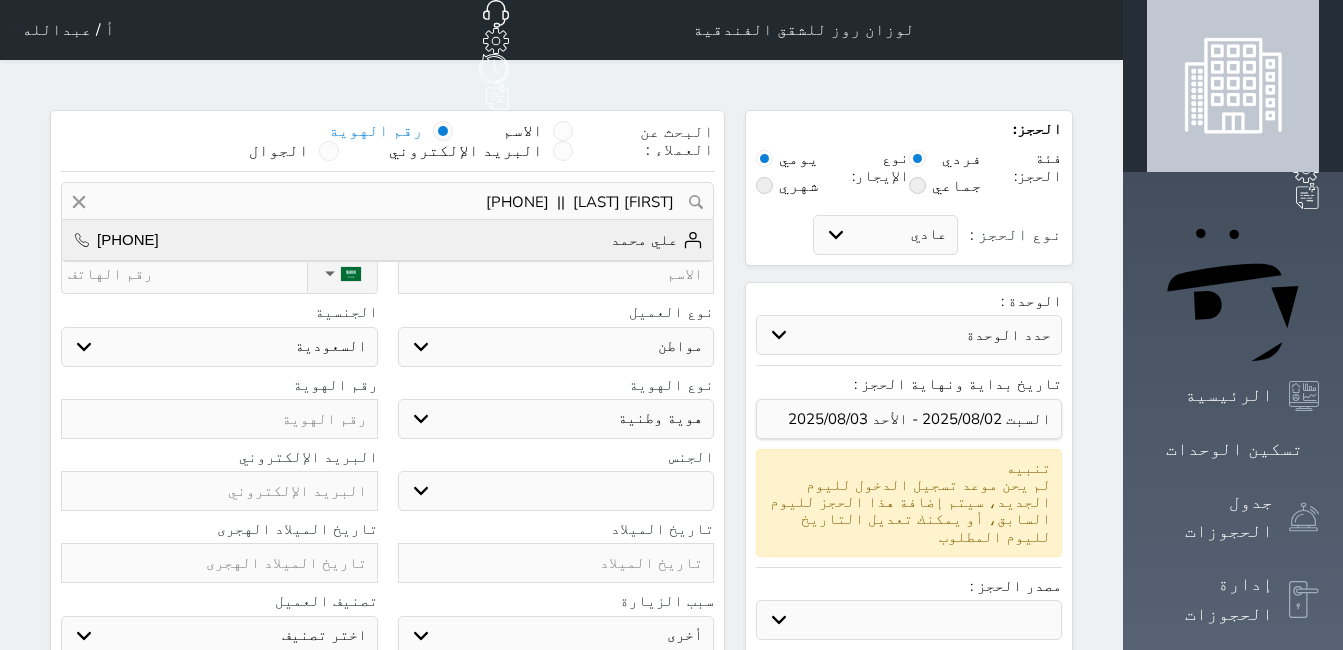 type on "علي محمد" 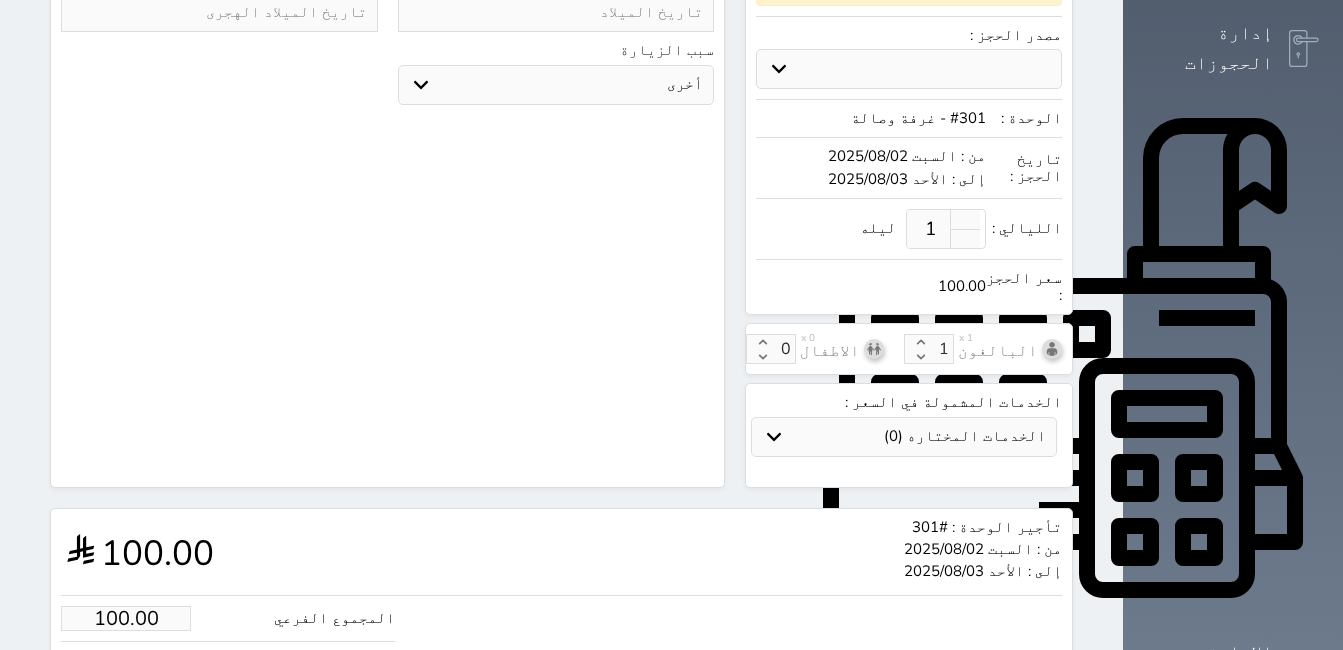 scroll, scrollTop: 579, scrollLeft: 0, axis: vertical 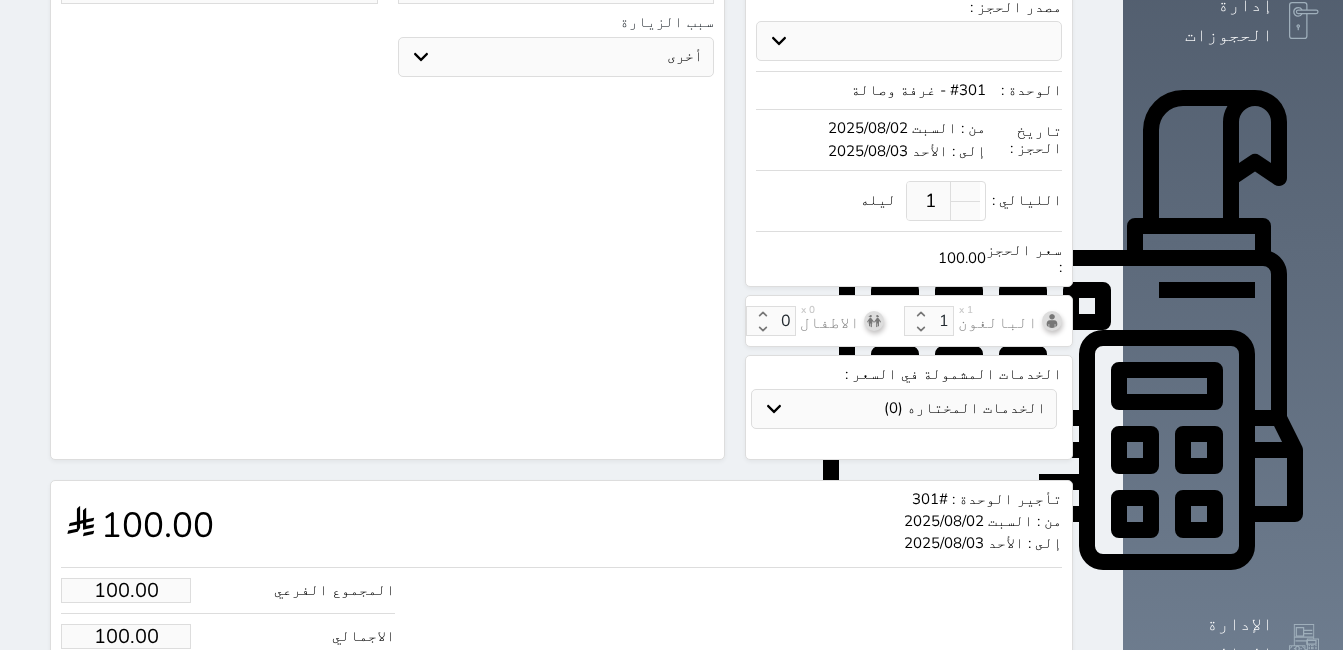 click on "100.00" at bounding box center (126, 636) 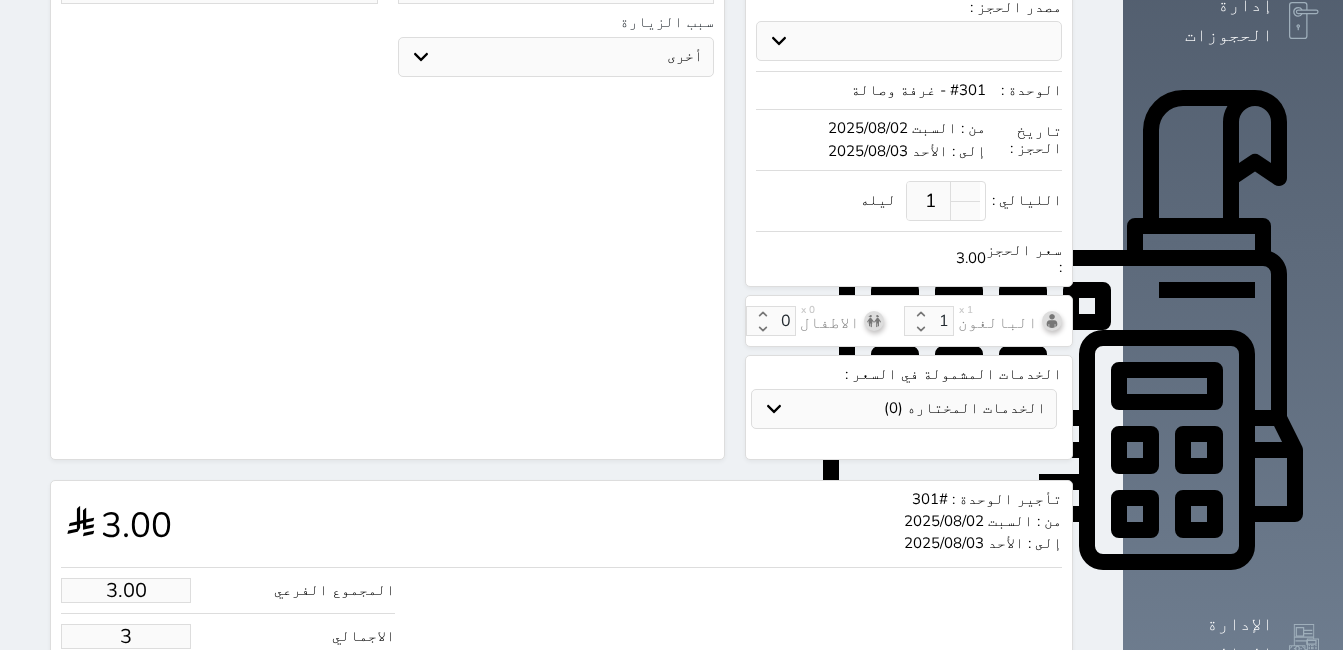type on "35.00" 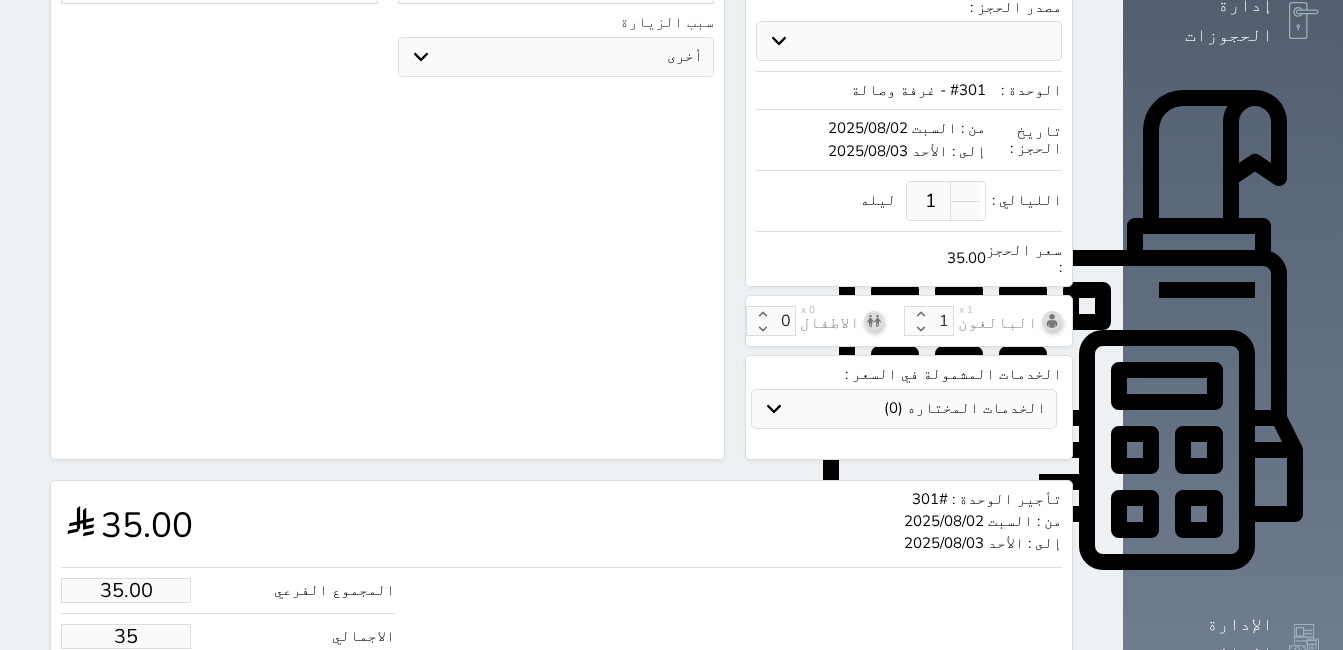 type on "350.00" 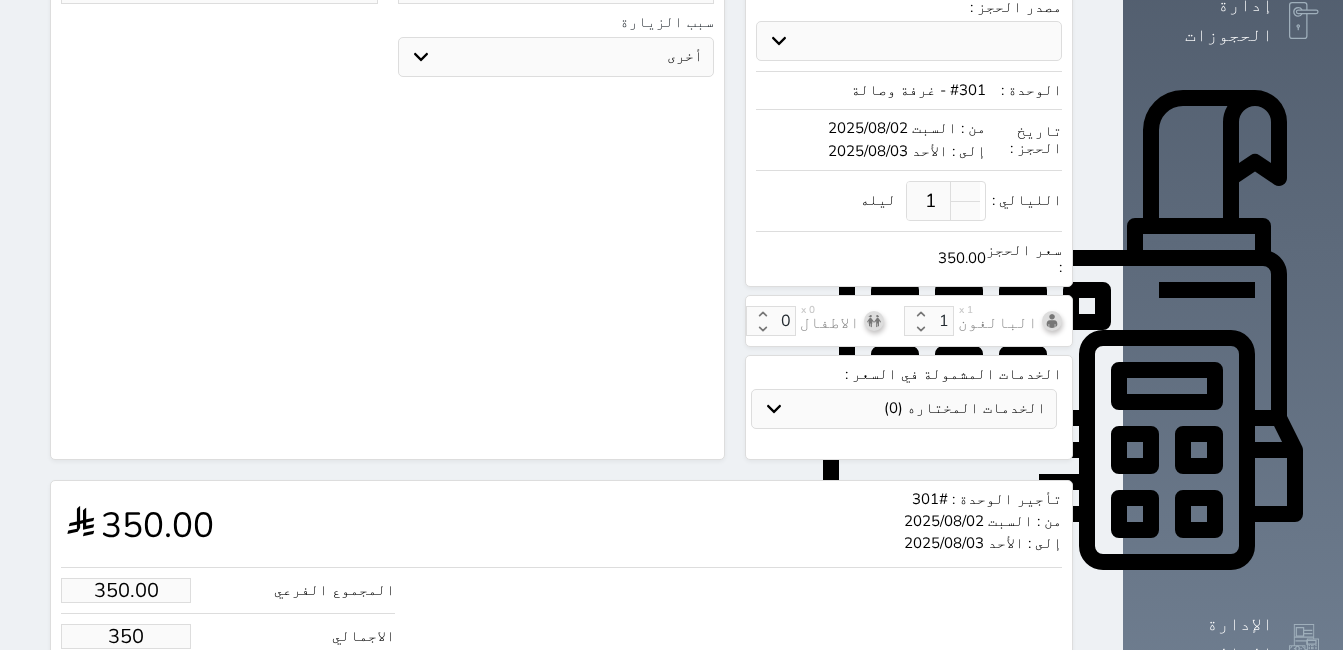 type on "350.00" 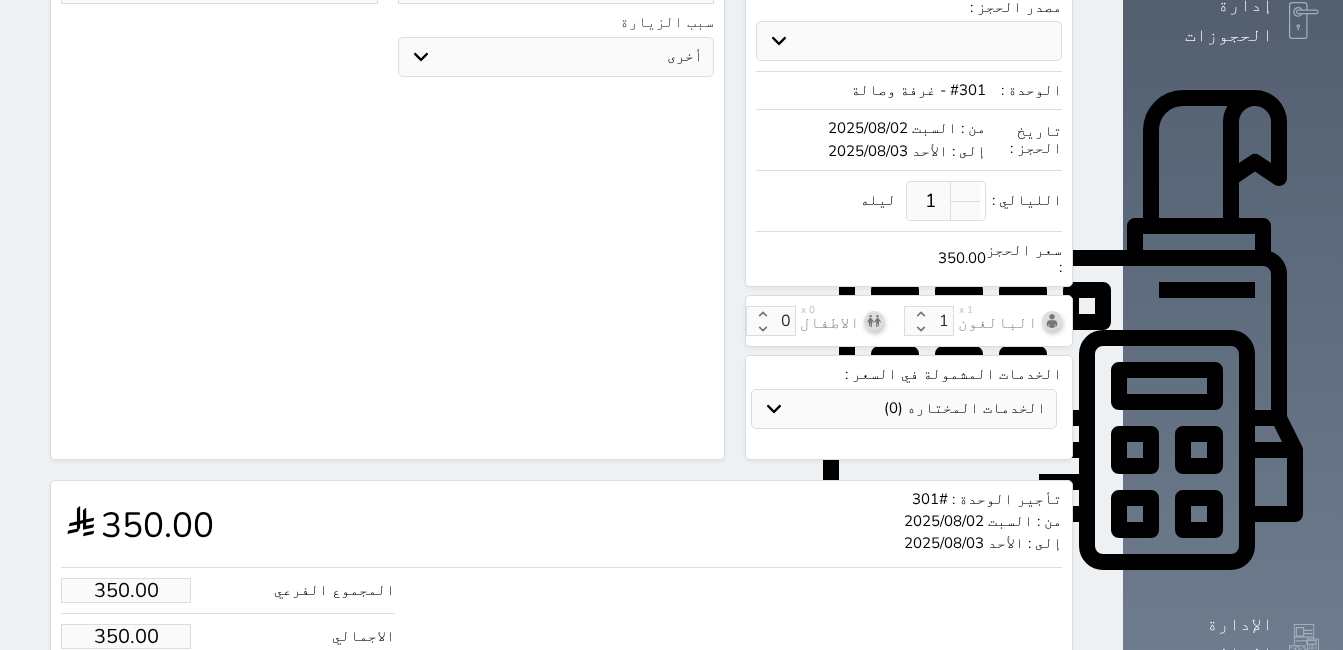 click on "المجموع الفرعي   350.00         الاجمالي   350.00" at bounding box center [561, 608] 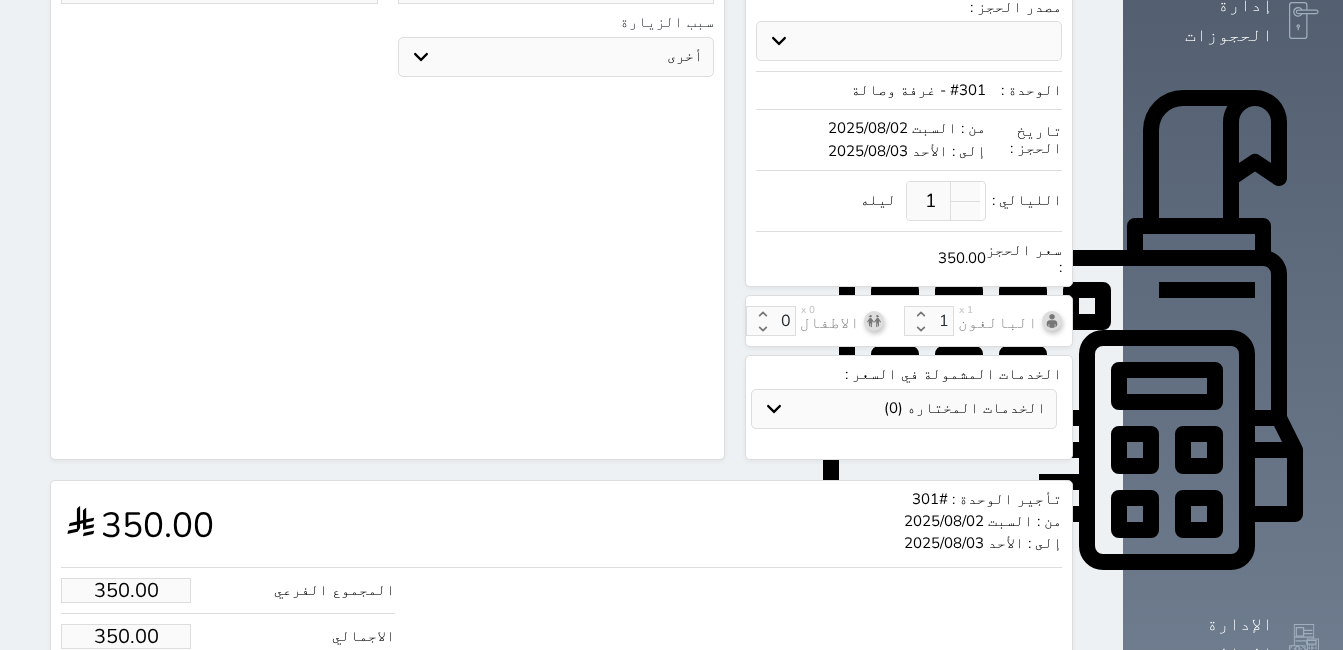 click on "حجز" at bounding box center (149, 697) 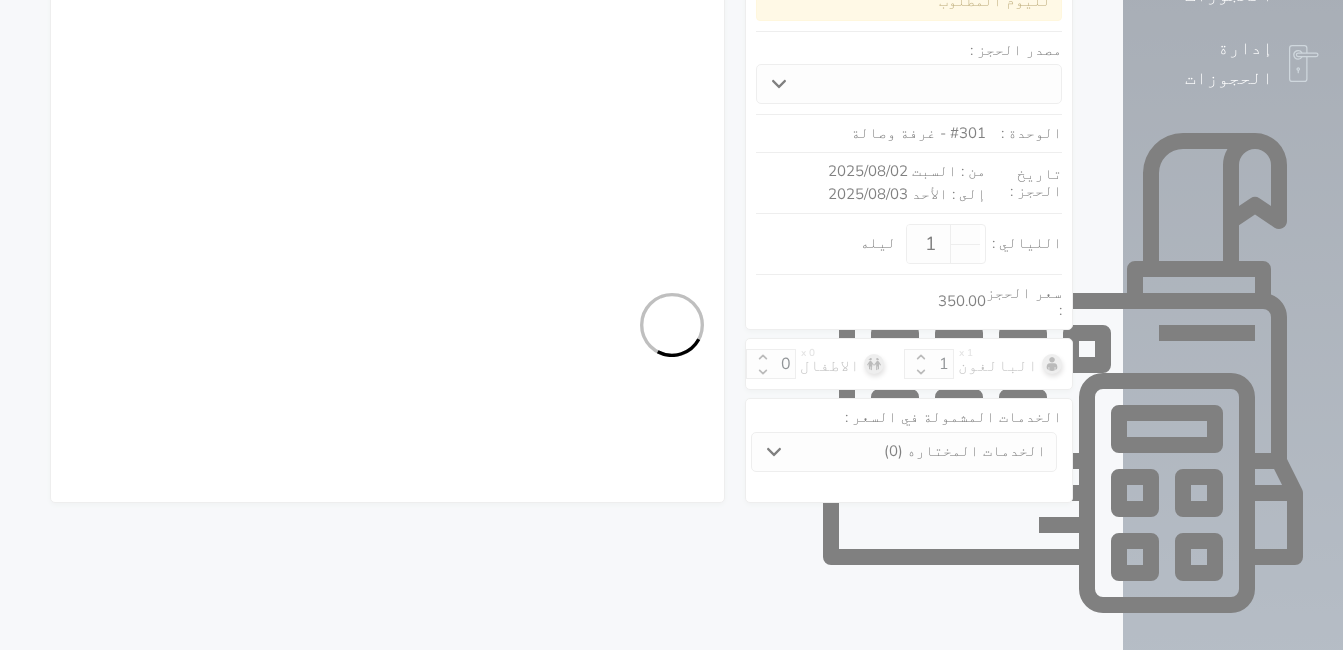select on "1" 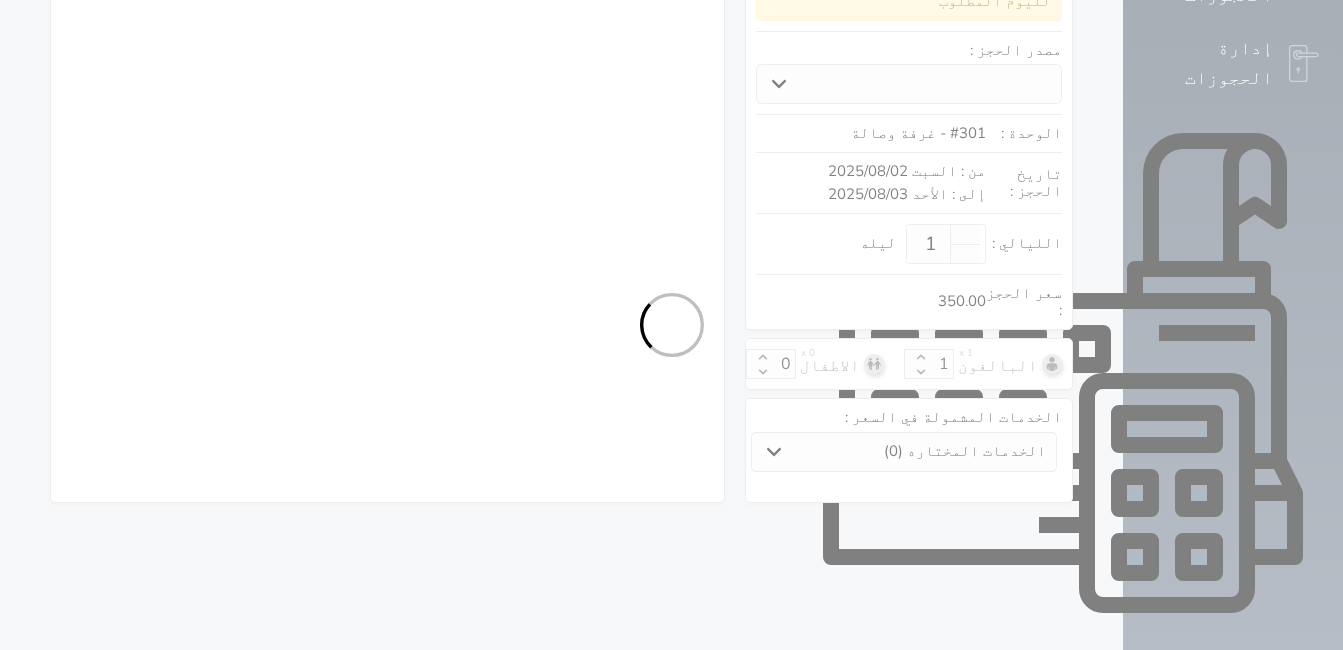 select on "113" 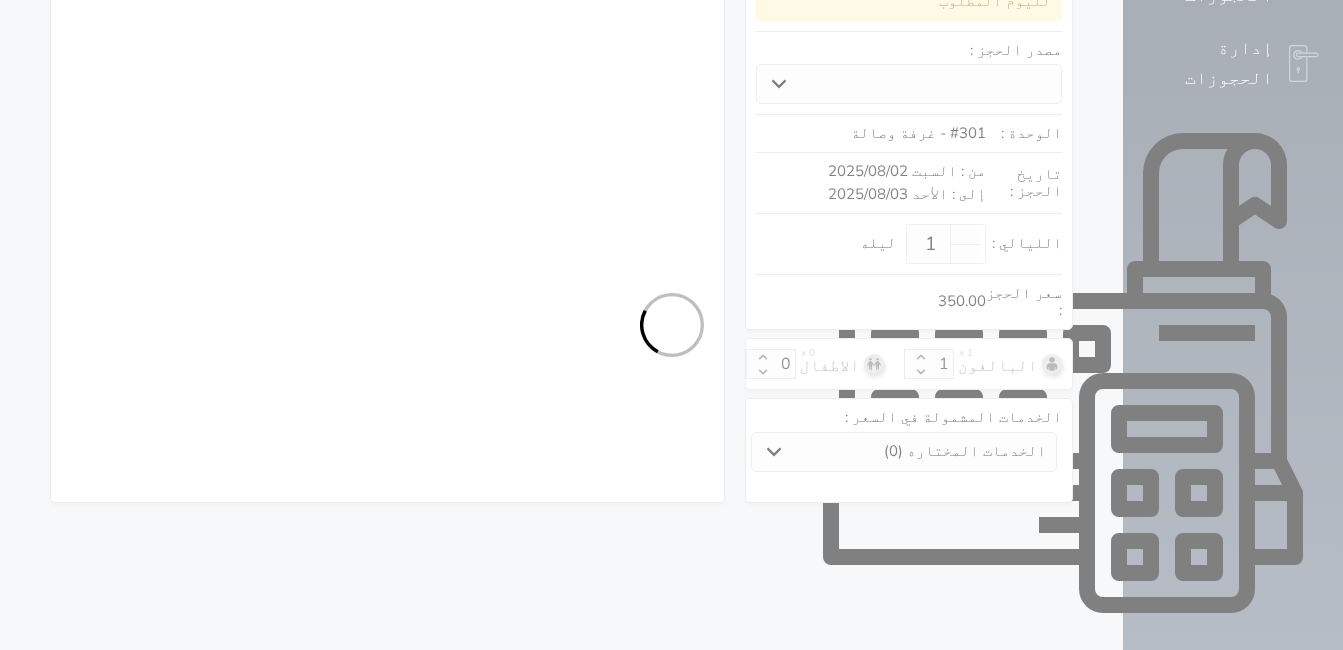 select on "1" 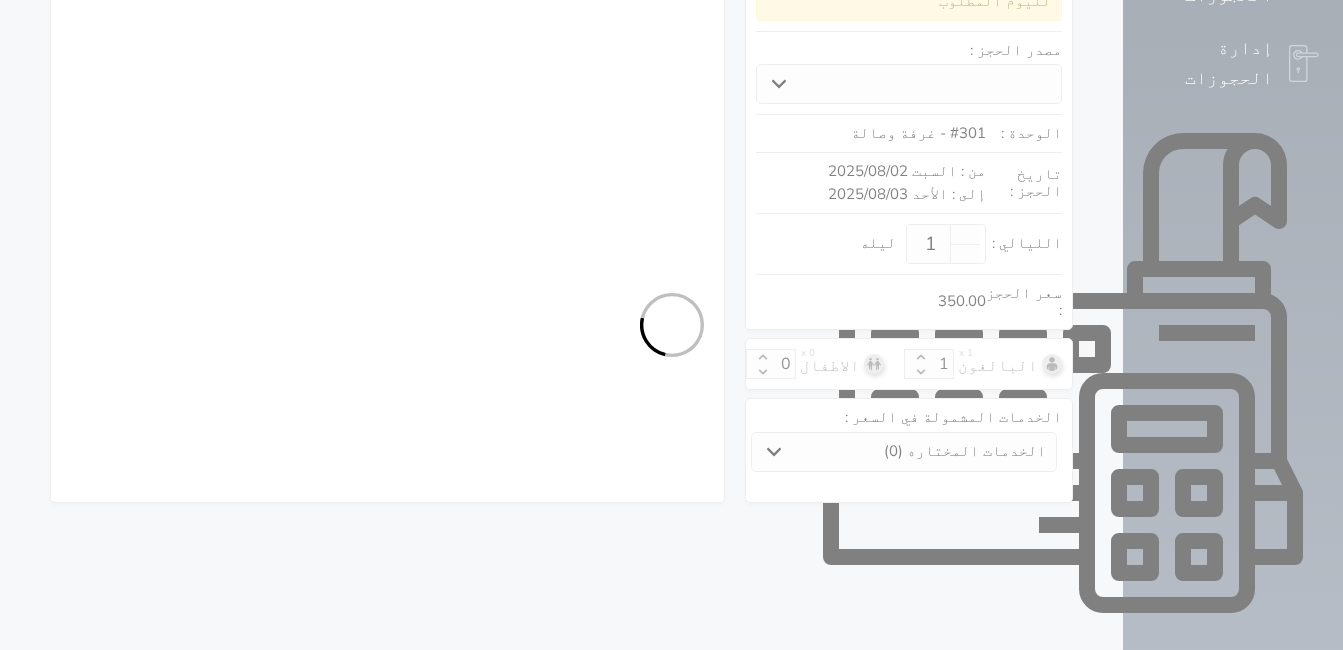select on "7" 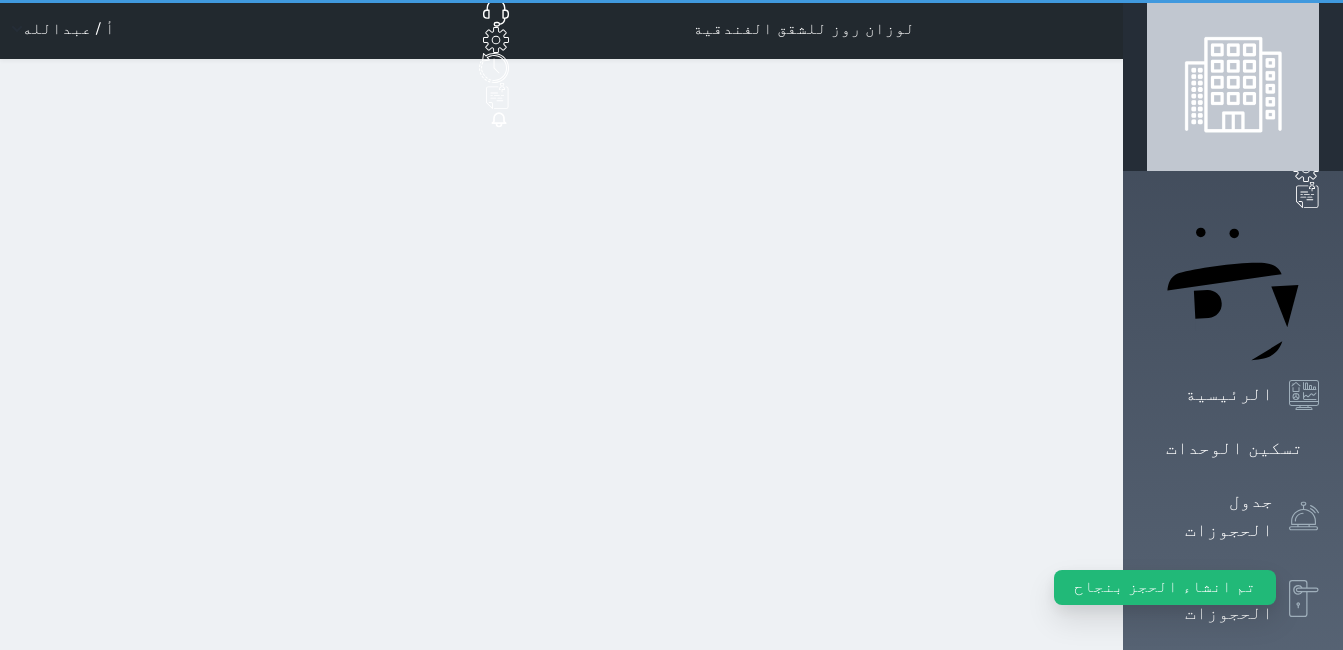 scroll, scrollTop: 0, scrollLeft: 0, axis: both 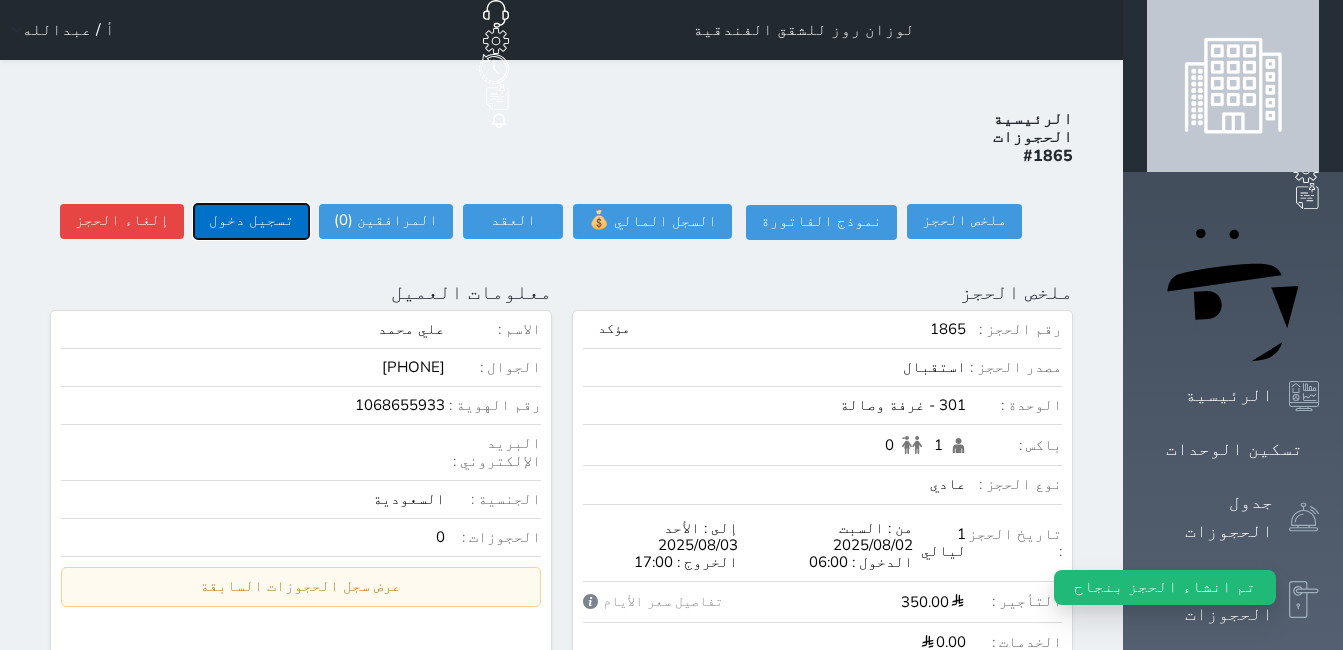 click on "تسجيل دخول" at bounding box center [251, 221] 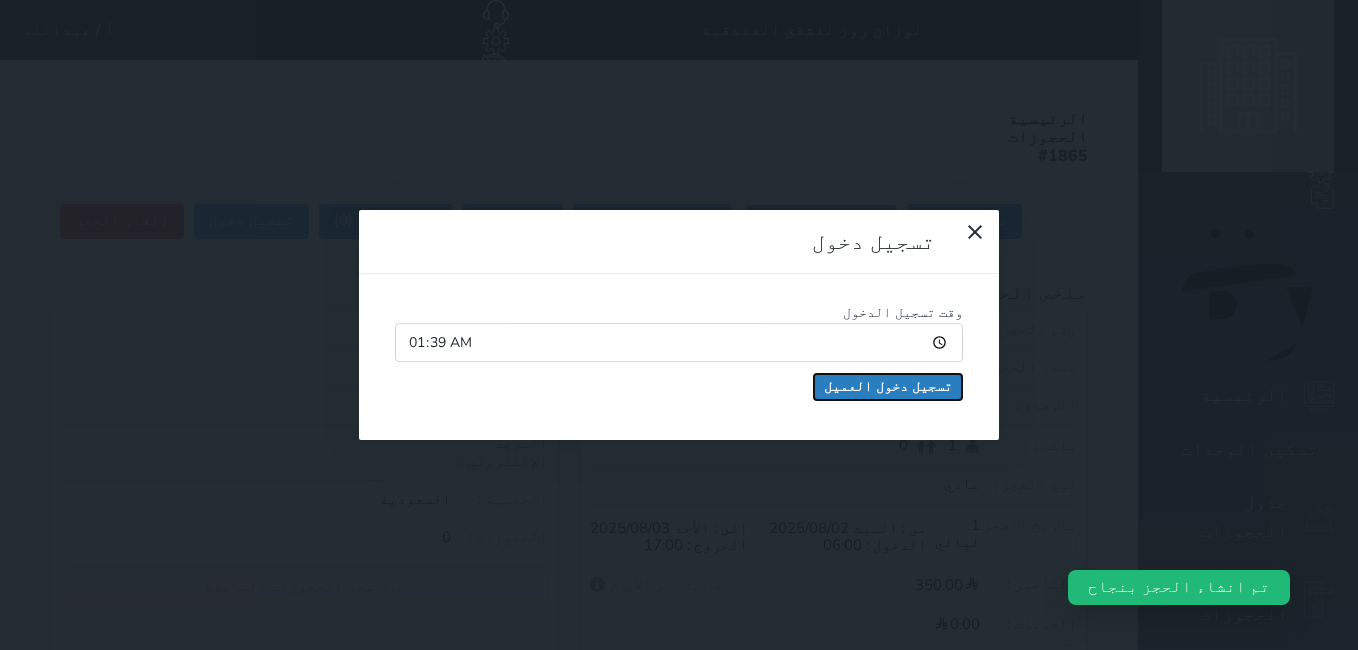 click on "تسجيل دخول العميل" at bounding box center (888, 387) 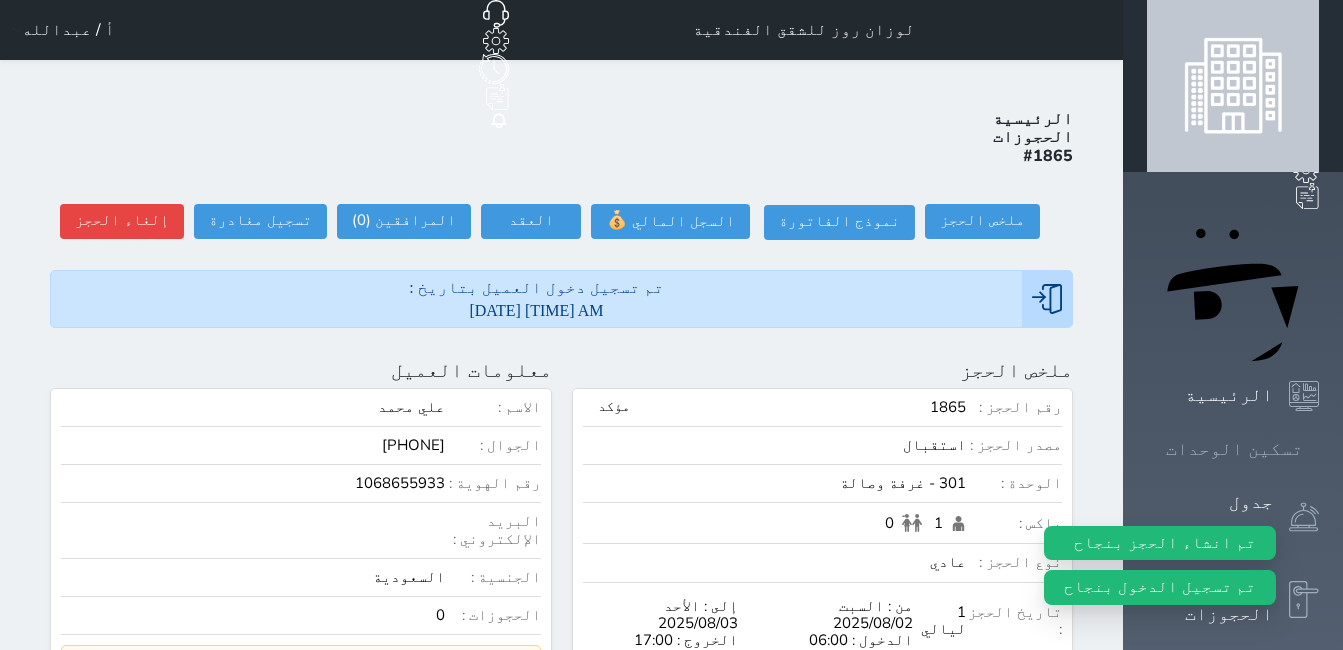 click 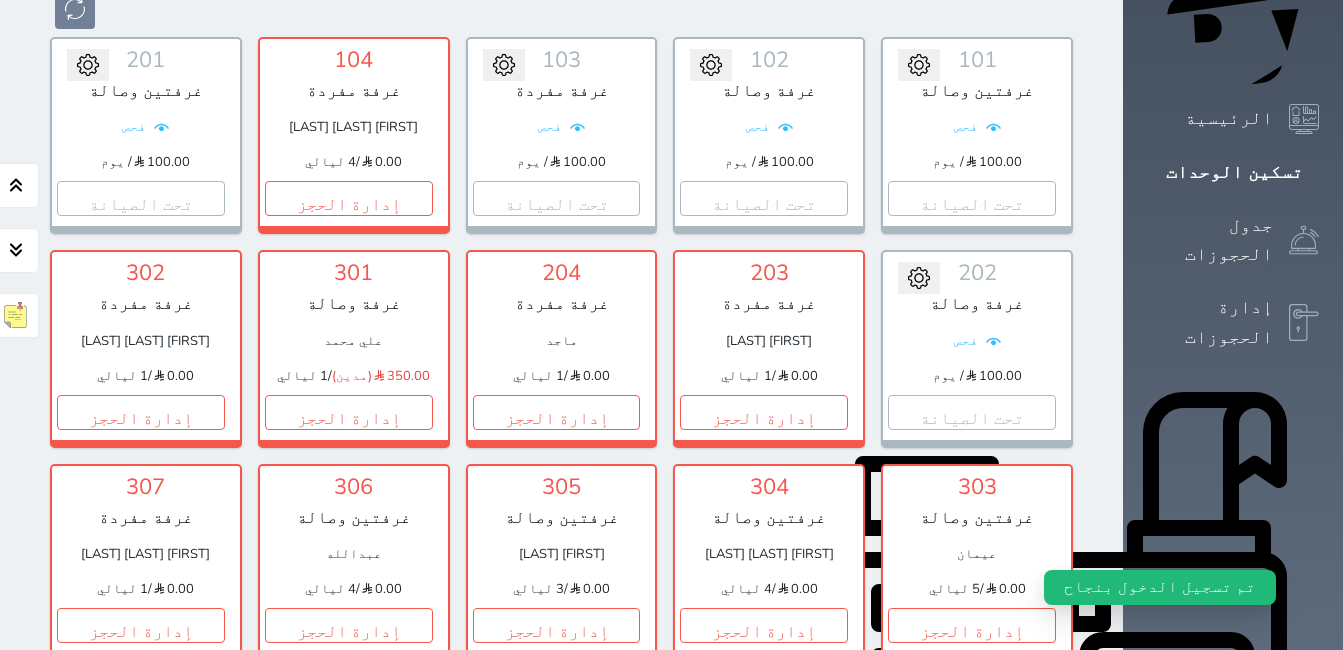 scroll, scrollTop: 278, scrollLeft: 0, axis: vertical 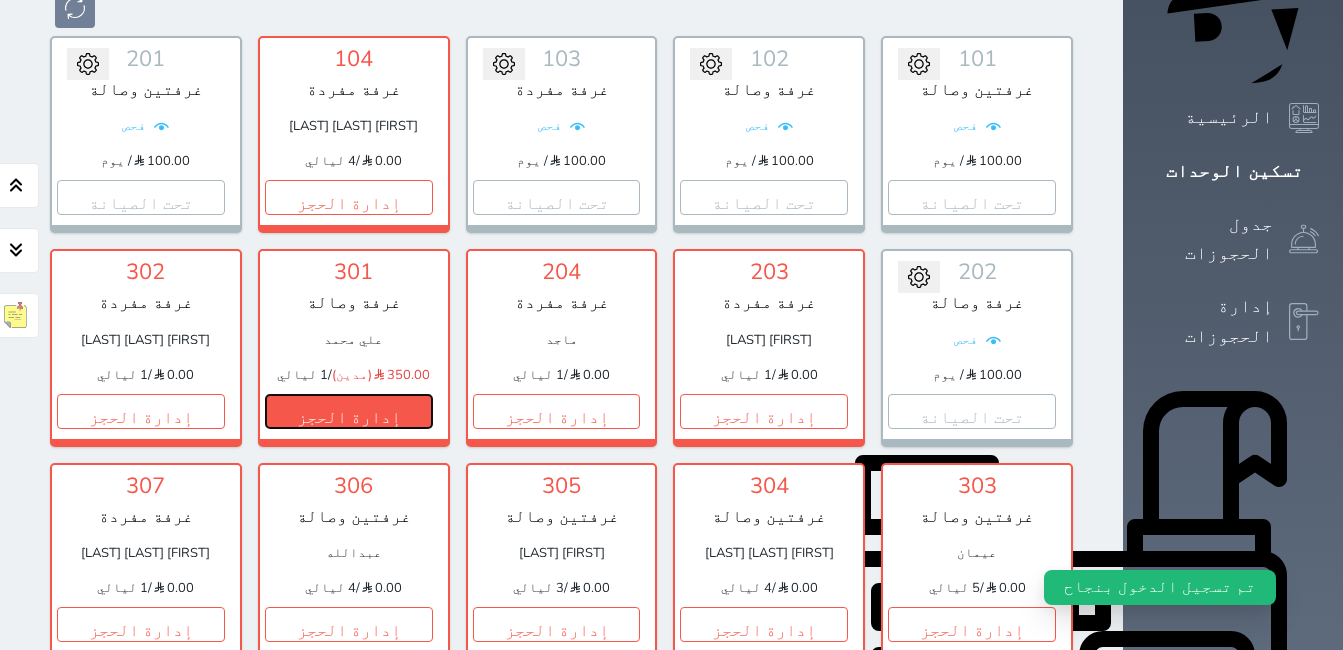 click on "إدارة الحجز" at bounding box center [349, 411] 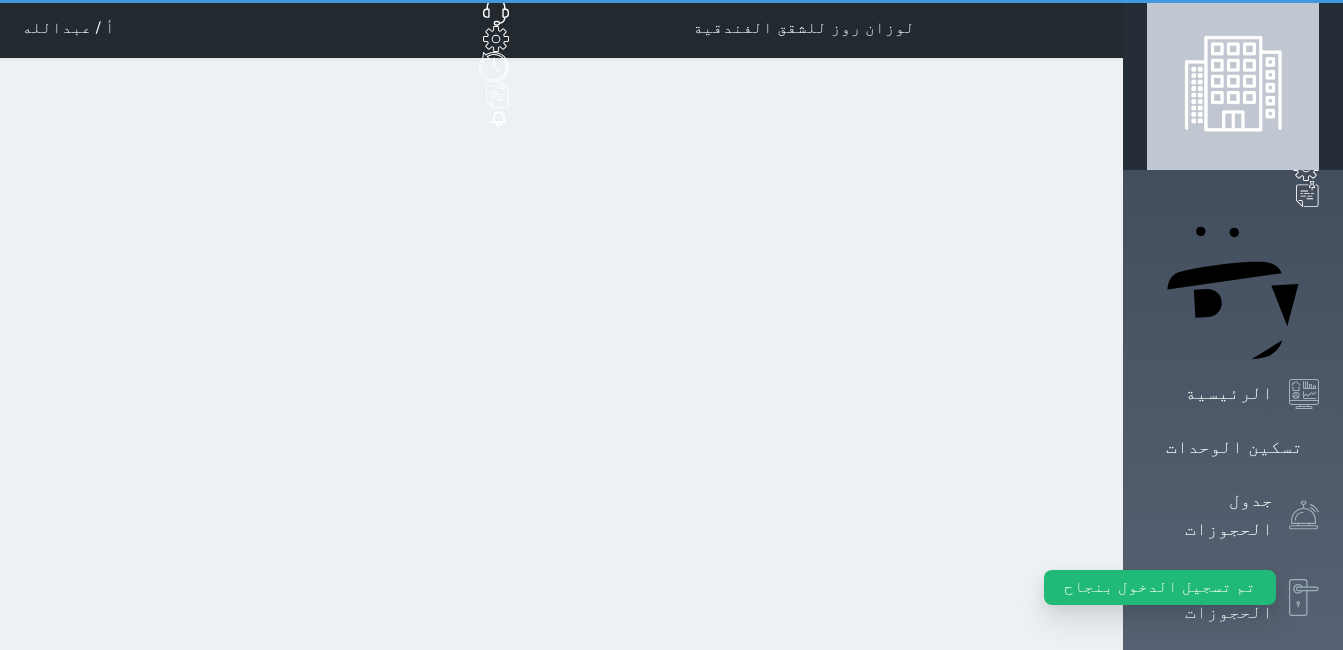scroll, scrollTop: 0, scrollLeft: 0, axis: both 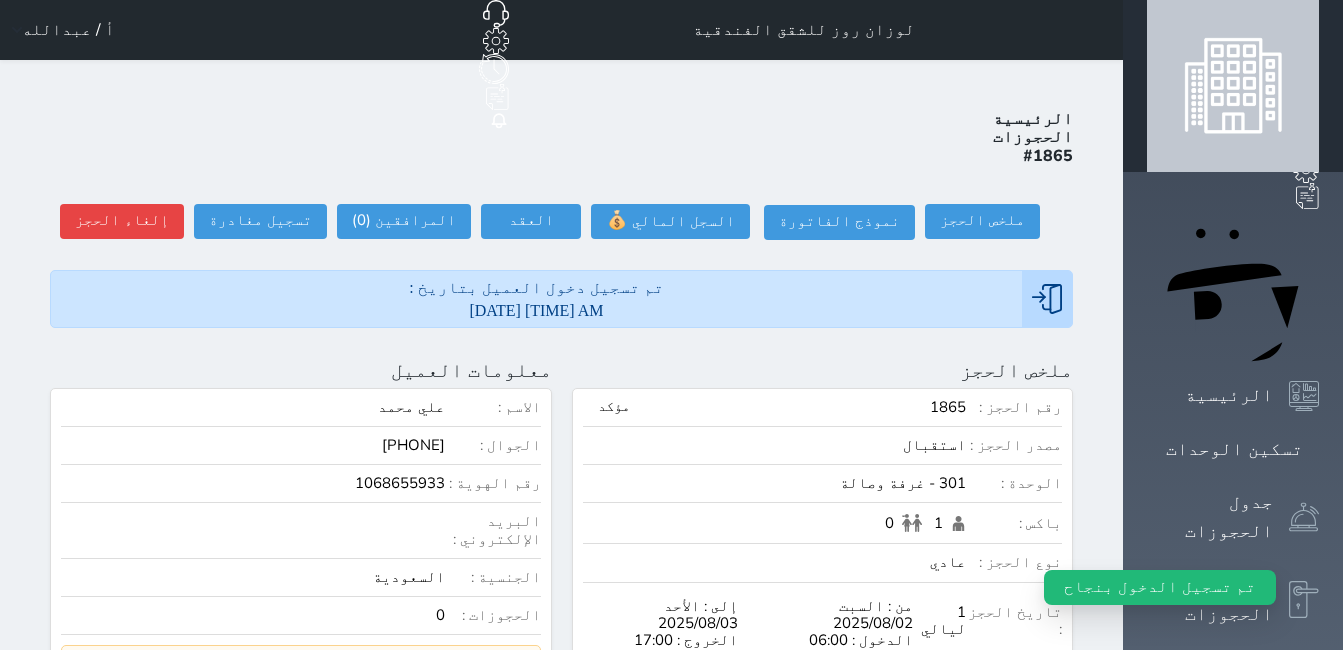 select 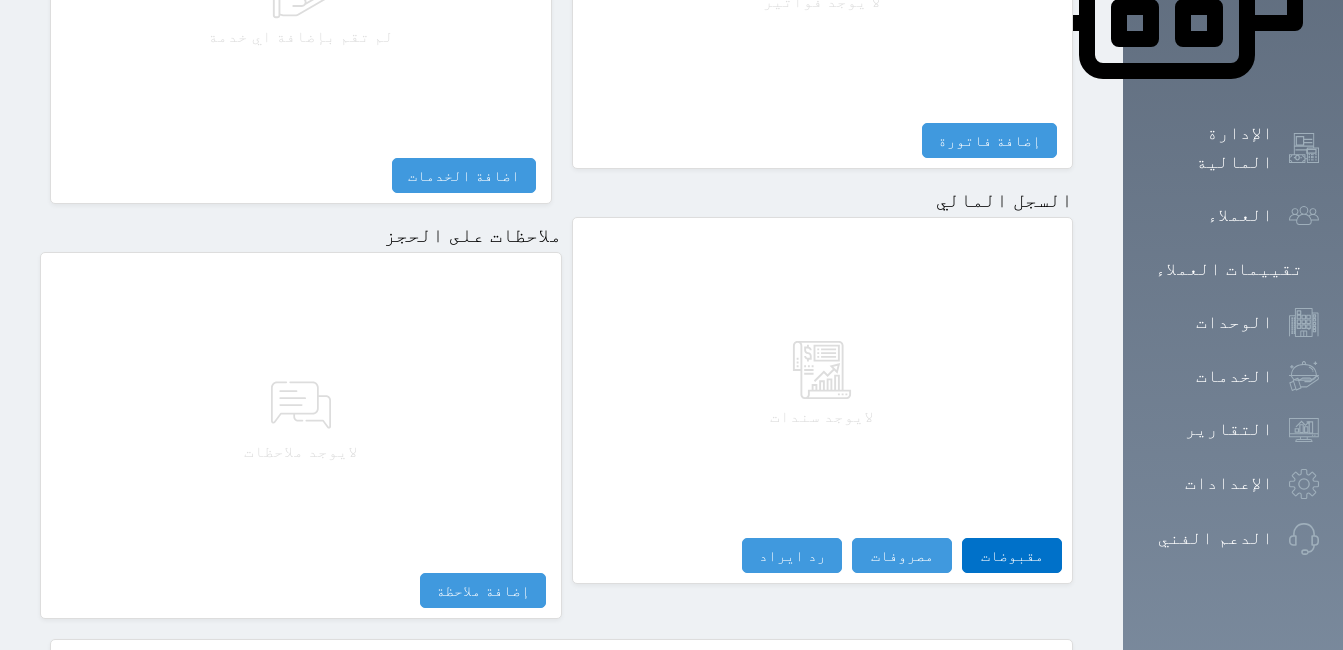 scroll, scrollTop: 1076, scrollLeft: 0, axis: vertical 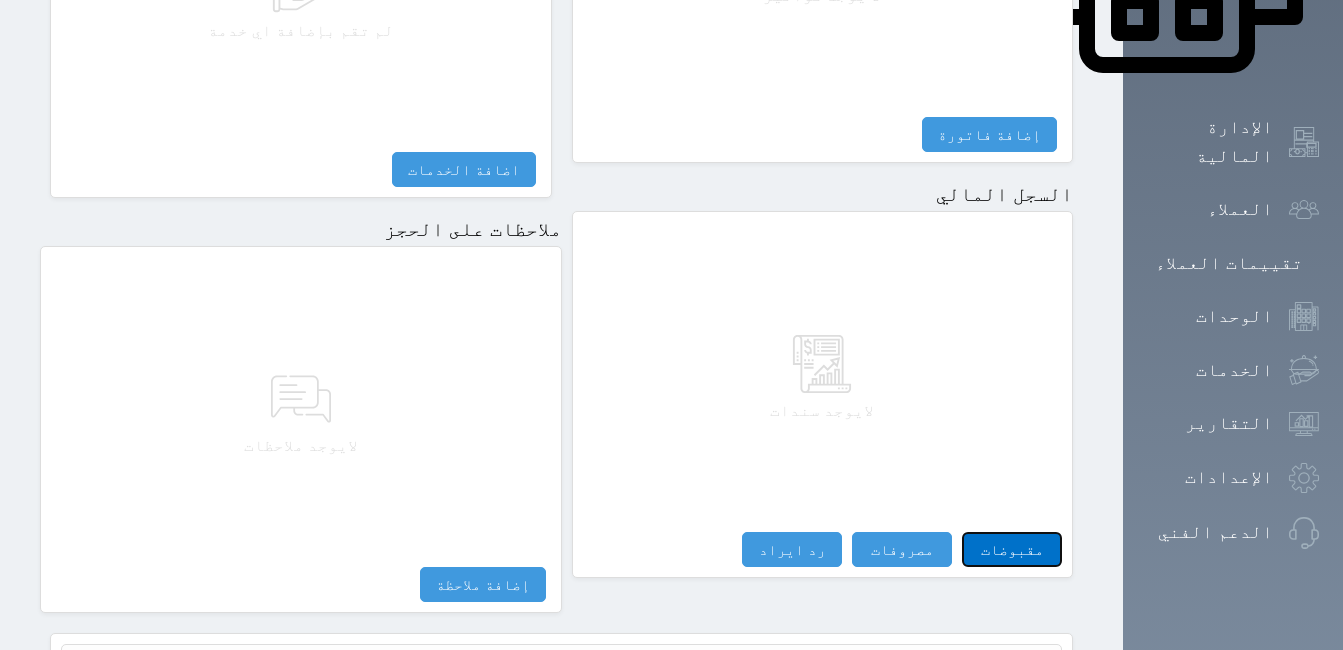 click on "مقبوضات" at bounding box center (1012, 549) 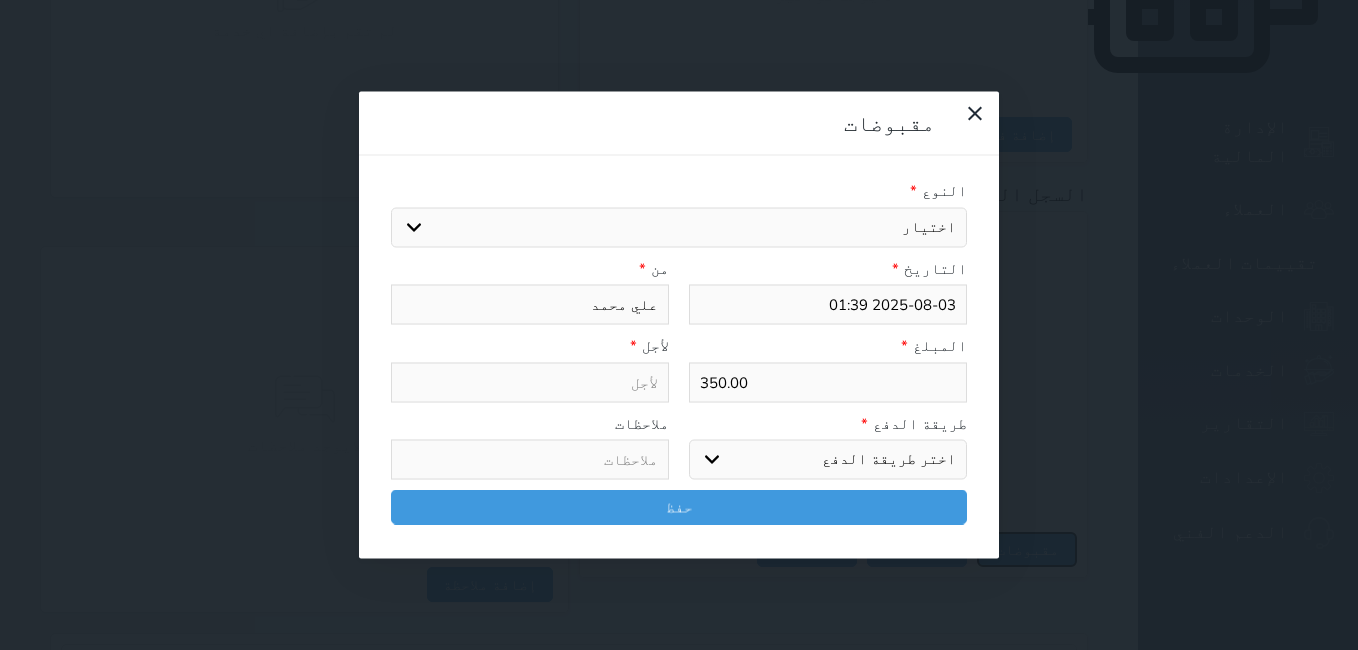 select 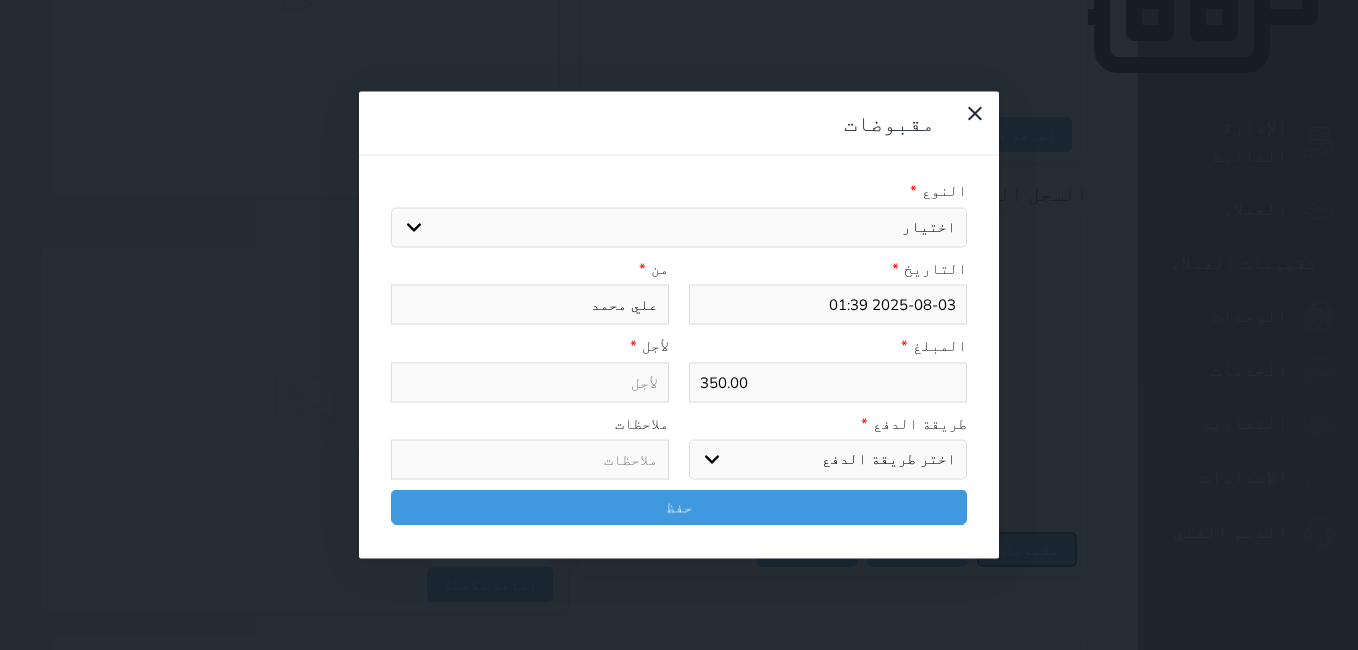 select 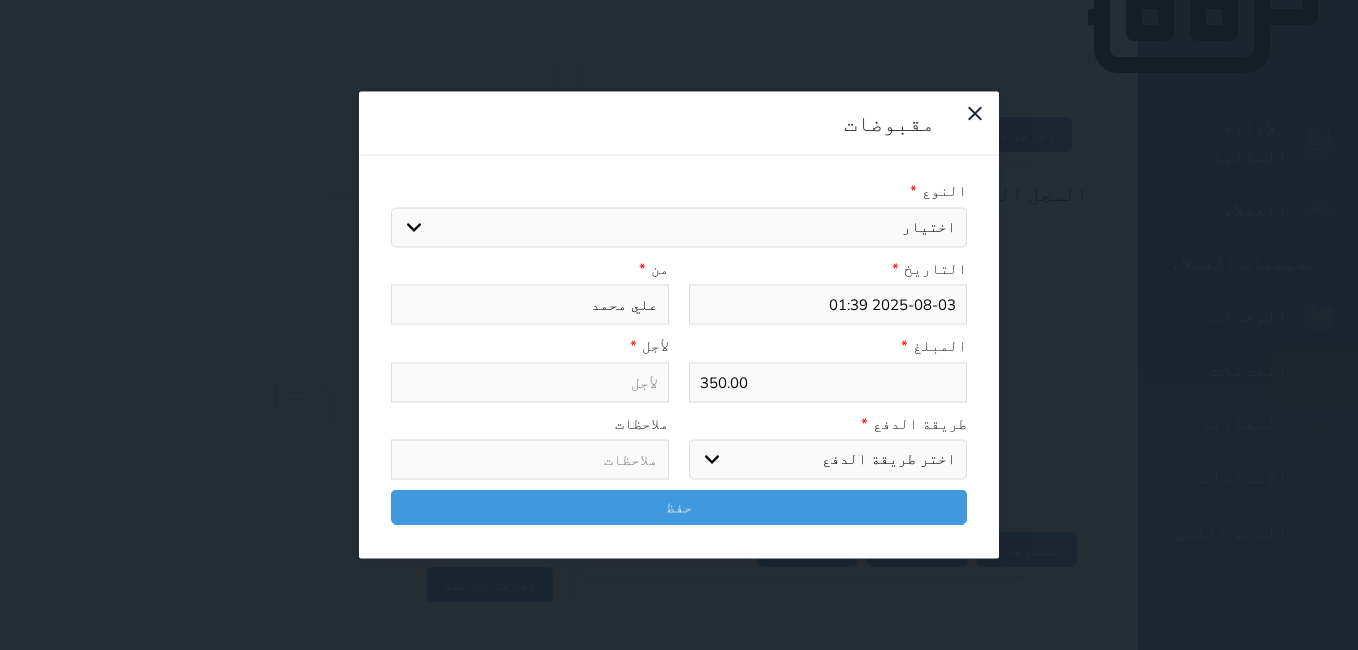 drag, startPoint x: 576, startPoint y: 140, endPoint x: 629, endPoint y: 158, distance: 55.97321 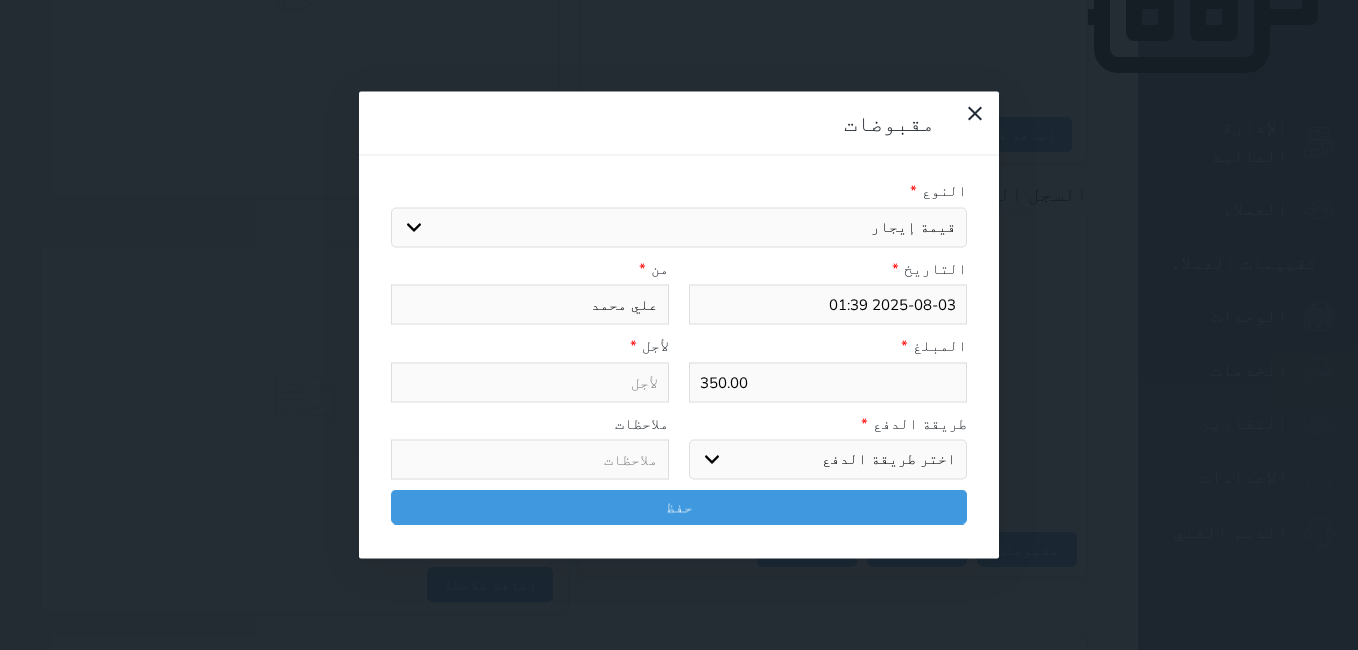 click on "اختيار   مقبوضات عامة قيمة إيجار فواتير تامين عربون لا ينطبق آخر مغسلة واي فاي - الإنترنت مواقف السيارات طعام الأغذية والمشروبات مشروبات المشروبات الباردة المشروبات الساخنة الإفطار غداء عشاء مخبز و كعك حمام سباحة الصالة الرياضية سبا و خدمات الجمال اختيار وإسقاط (خدمات النقل) ميني بار كابل - تلفزيون سرير إضافي تصفيف الشعر التسوق خدمات الجولات السياحية المنظمة خدمات الدليل السياحي" at bounding box center (679, 227) 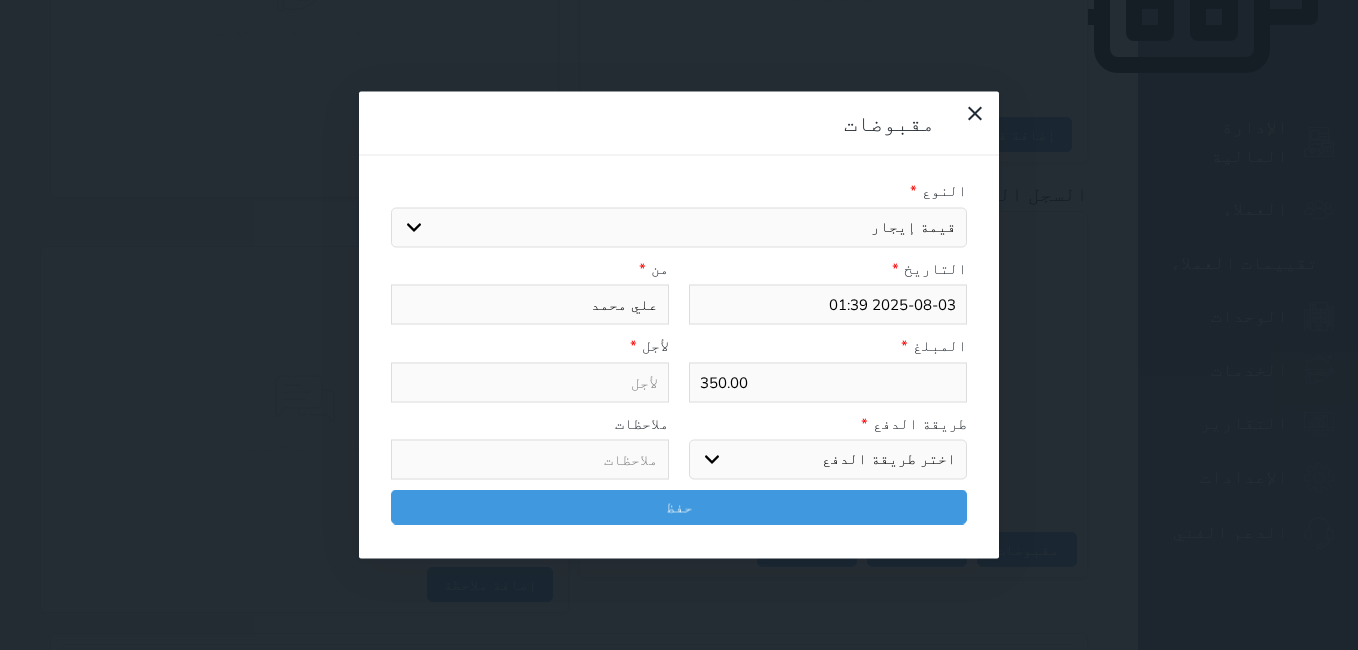 select 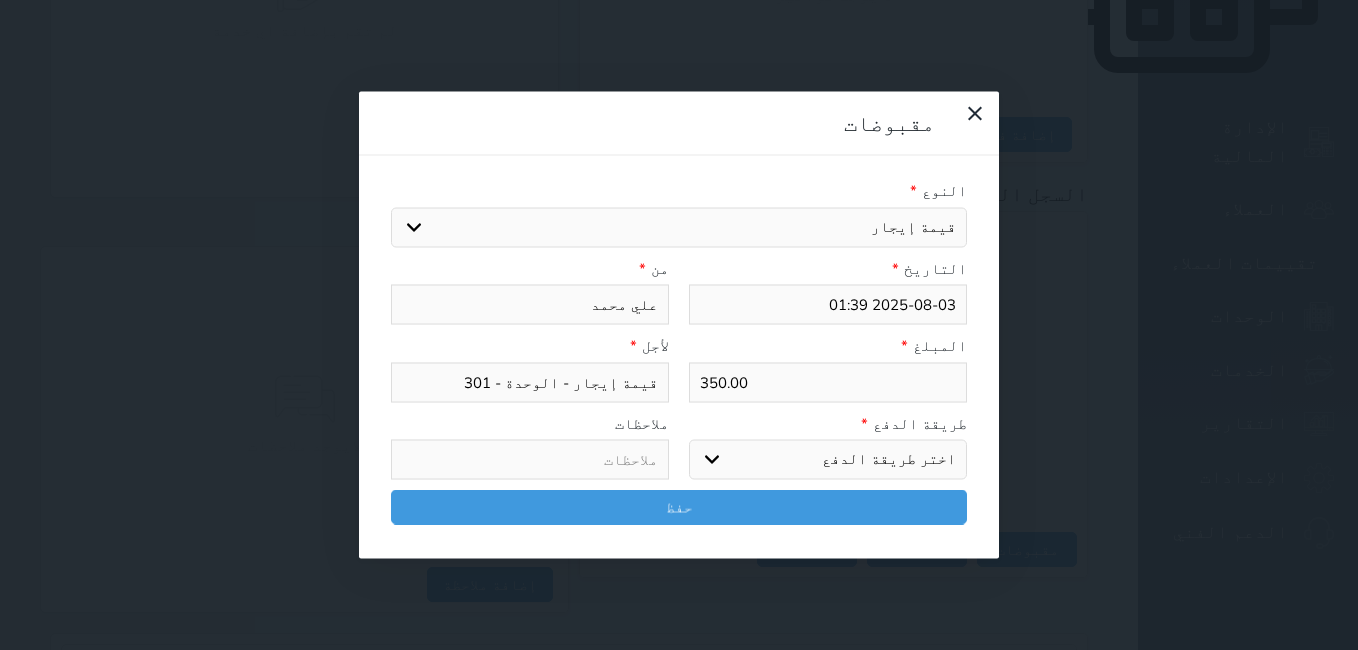 click on "اختر طريقة الدفع   دفع نقدى   تحويل بنكى   مدى   بطاقة ائتمان   آجل" at bounding box center [828, 460] 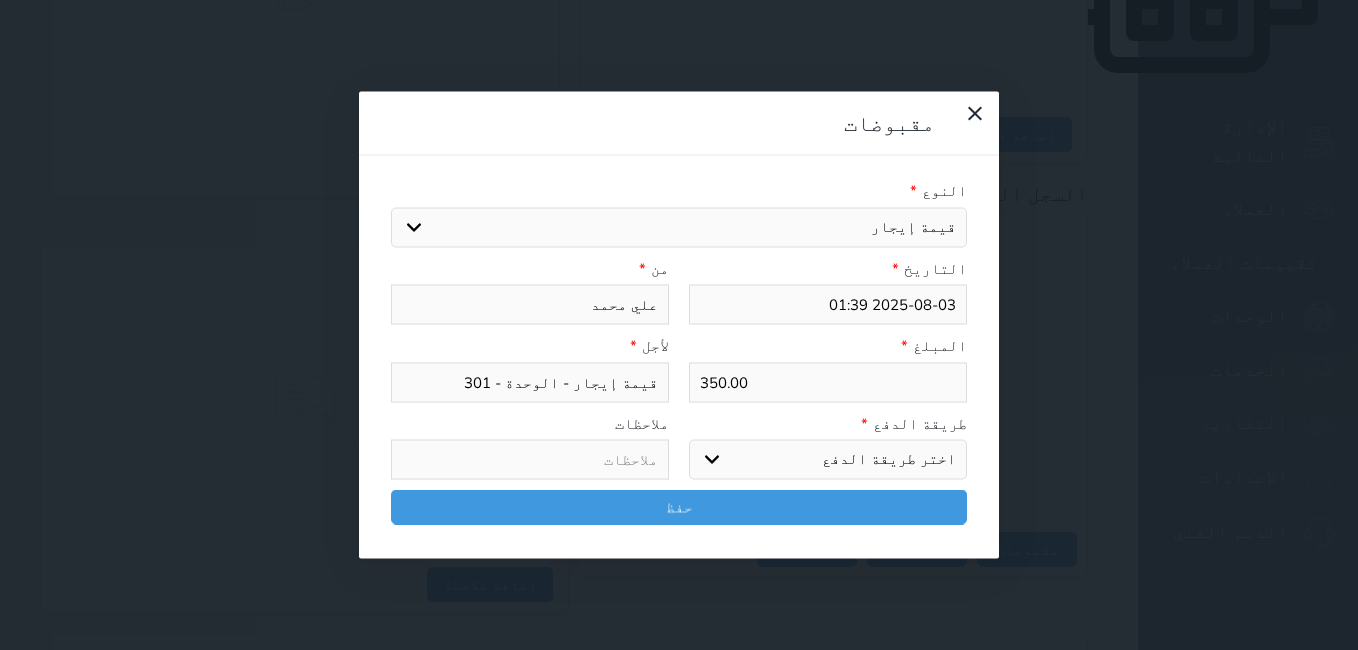 select on "mada" 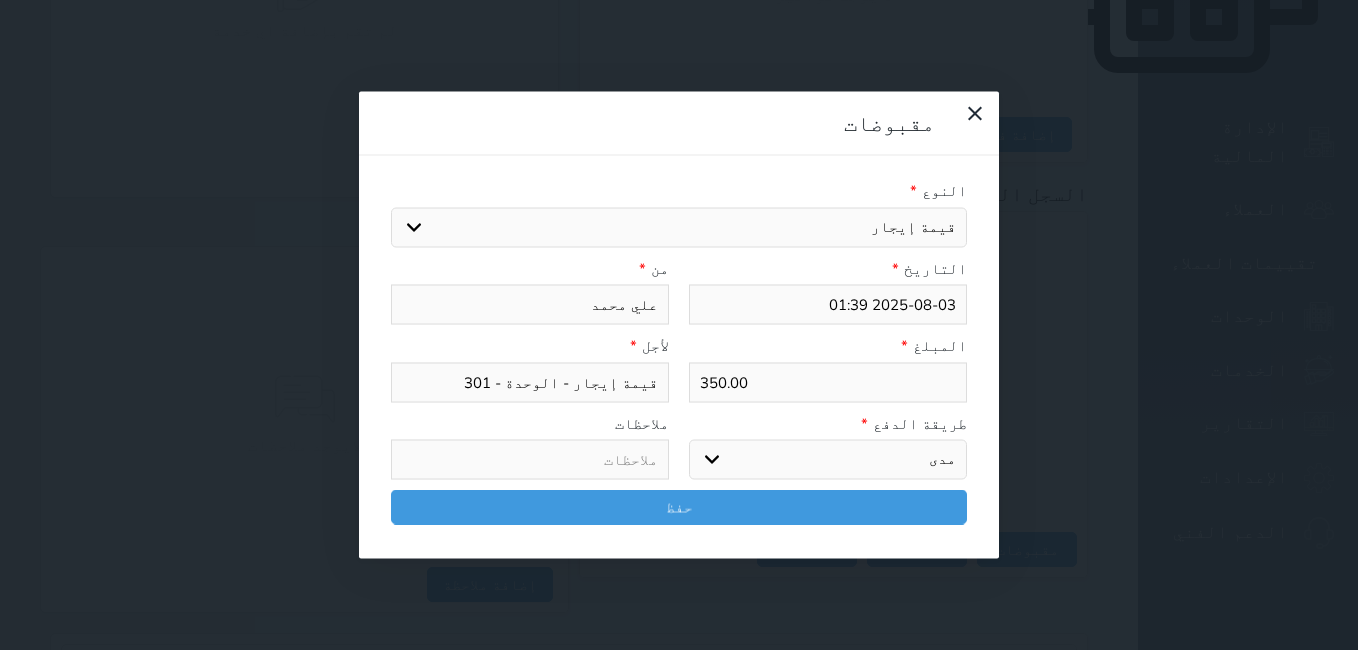 click on "اختر طريقة الدفع   دفع نقدى   تحويل بنكى   مدى   بطاقة ائتمان   آجل" at bounding box center (828, 460) 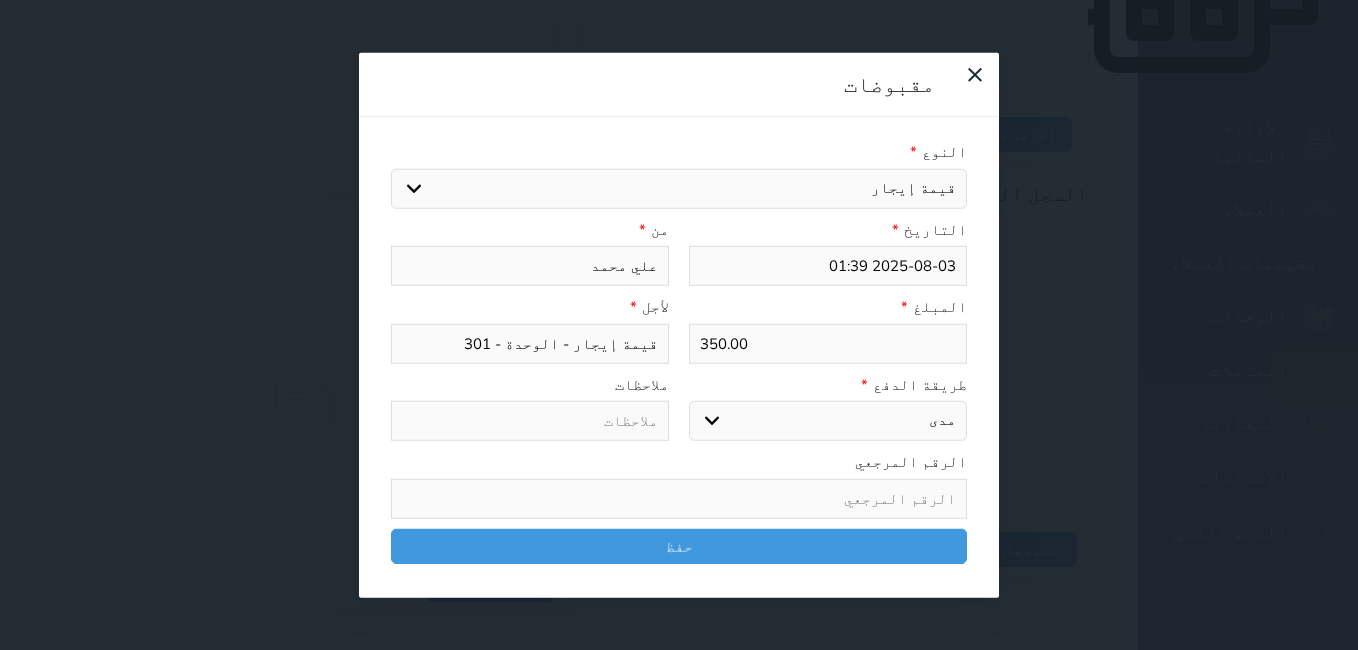 click at bounding box center (679, 498) 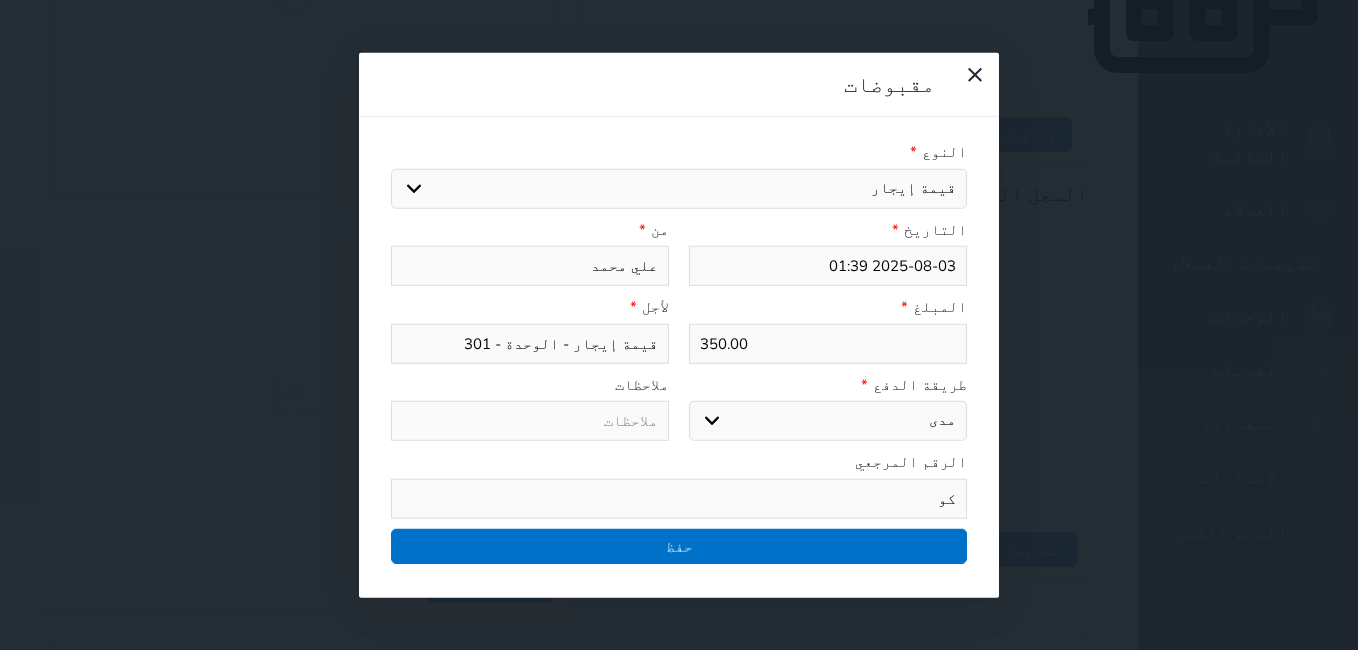type on "كو" 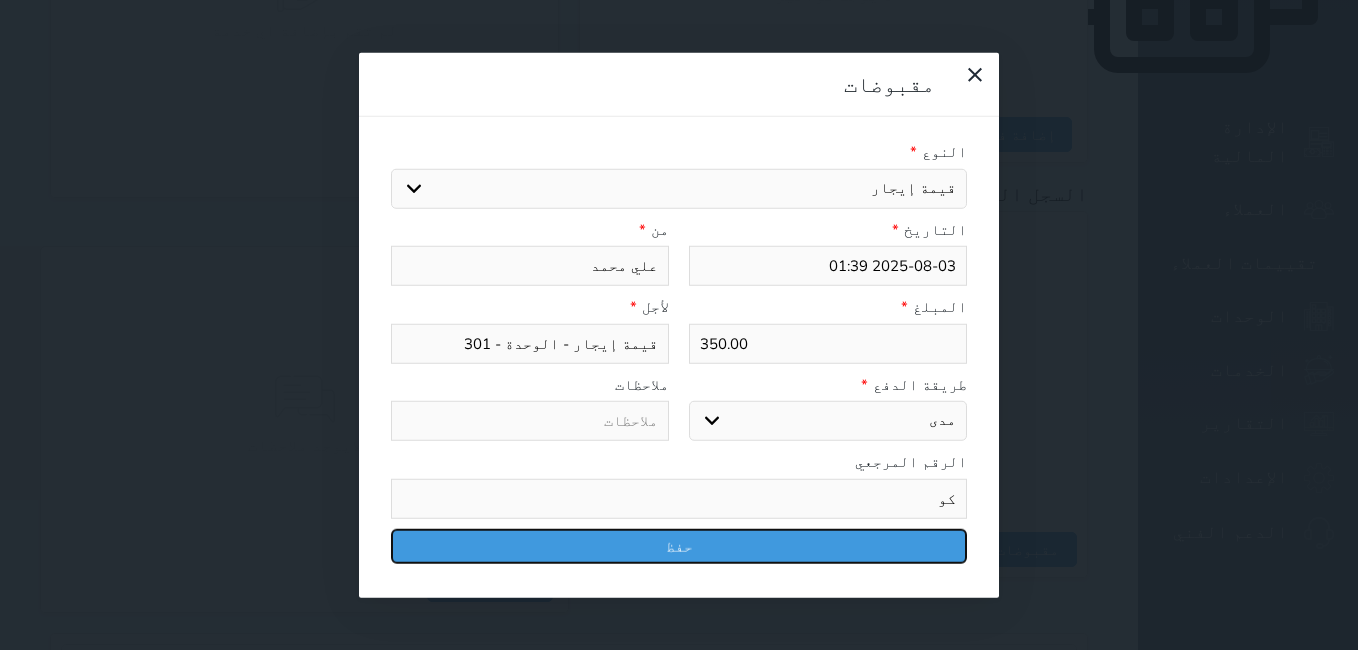 click on "حفظ" at bounding box center (679, 545) 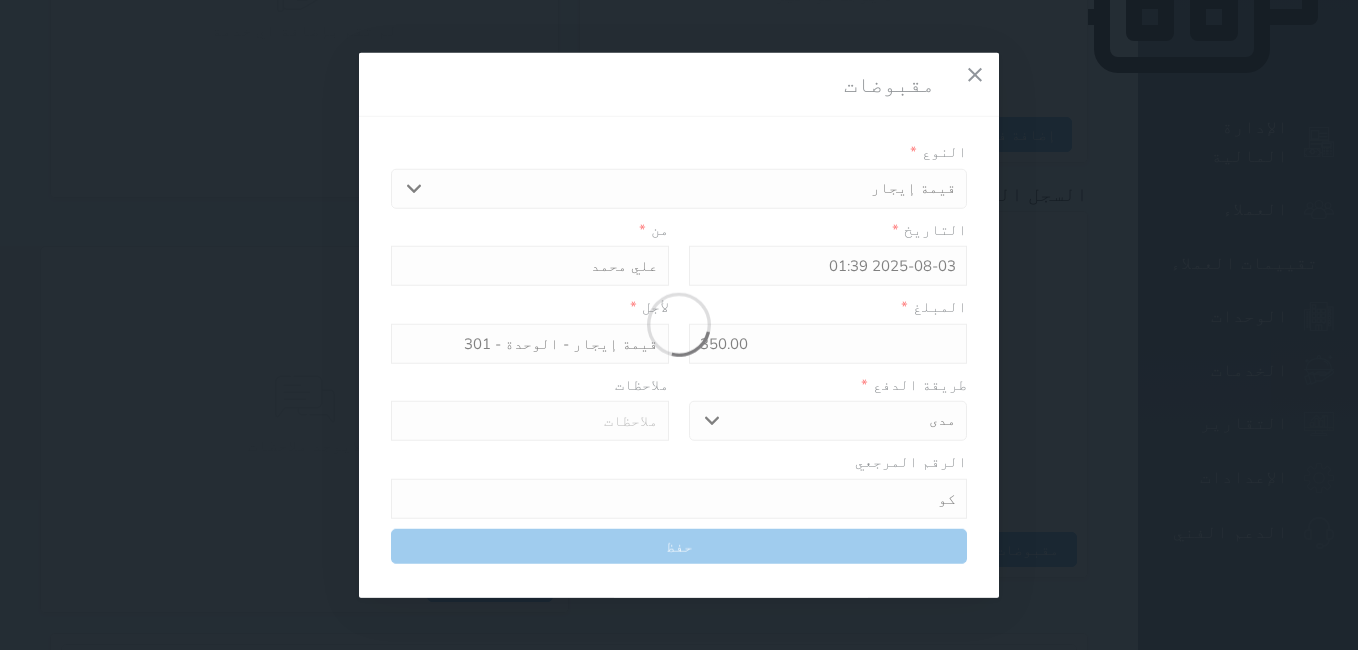 select 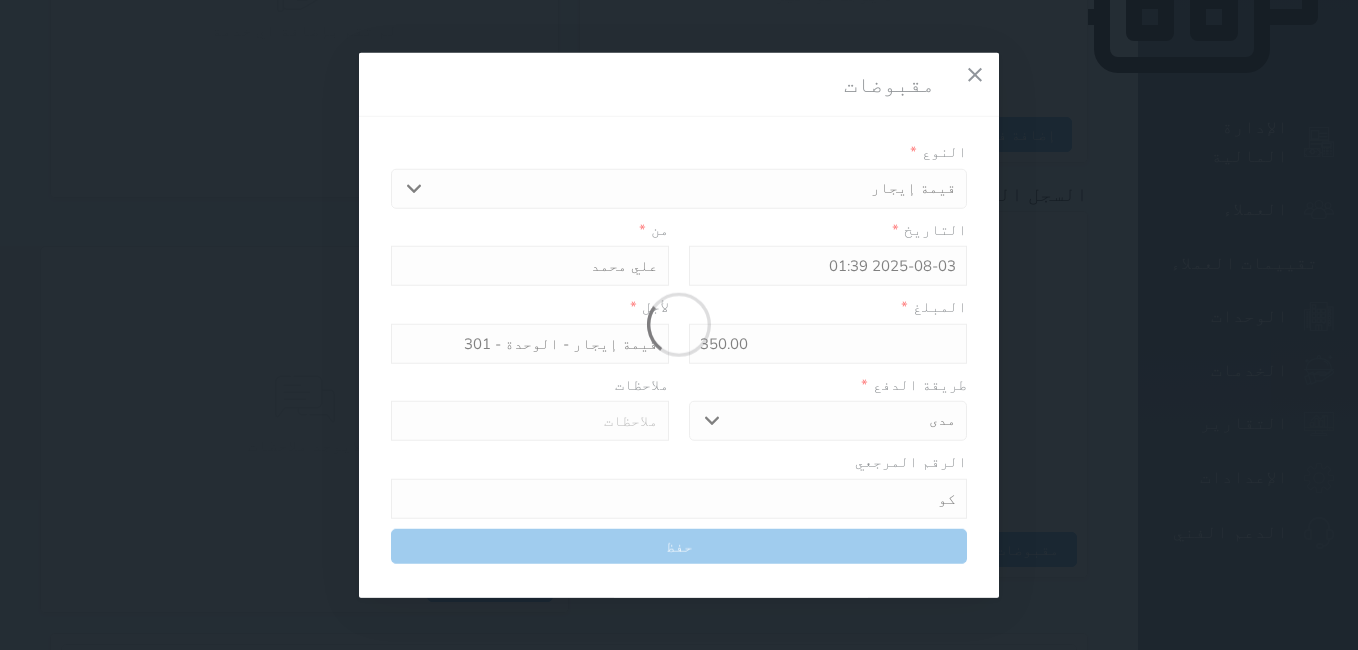 type 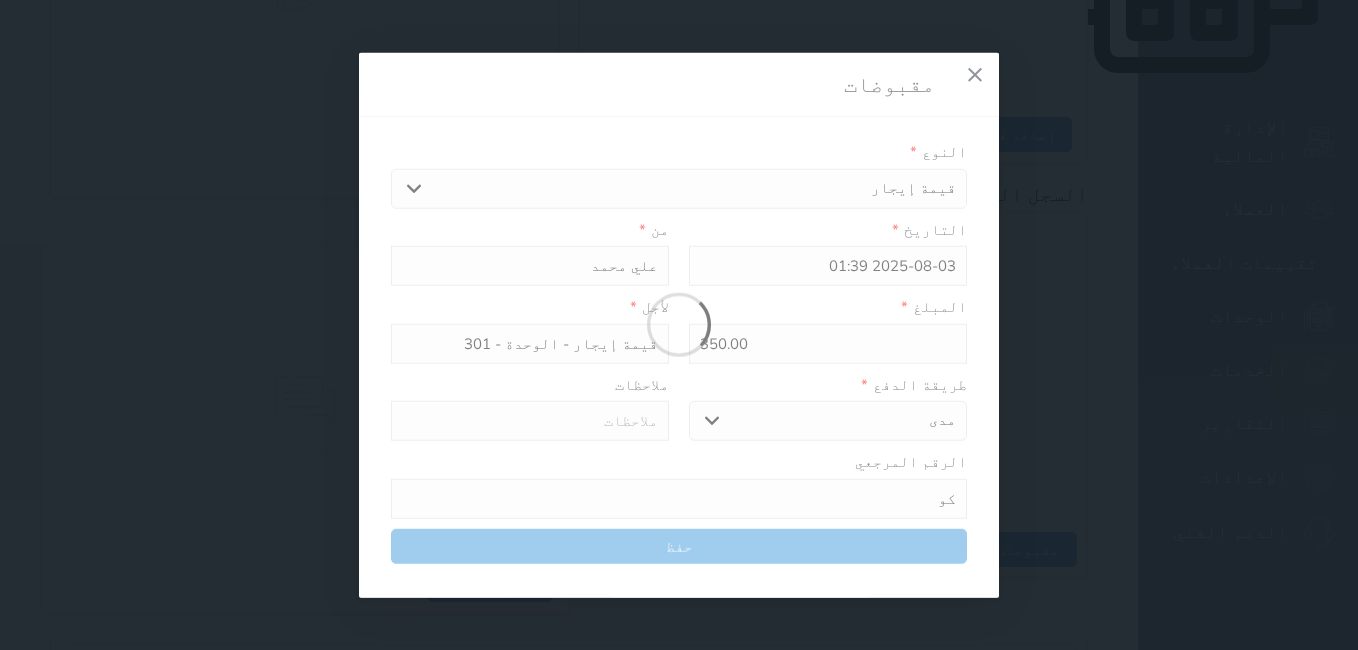 type on "0" 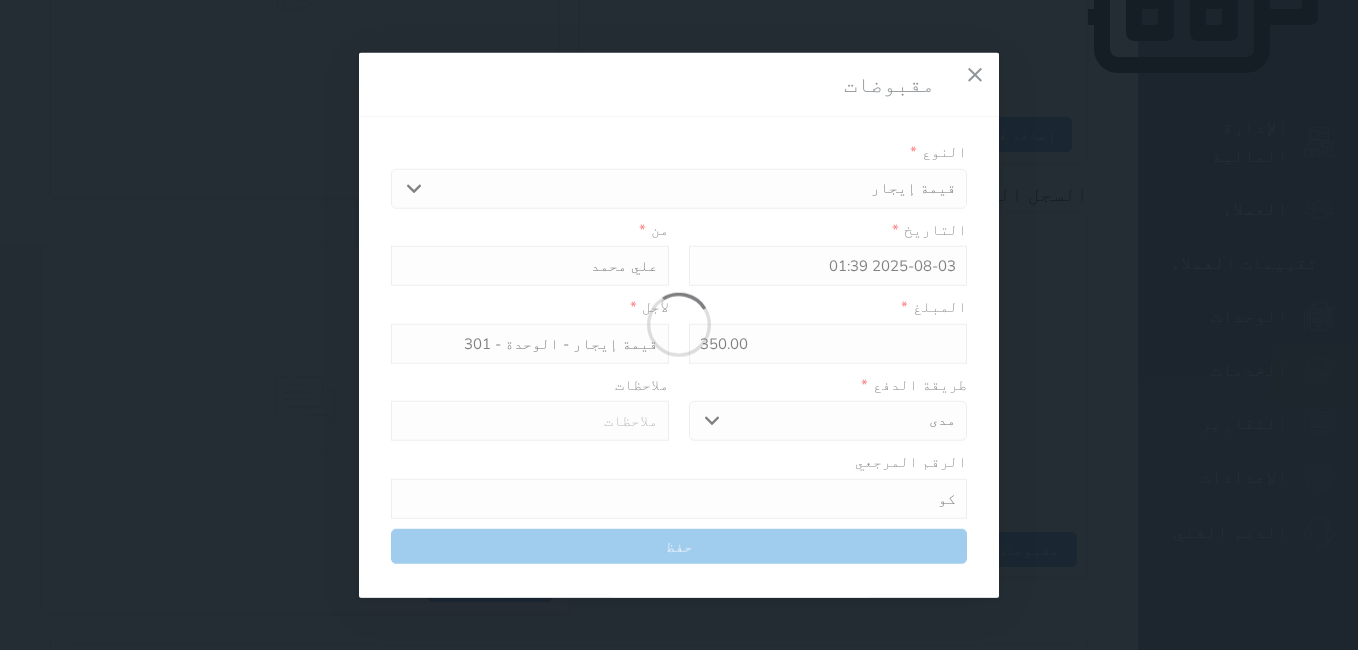 select 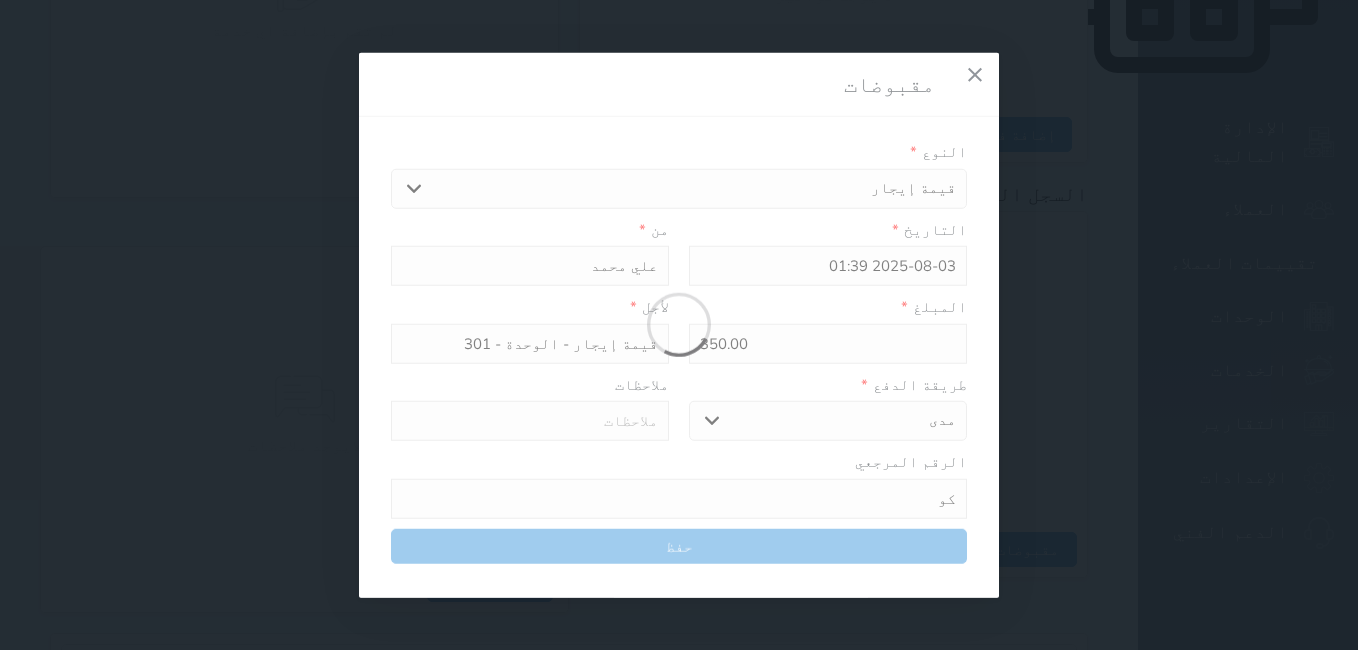 type on "0" 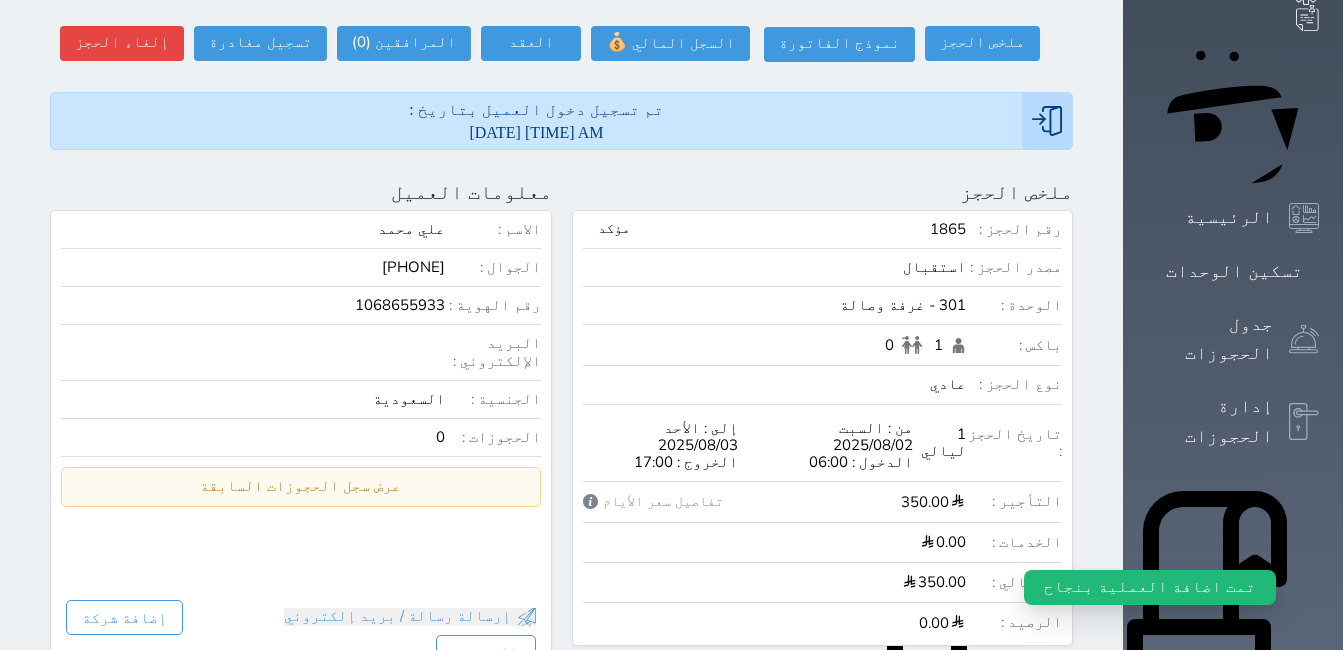scroll, scrollTop: 0, scrollLeft: 0, axis: both 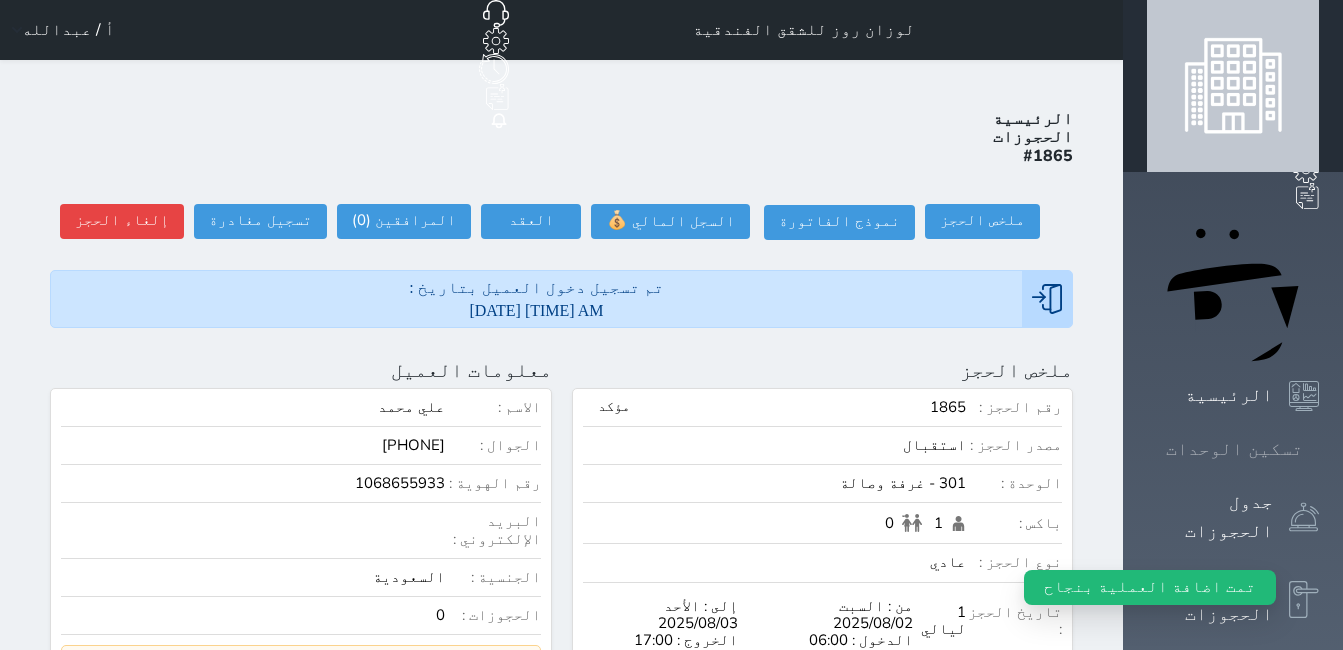 click on "تسكين الوحدات" at bounding box center (1234, 449) 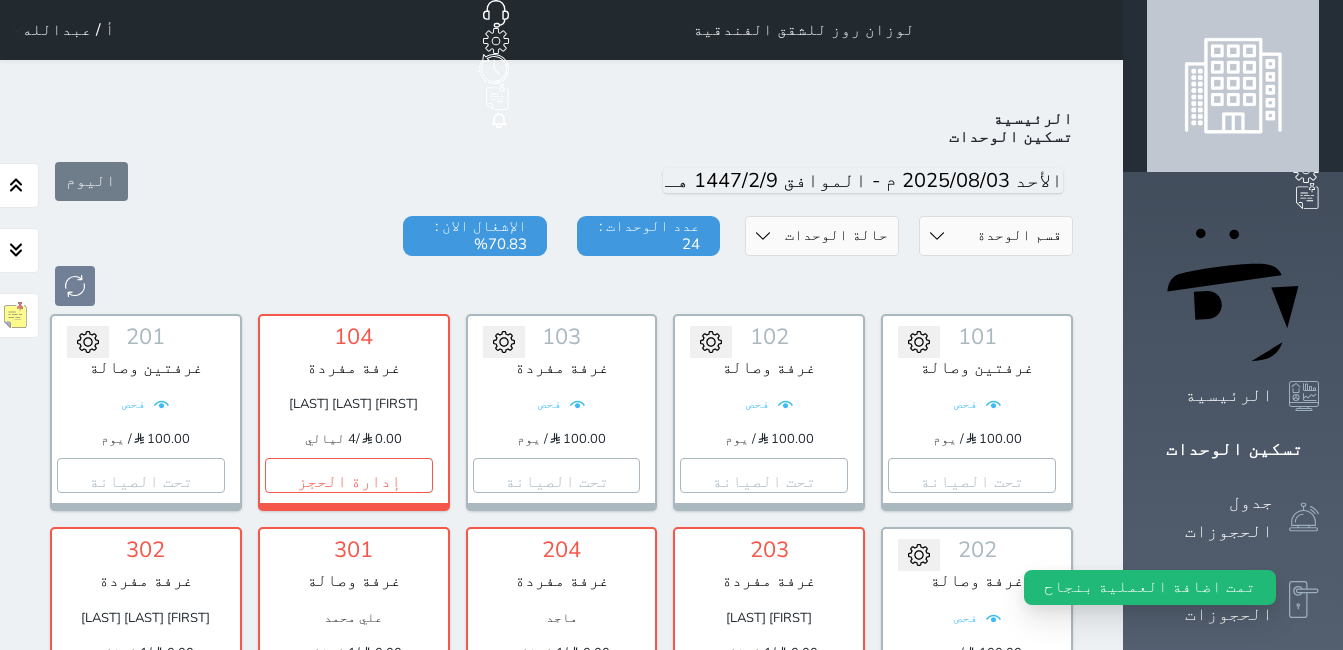 scroll, scrollTop: 78, scrollLeft: 0, axis: vertical 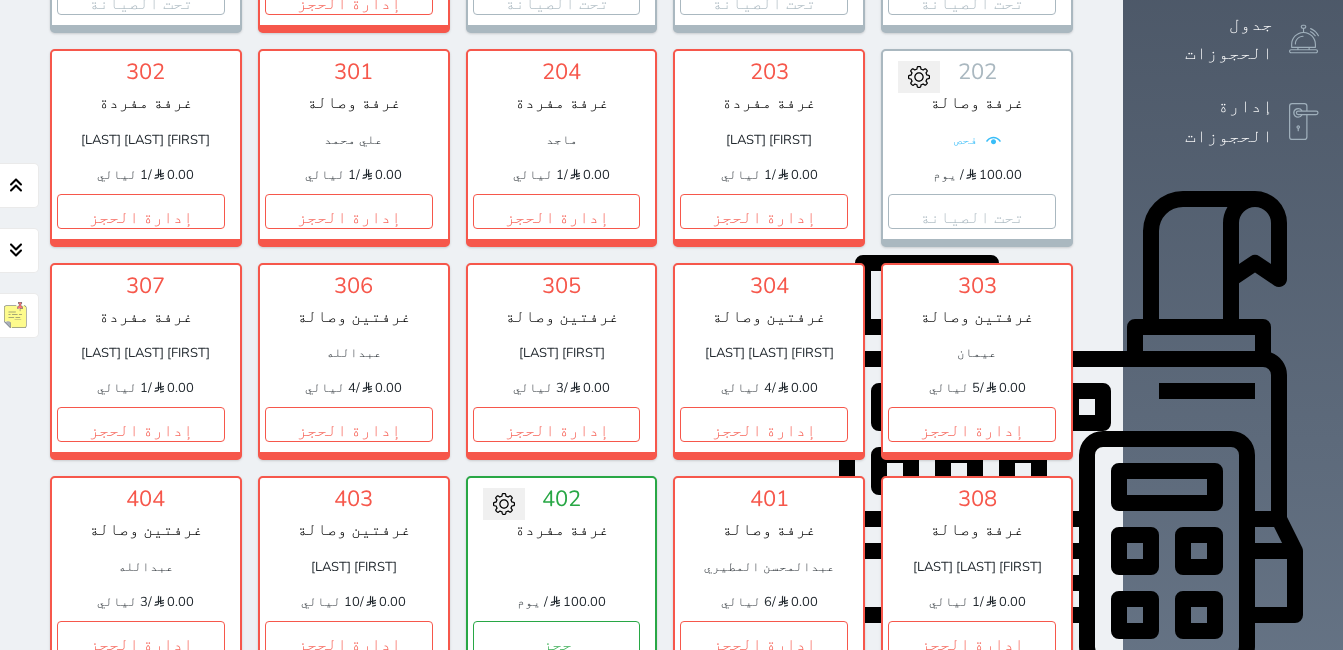 click on "حجز" at bounding box center [557, 851] 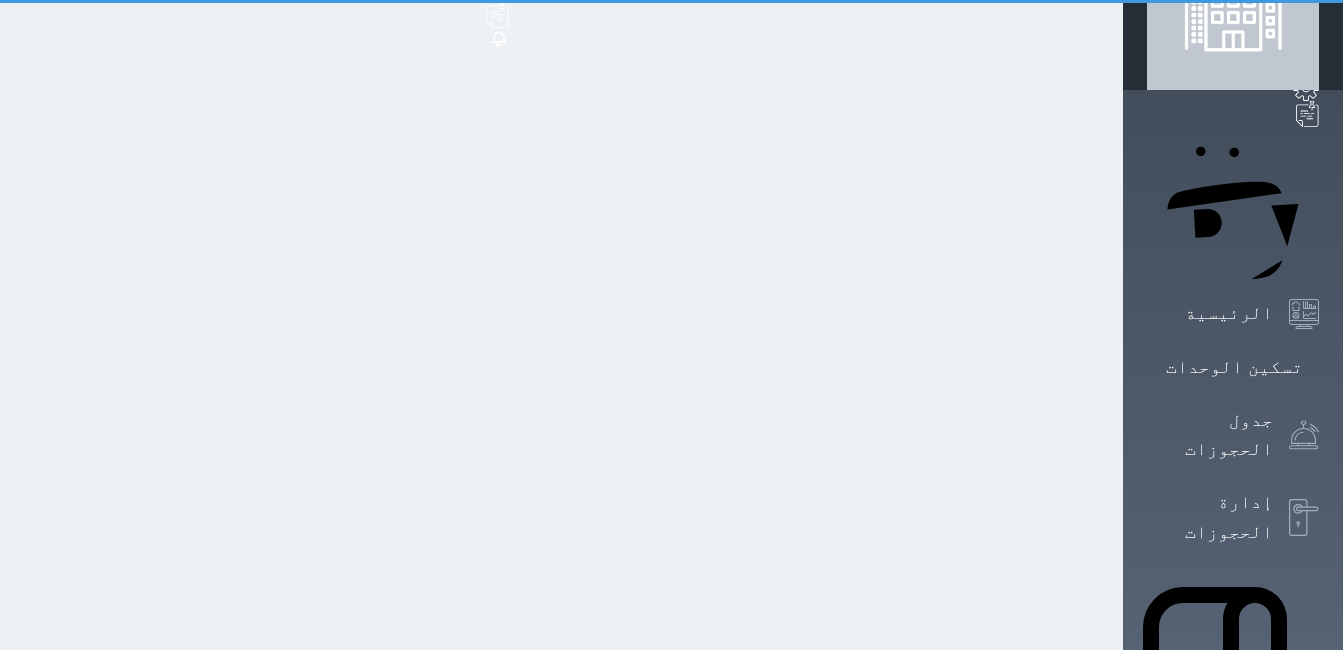 scroll, scrollTop: 0, scrollLeft: 0, axis: both 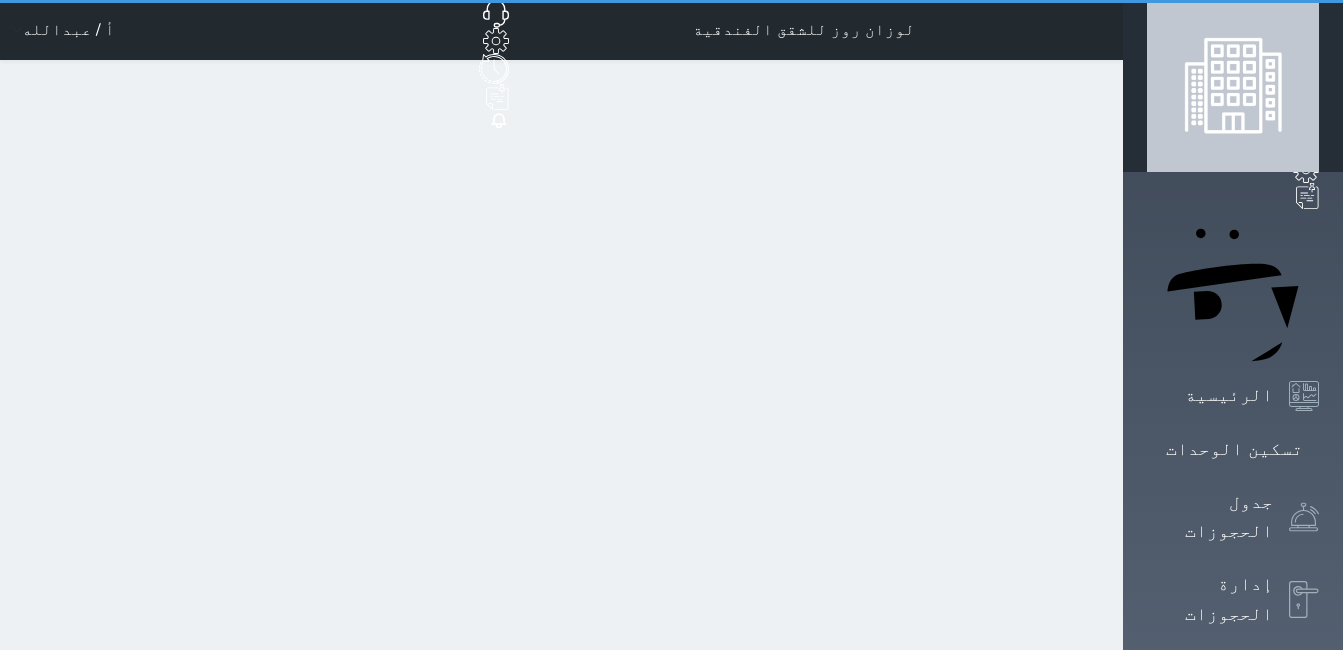select on "1" 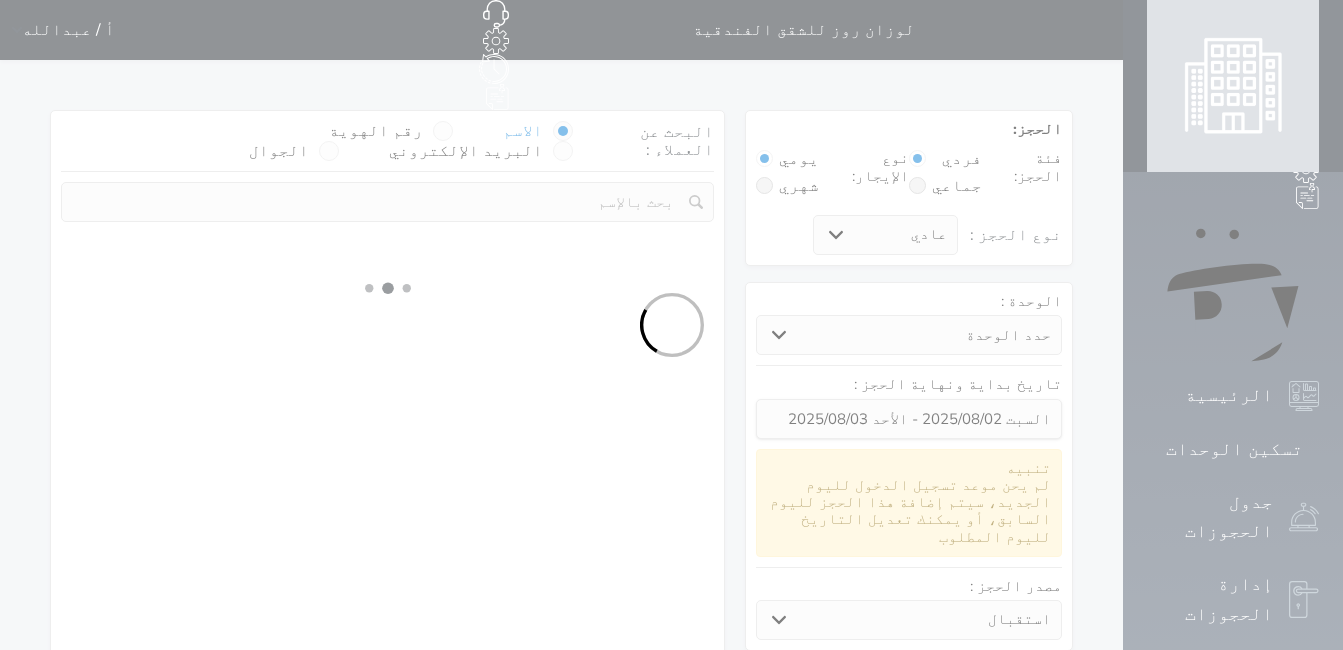 select 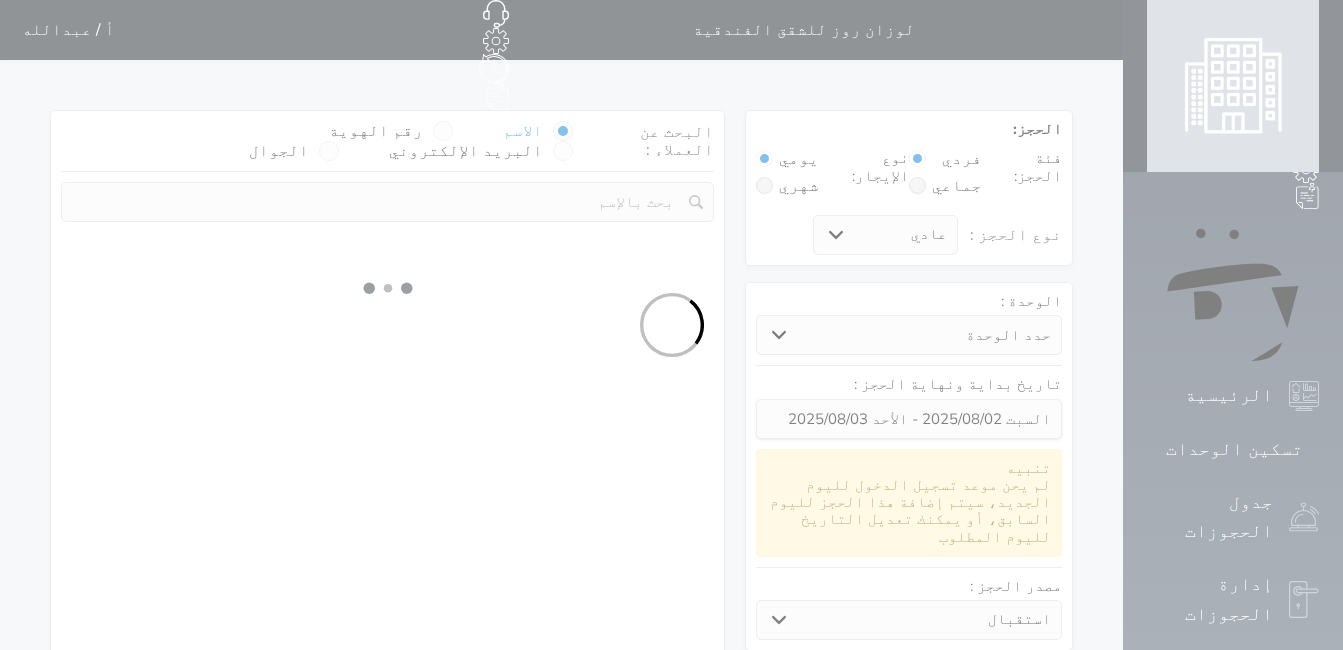 select on "1" 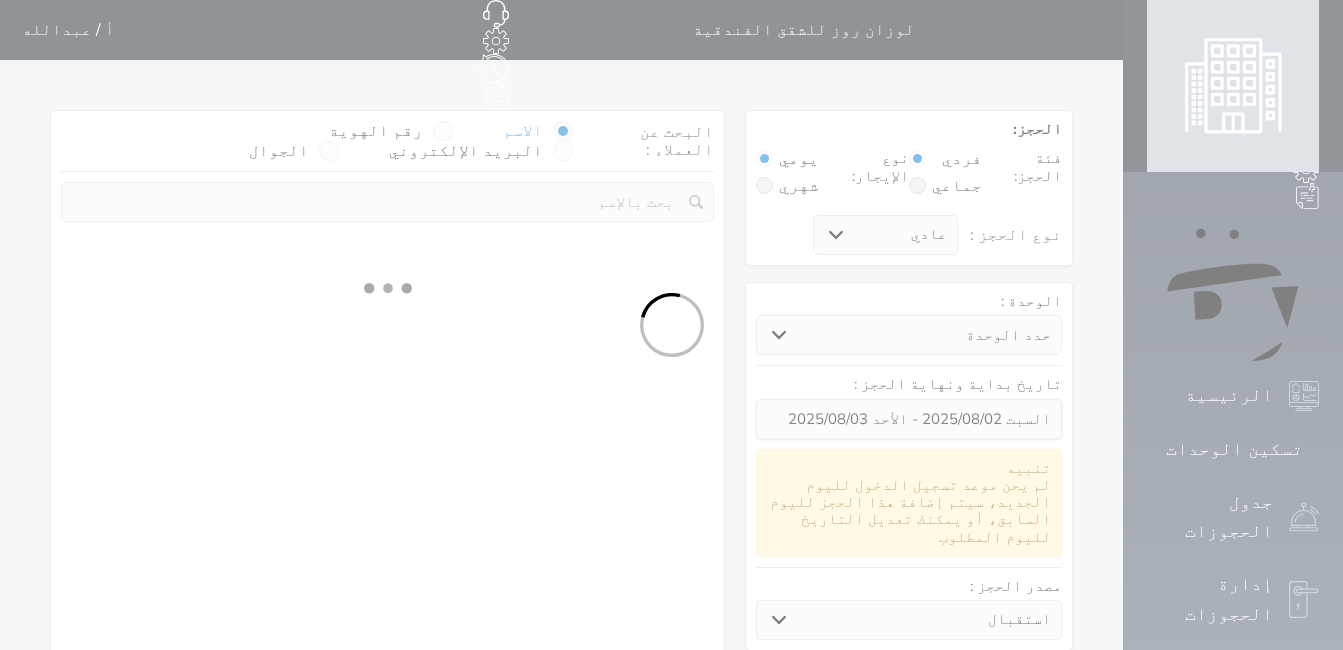 select on "113" 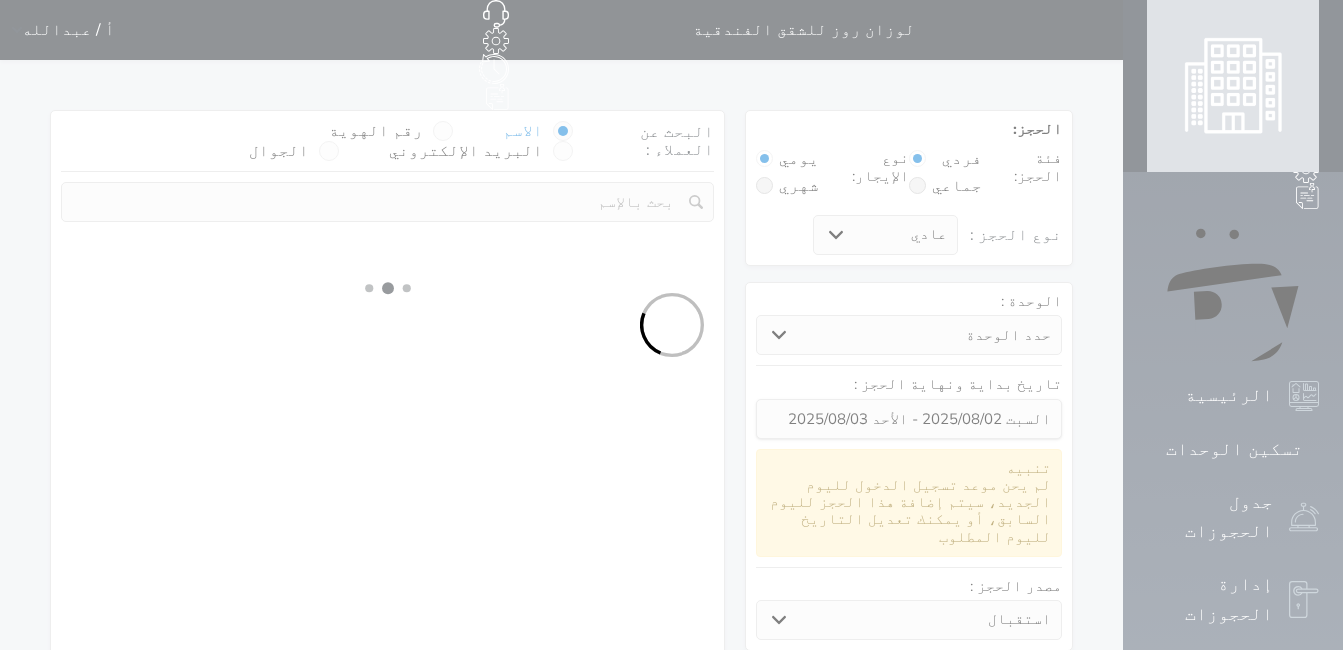 select on "1" 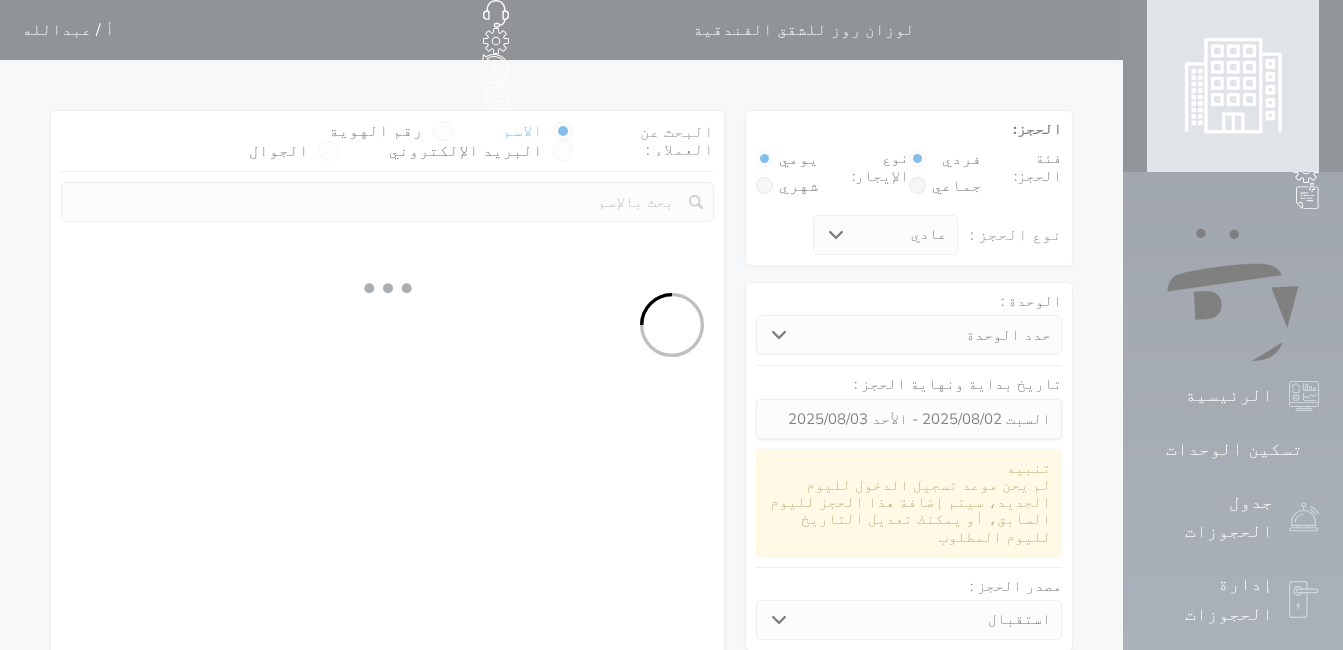 select 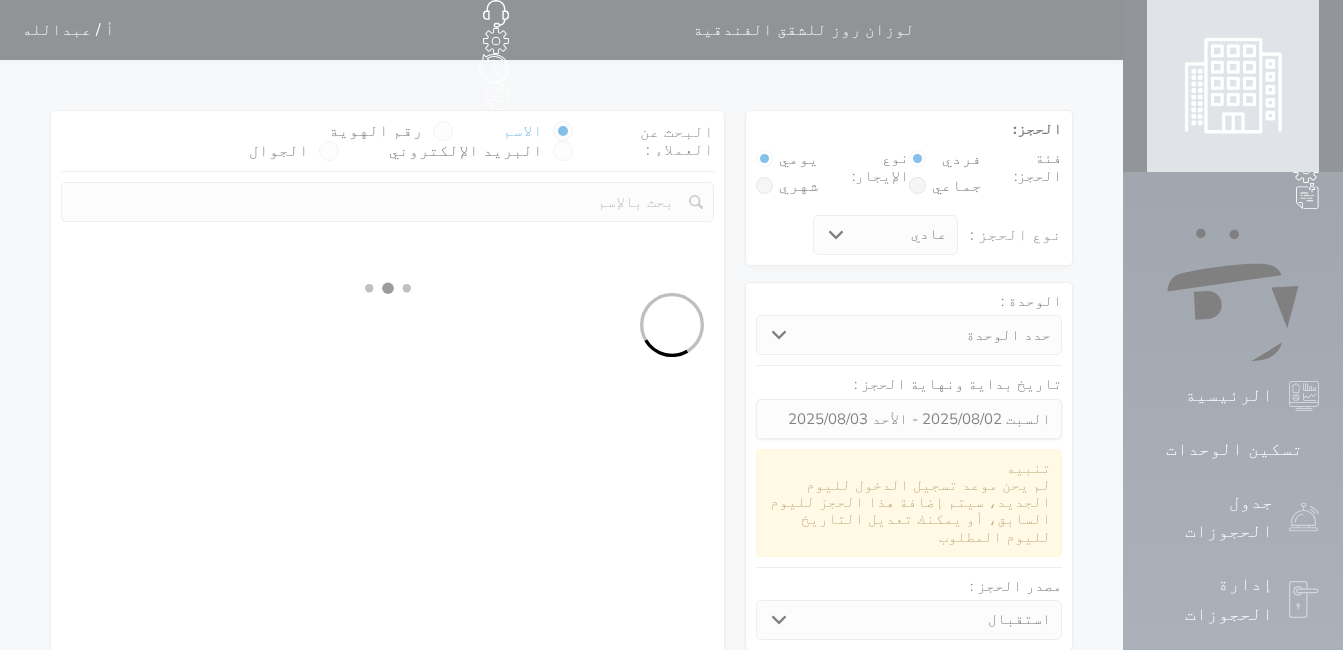 select on "7" 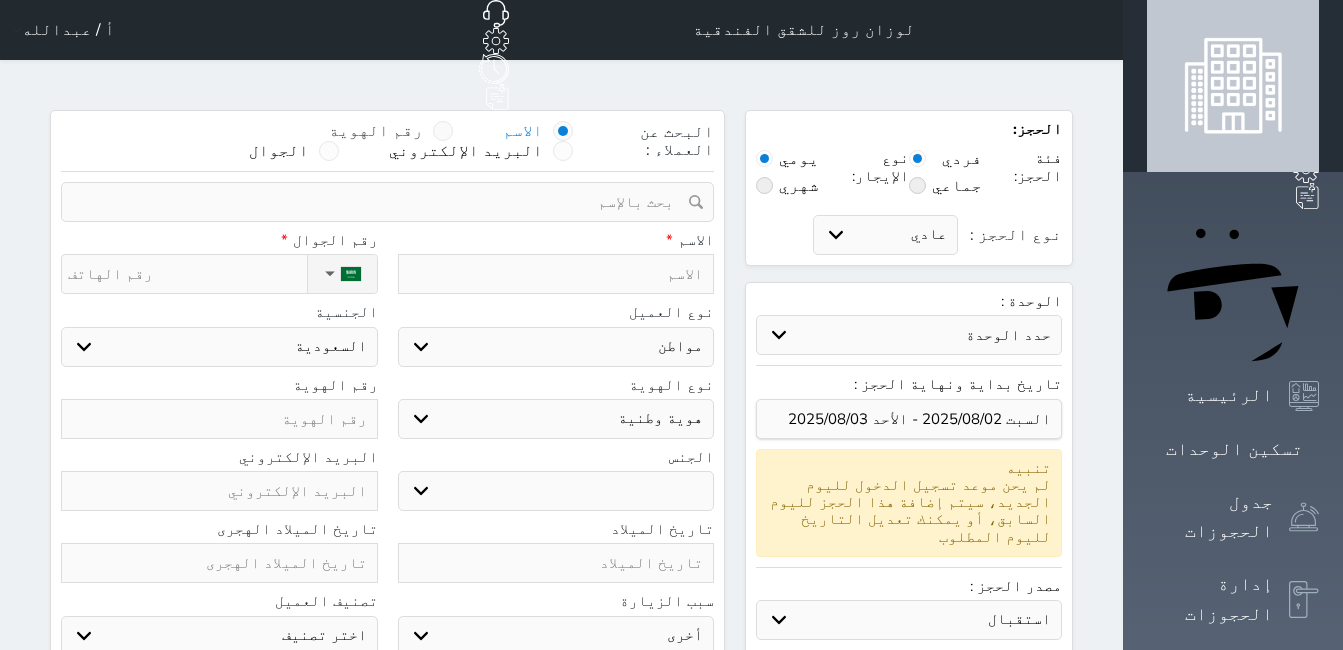 click at bounding box center (443, 131) 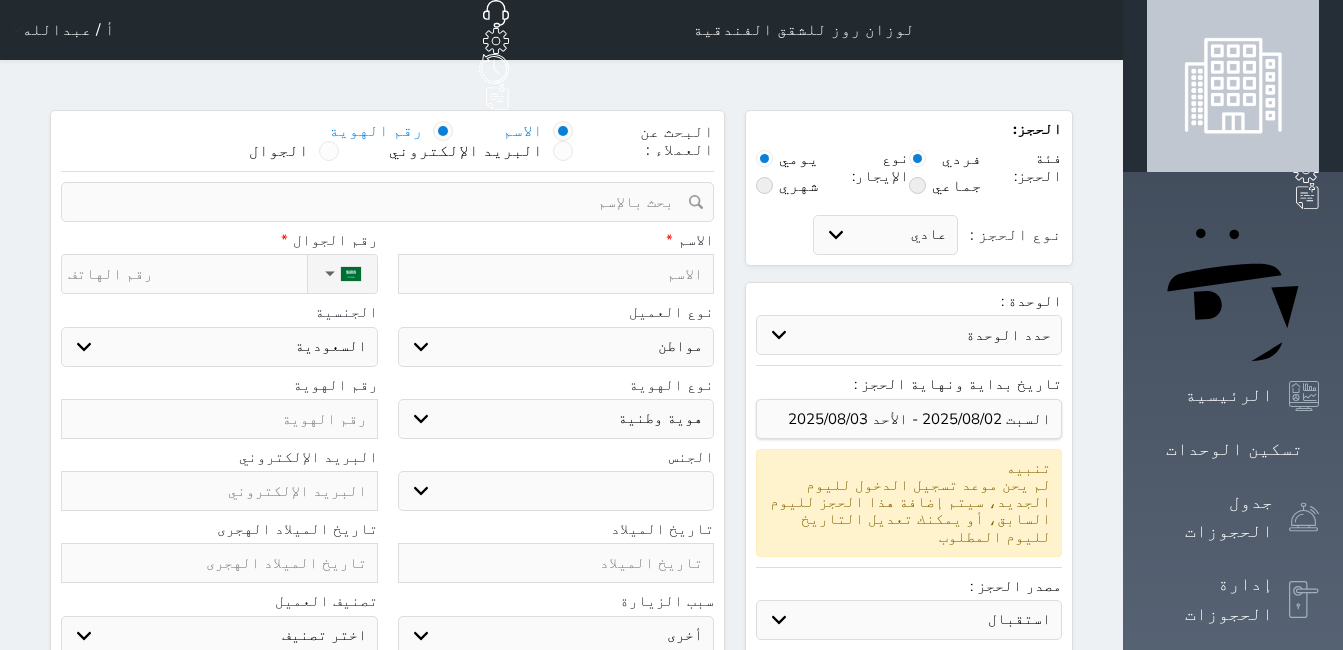 select 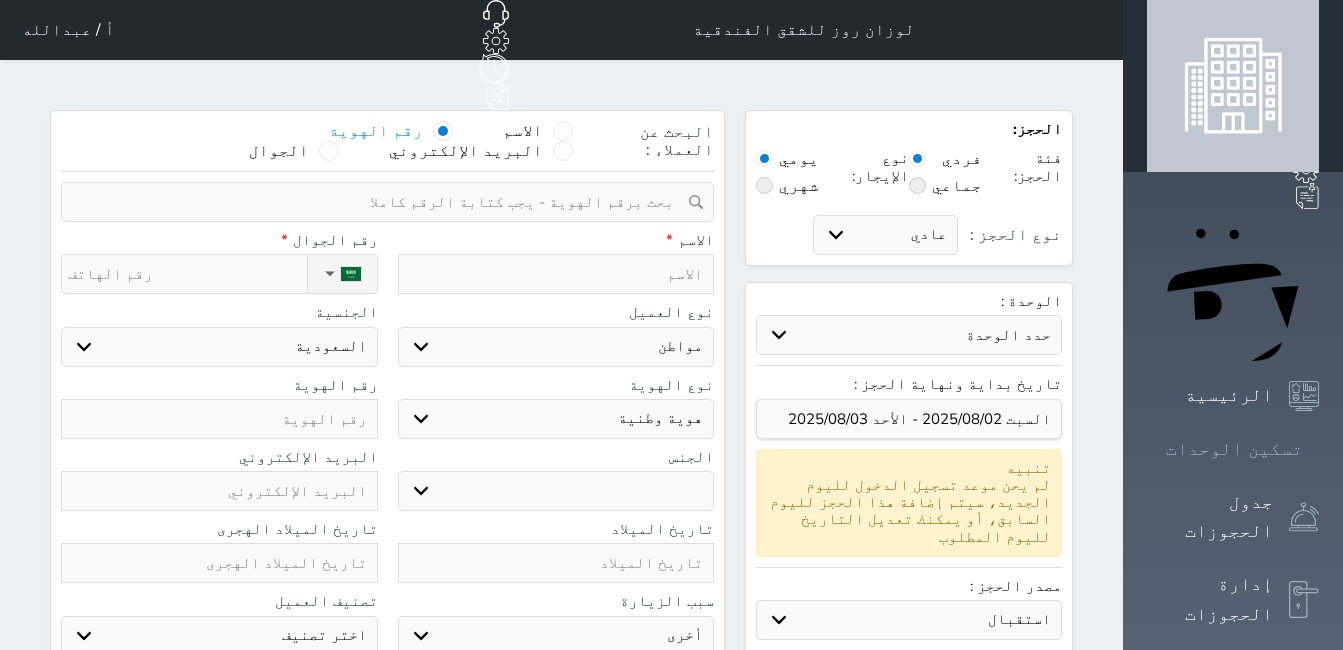 click 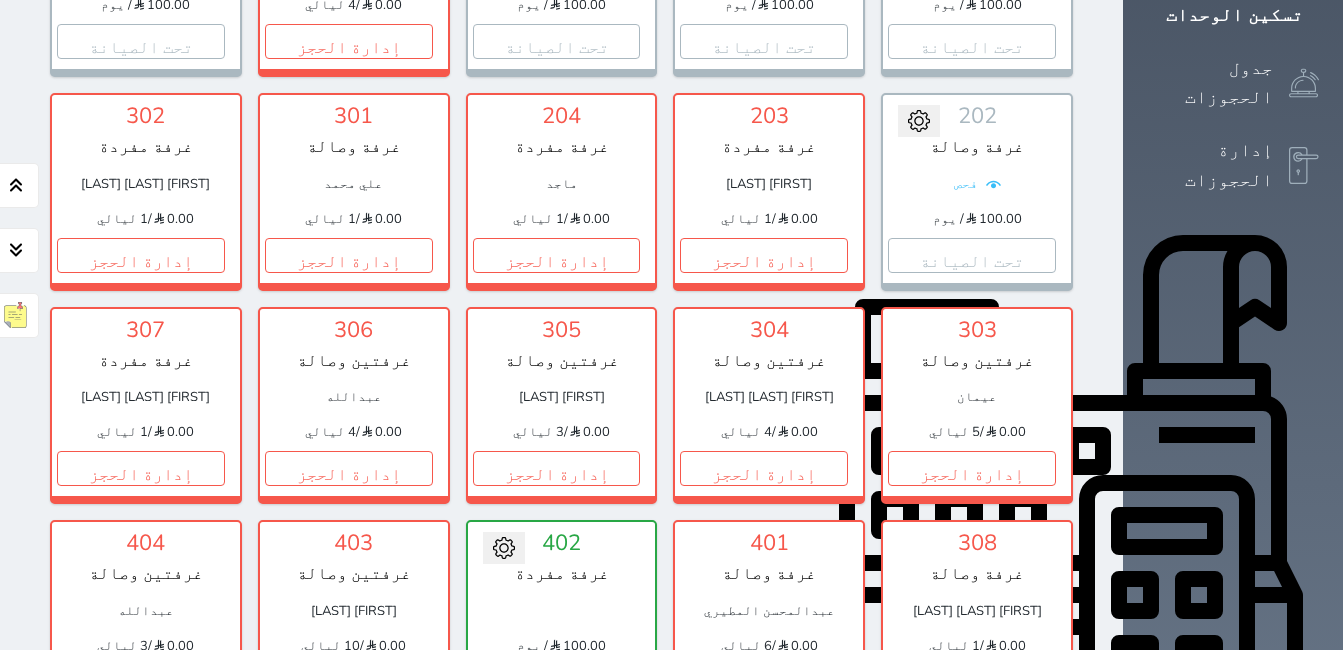 scroll, scrollTop: 478, scrollLeft: 0, axis: vertical 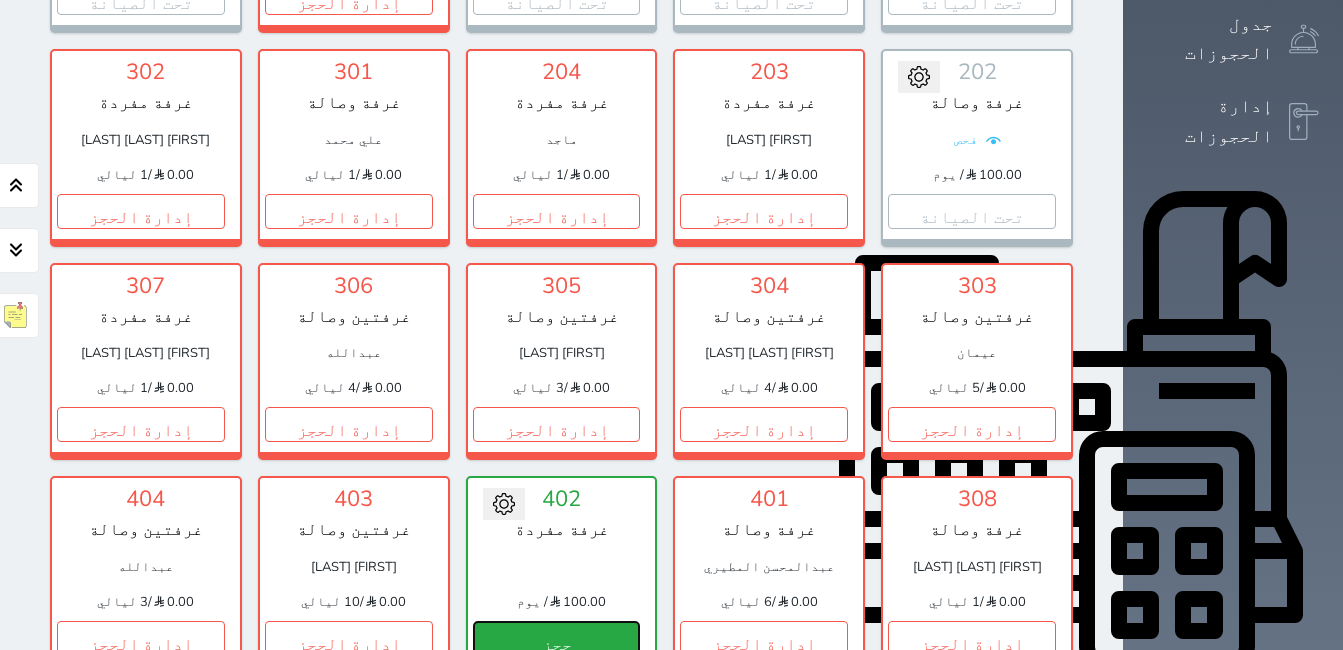 click on "حجز" at bounding box center (557, 638) 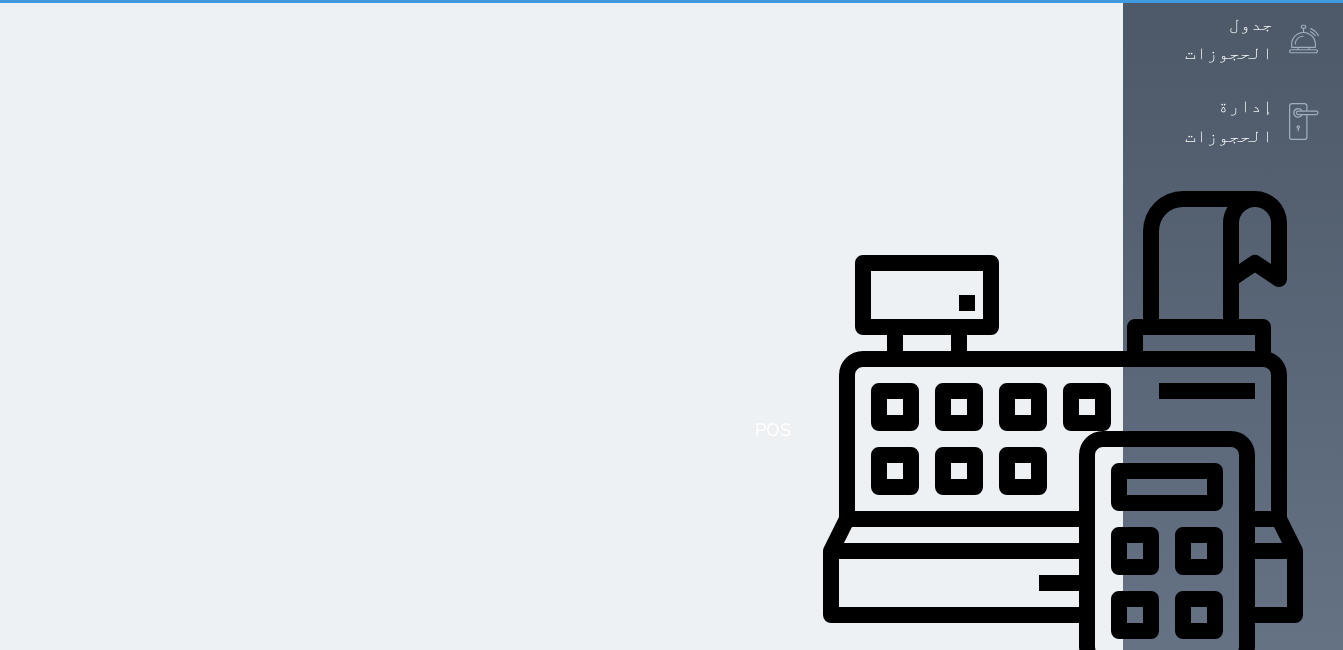 scroll, scrollTop: 2, scrollLeft: 0, axis: vertical 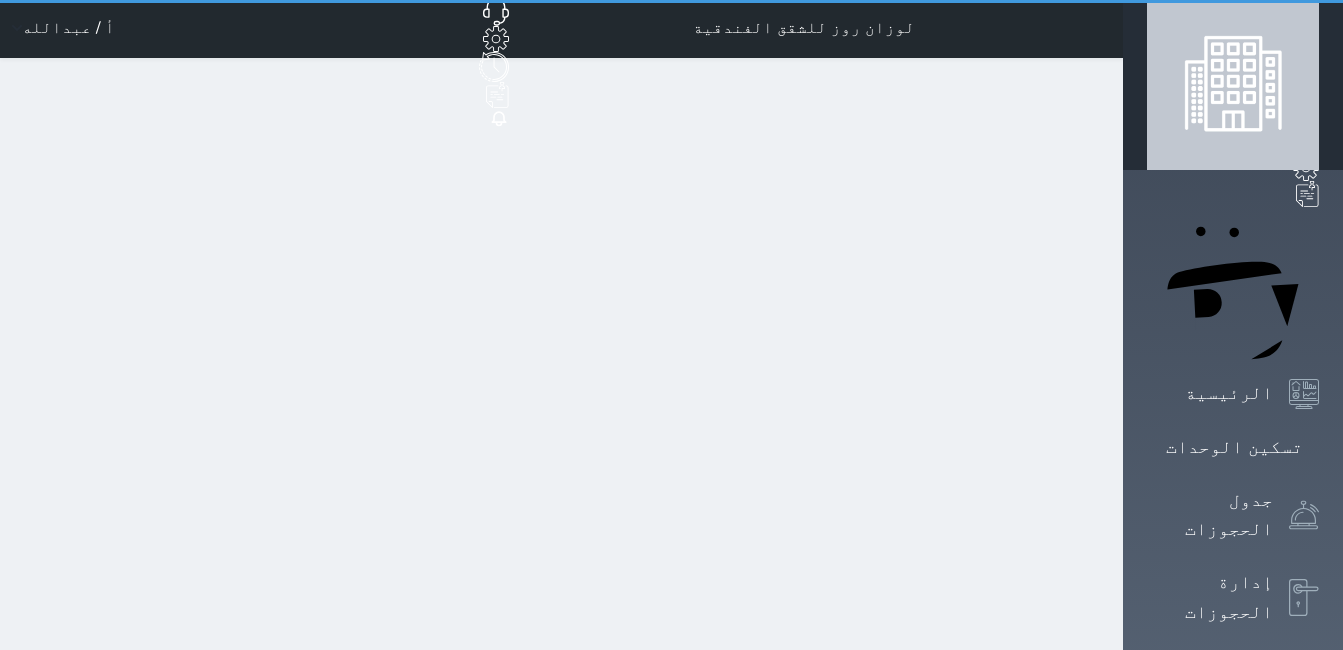 select on "1" 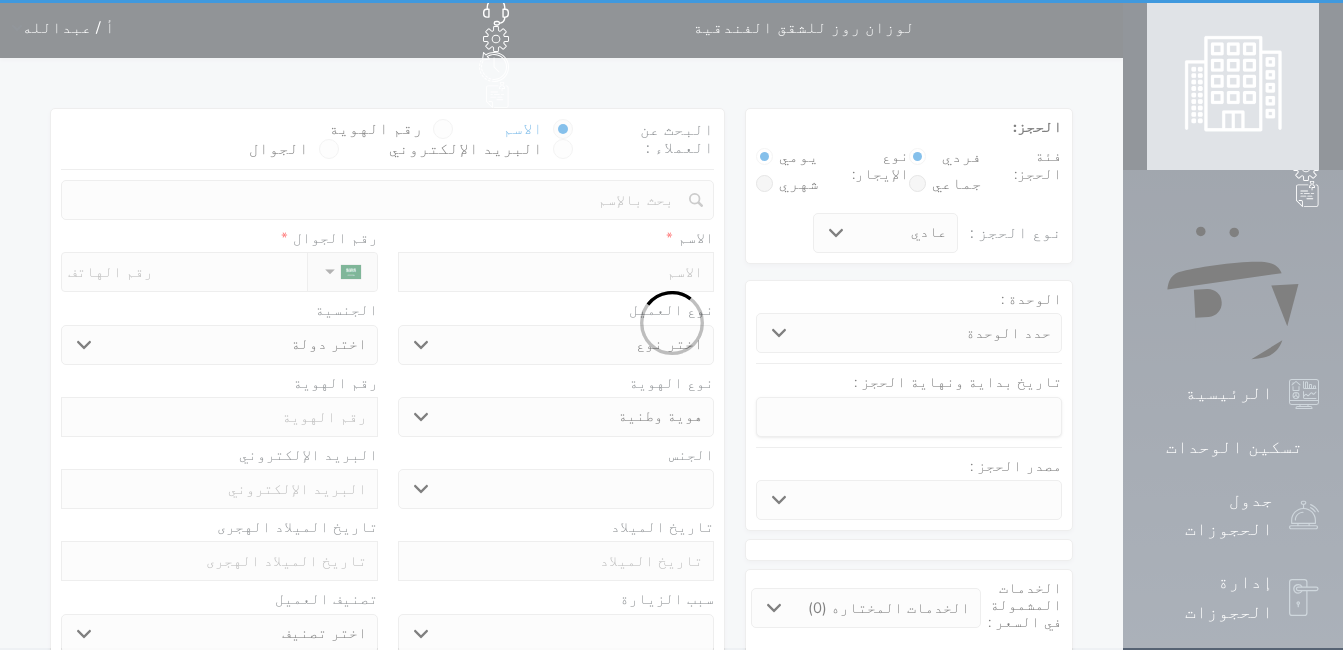 scroll, scrollTop: 0, scrollLeft: 0, axis: both 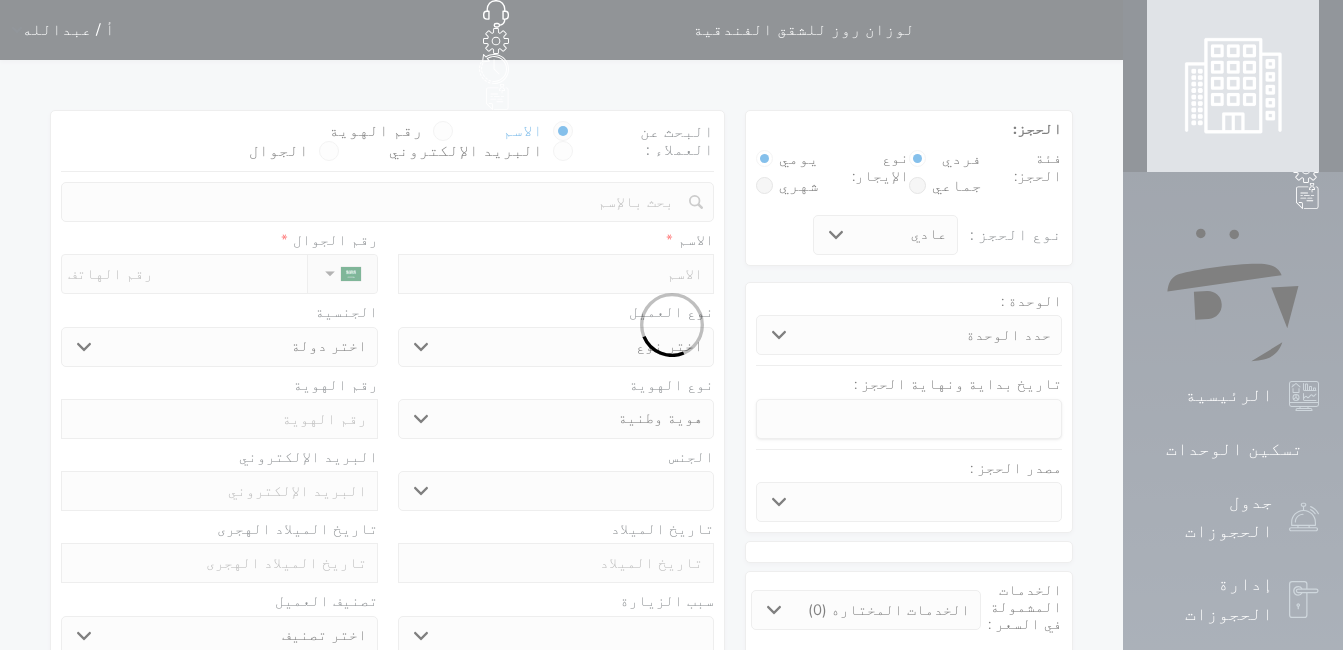 select 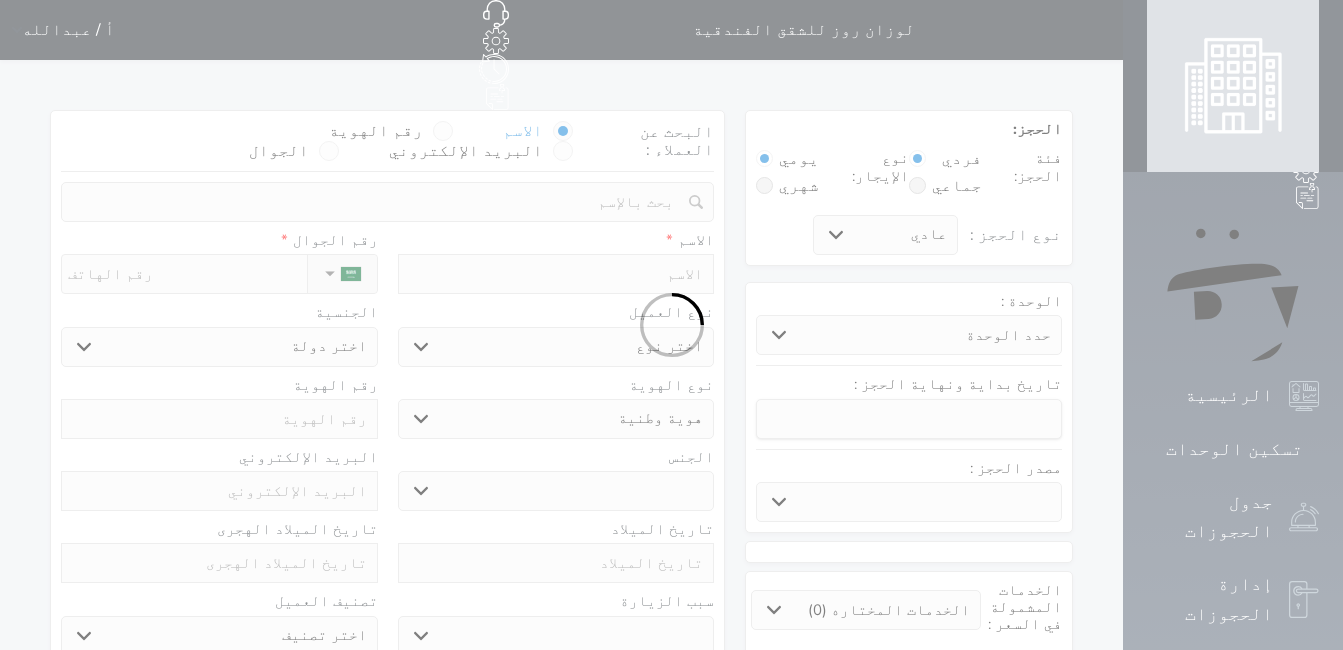 select 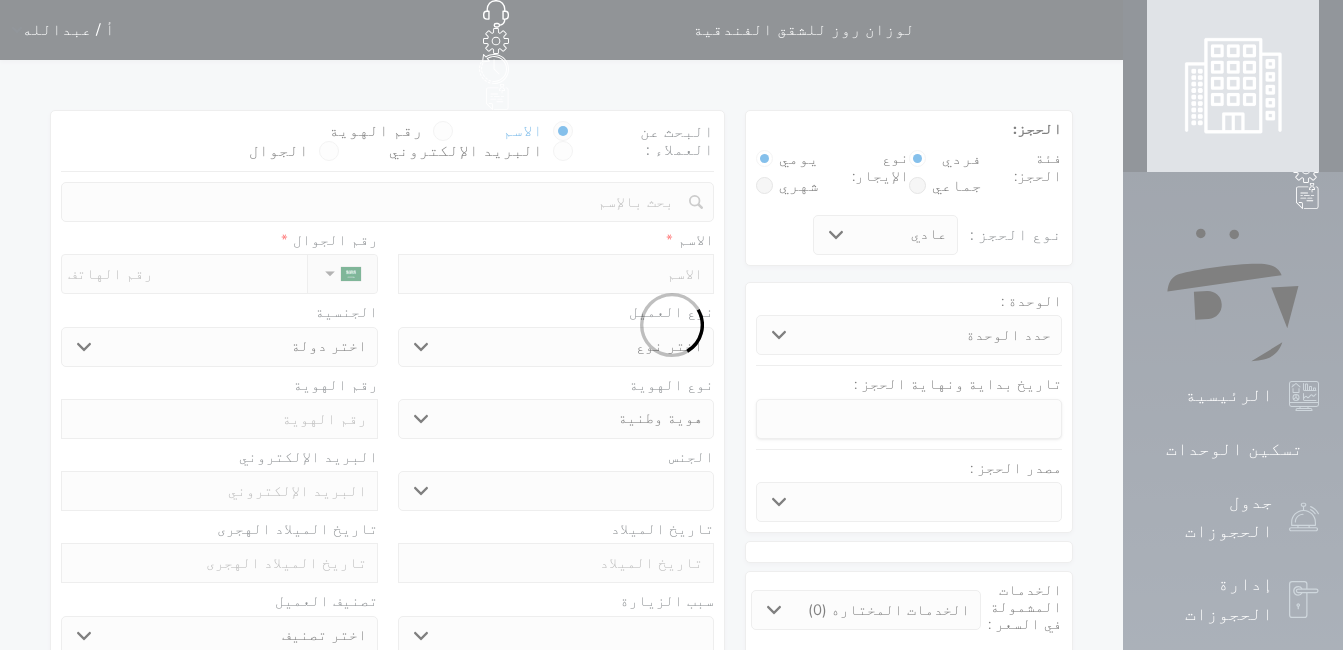 select 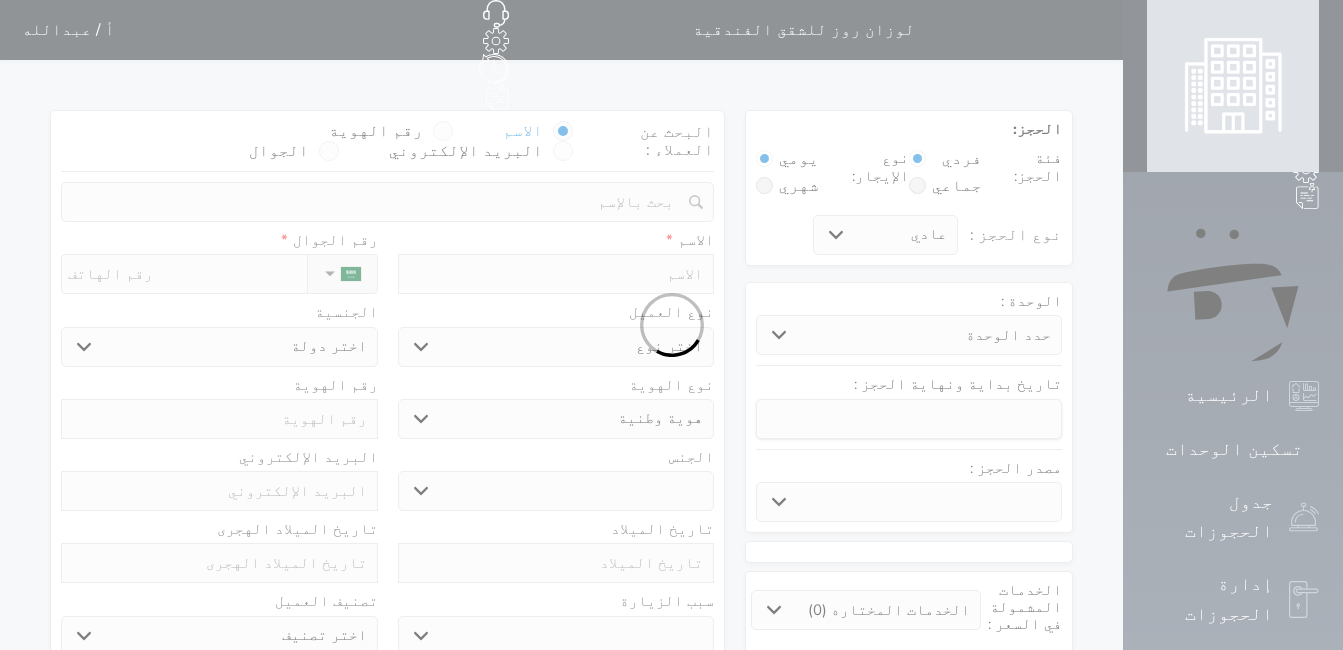 select 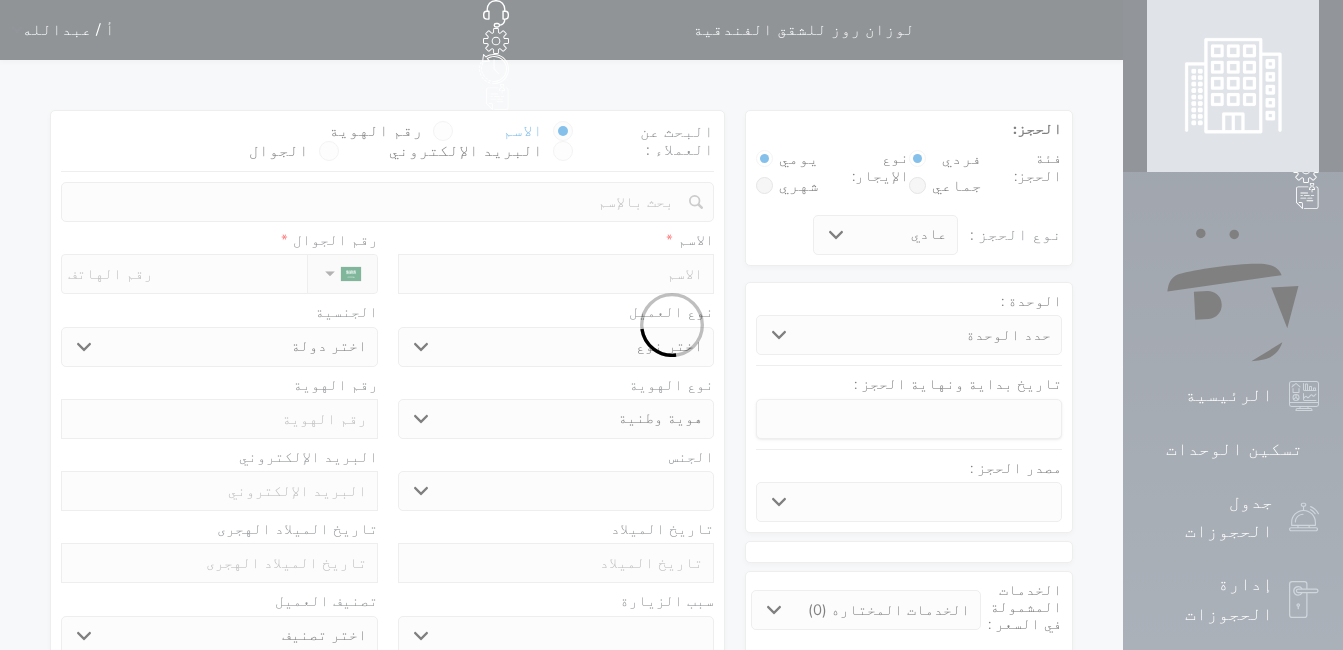 select 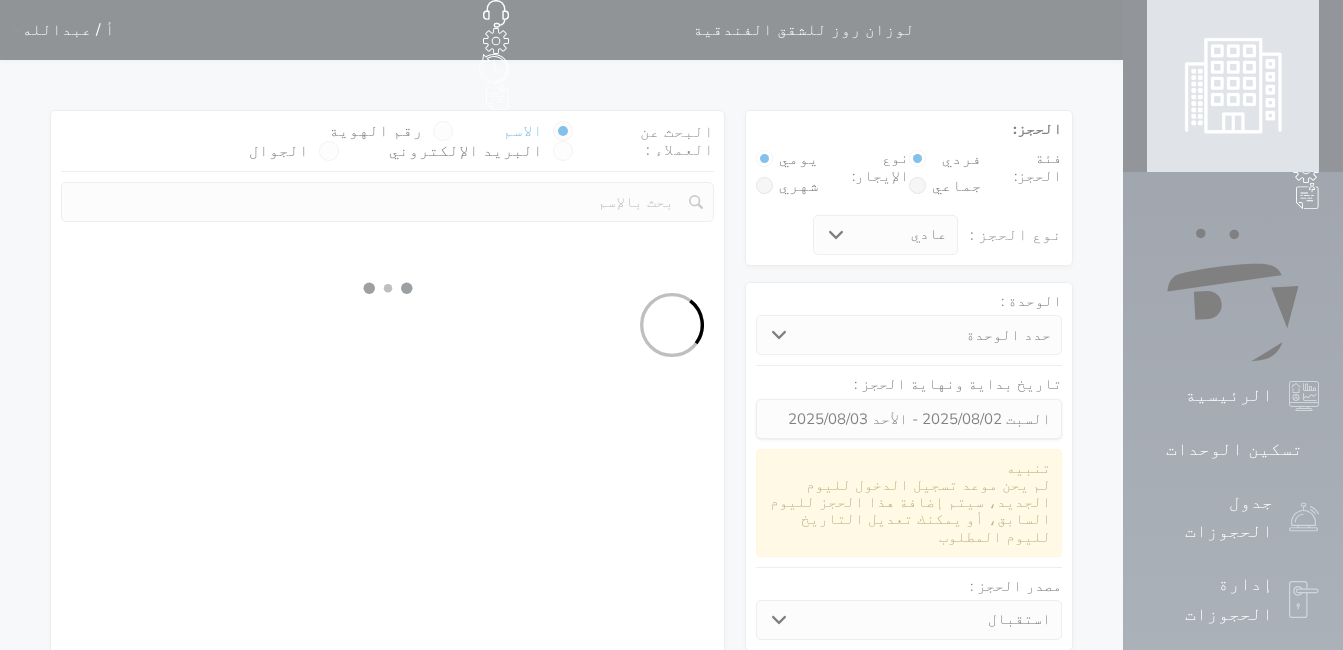 select 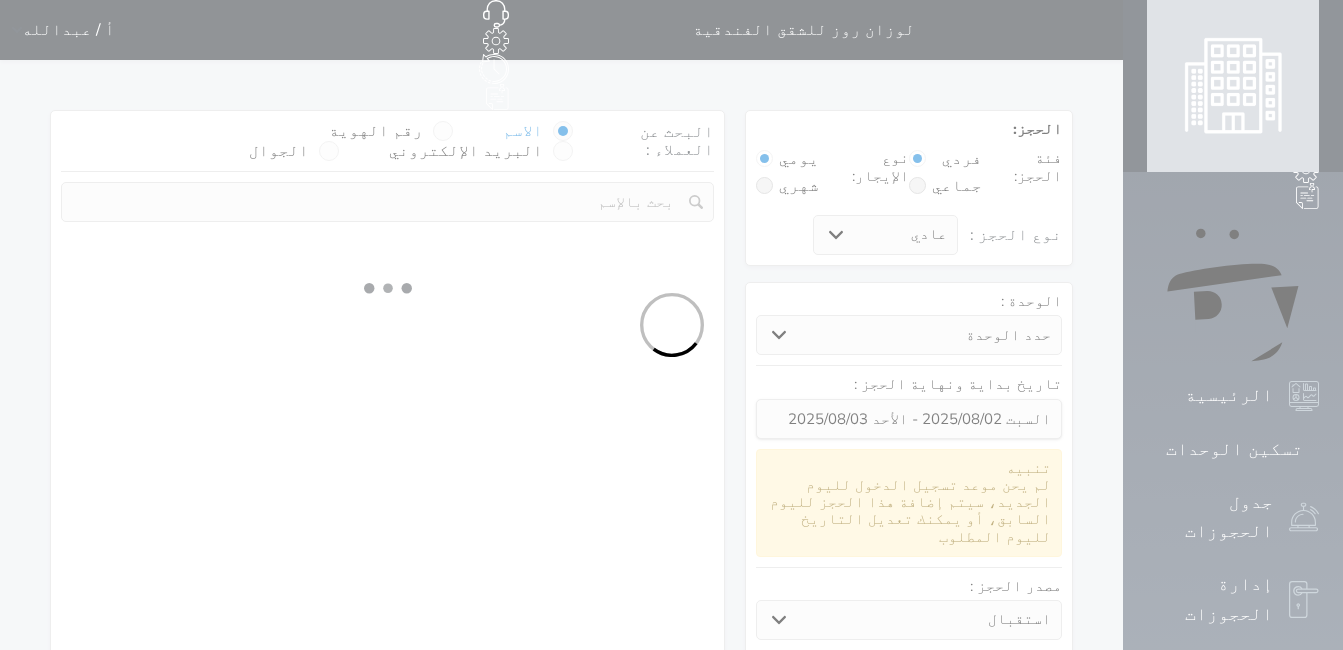 select on "1" 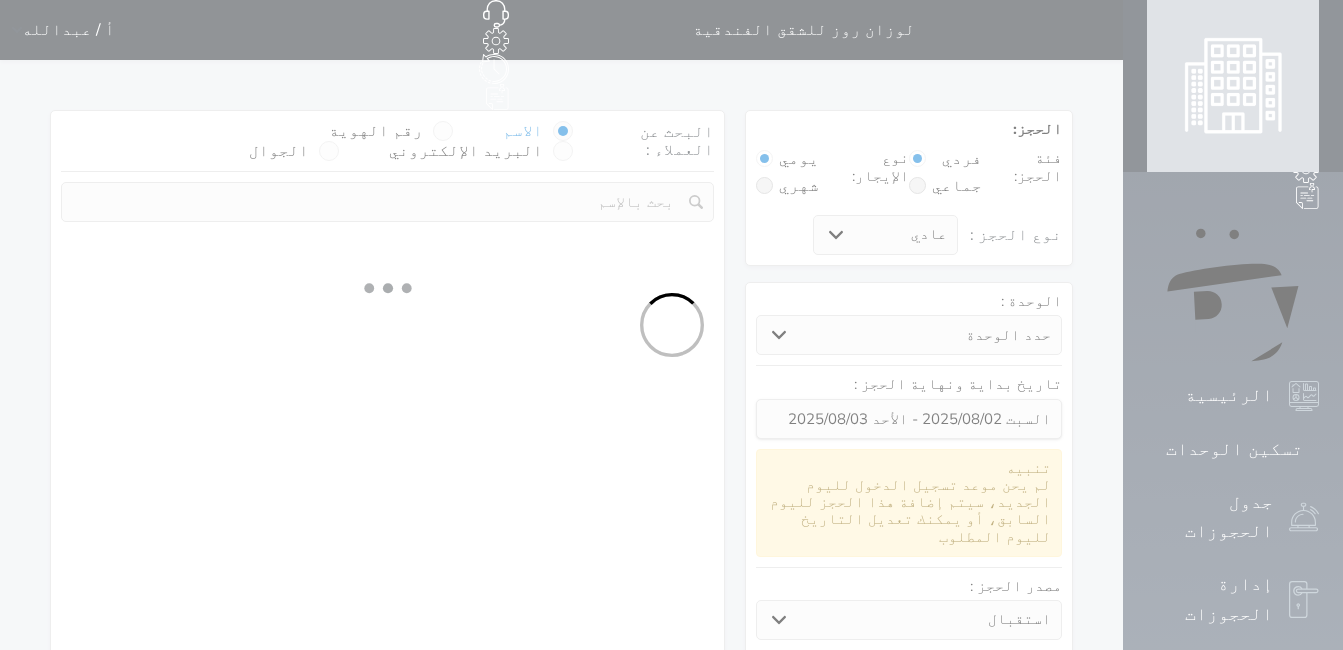 select on "113" 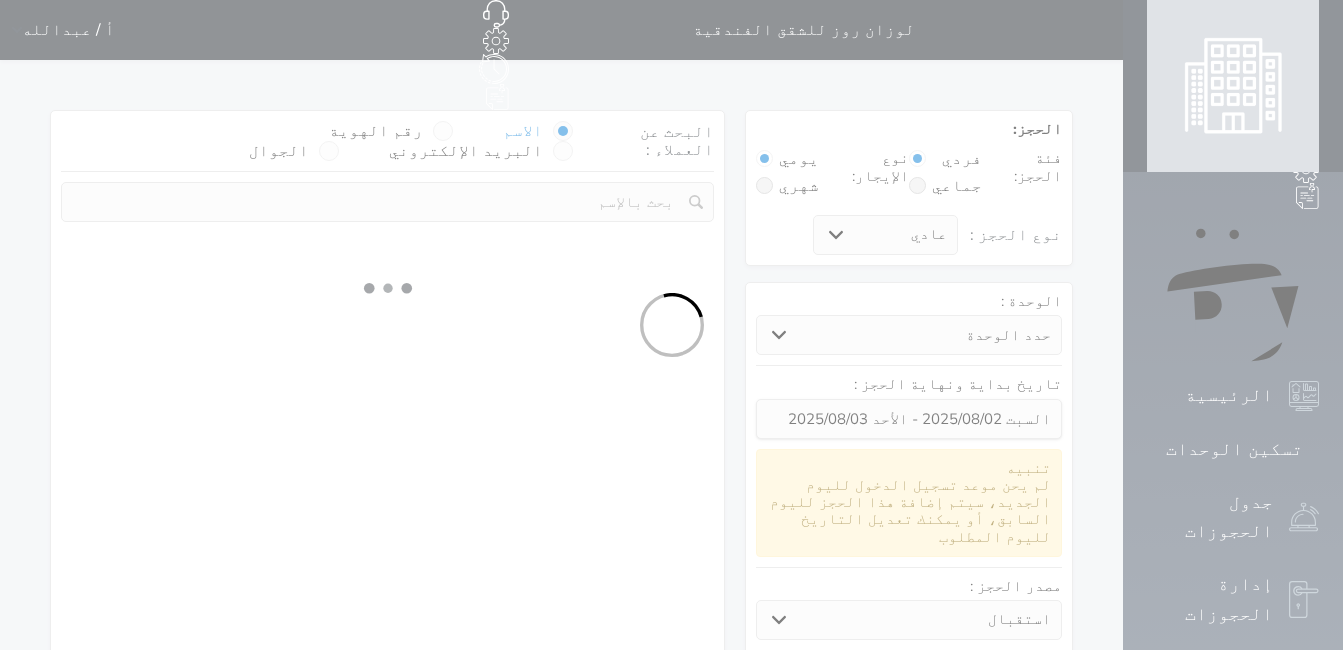 select on "1" 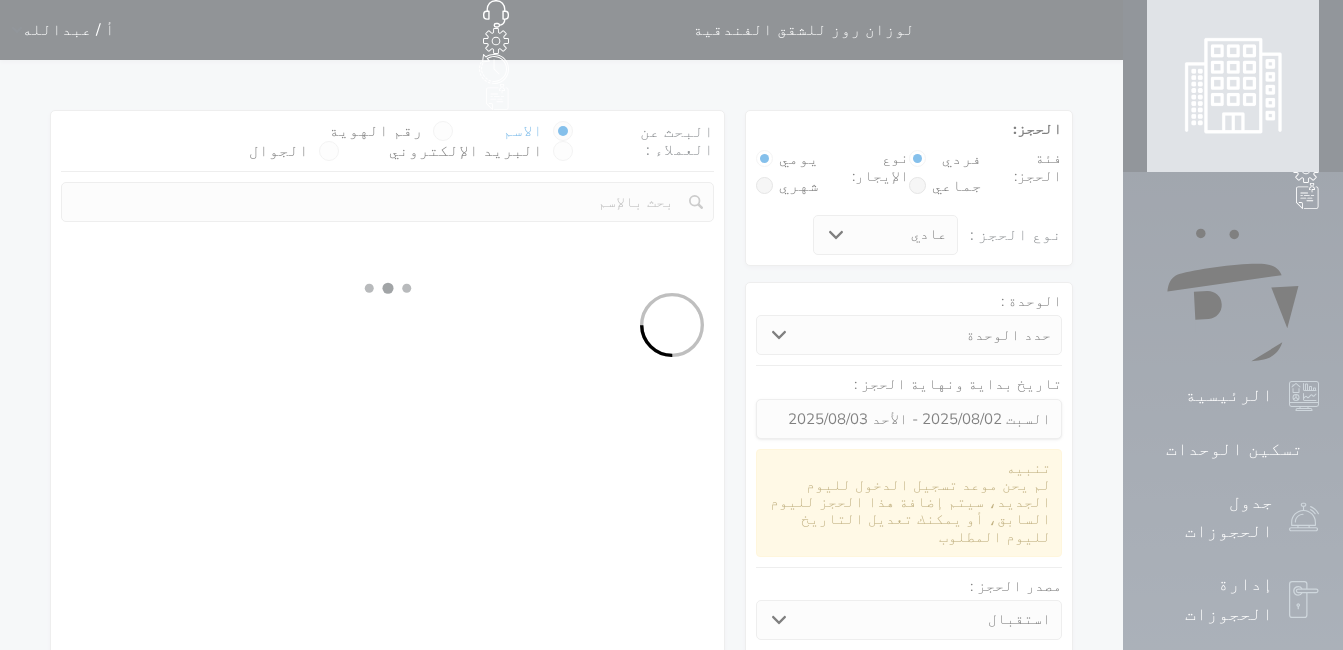 select 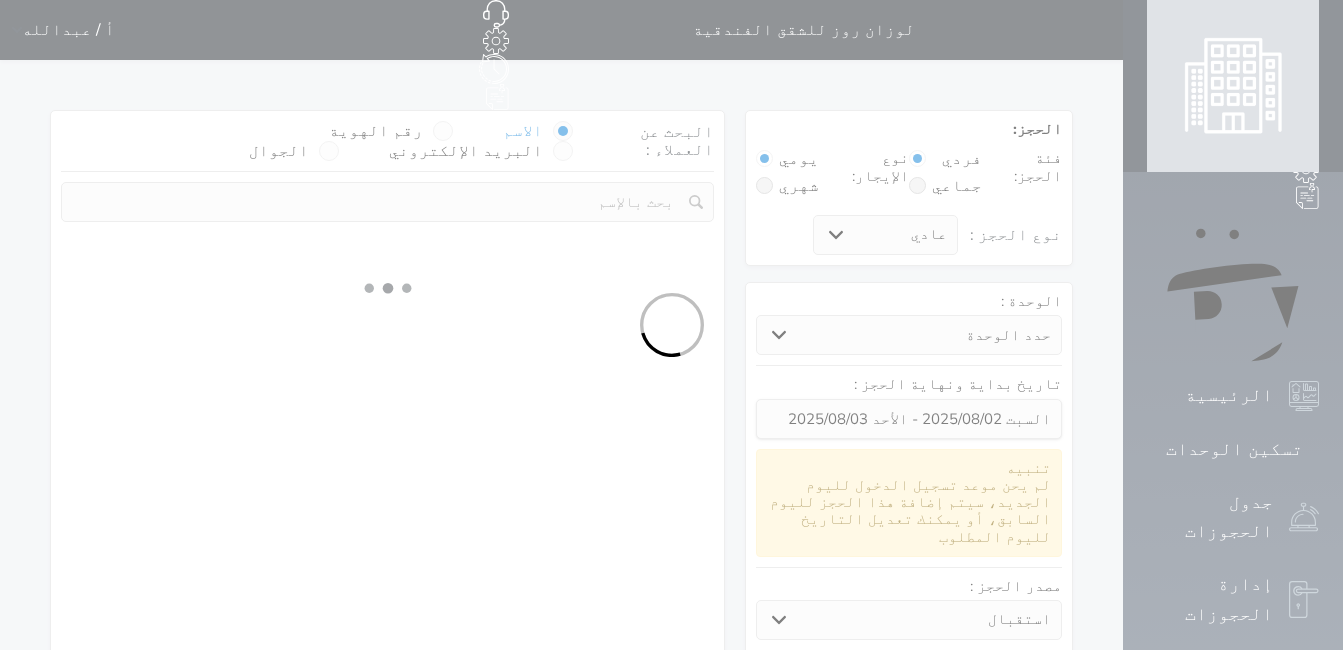 select on "7" 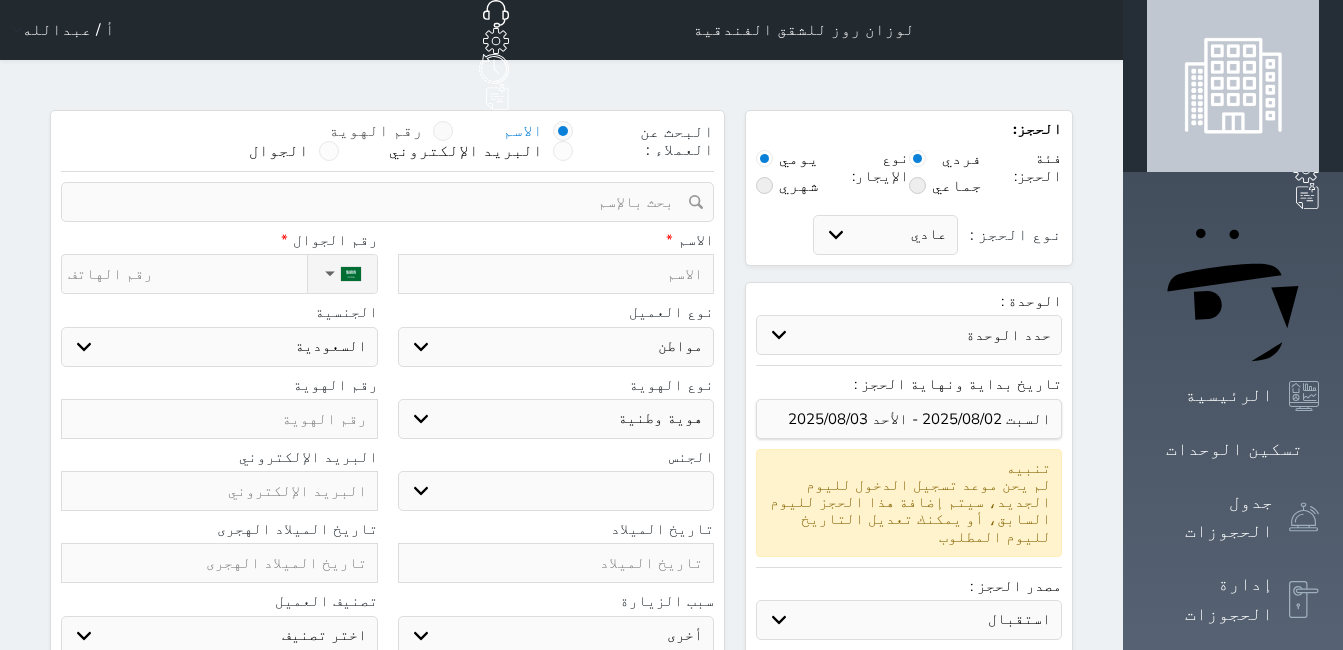 click at bounding box center [443, 131] 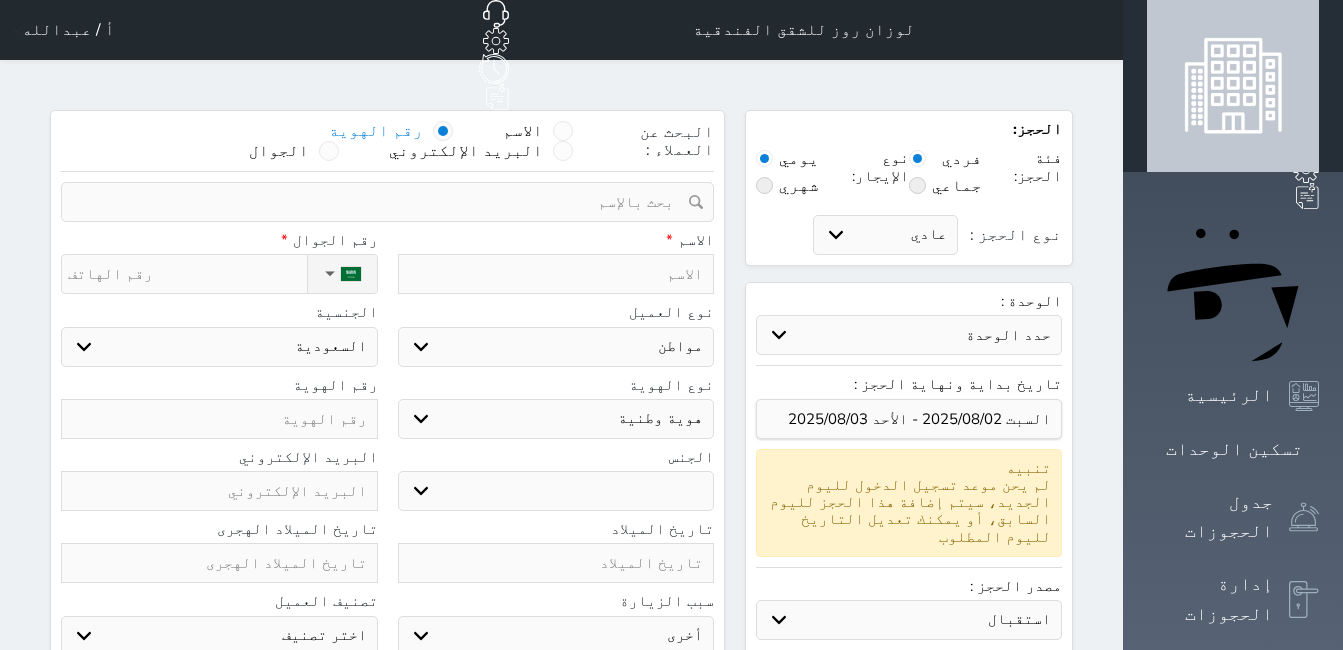 select 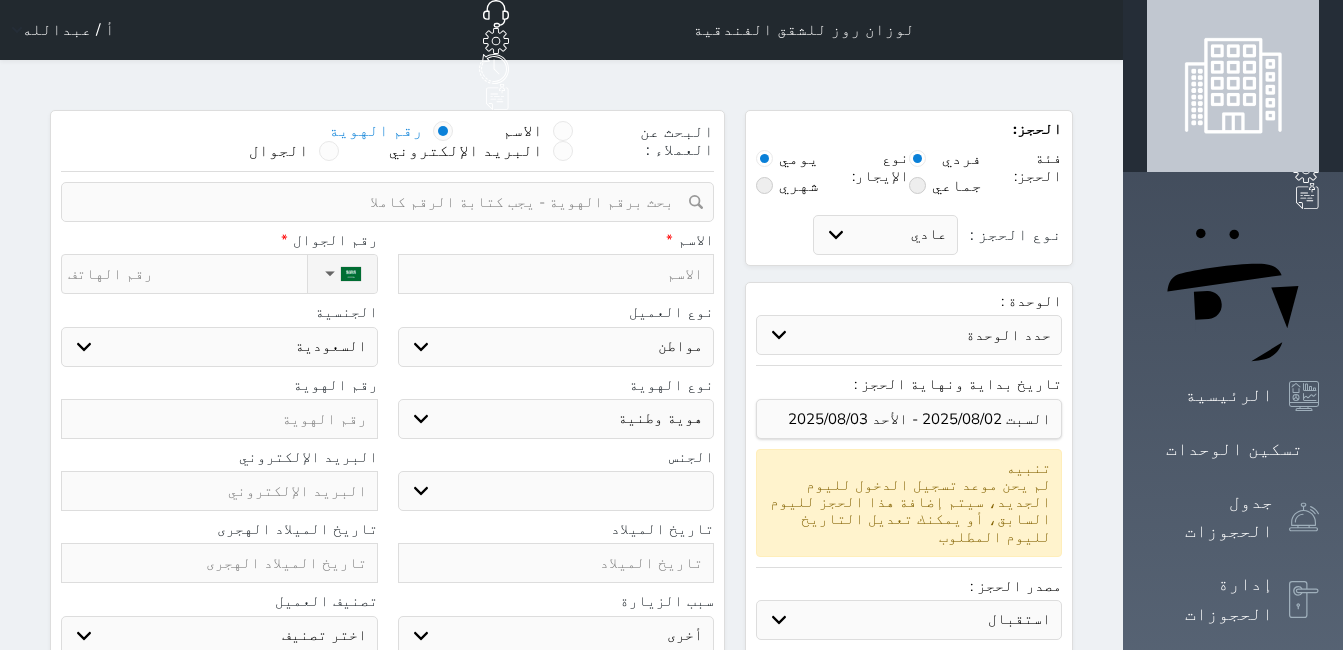 click at bounding box center (380, 202) 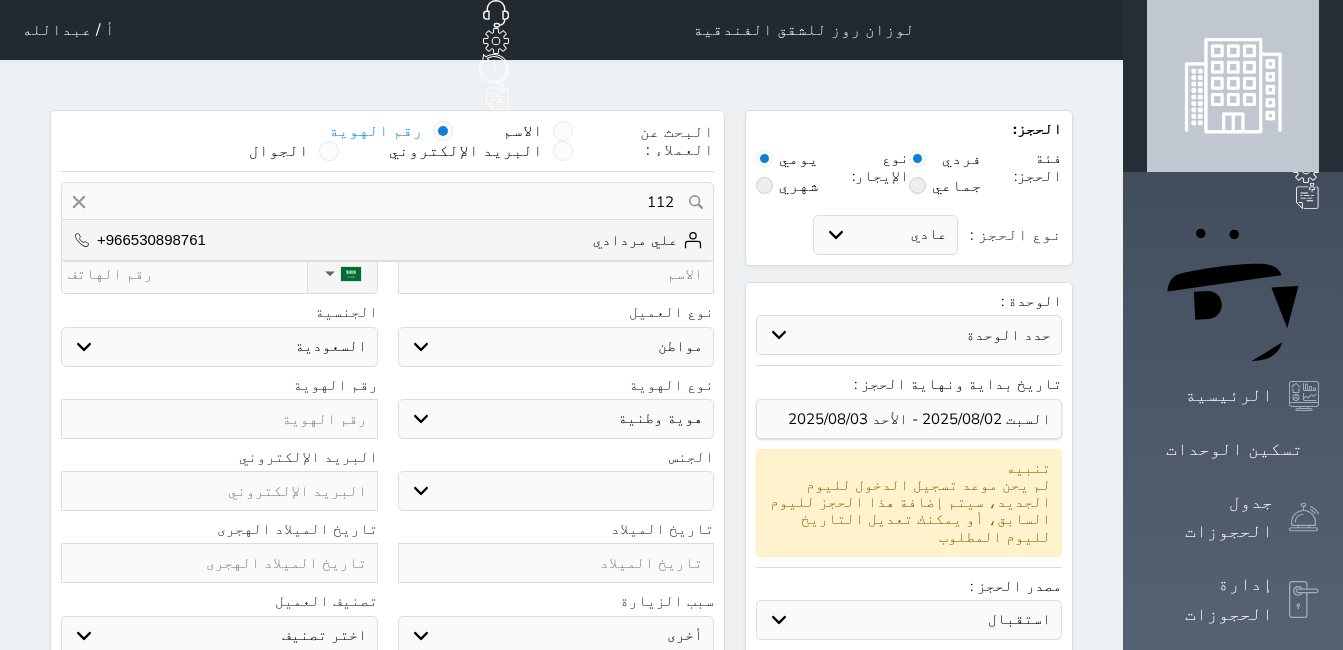 type on "1128" 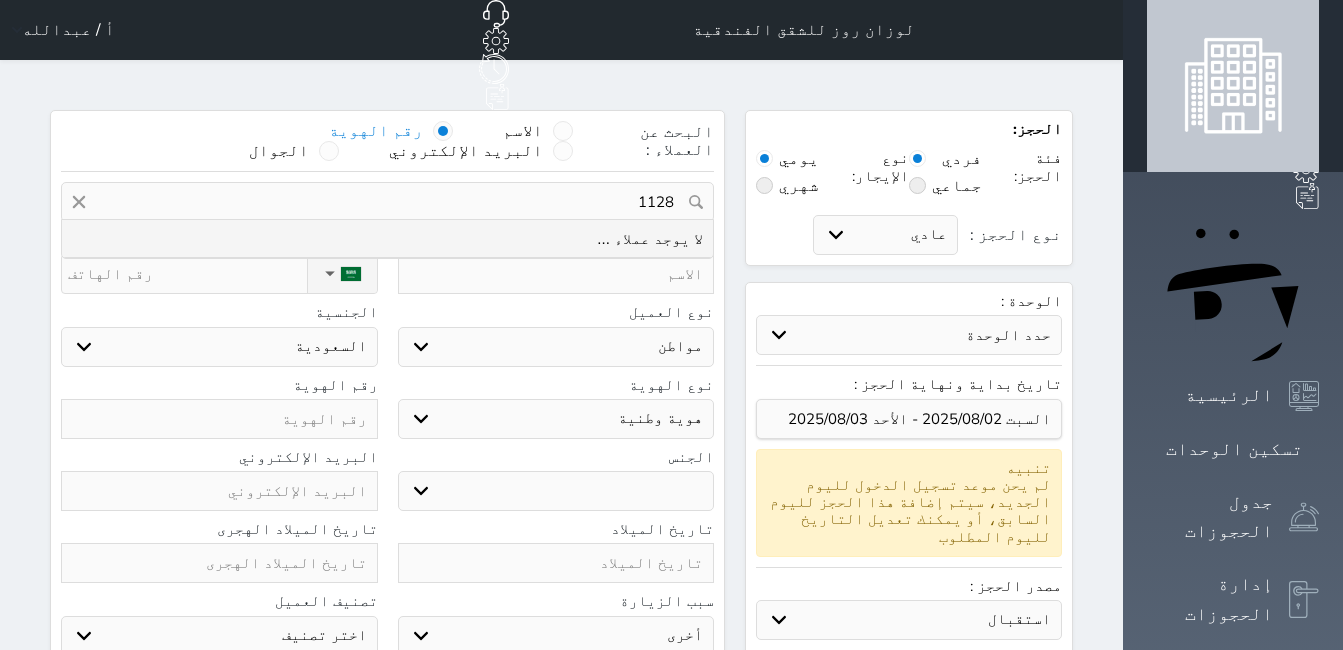 select 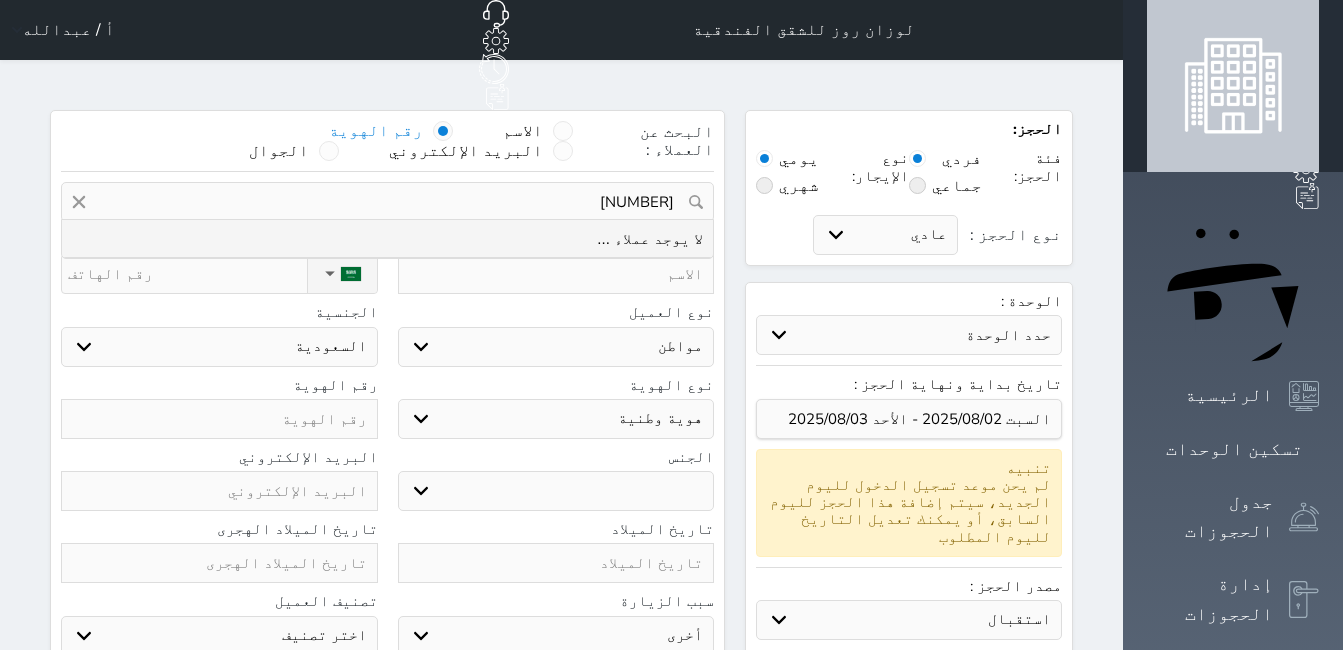 click on "1128122189" at bounding box center (387, 202) 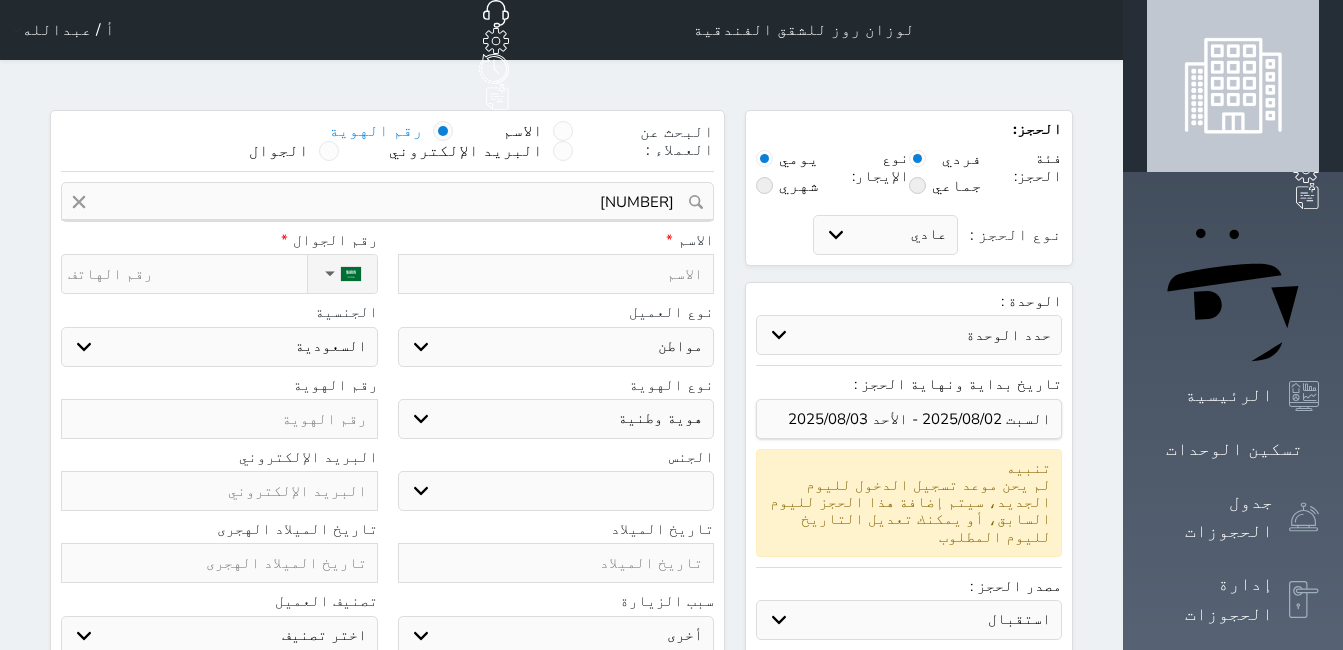 paste on "1128122189" 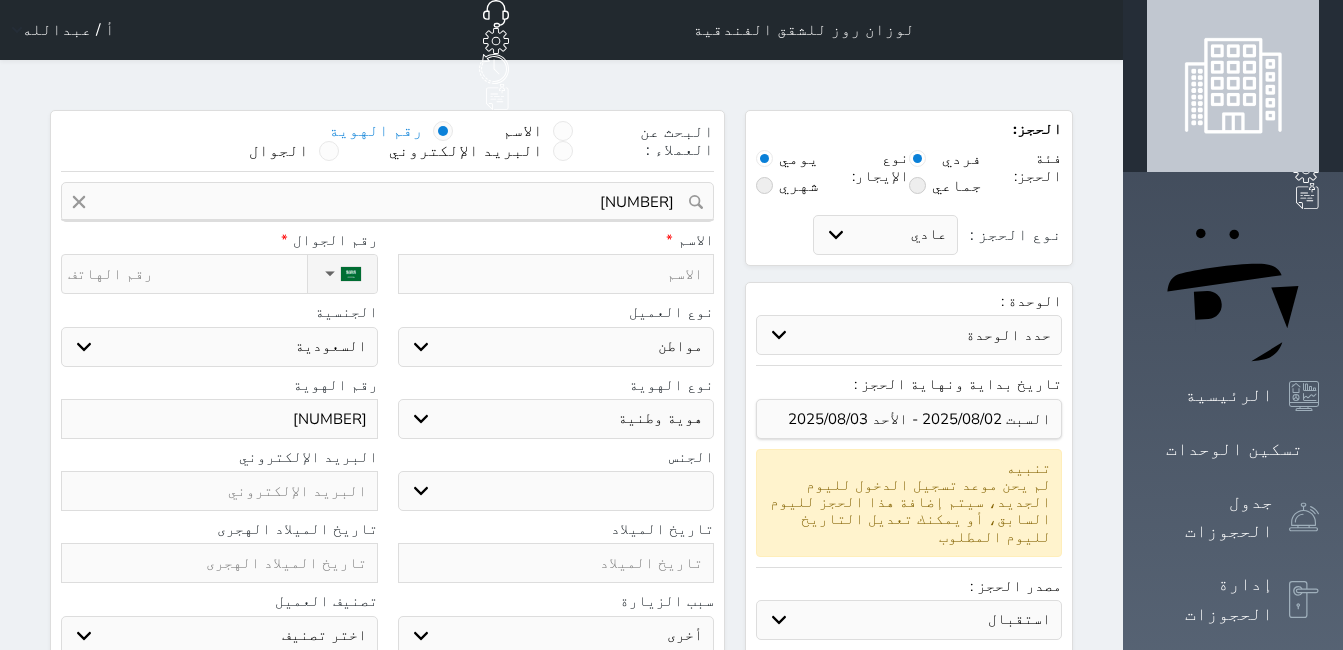 type on "1128122189" 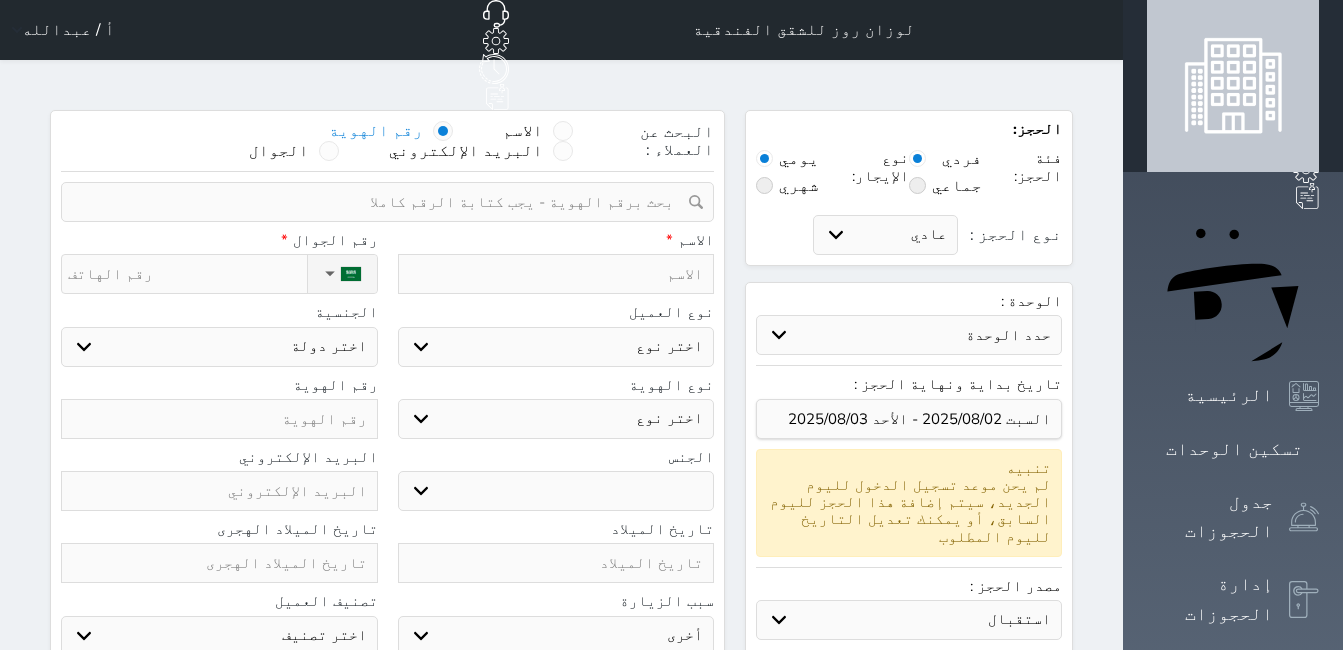 type on "0" 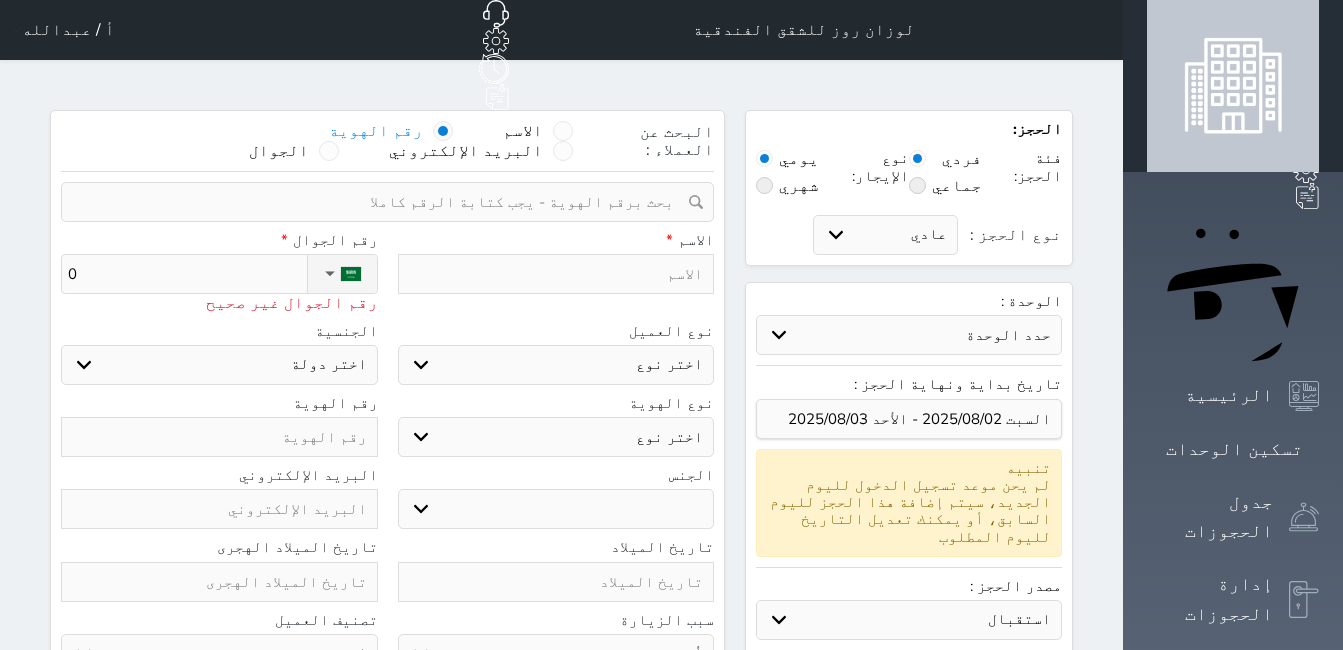 type on "05" 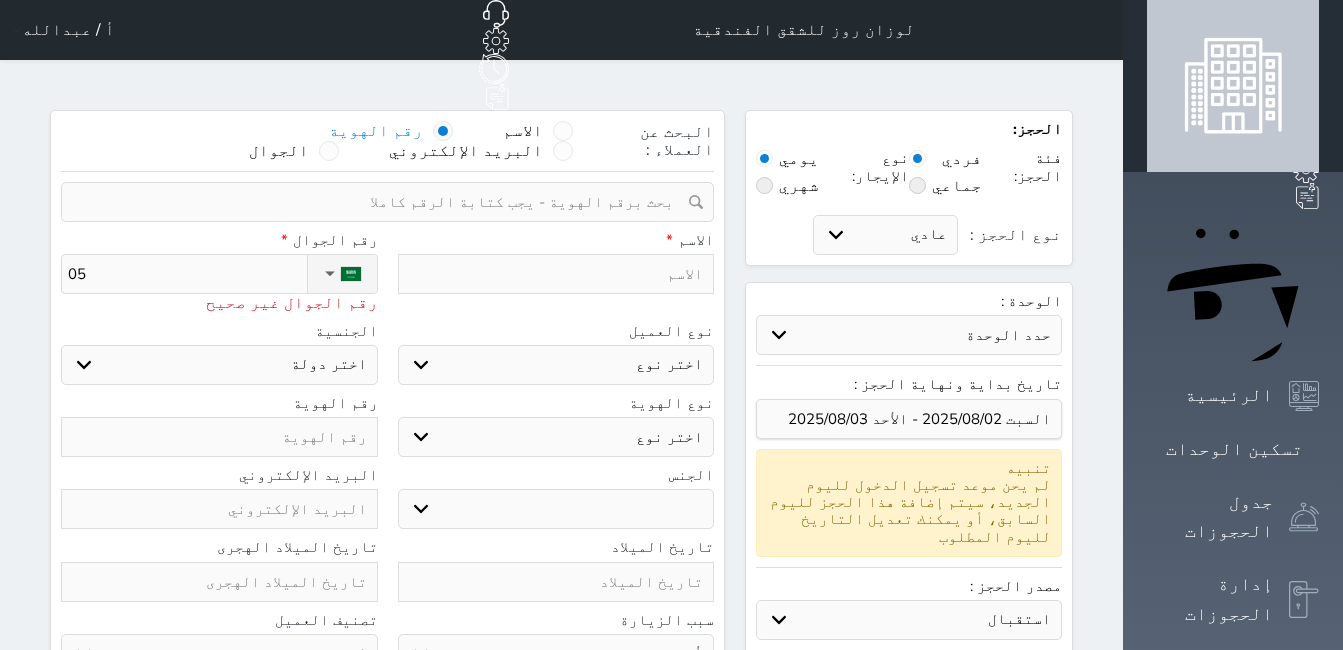 type on "050" 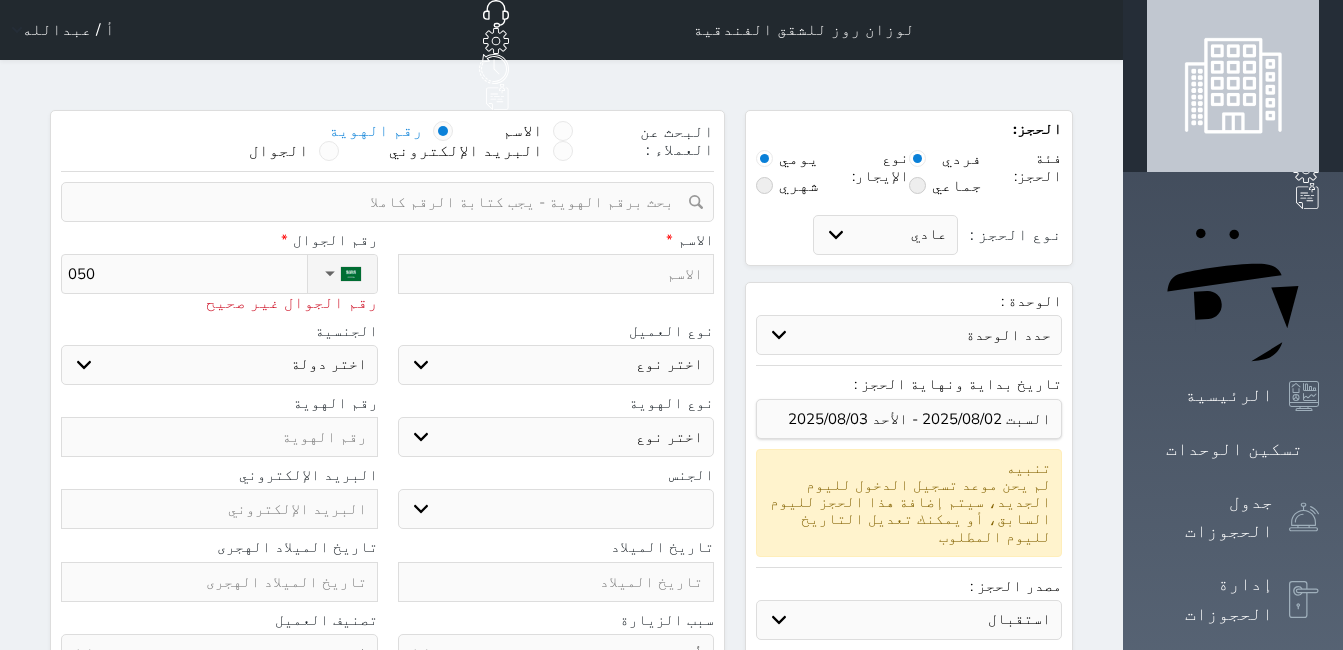 type on "0506" 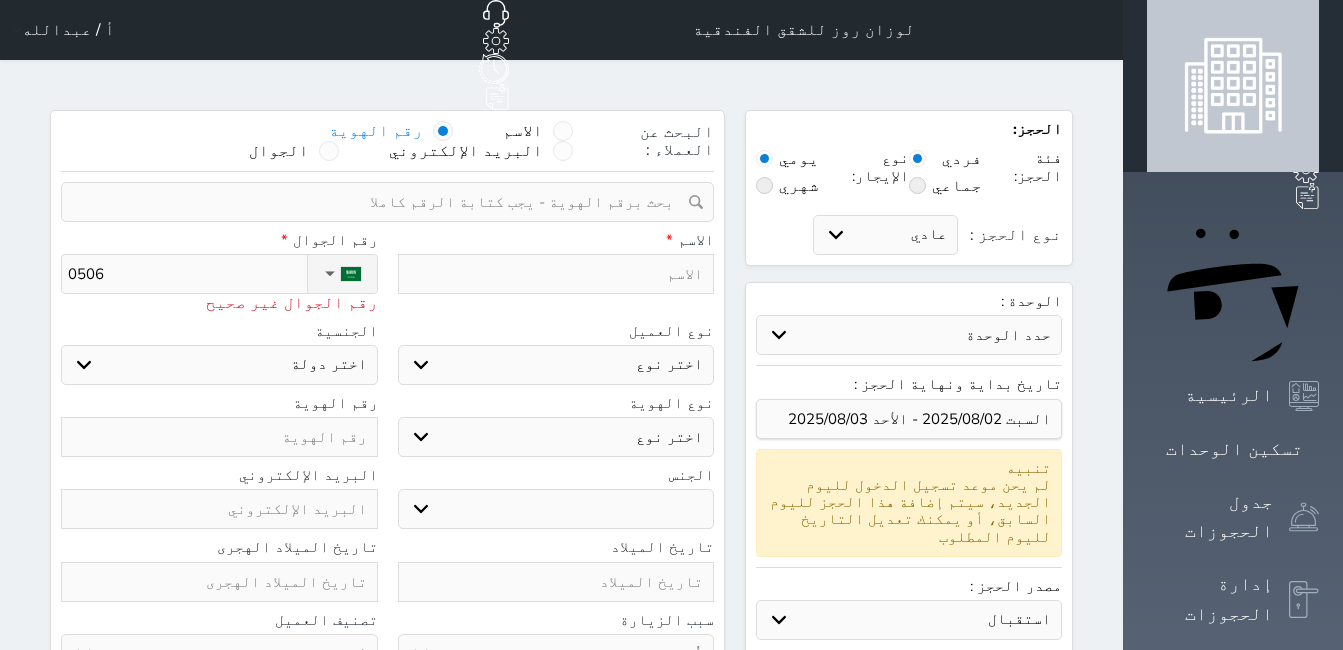type on "05065" 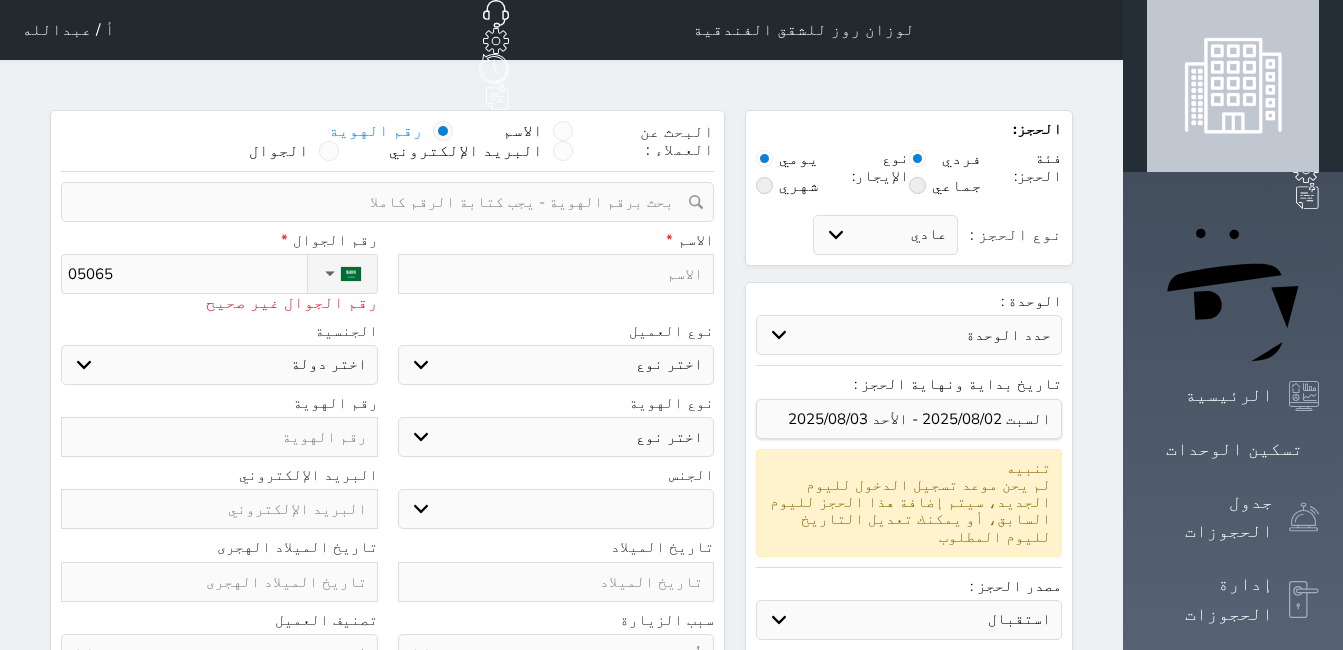 type on "050659" 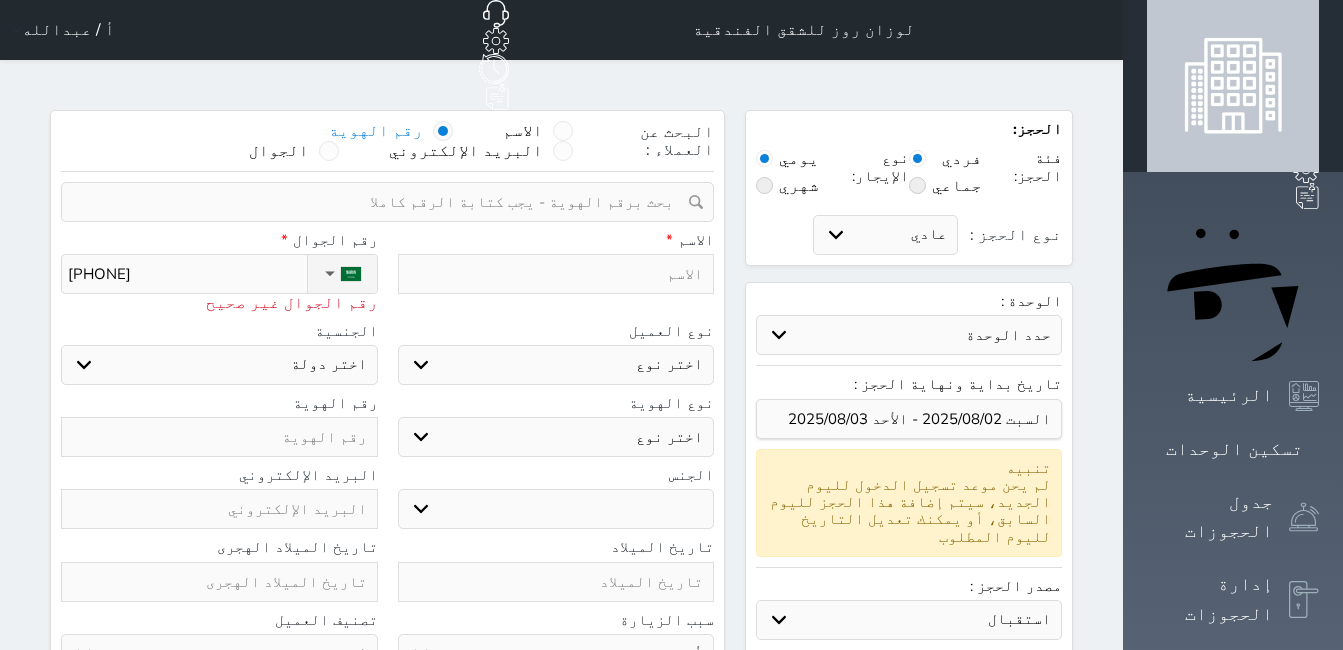 type on "0506596" 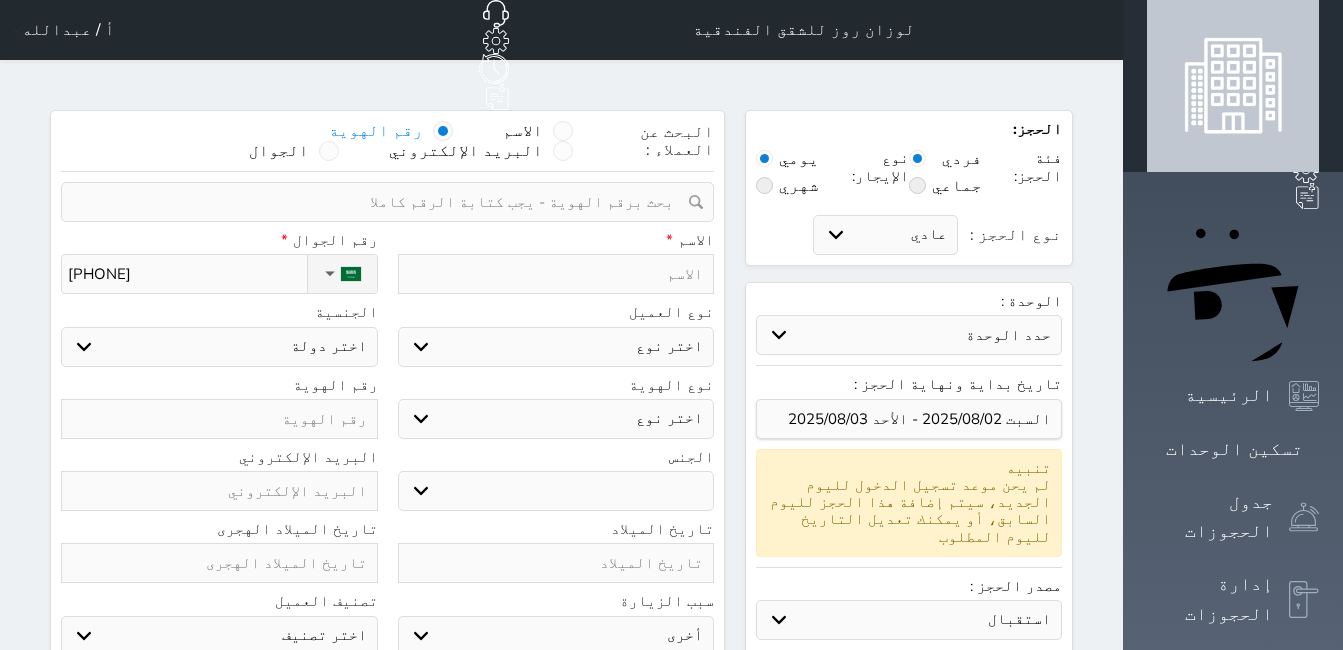 type on "+966 50 659 6040" 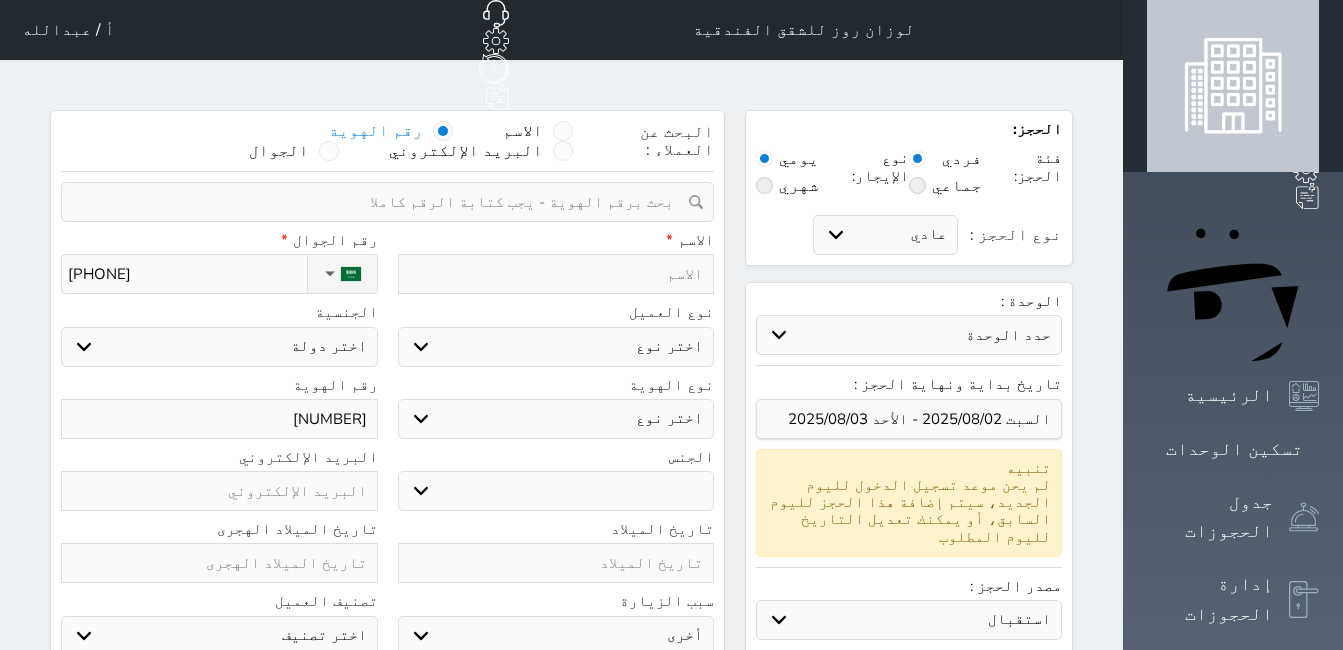 type on "1128122189" 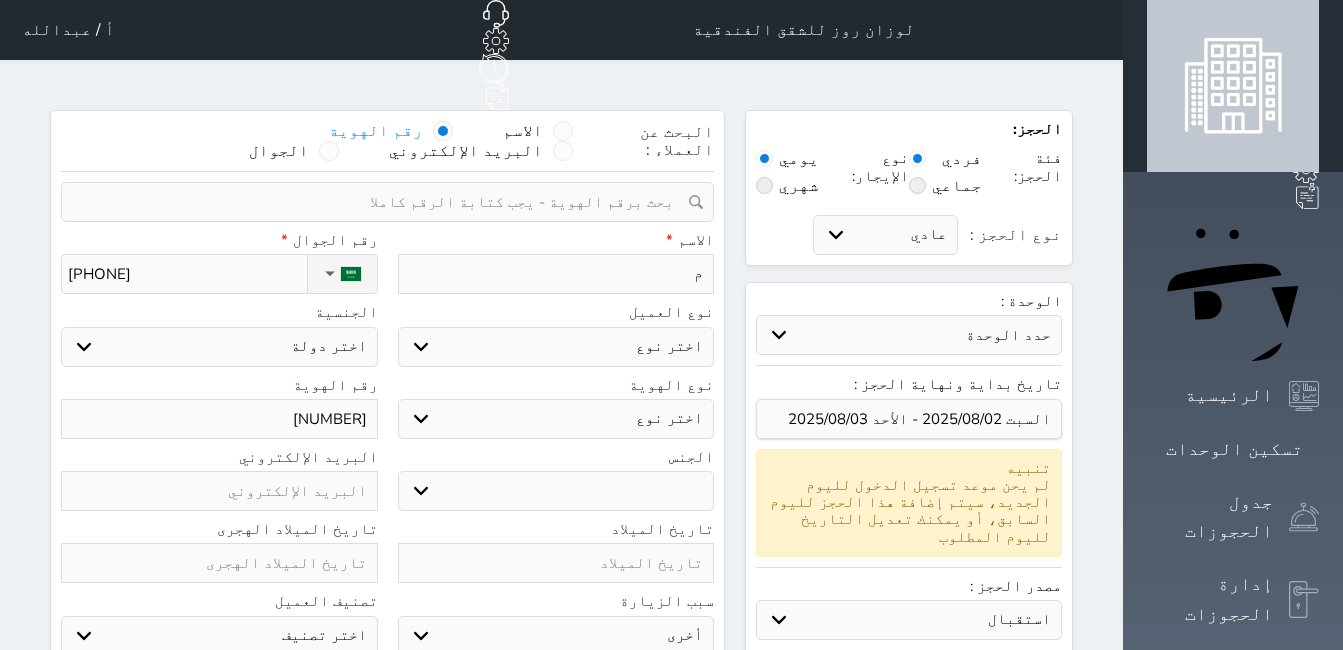 type on "مح" 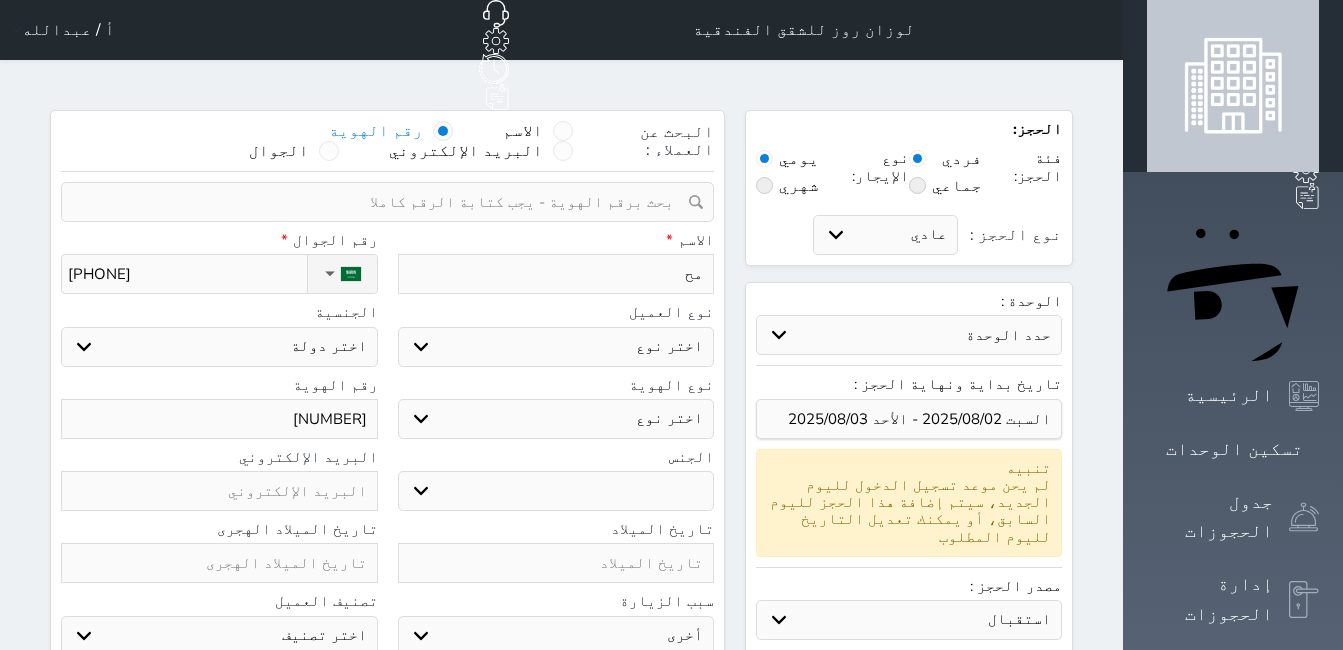 type on "محم" 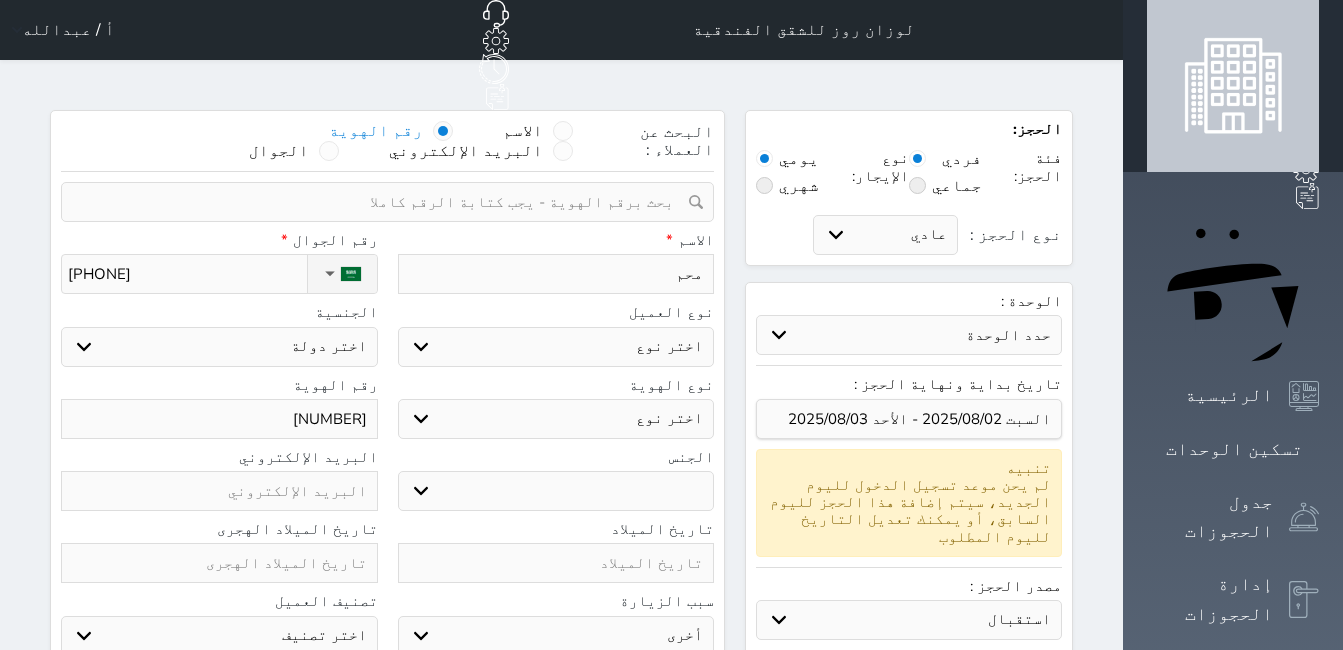 type on "محمد" 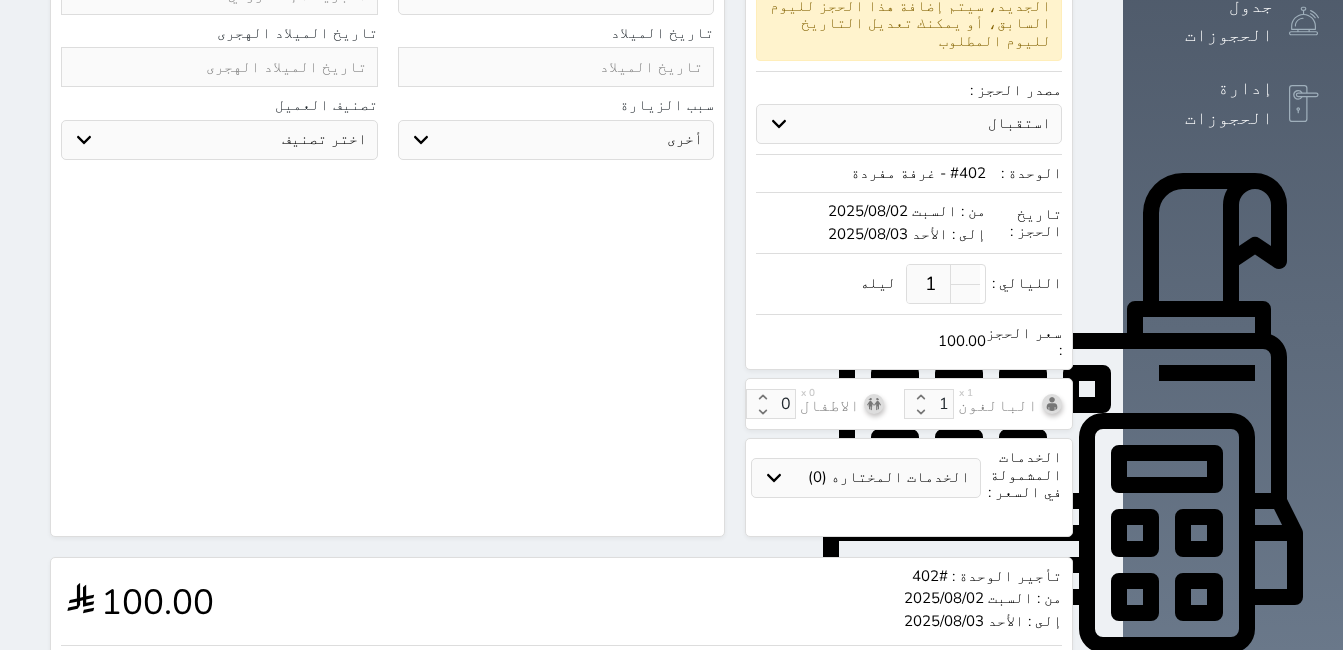 scroll, scrollTop: 573, scrollLeft: 0, axis: vertical 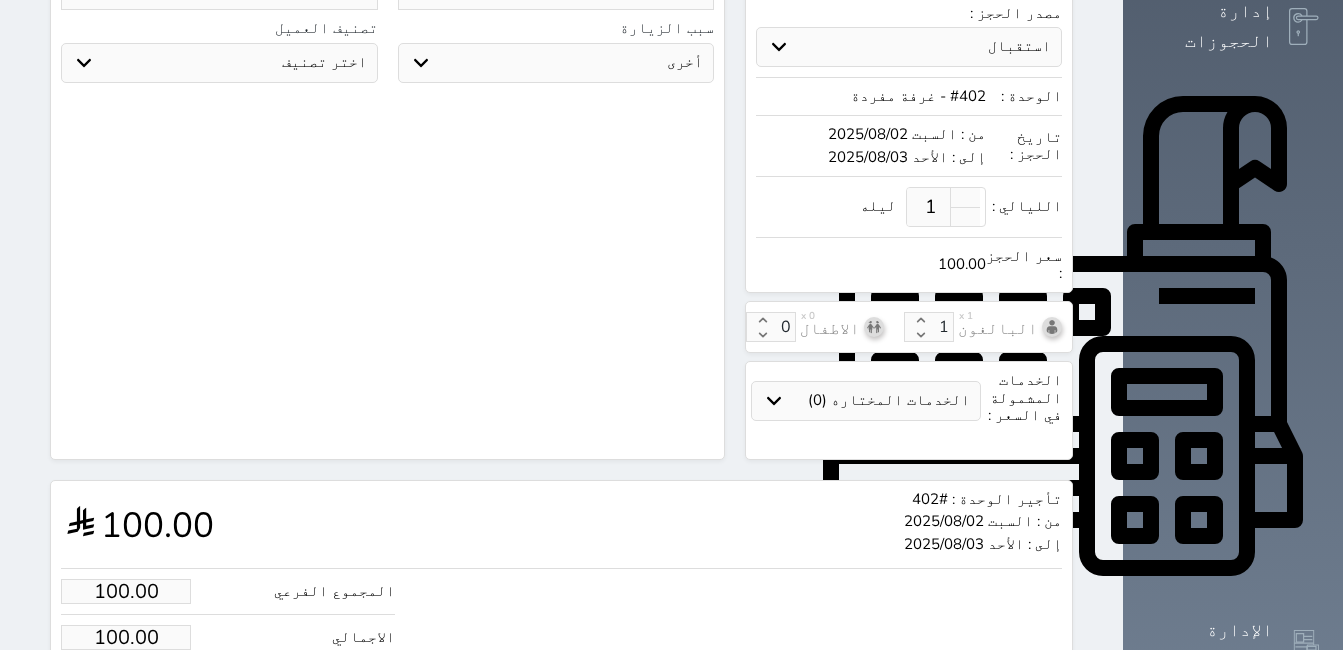type on "محمد" 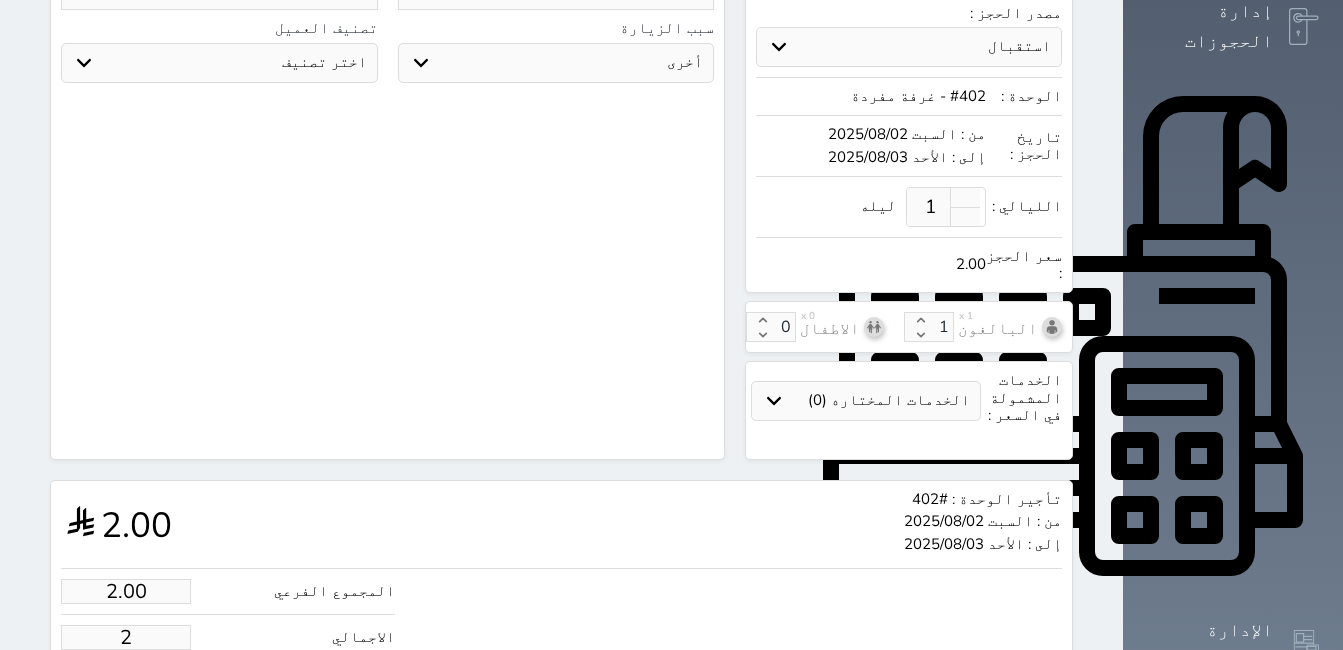 type on "25.00" 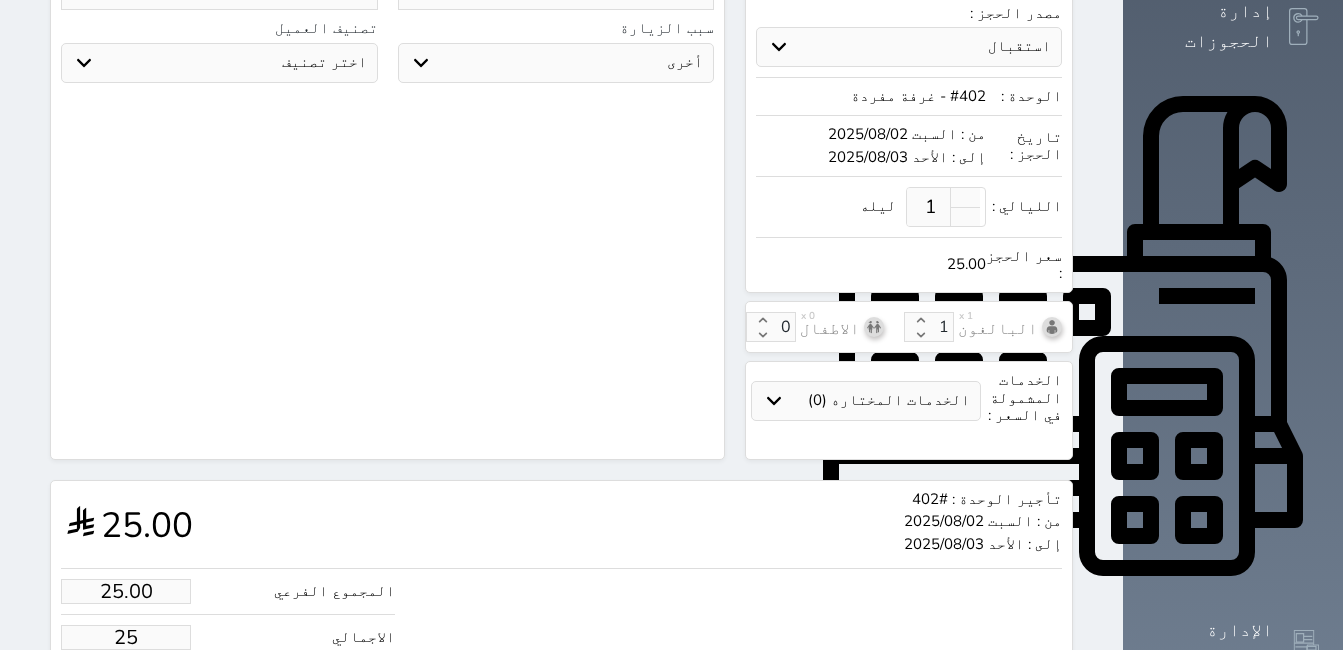 type on "250.00" 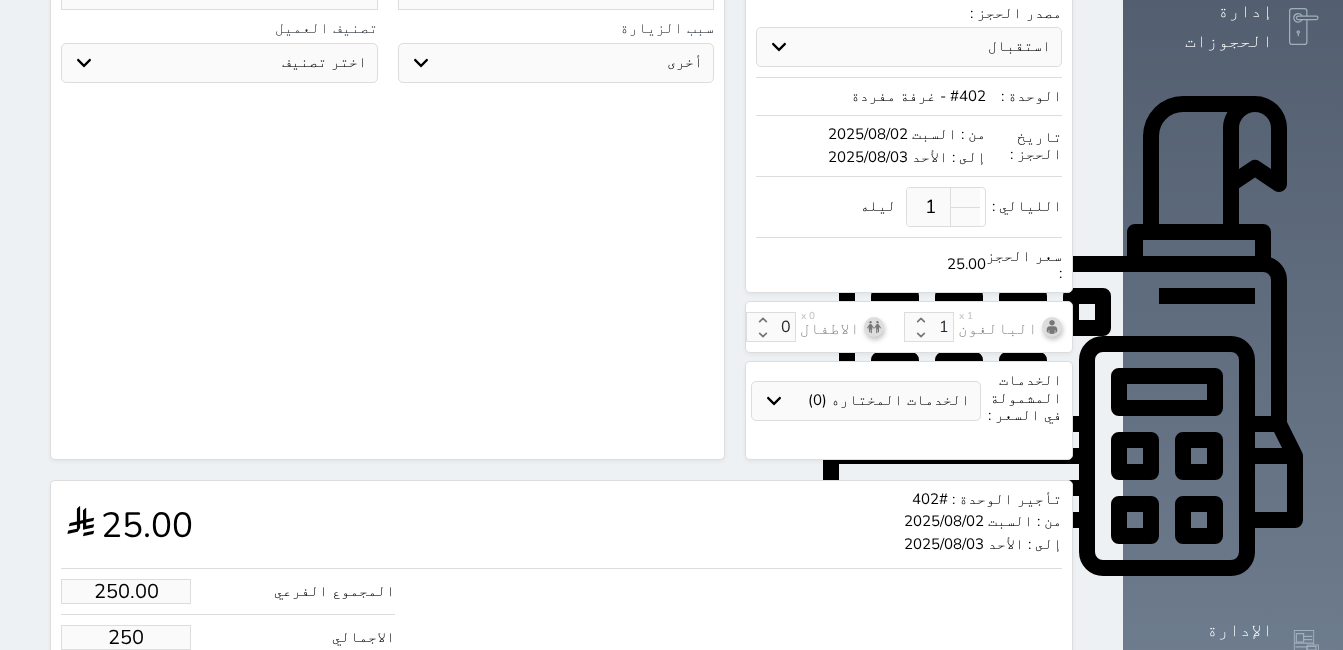 select 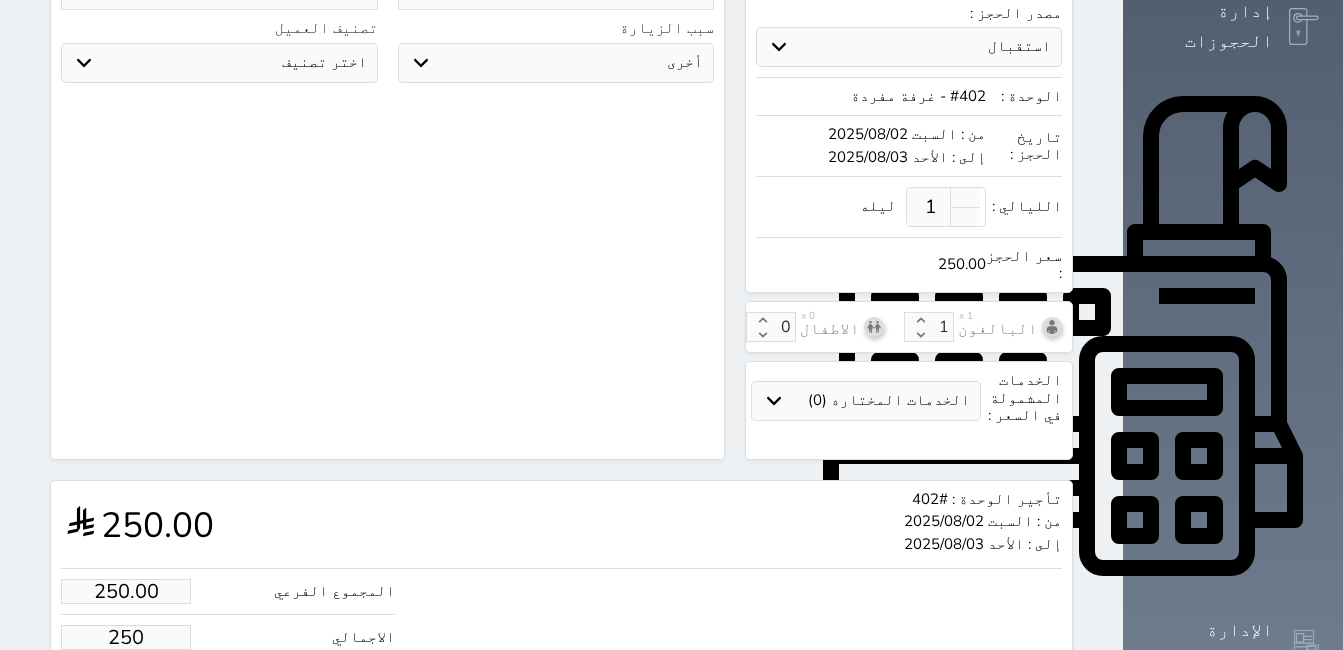 type on "250.00" 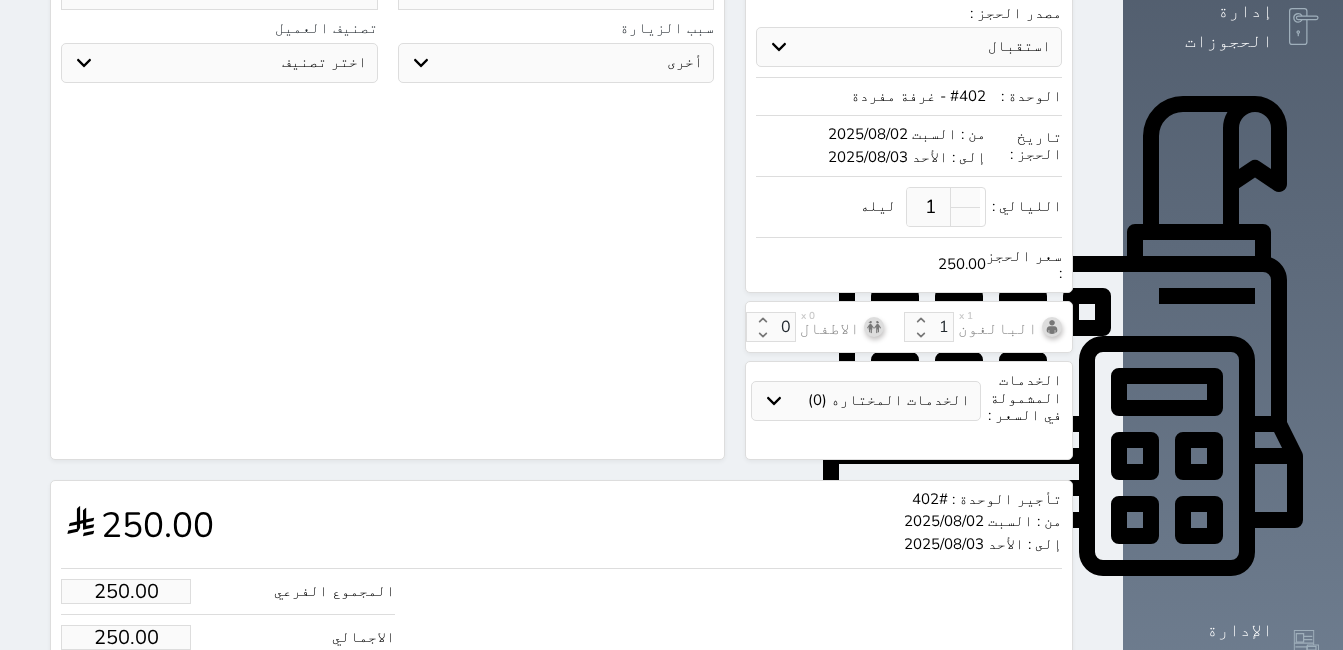 click on "المجموع الفرعي   250.00         الاجمالي   250.00" at bounding box center (561, 609) 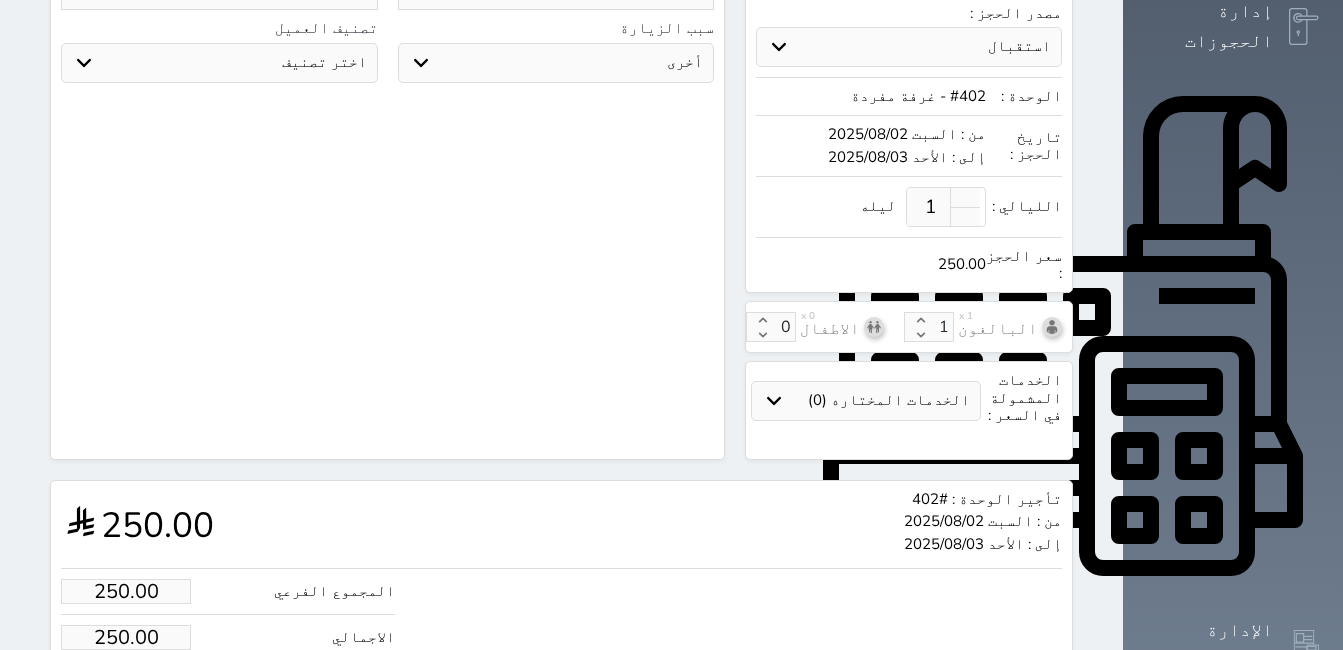 click on "حجز" at bounding box center [149, 698] 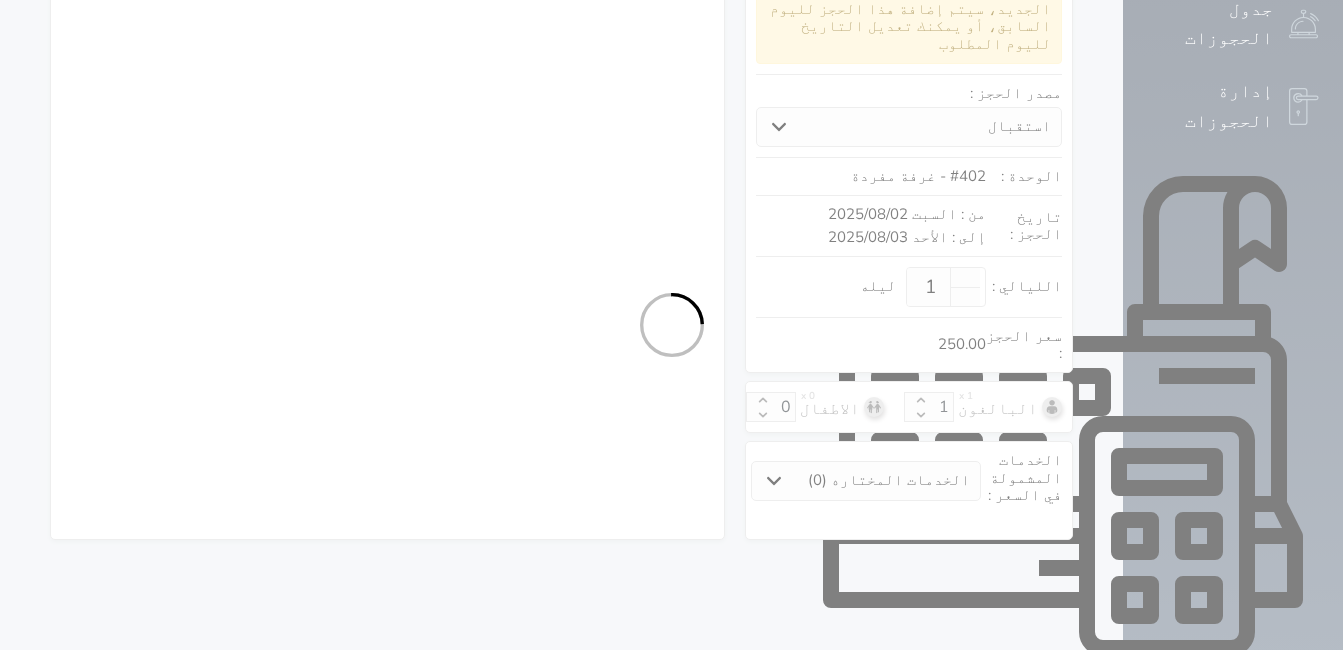 select 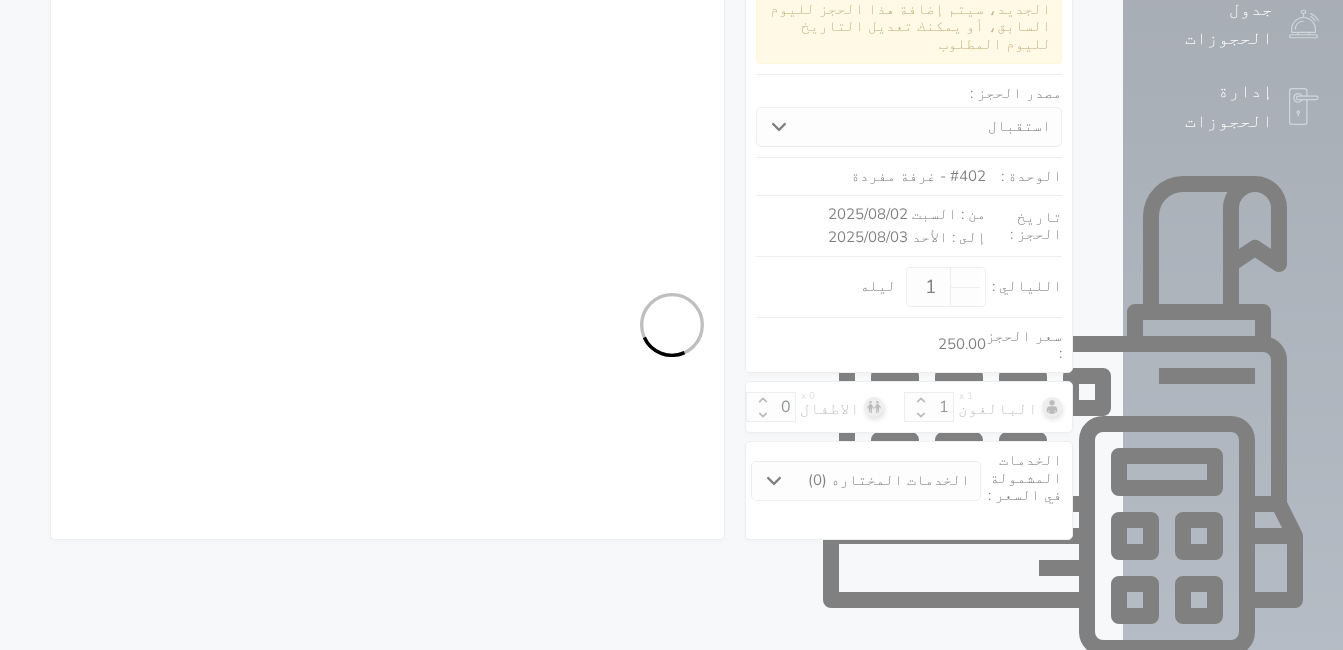 select on "7" 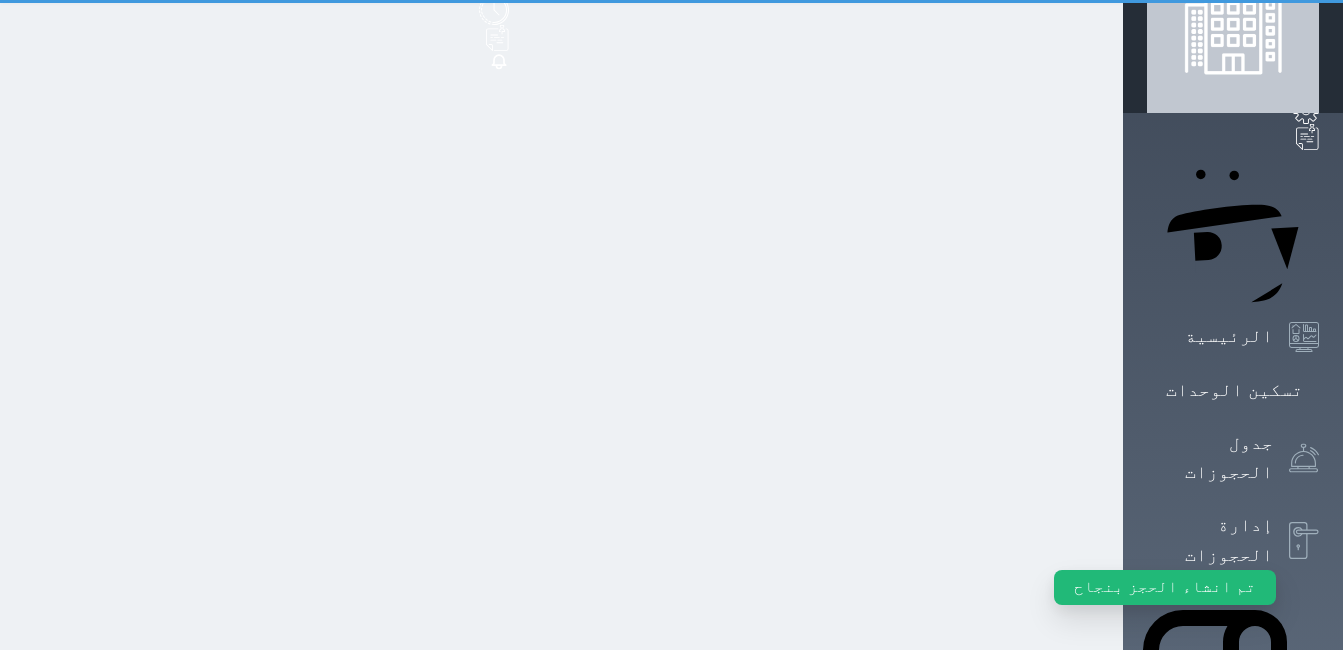 scroll, scrollTop: 0, scrollLeft: 0, axis: both 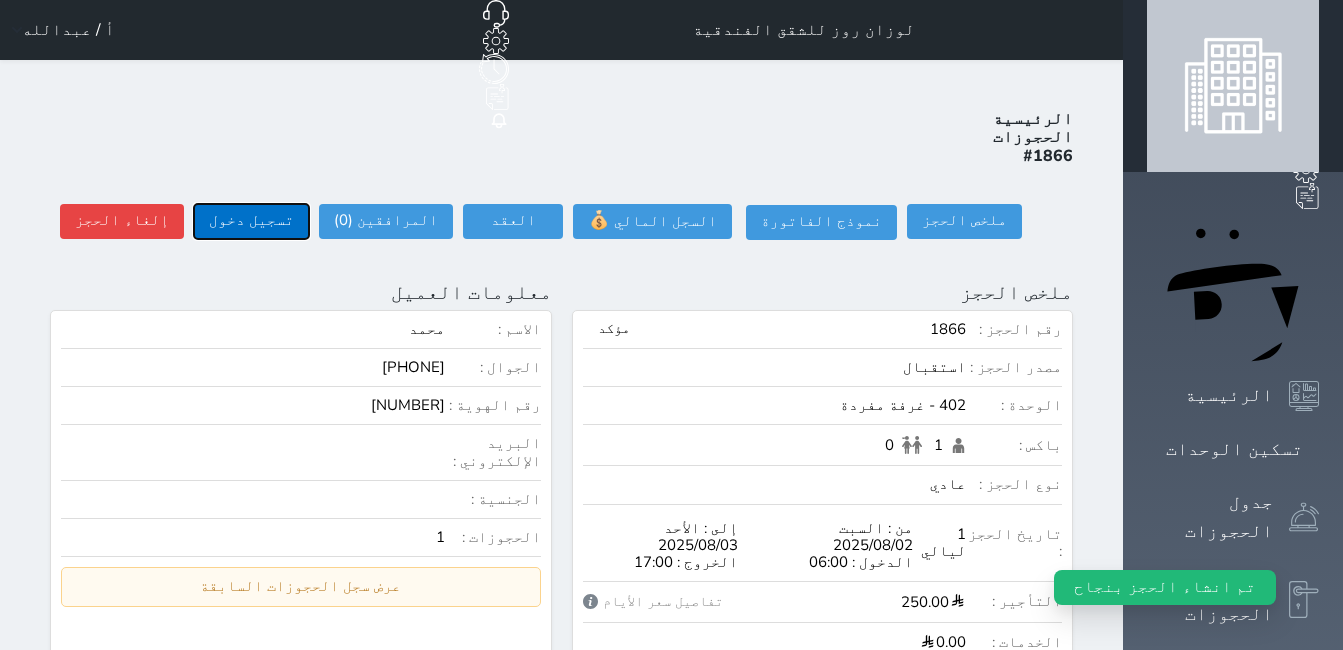 click on "تسجيل دخول" at bounding box center (251, 221) 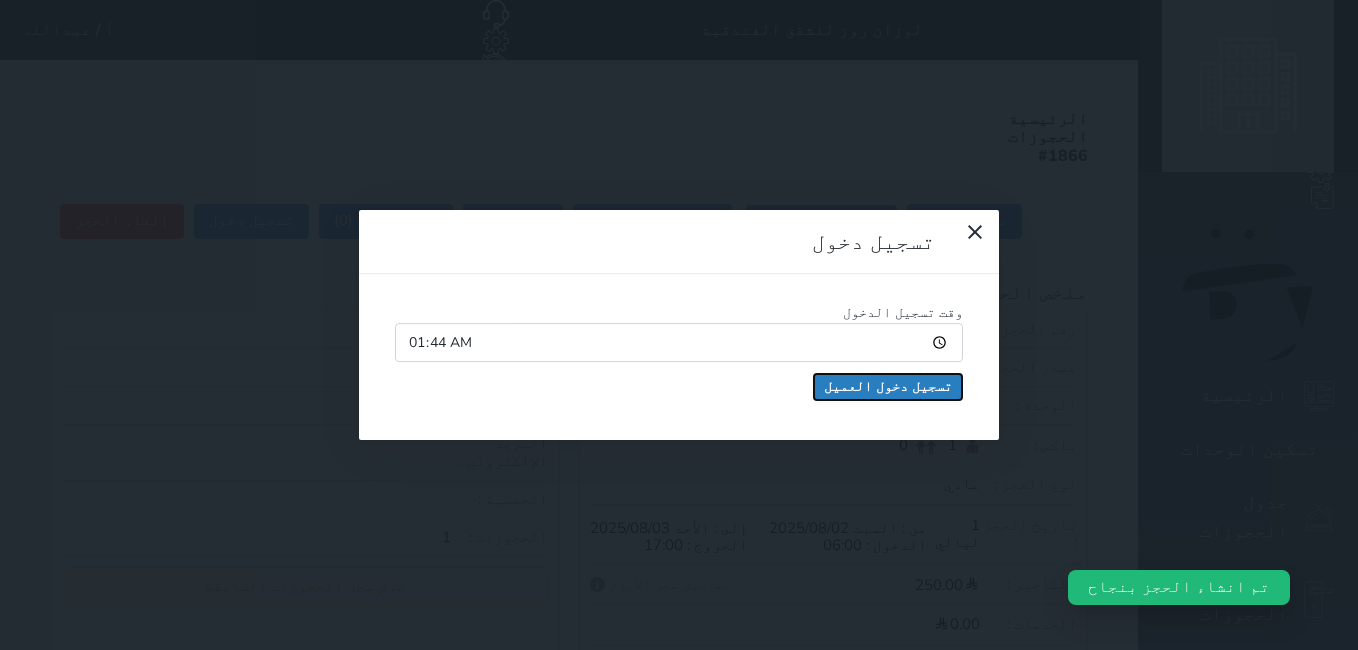click on "تسجيل دخول العميل" at bounding box center [888, 387] 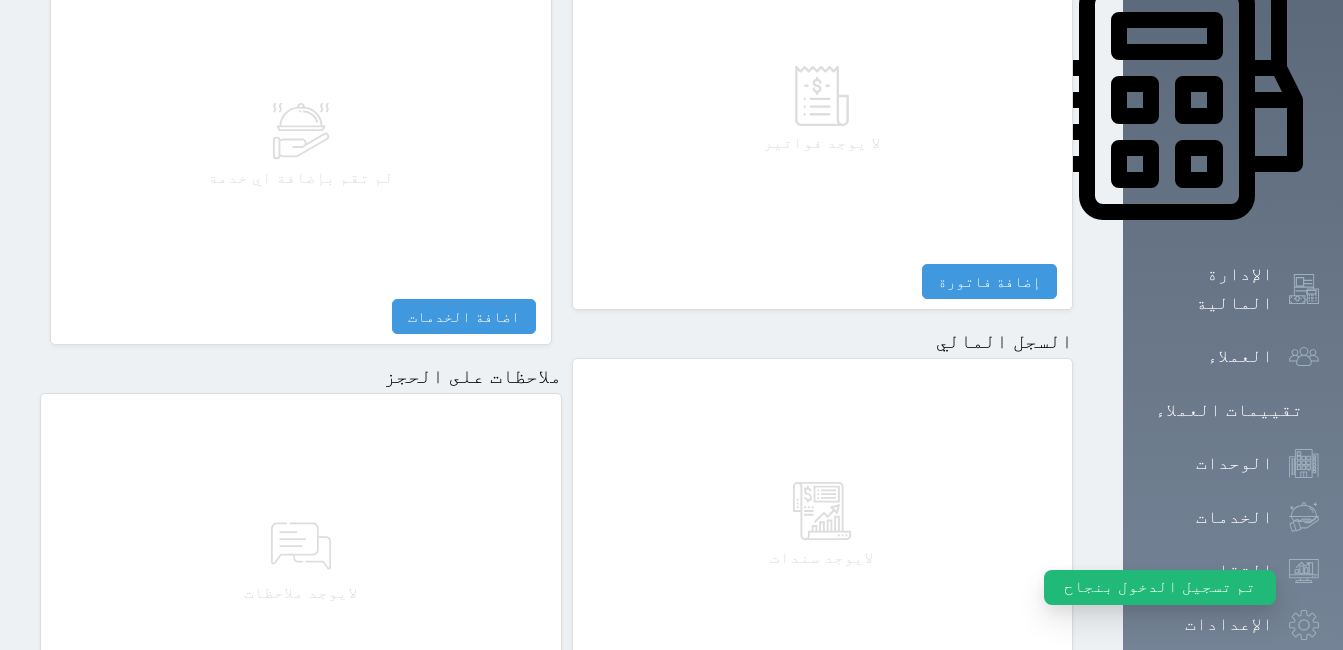 scroll, scrollTop: 1076, scrollLeft: 0, axis: vertical 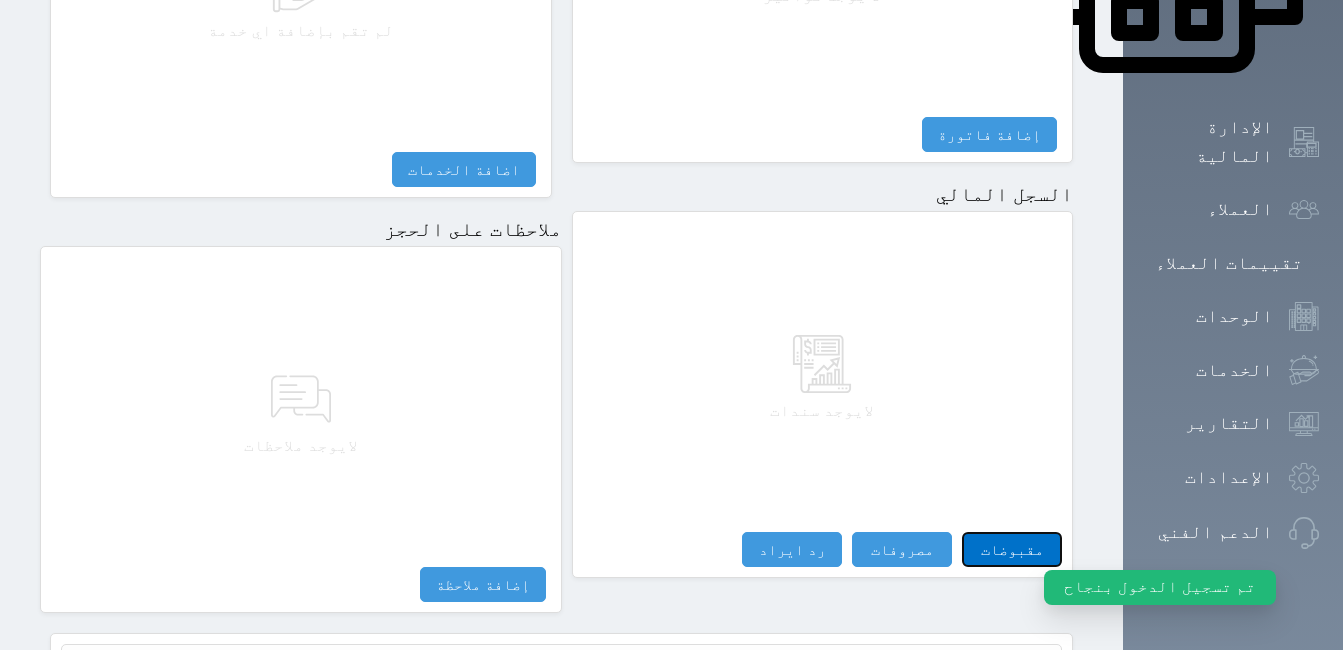 click on "مقبوضات" at bounding box center (1012, 549) 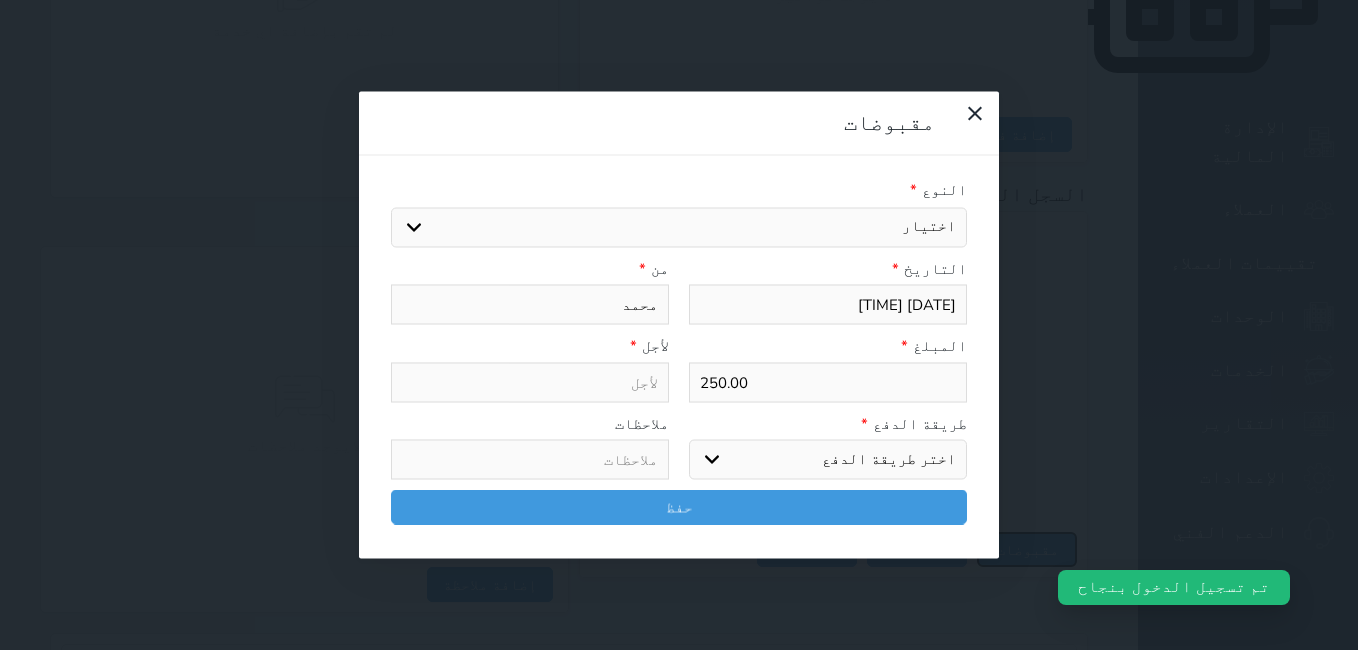 select 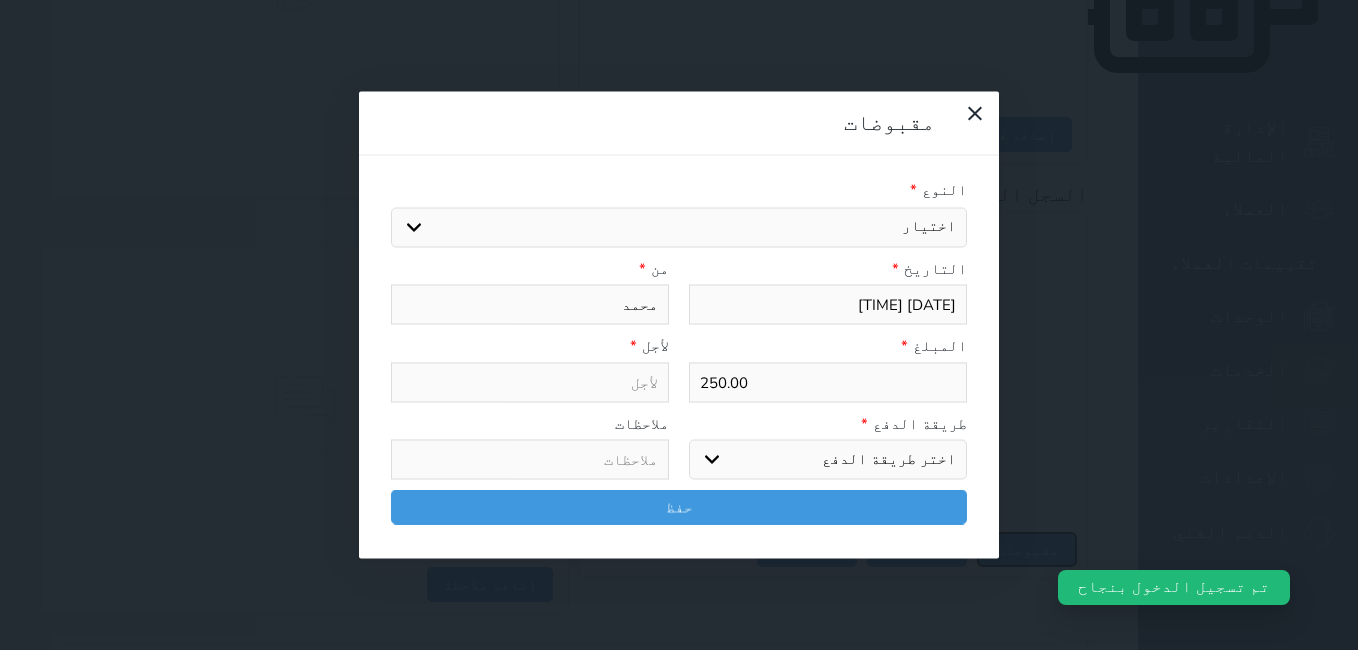 select 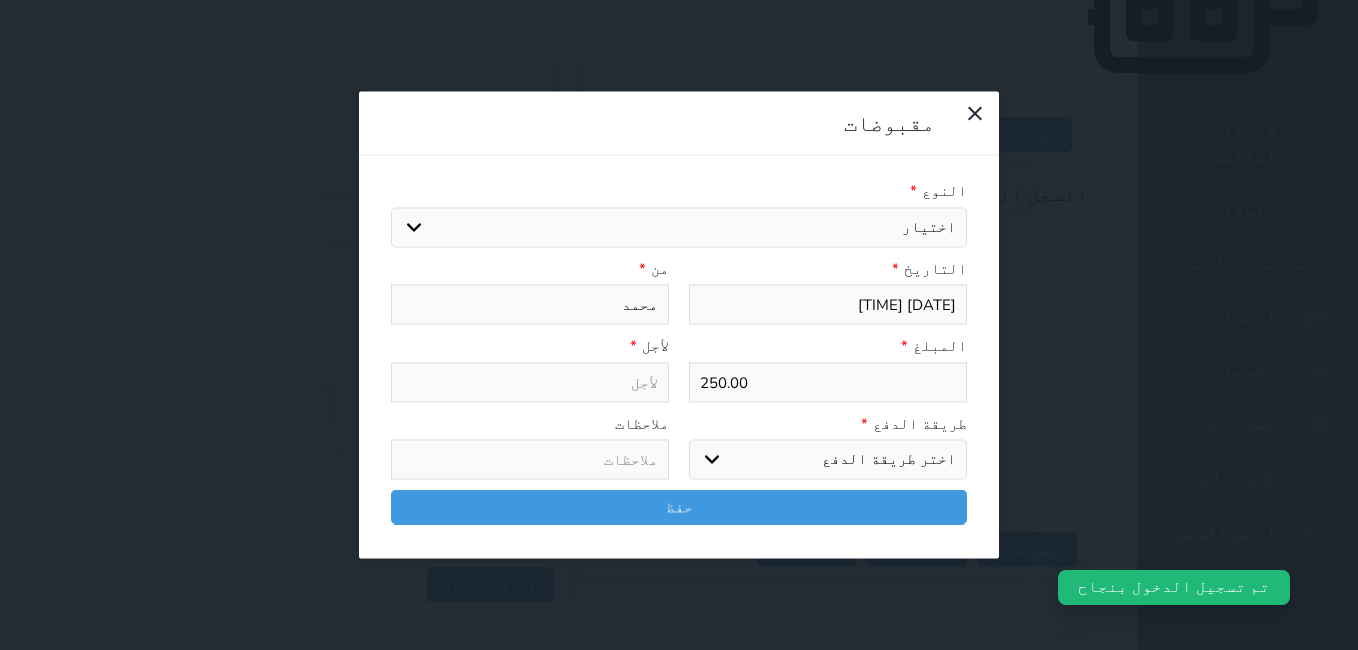 click on "اختيار   مقبوضات عامة قيمة إيجار فواتير تامين عربون لا ينطبق آخر مغسلة واي فاي - الإنترنت مواقف السيارات طعام الأغذية والمشروبات مشروبات المشروبات الباردة المشروبات الساخنة الإفطار غداء عشاء مخبز و كعك حمام سباحة الصالة الرياضية سبا و خدمات الجمال اختيار وإسقاط (خدمات النقل) ميني بار كابل - تلفزيون سرير إضافي تصفيف الشعر التسوق خدمات الجولات السياحية المنظمة خدمات الدليل السياحي" at bounding box center [679, 227] 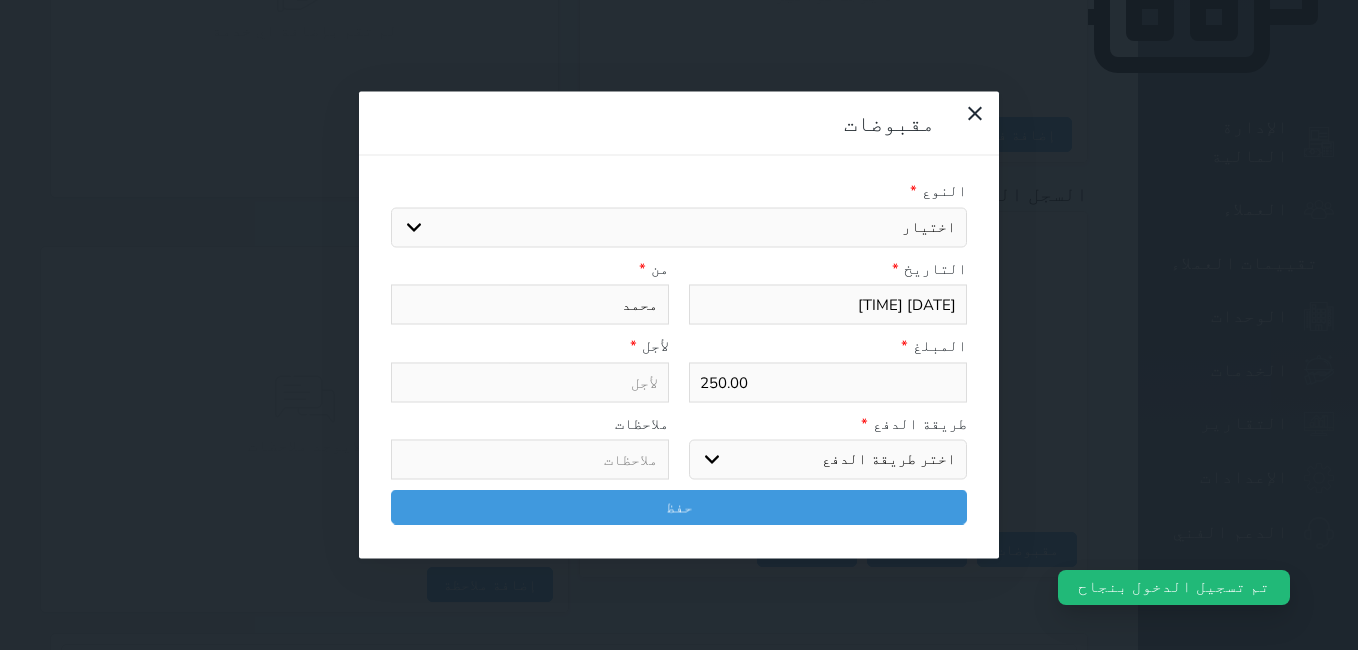 select on "143860" 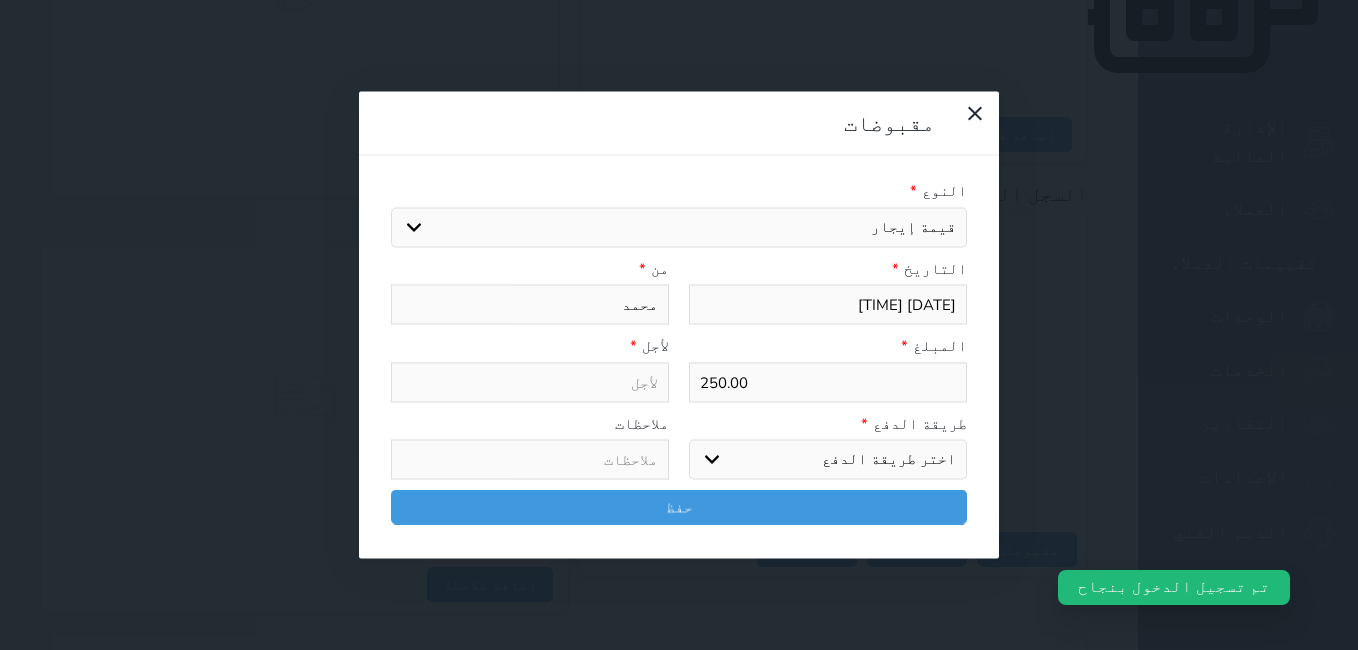click on "اختيار   مقبوضات عامة قيمة إيجار فواتير تامين عربون لا ينطبق آخر مغسلة واي فاي - الإنترنت مواقف السيارات طعام الأغذية والمشروبات مشروبات المشروبات الباردة المشروبات الساخنة الإفطار غداء عشاء مخبز و كعك حمام سباحة الصالة الرياضية سبا و خدمات الجمال اختيار وإسقاط (خدمات النقل) ميني بار كابل - تلفزيون سرير إضافي تصفيف الشعر التسوق خدمات الجولات السياحية المنظمة خدمات الدليل السياحي" at bounding box center [679, 227] 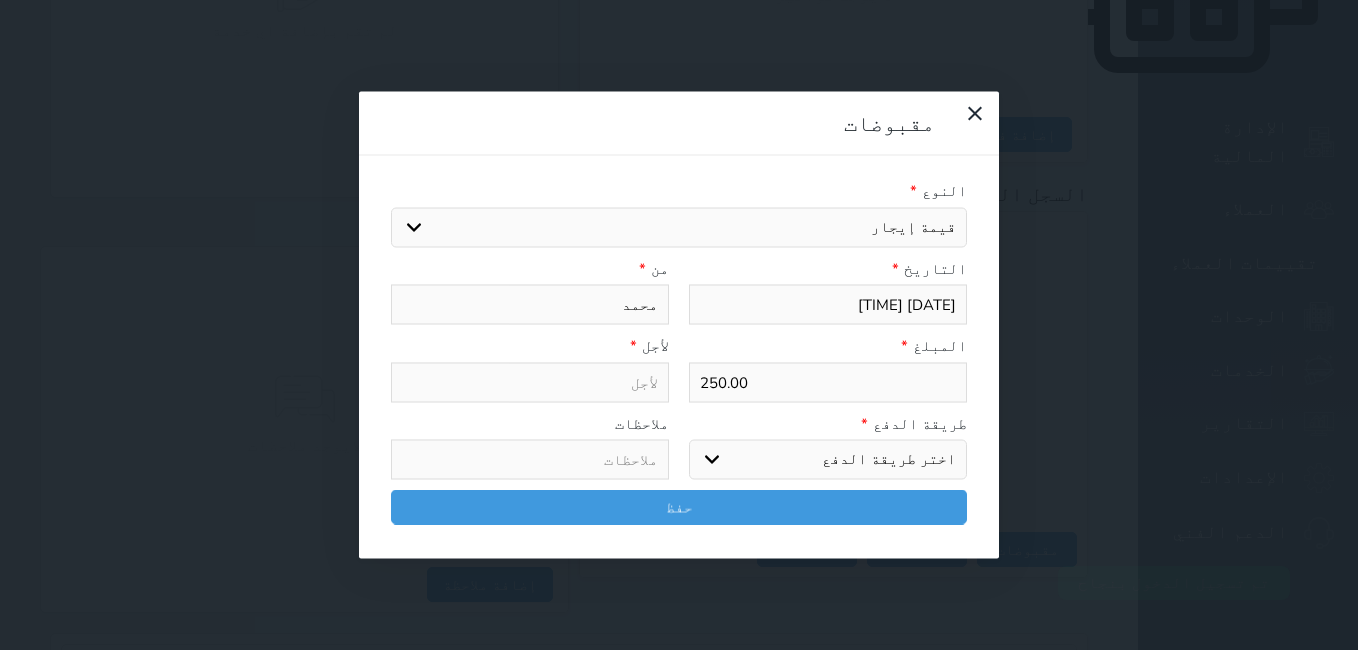 click on "اختر طريقة الدفع   دفع نقدى   تحويل بنكى   مدى   بطاقة ائتمان   آجل" at bounding box center [828, 460] 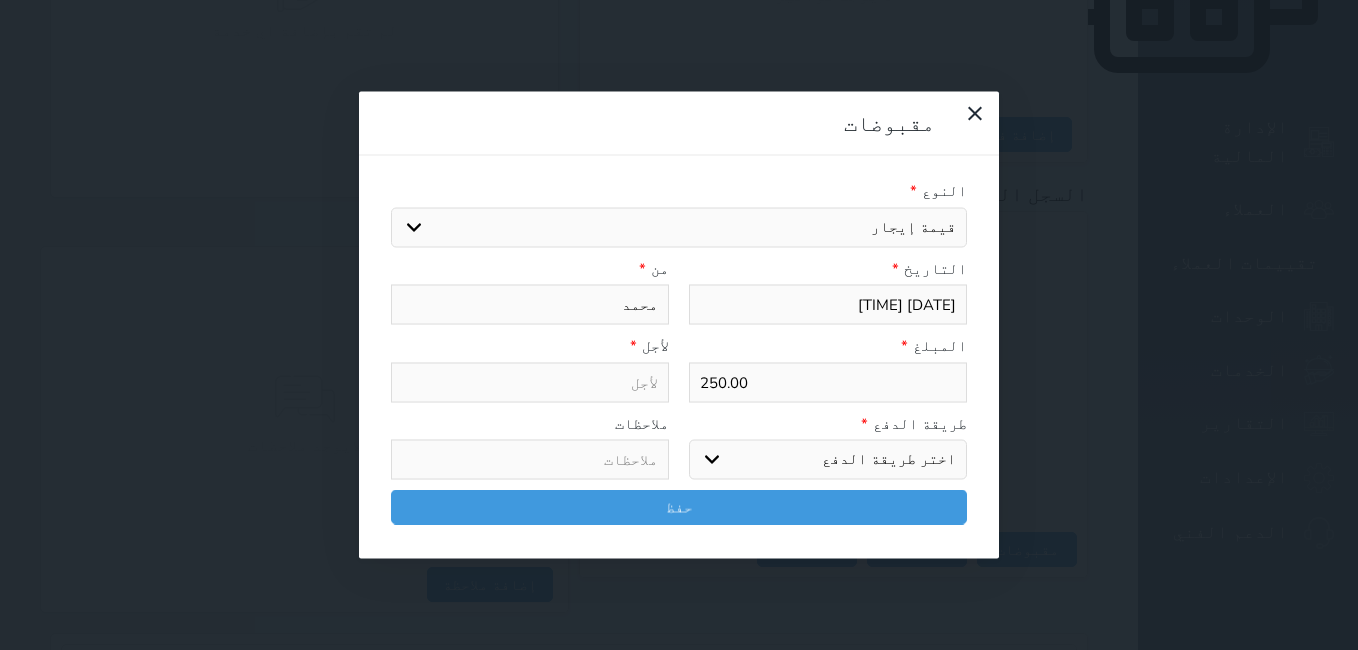select on "mada" 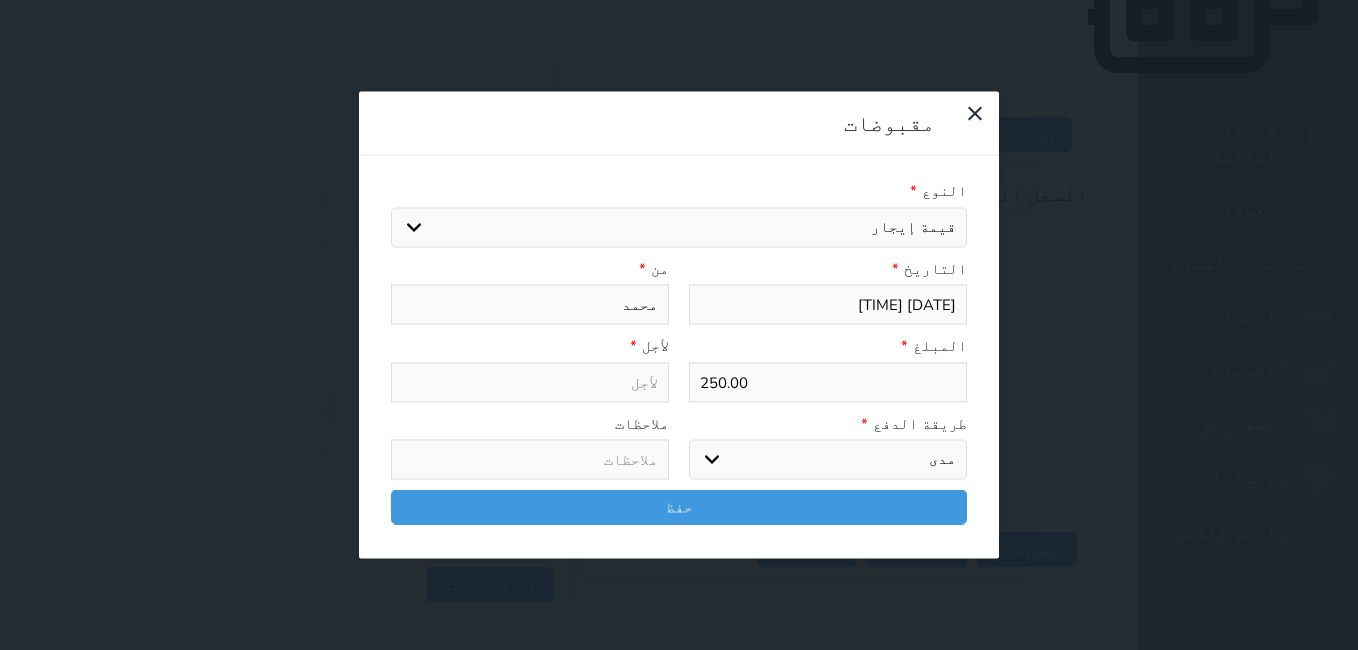 click on "اختر طريقة الدفع   دفع نقدى   تحويل بنكى   مدى   بطاقة ائتمان   آجل" at bounding box center (828, 460) 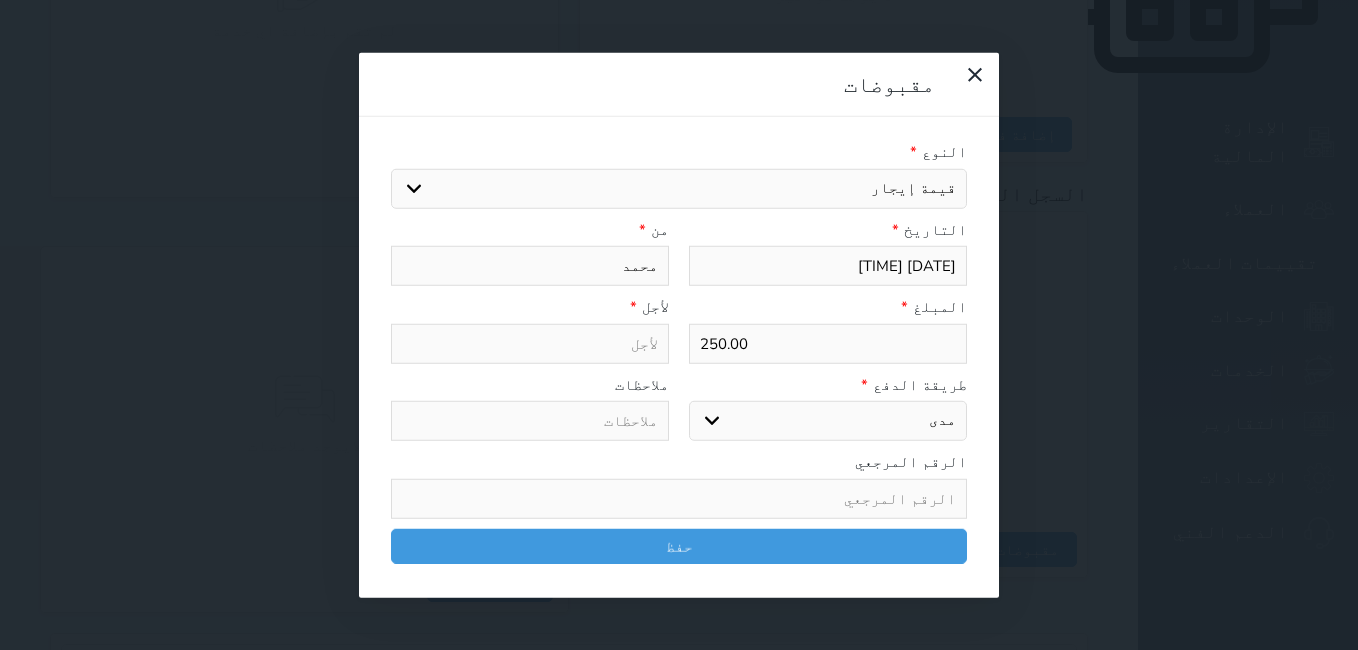click at bounding box center [679, 498] 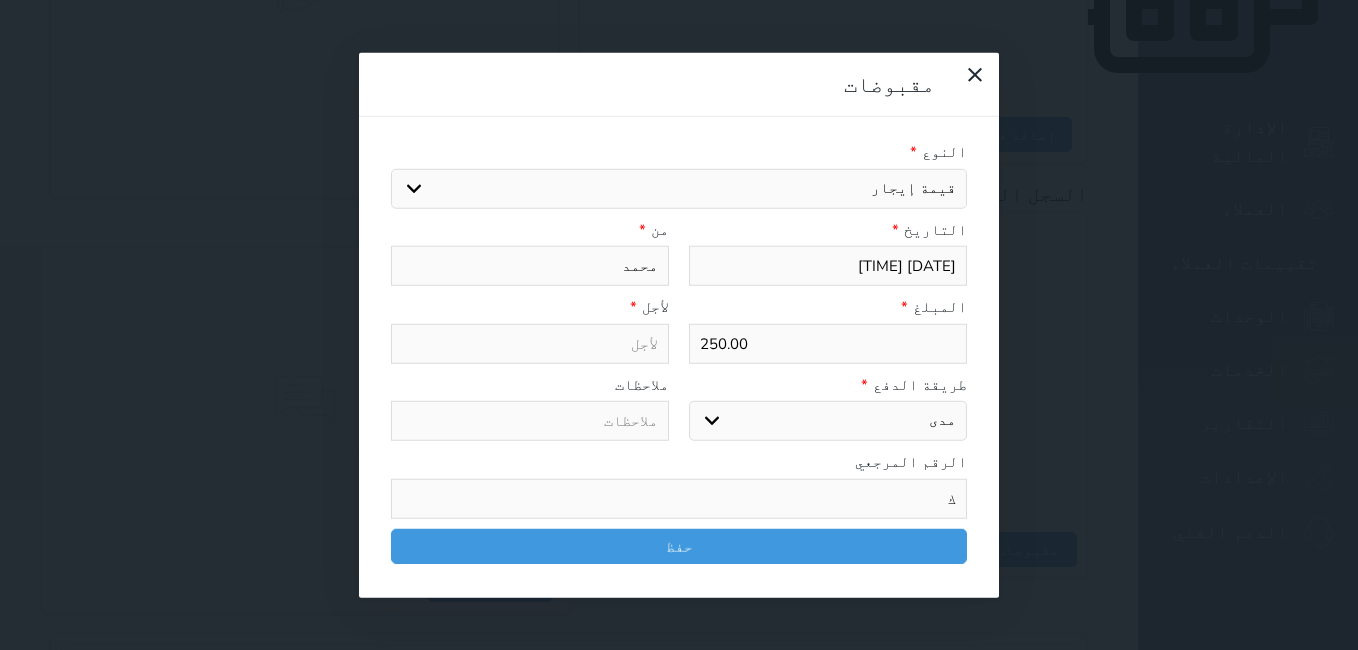 type on "كو" 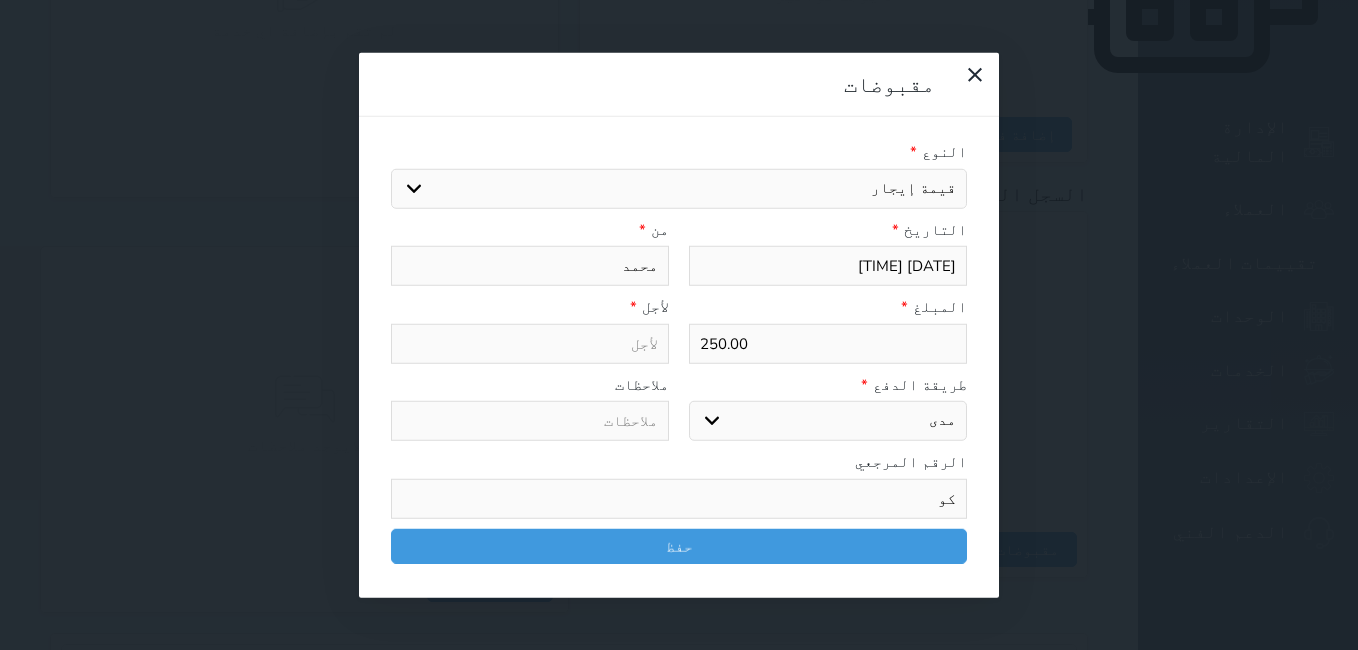 type on "قيمة إيجار - الوحدة - 402" 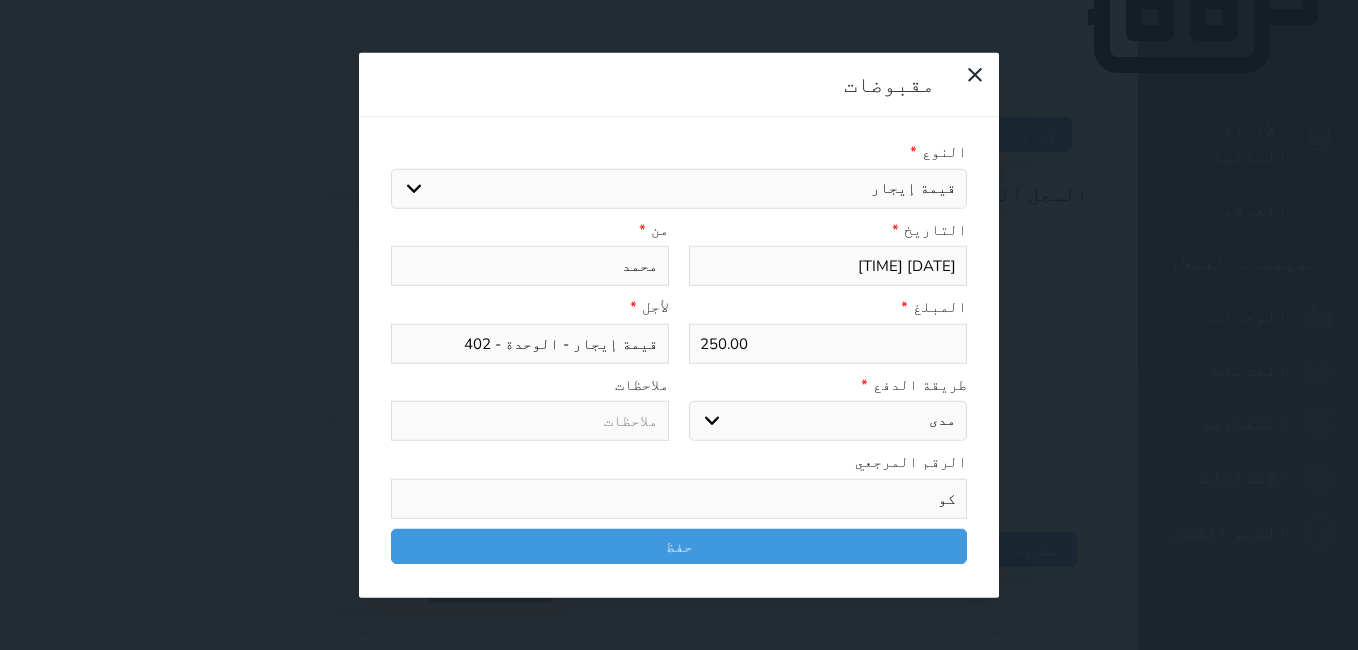 click on "كو" at bounding box center [679, 498] 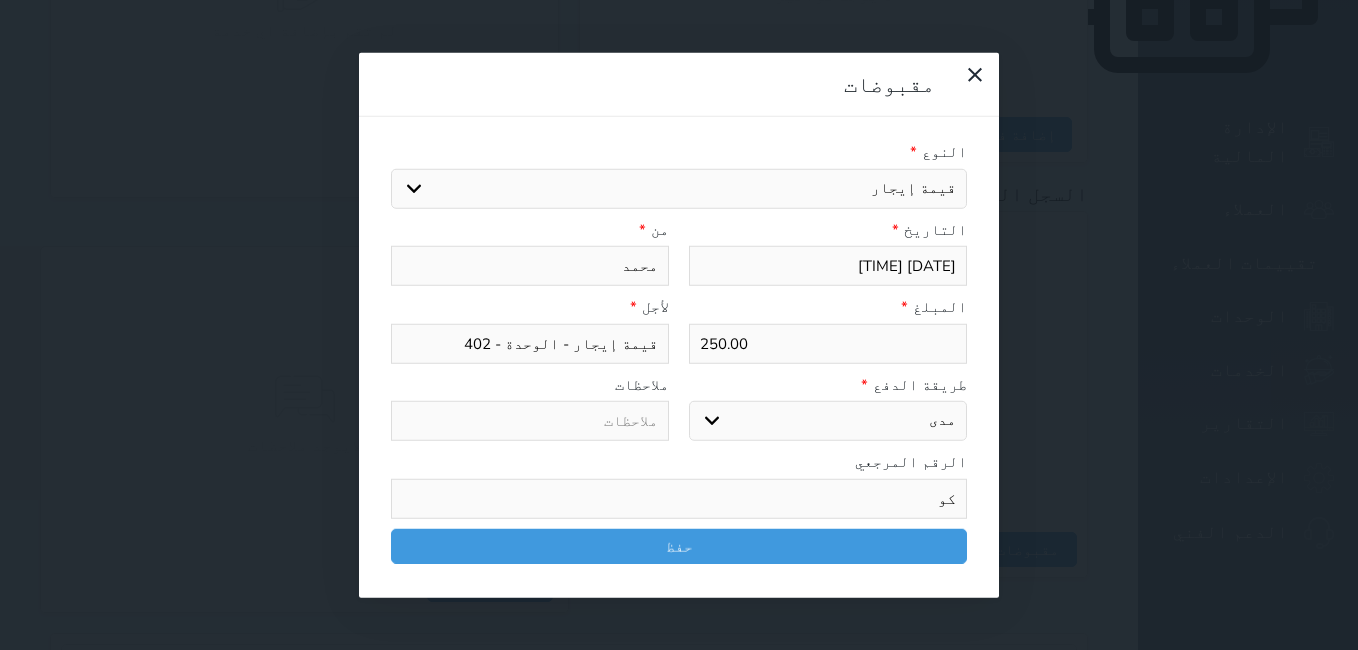 type on "كو" 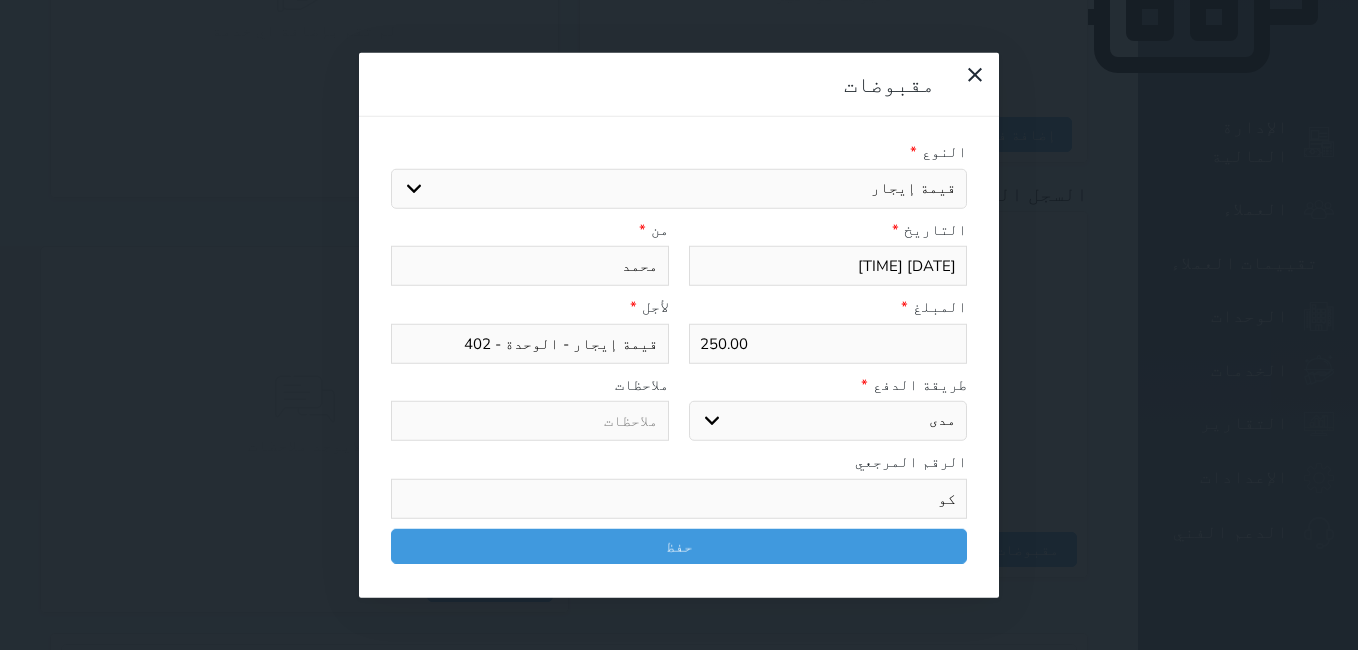 click on "اختر طريقة الدفع   دفع نقدى   تحويل بنكى   مدى   بطاقة ائتمان   آجل" at bounding box center [828, 421] 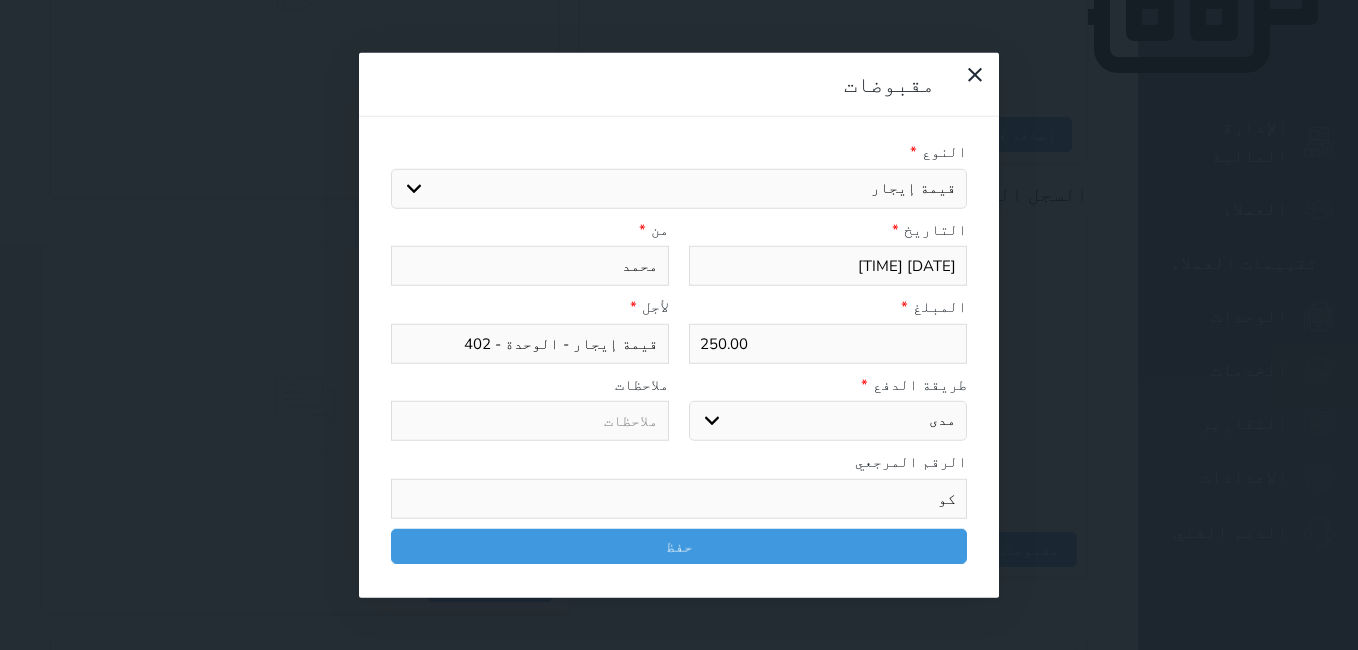 select on "cash" 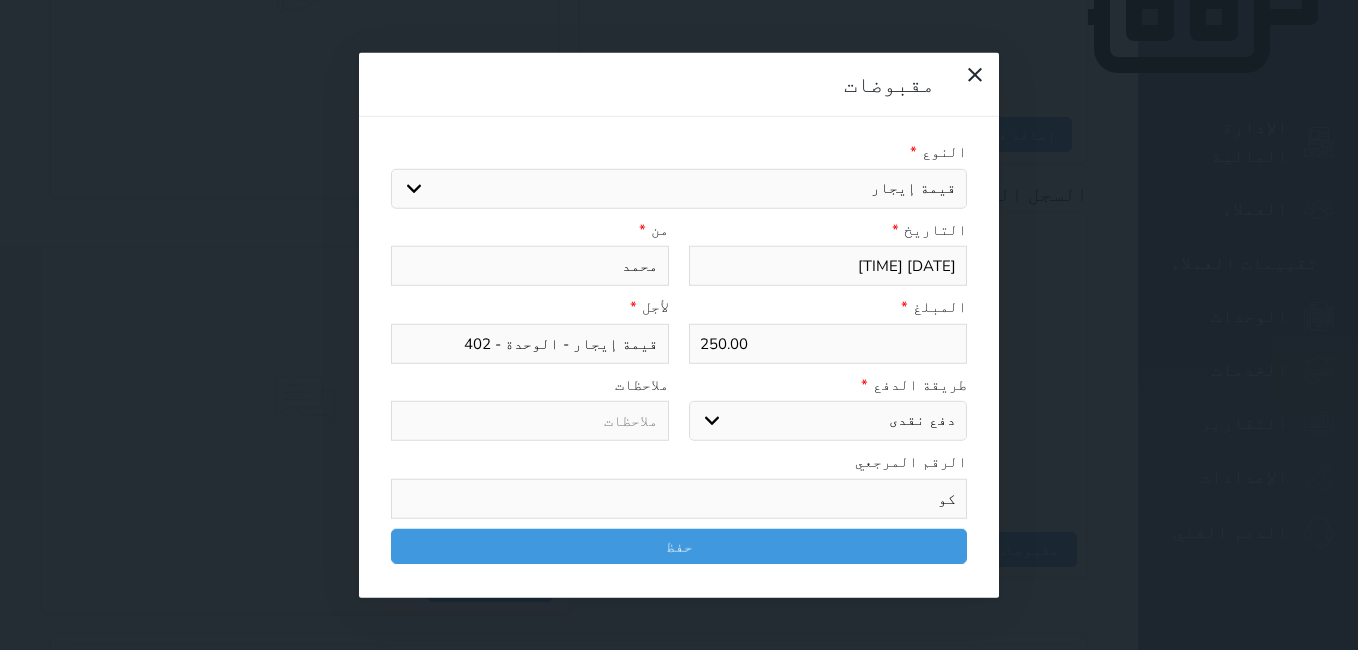 click on "اختر طريقة الدفع   دفع نقدى   تحويل بنكى   مدى   بطاقة ائتمان   آجل" at bounding box center [828, 421] 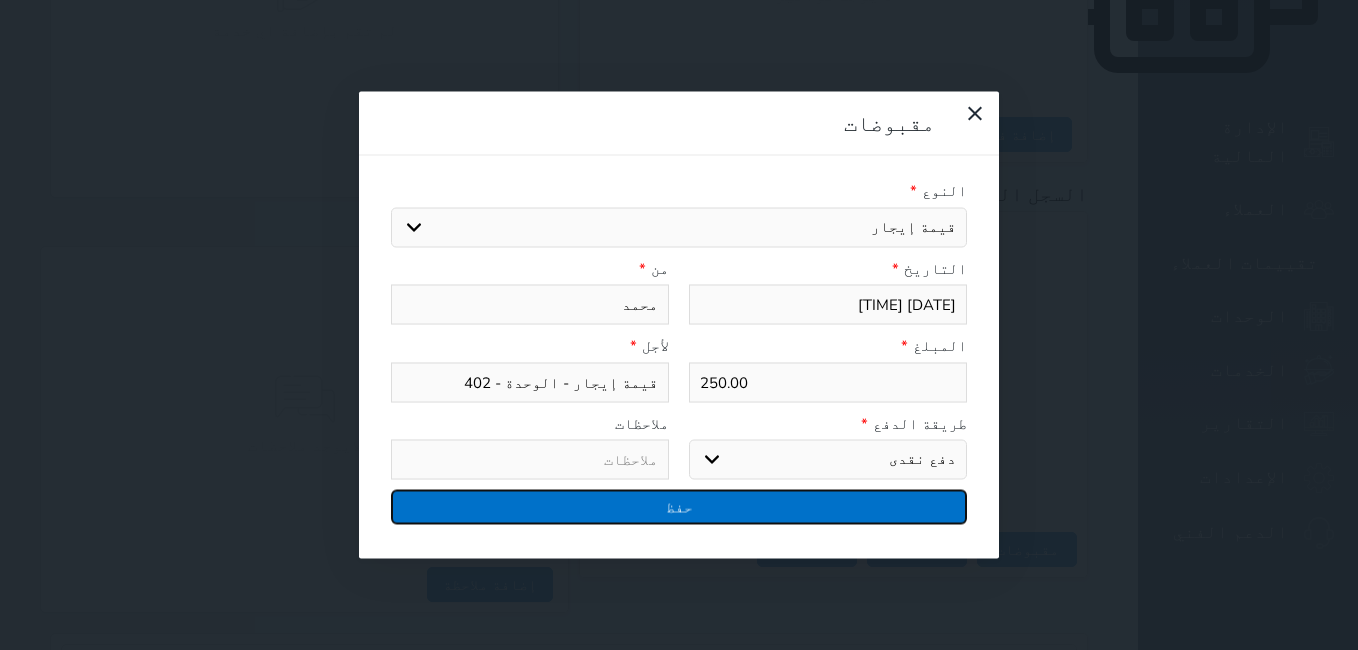 click on "حفظ" at bounding box center [679, 507] 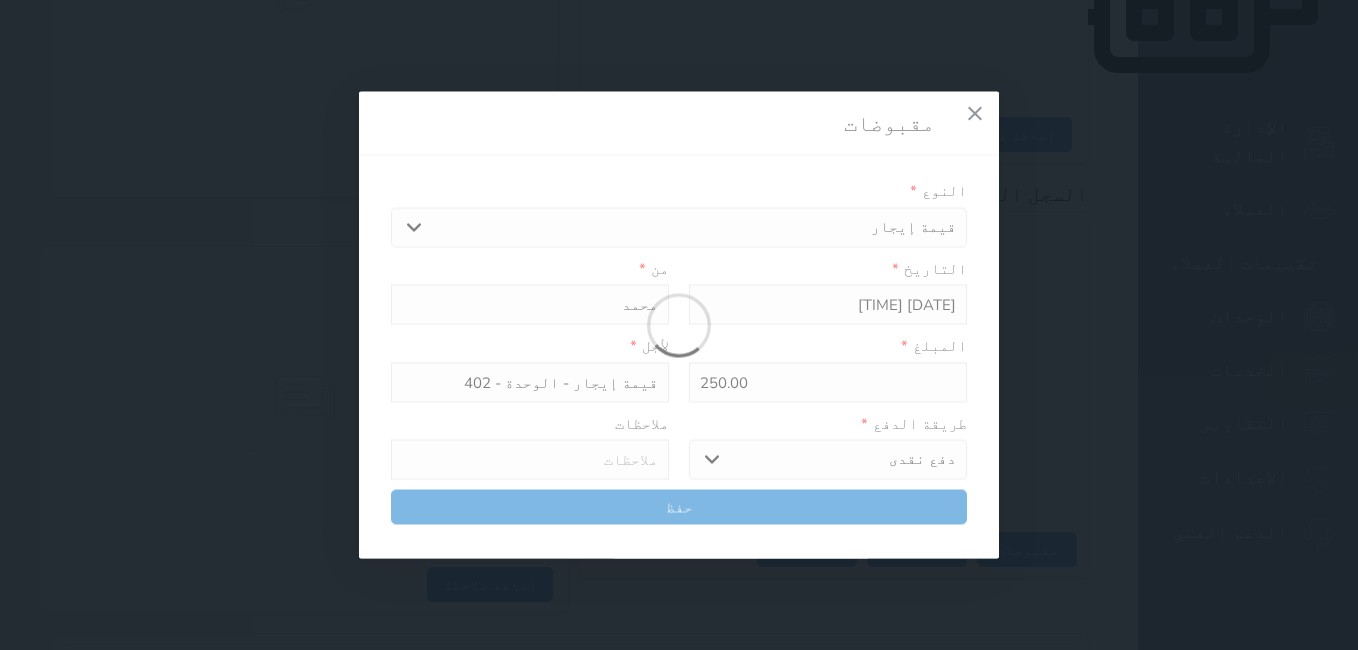 select 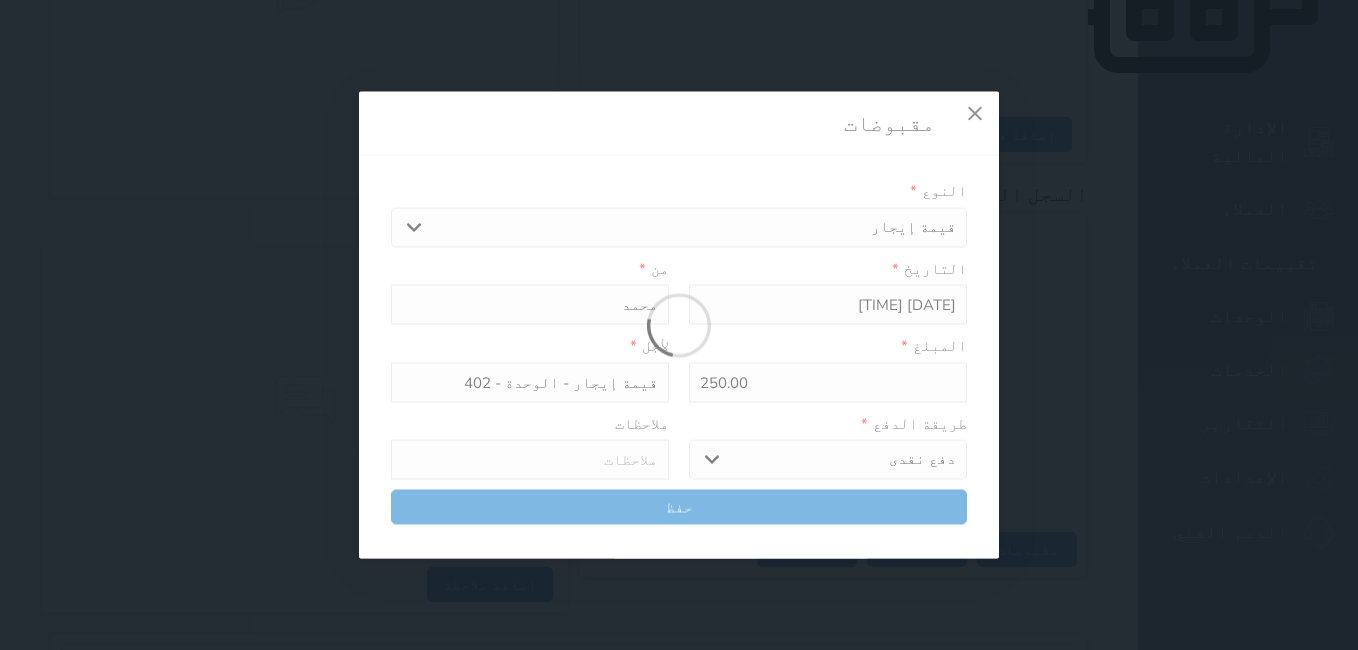 type 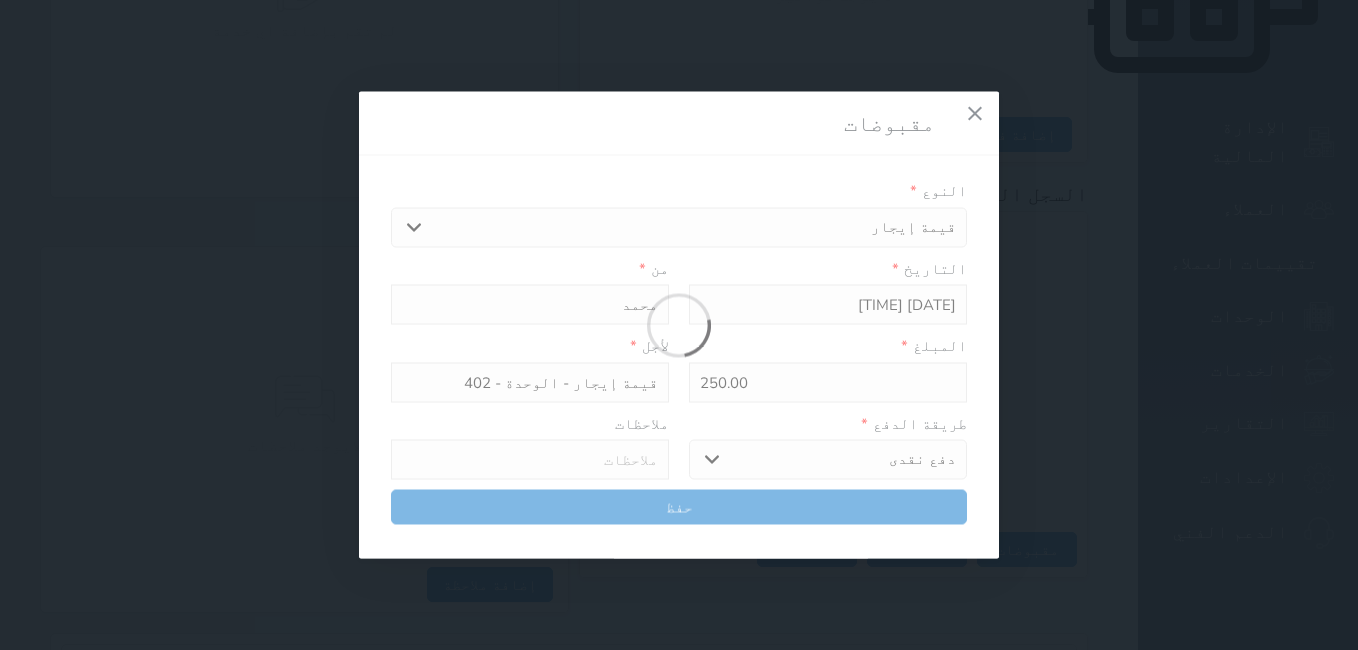 type on "0" 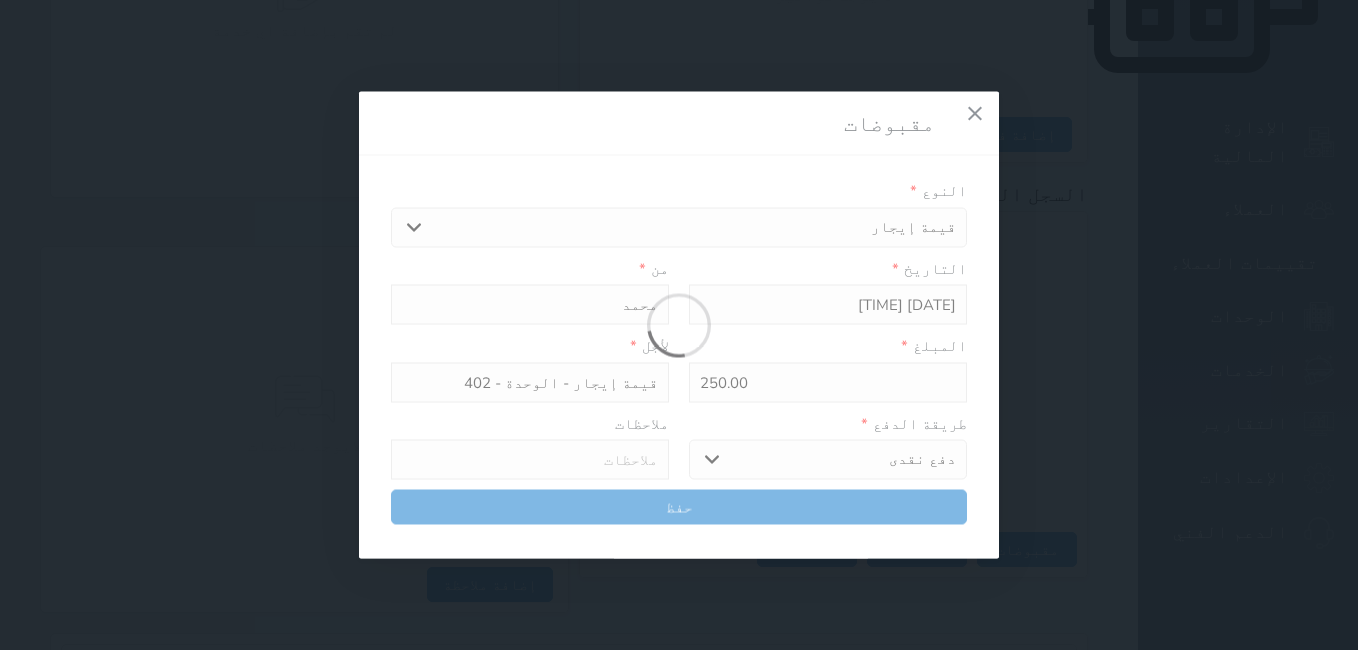 select 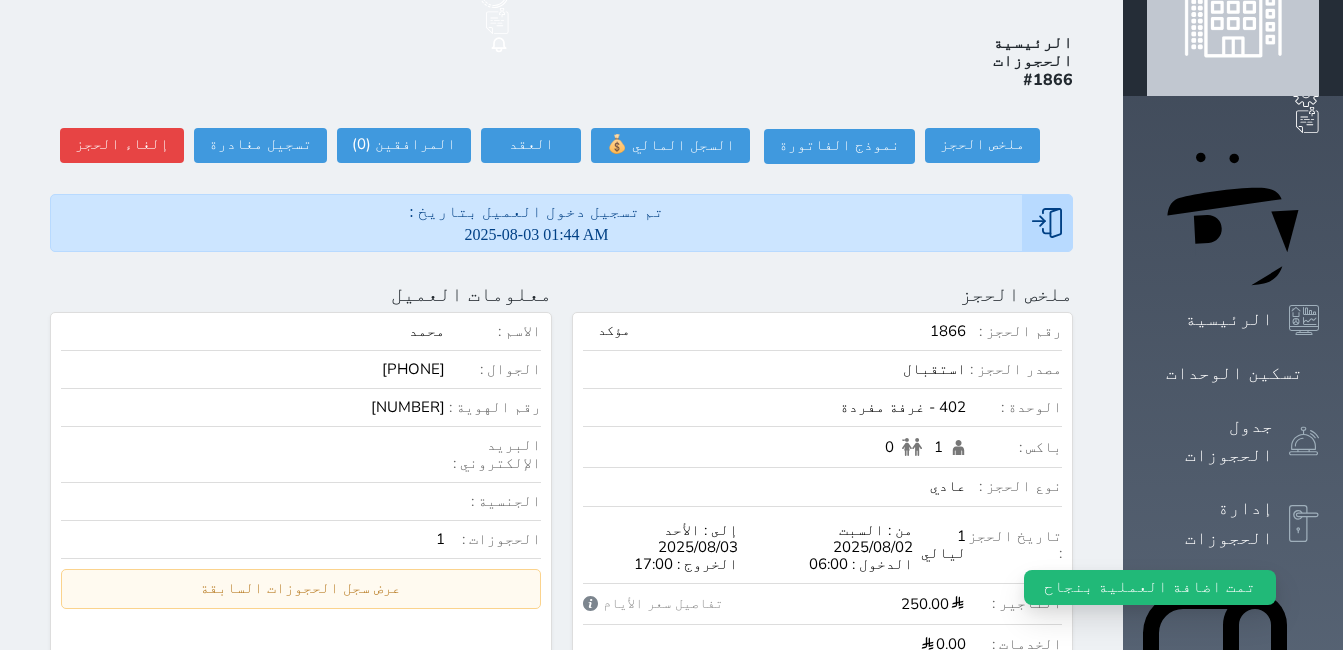 scroll, scrollTop: 0, scrollLeft: 0, axis: both 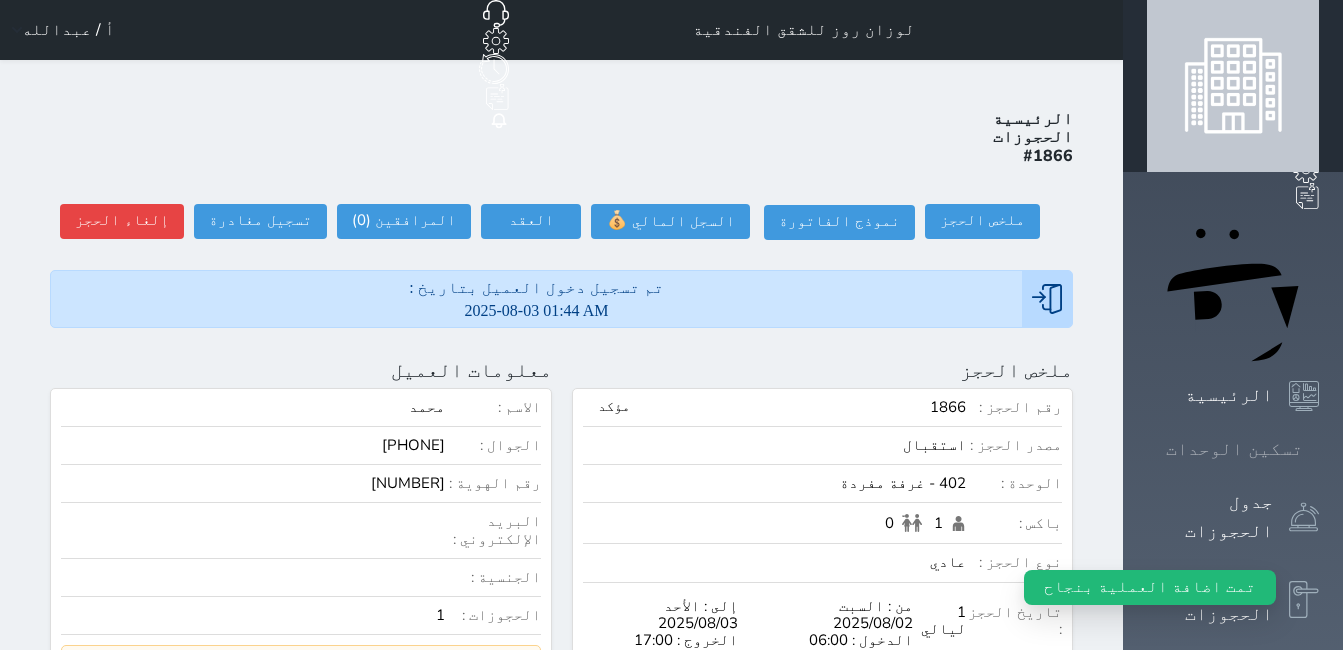 click 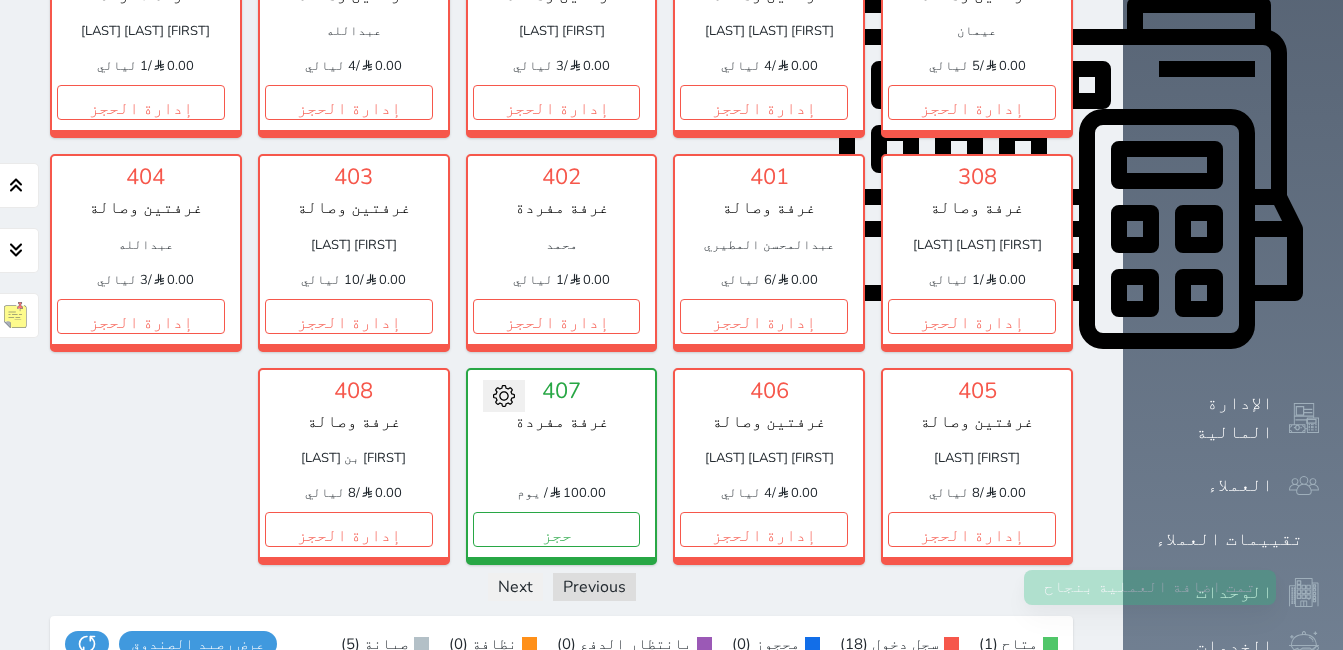 scroll, scrollTop: 904, scrollLeft: 0, axis: vertical 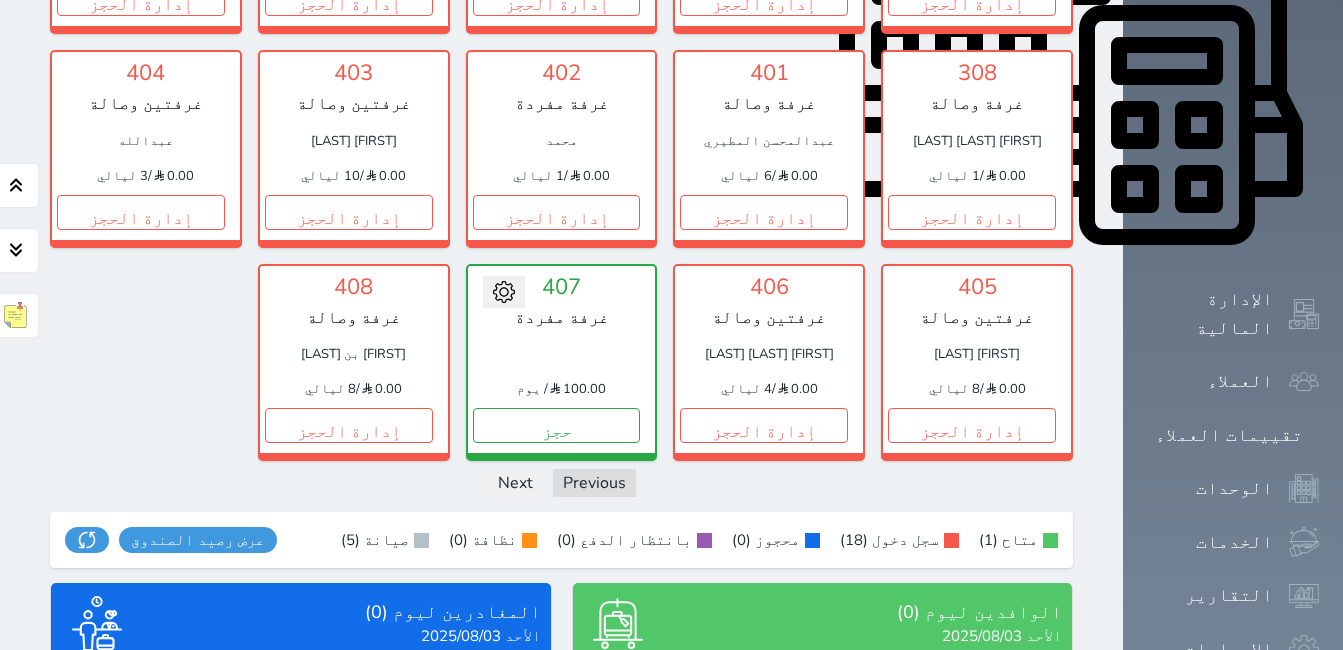 click on "عرض الوافدين" at bounding box center [822, 802] 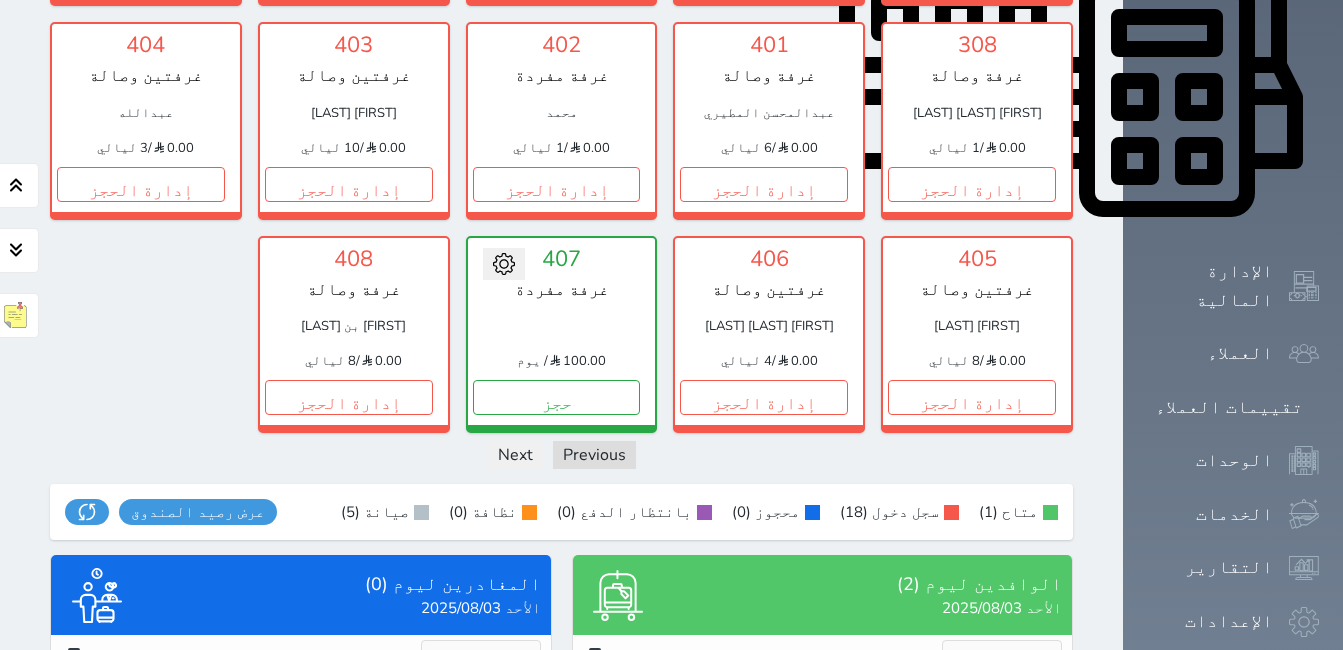 scroll, scrollTop: 750, scrollLeft: 0, axis: vertical 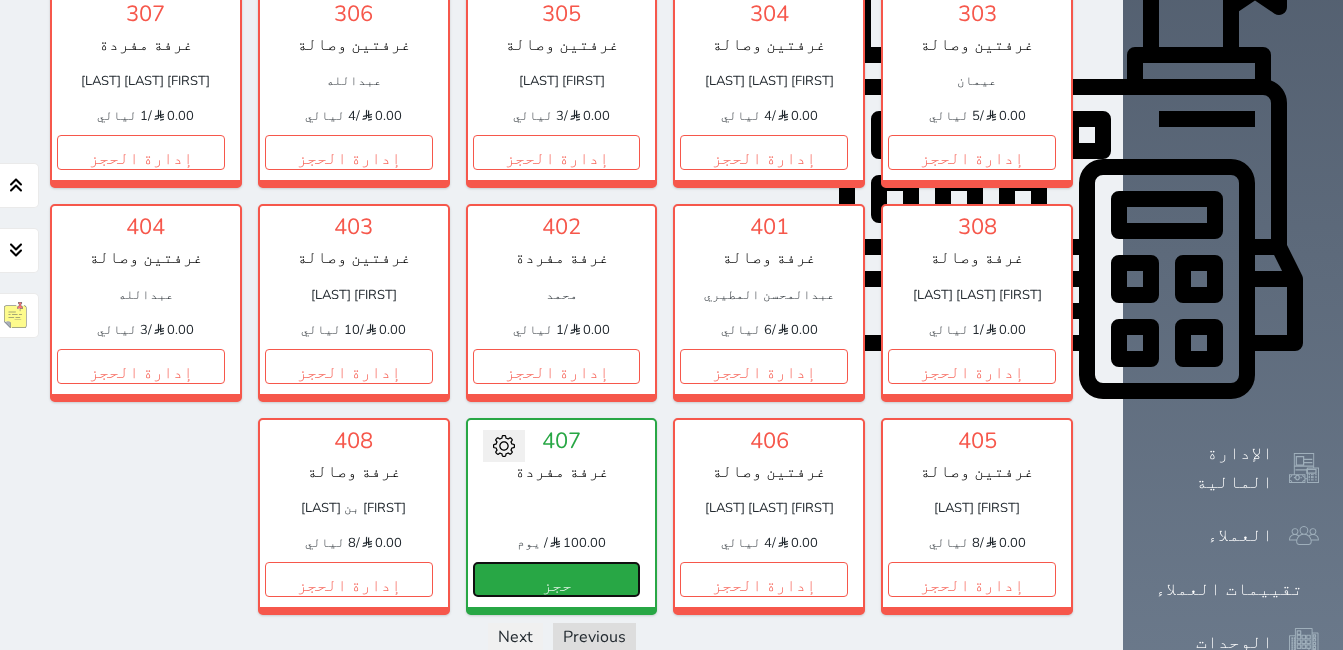 click on "حجز" at bounding box center [557, 579] 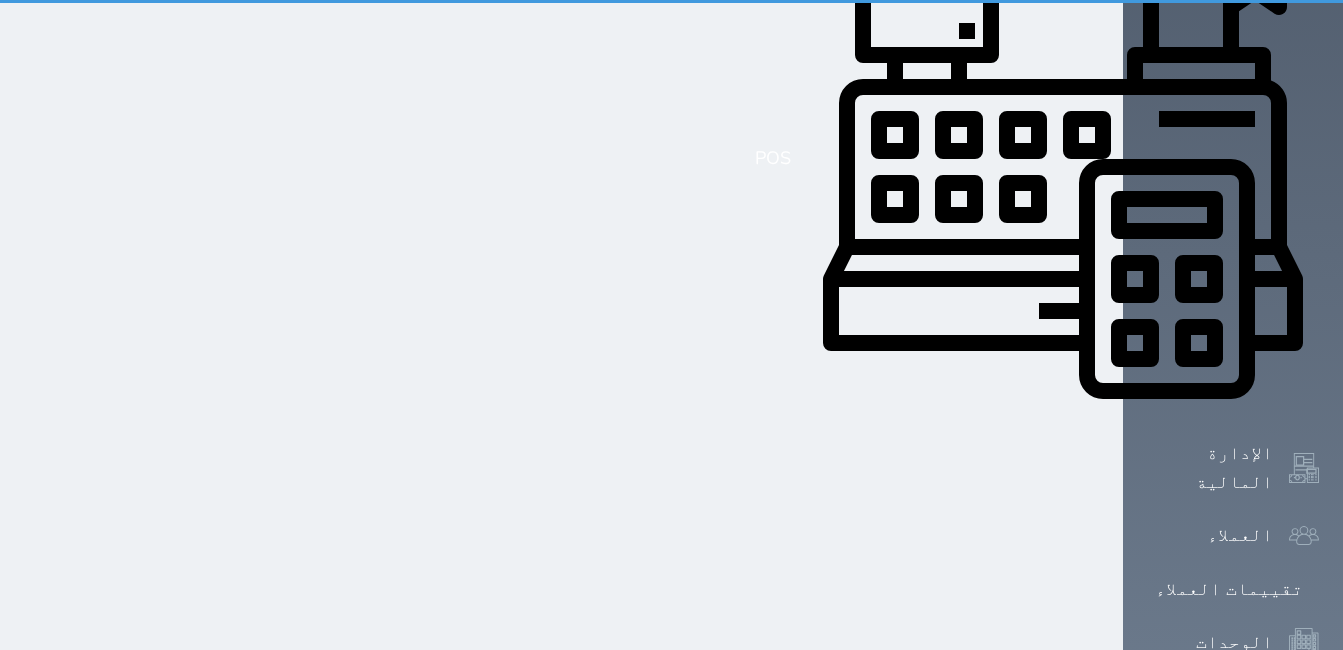 scroll, scrollTop: 296, scrollLeft: 0, axis: vertical 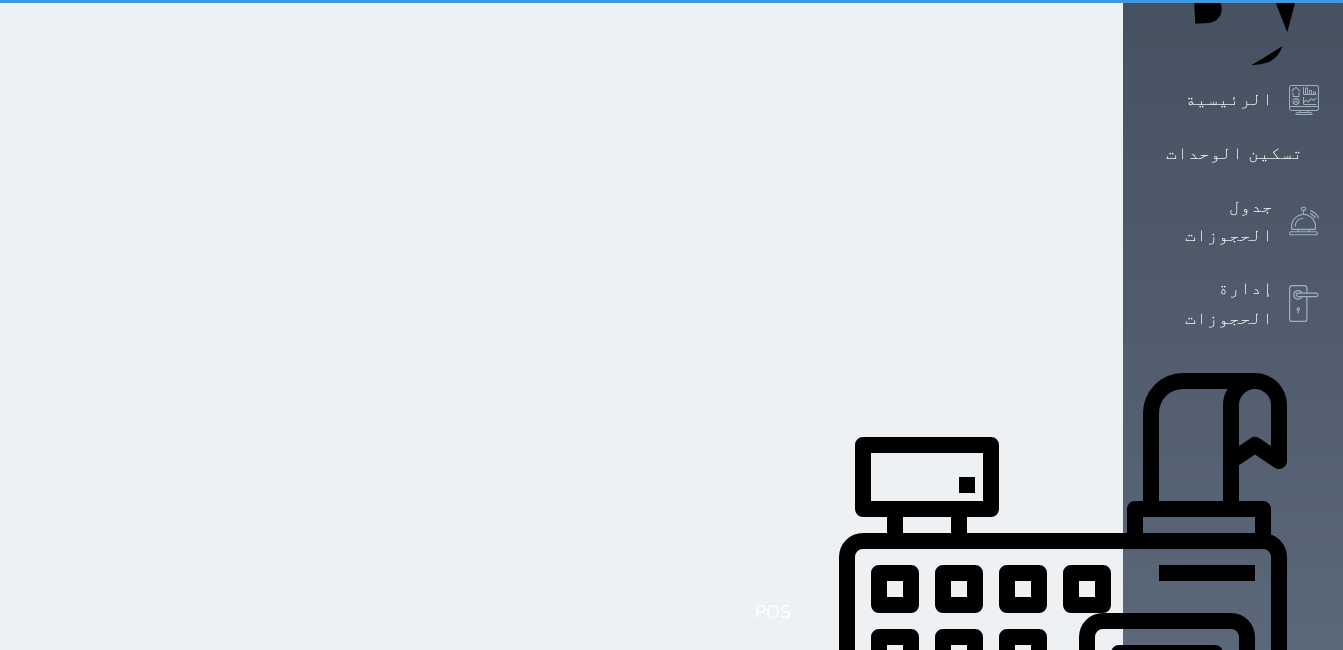 select on "1" 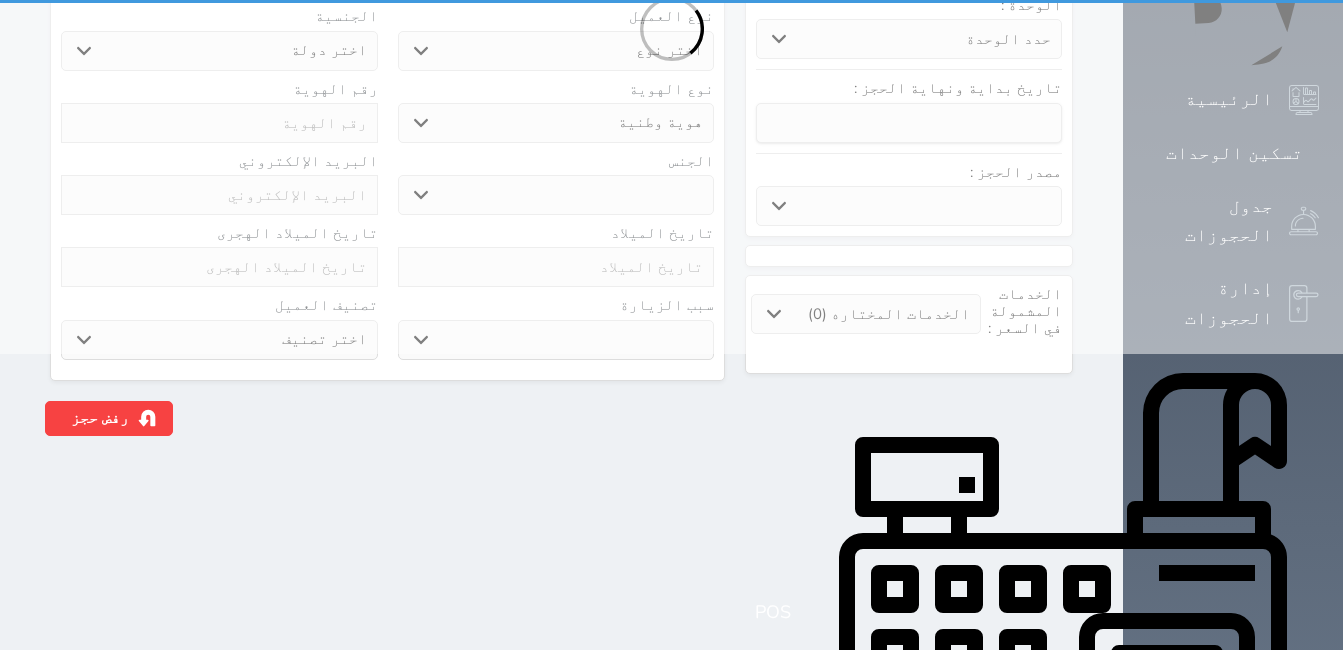 scroll, scrollTop: 0, scrollLeft: 0, axis: both 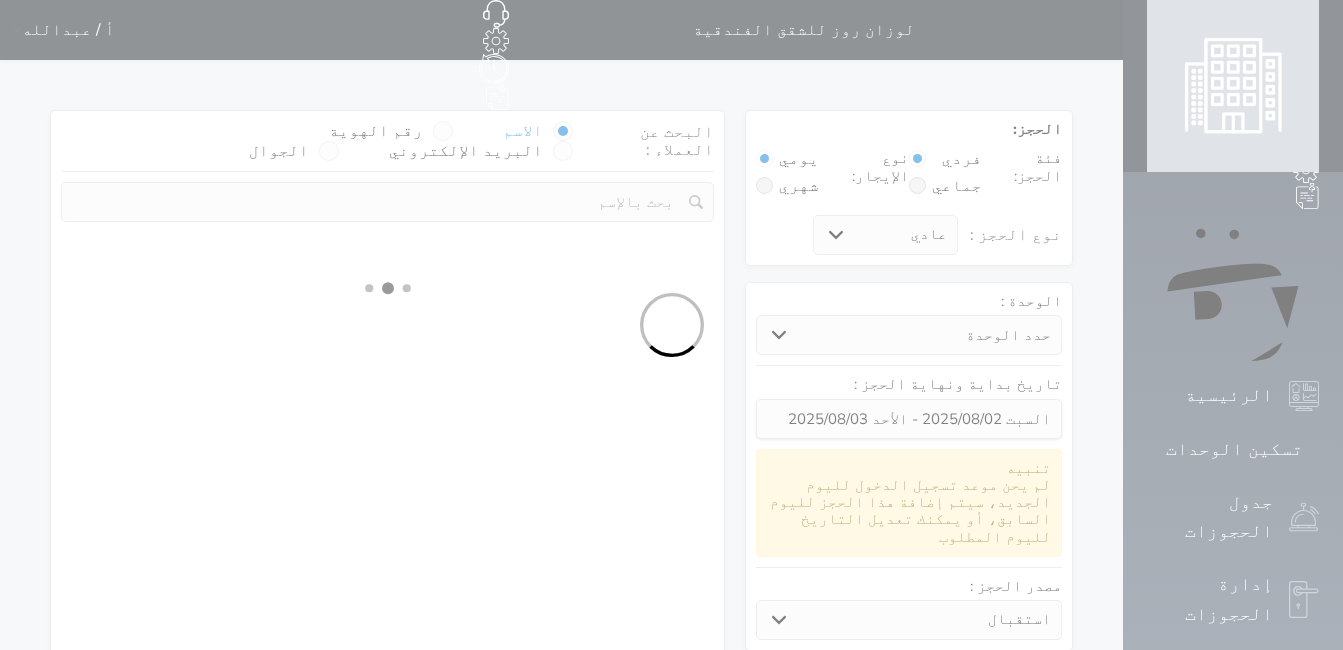 select 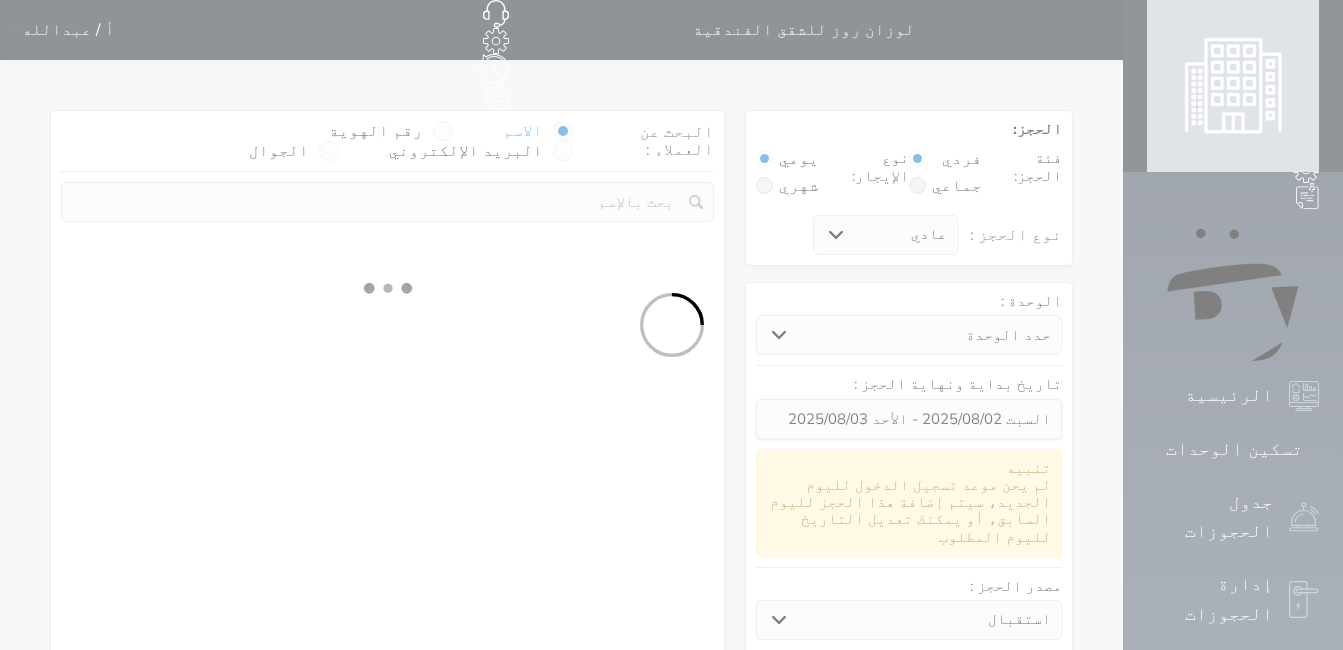 select on "1" 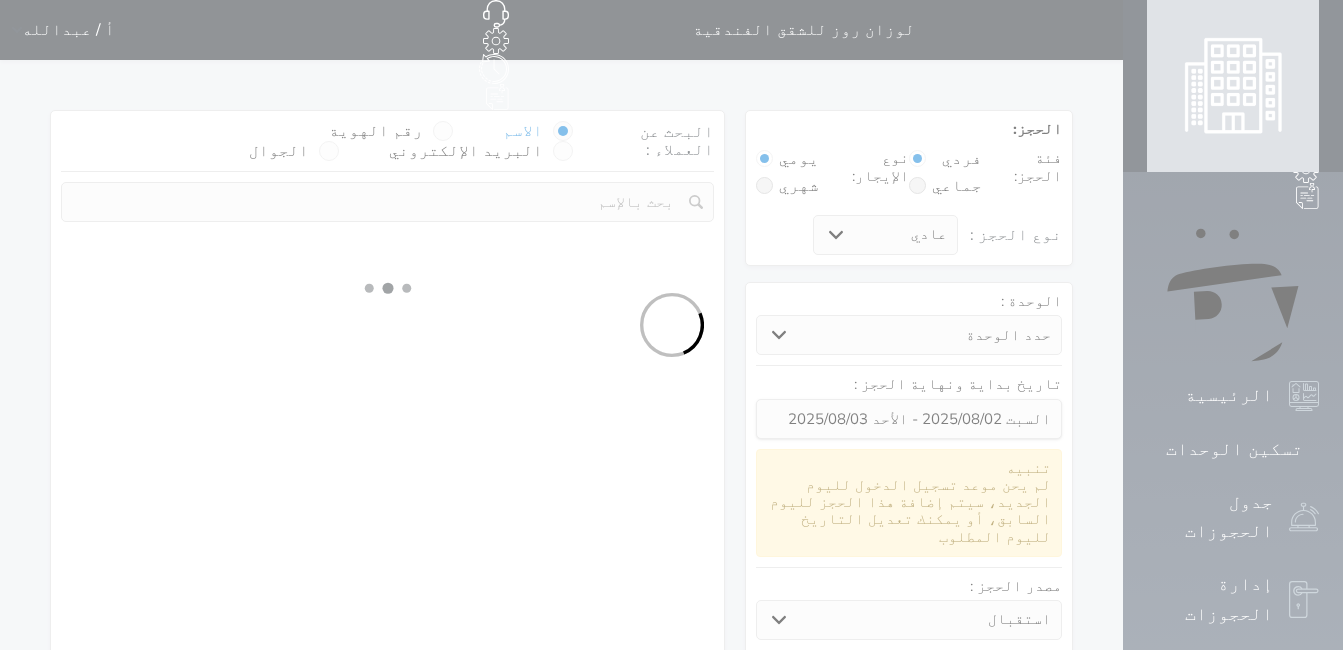 select on "113" 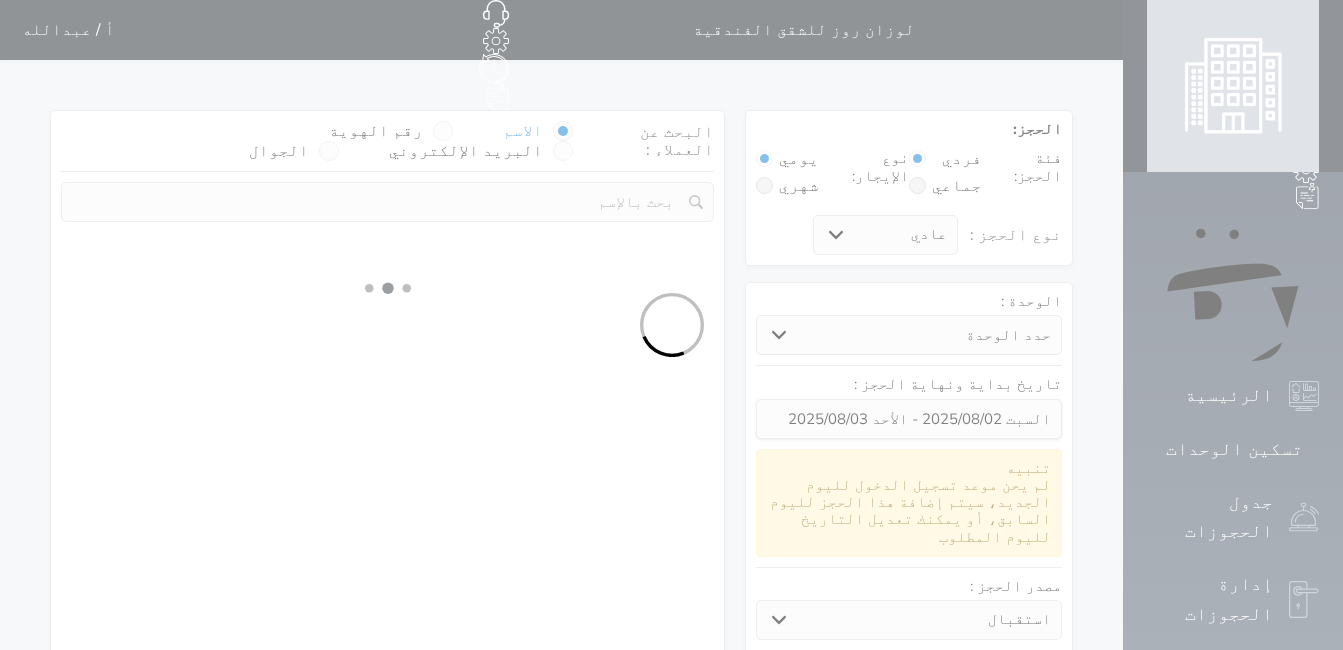 select on "1" 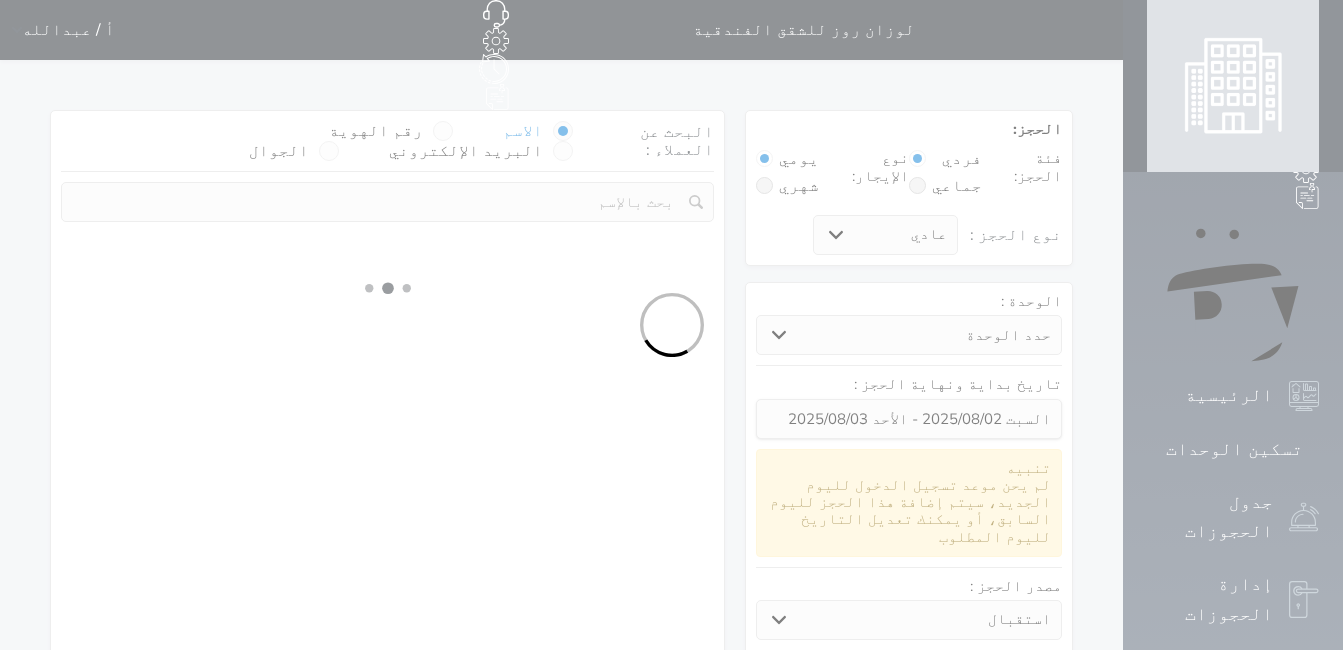 select 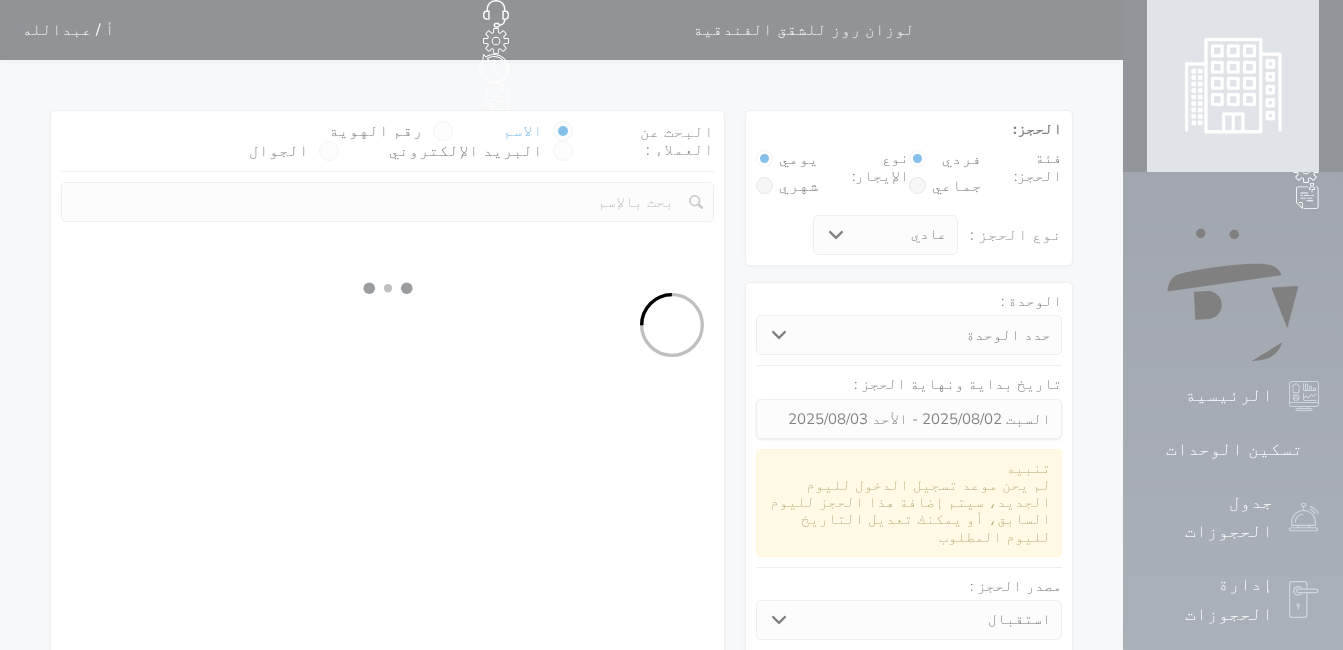 select on "7" 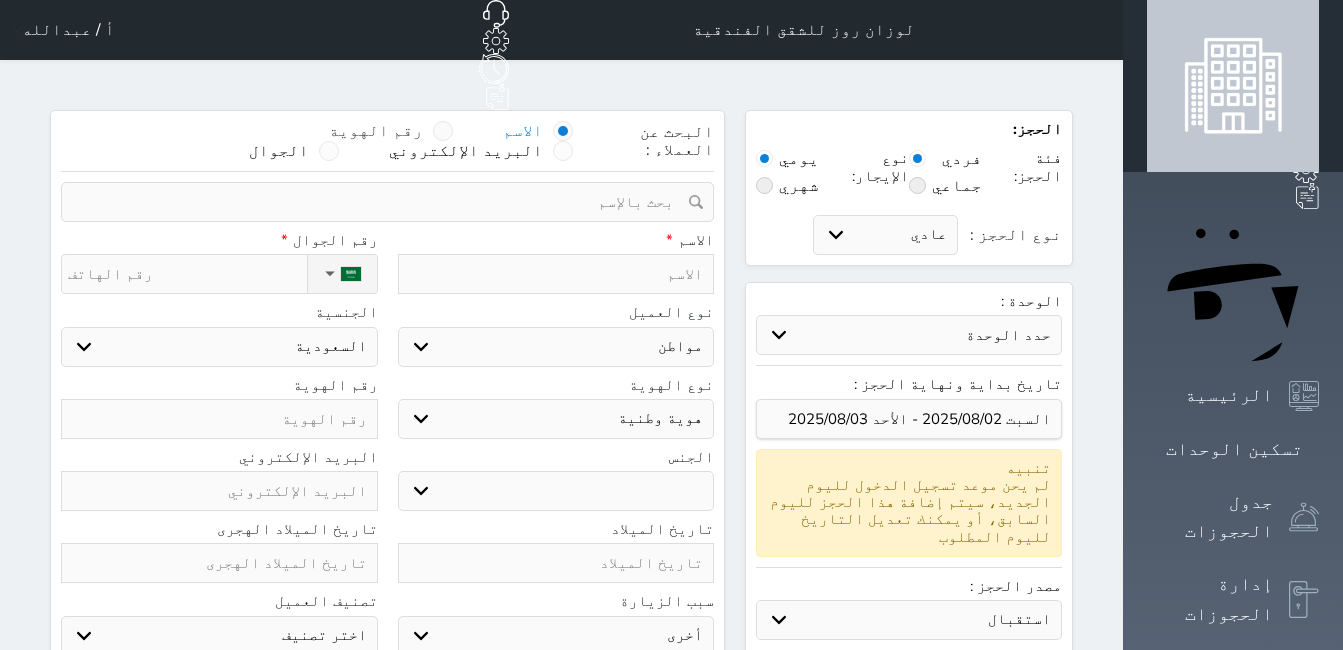 click at bounding box center (443, 131) 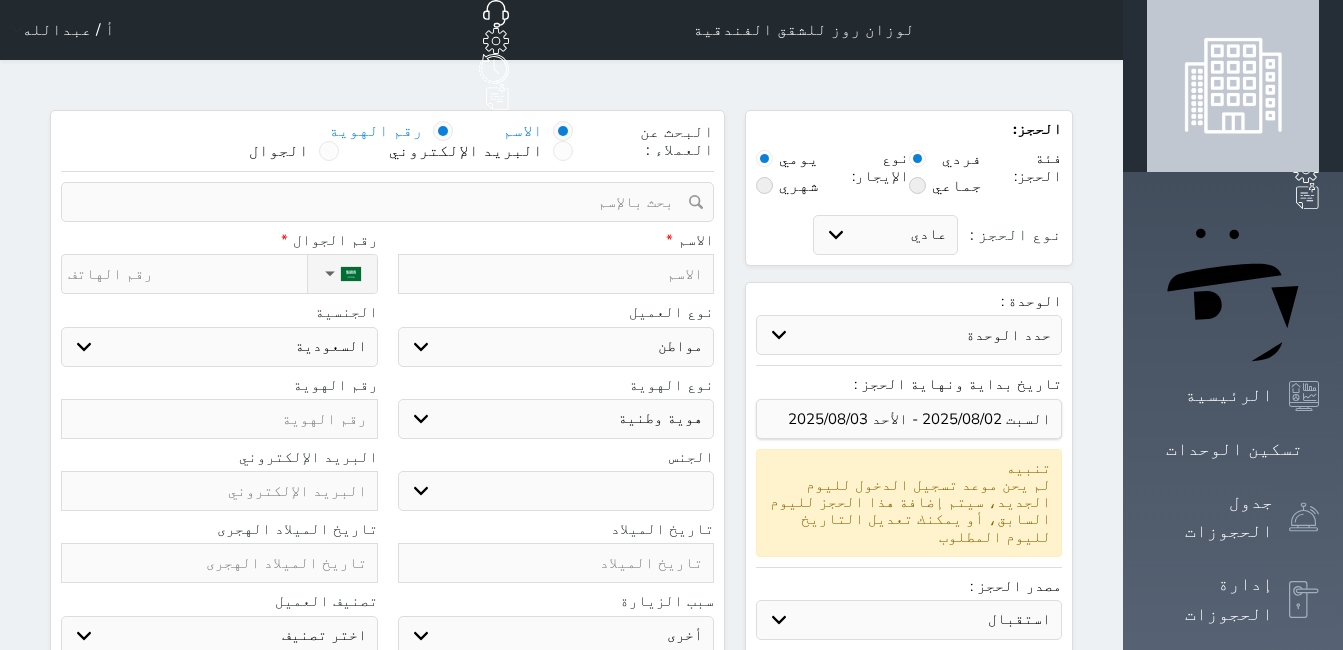 type 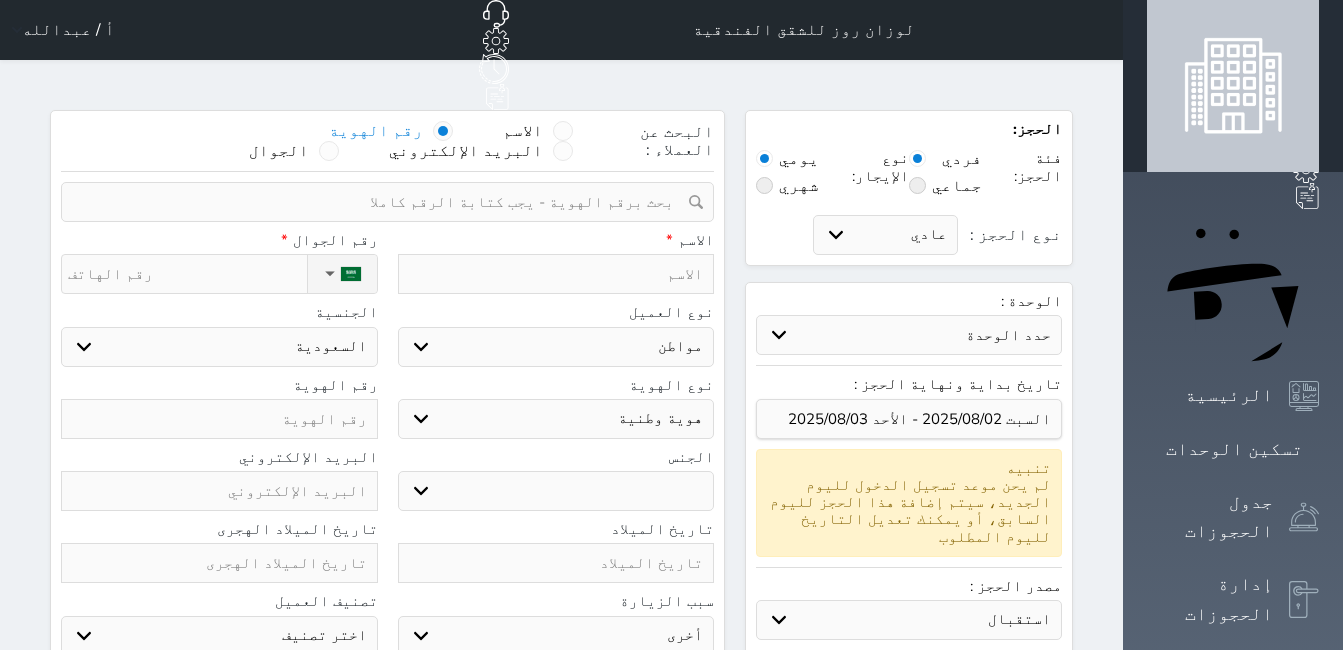 click at bounding box center [380, 202] 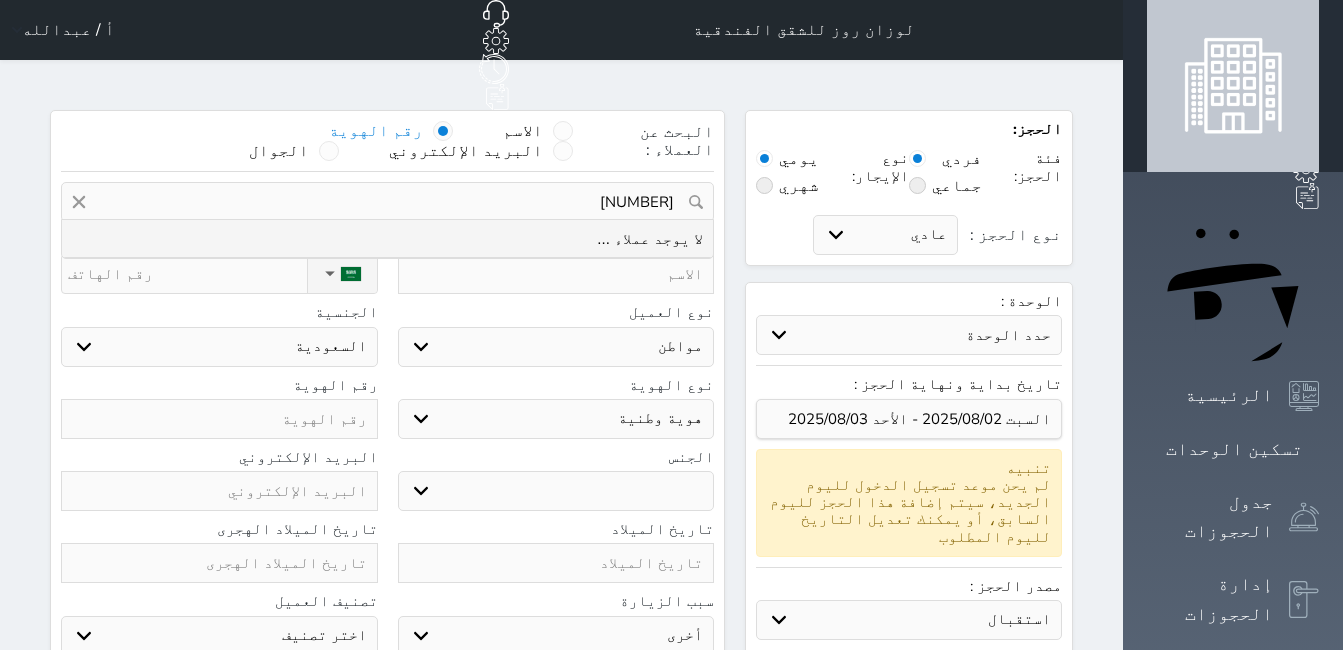 click on "1115410563" at bounding box center [387, 202] 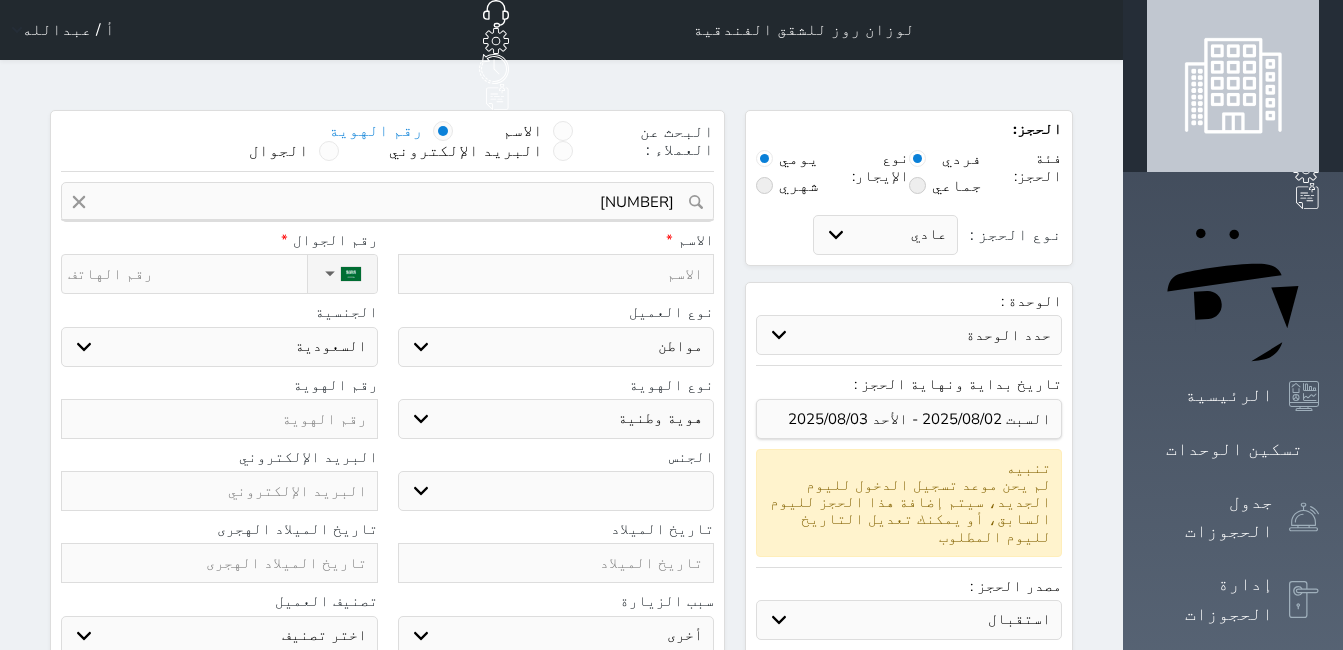 paste on "1115410563" 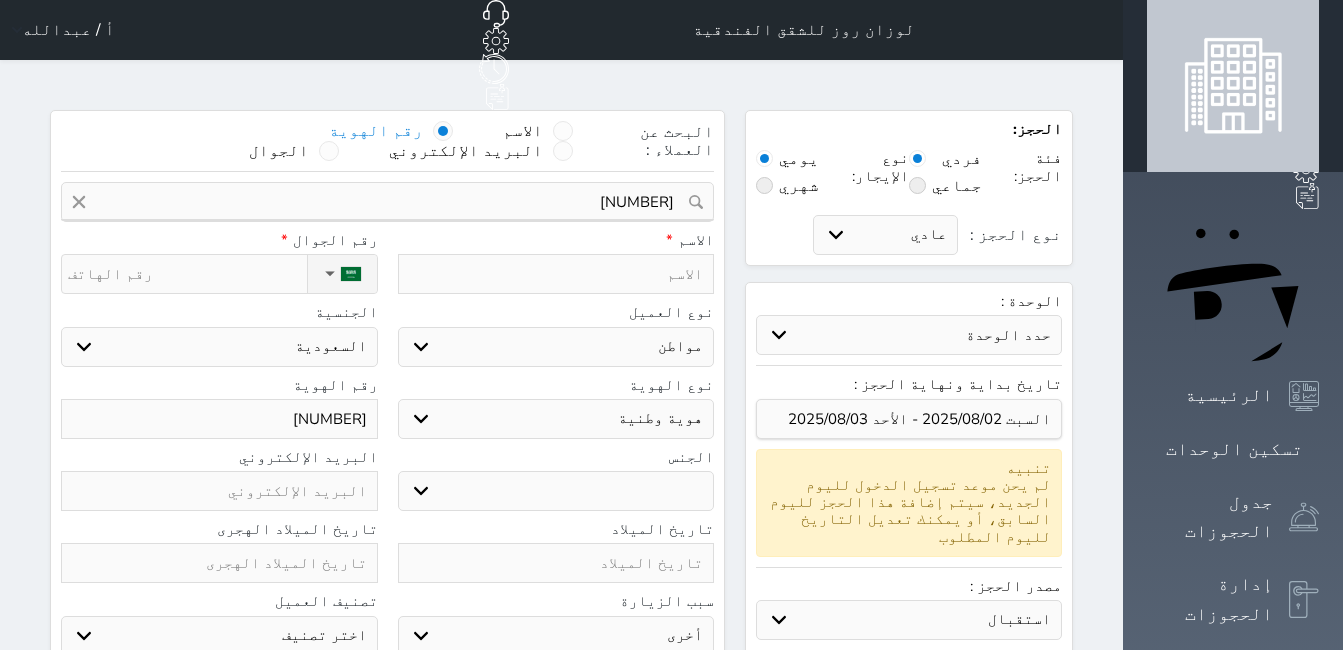 click on "نوع الحجز :" at bounding box center (187, 274) 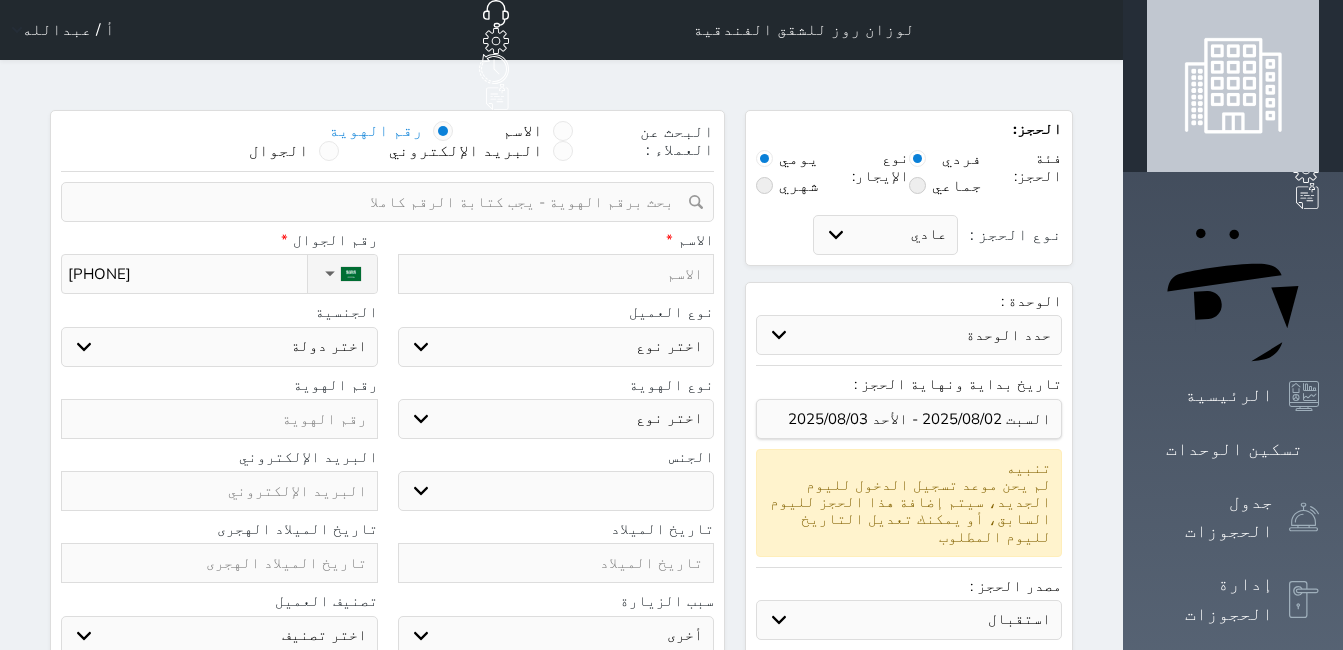 click at bounding box center [556, 274] 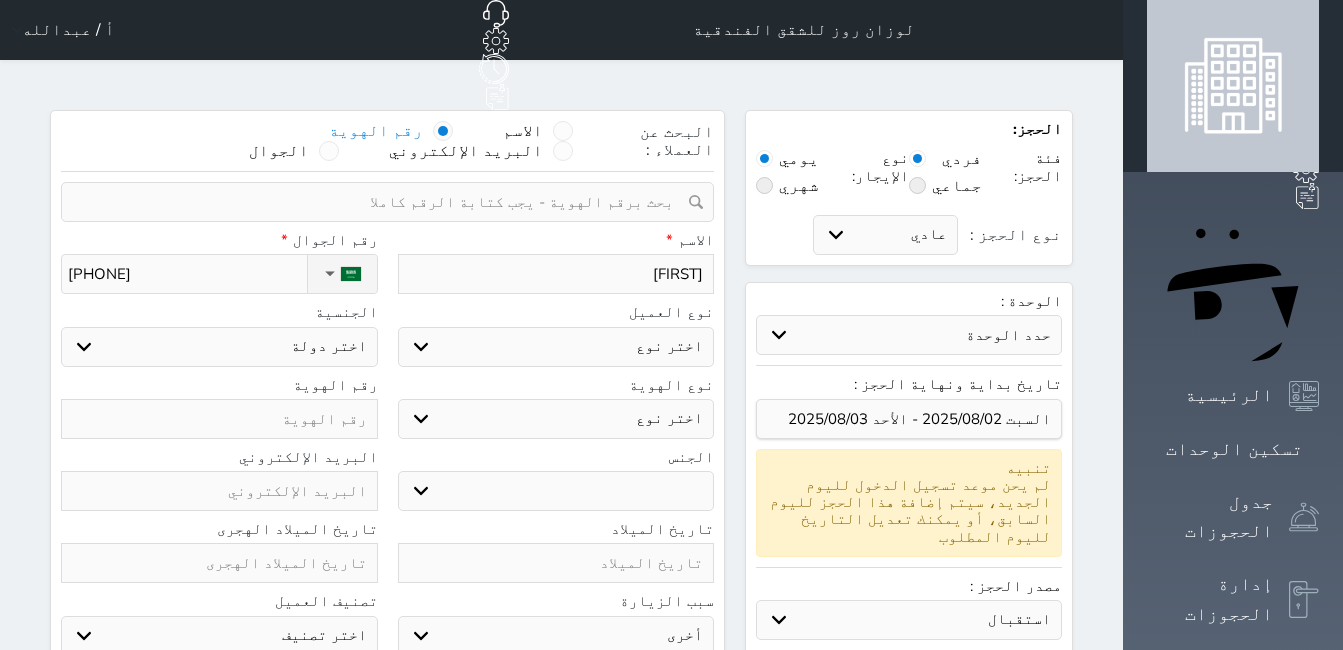 click on "نجيب" at bounding box center [556, 274] 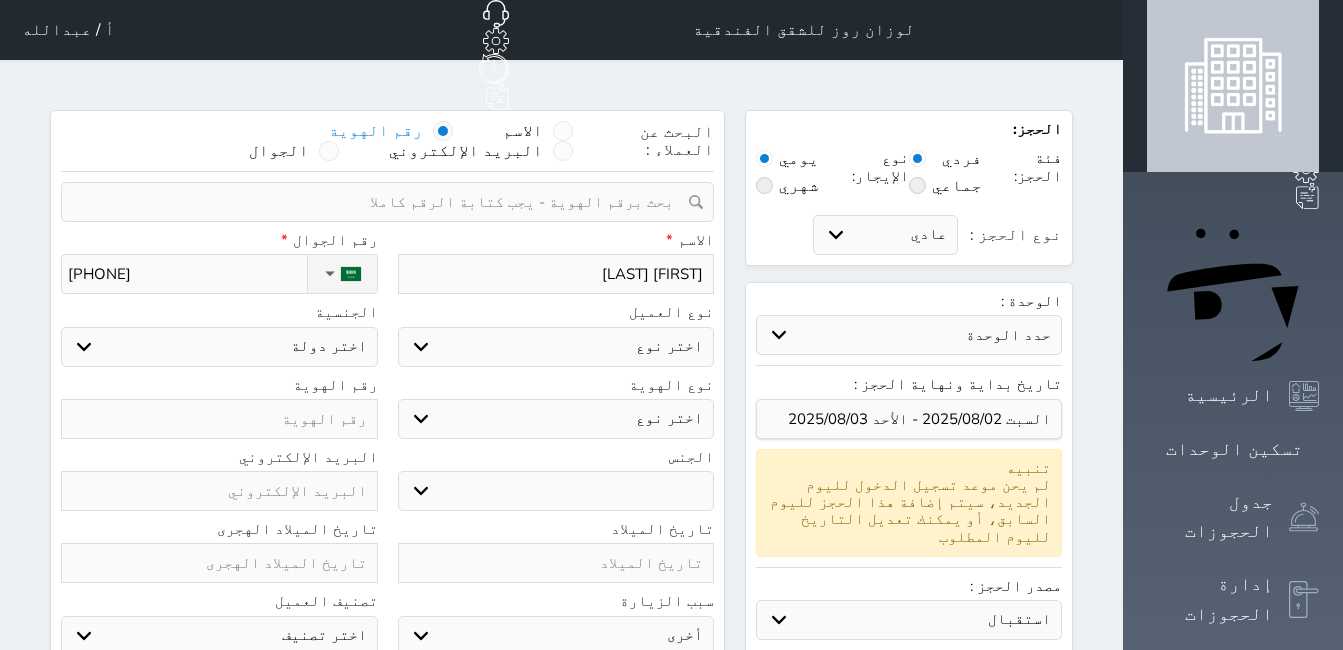 paste on "1115410563" 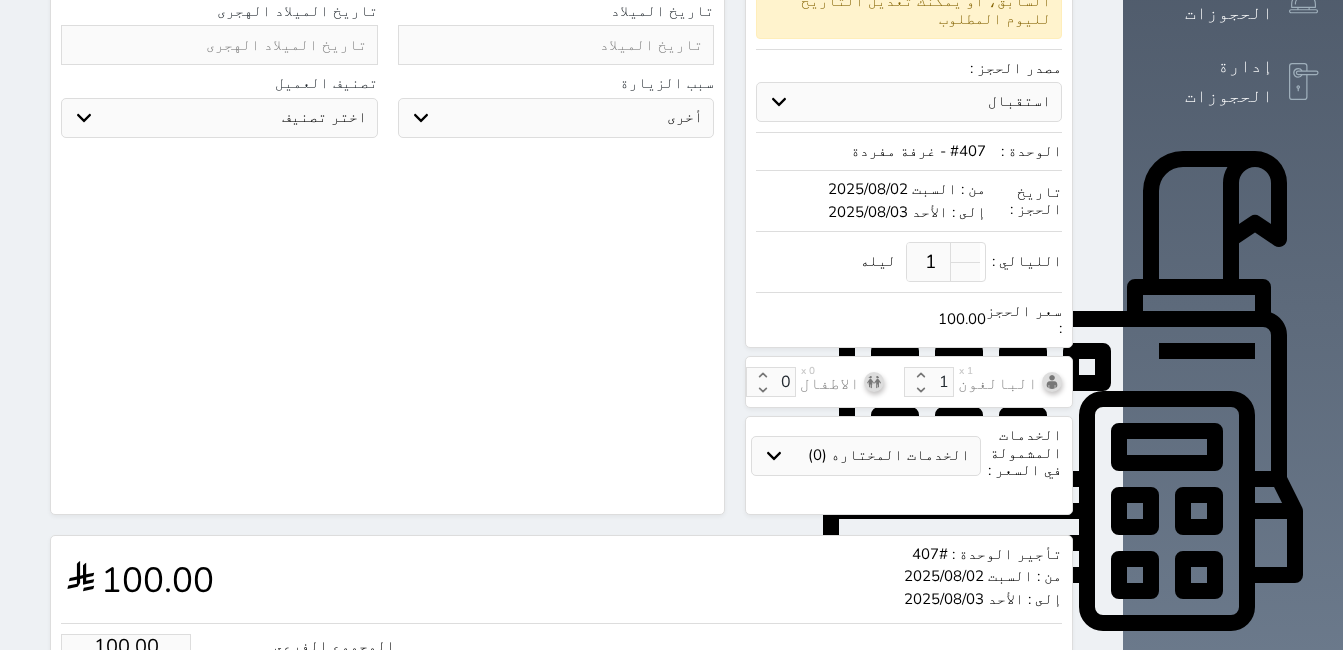 scroll, scrollTop: 573, scrollLeft: 0, axis: vertical 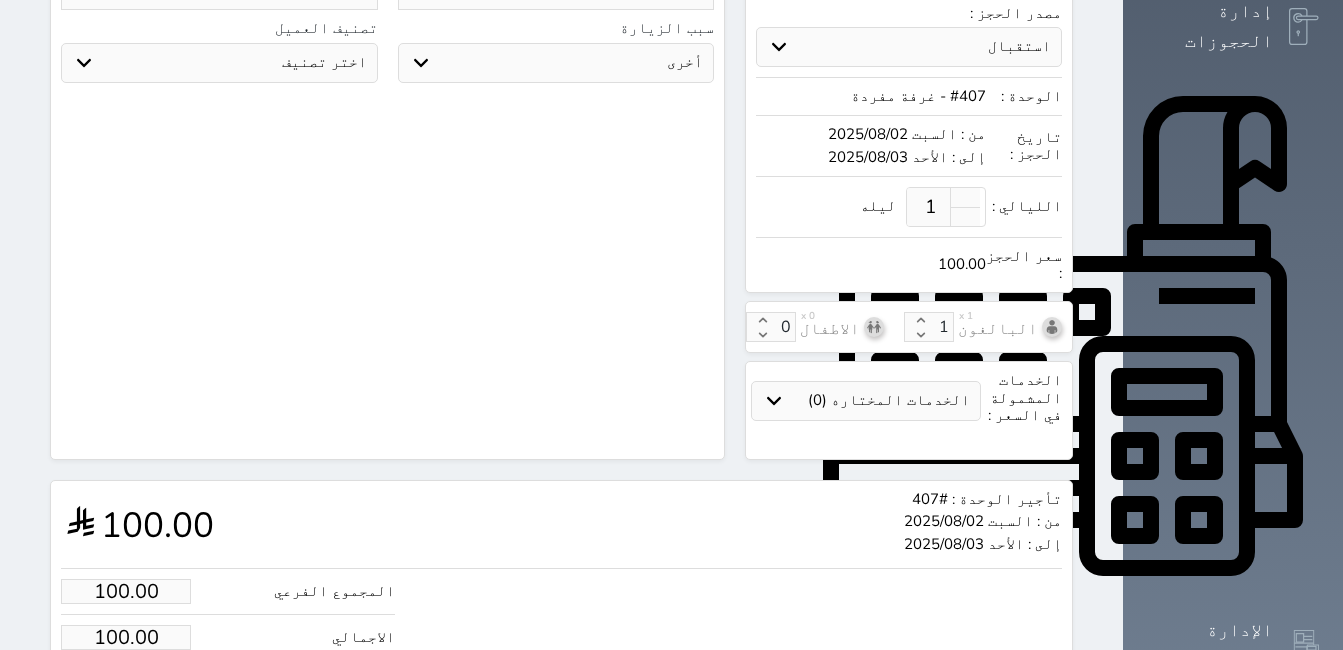 click on "100.00" at bounding box center (126, 637) 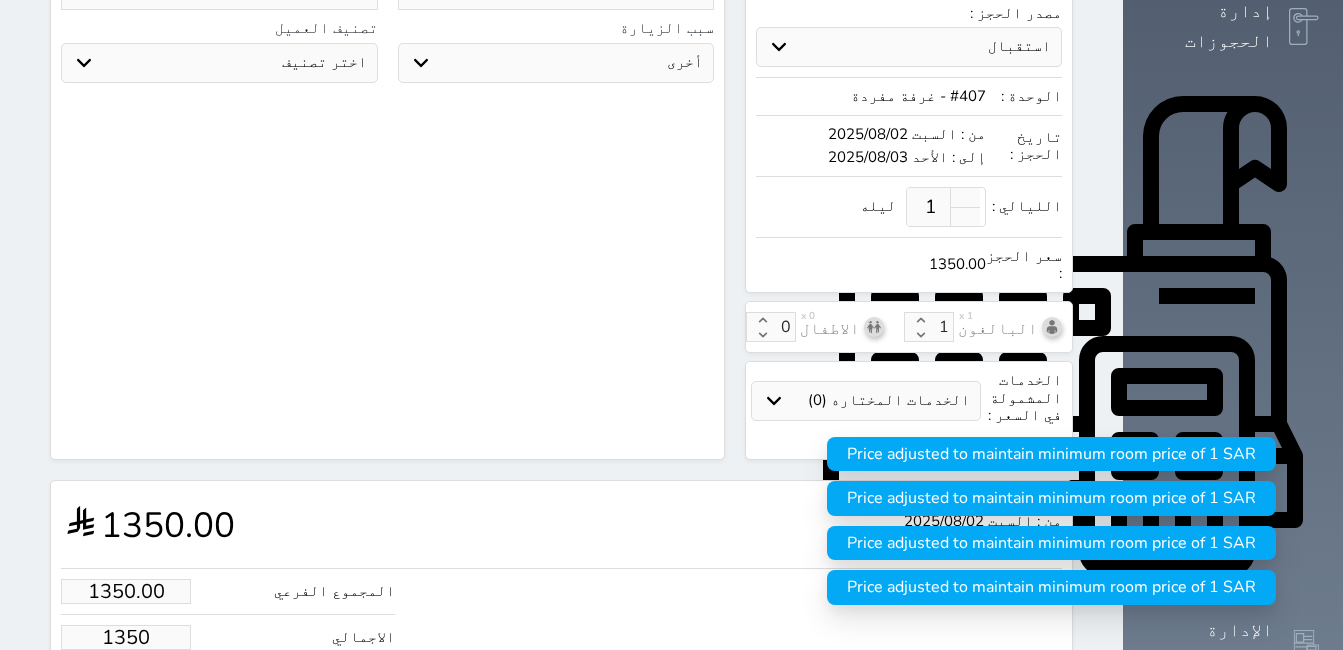 click on "1350" at bounding box center [126, 637] 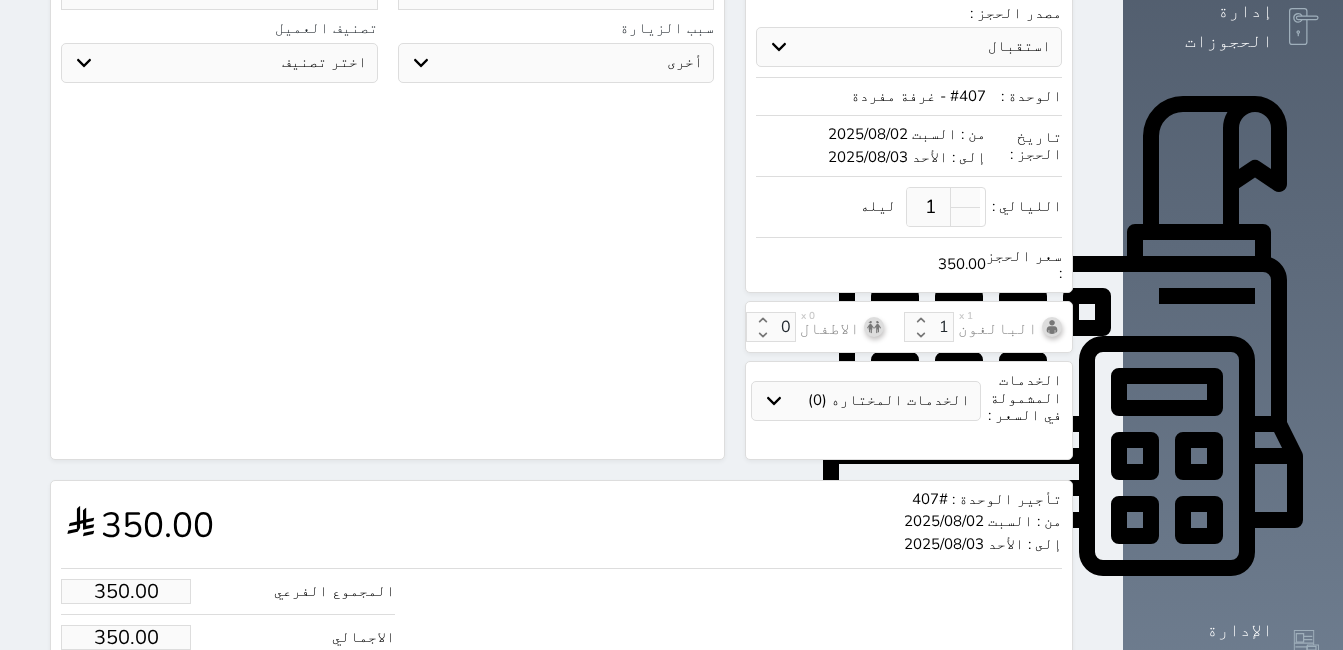 click on "المجموع الفرعي   350.00         الاجمالي   350.00" at bounding box center (561, 609) 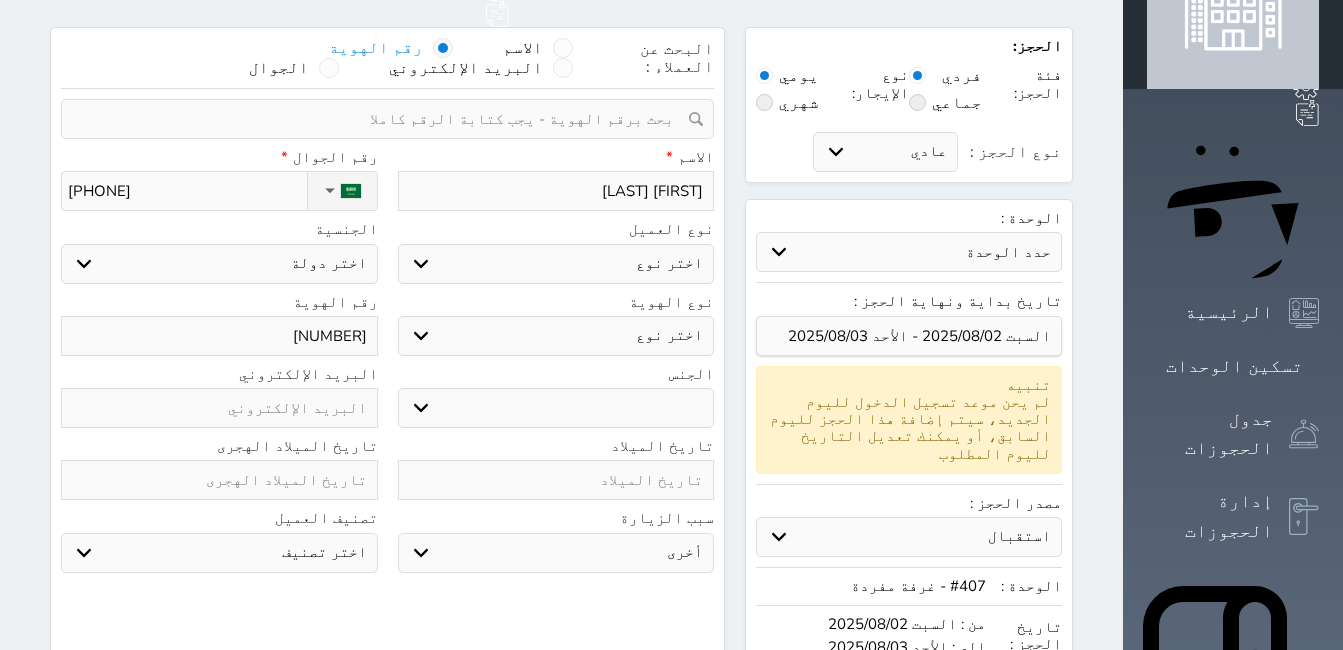 scroll, scrollTop: 0, scrollLeft: 0, axis: both 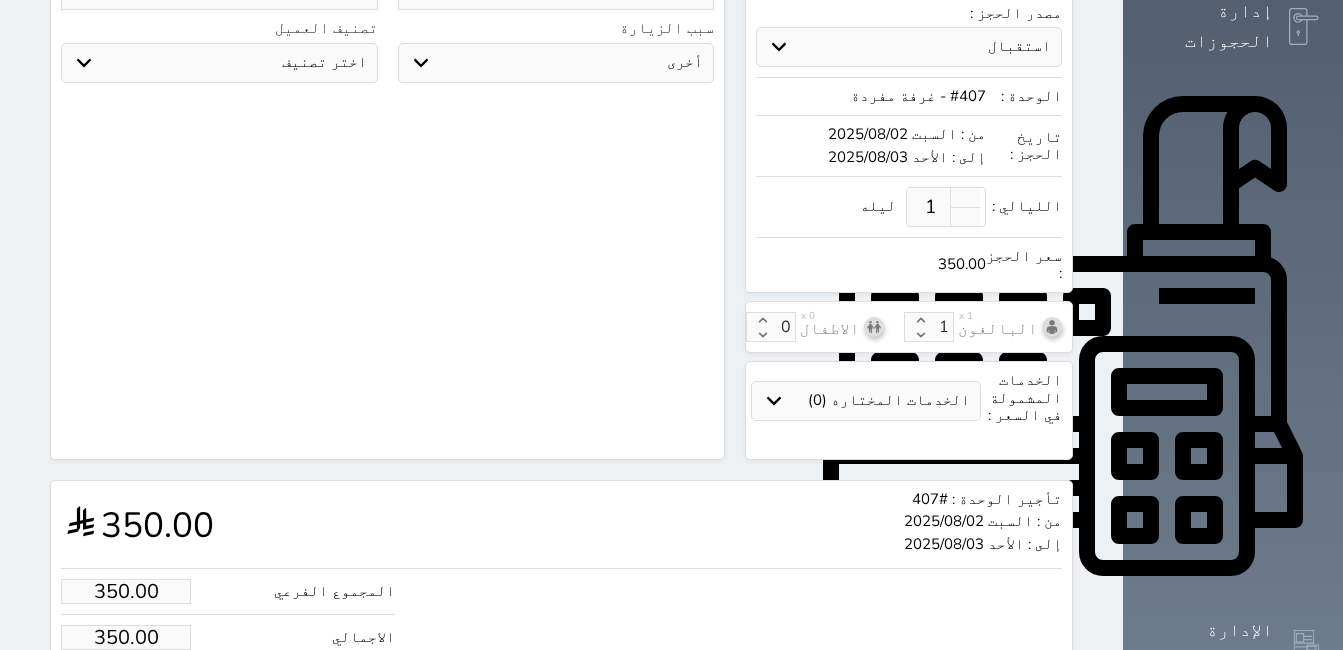click on "حجز" at bounding box center (149, 698) 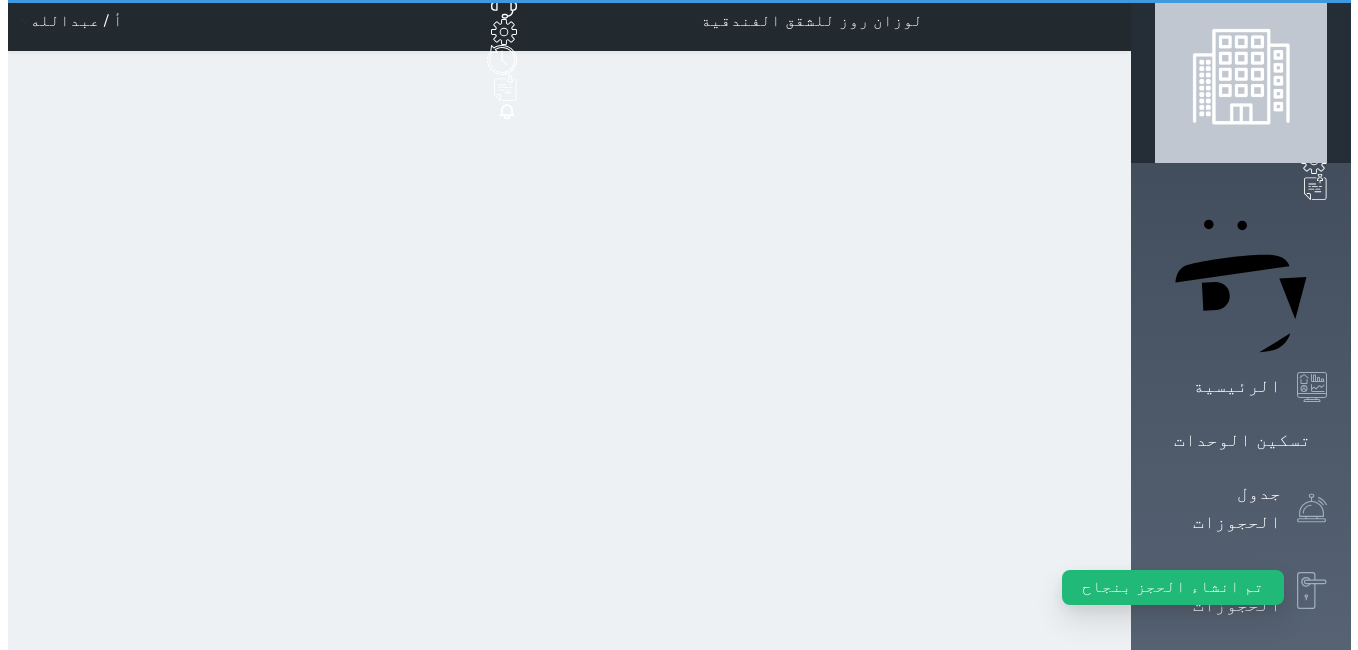 scroll, scrollTop: 0, scrollLeft: 0, axis: both 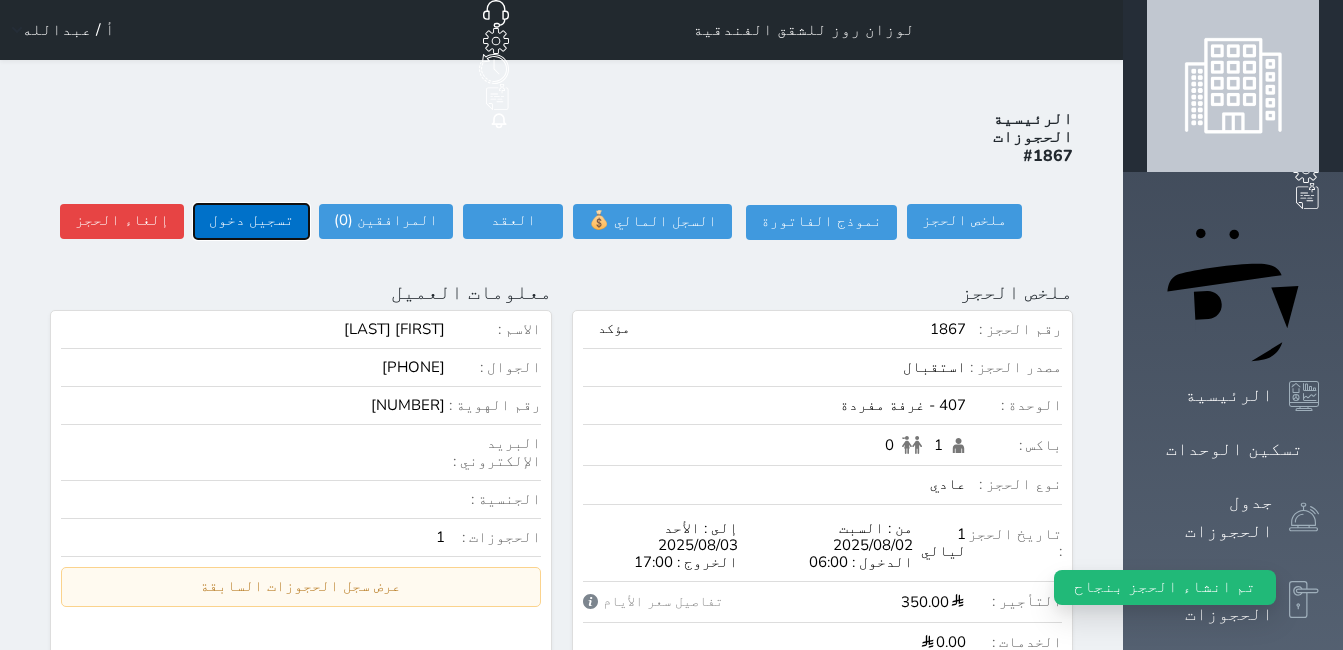 click on "تسجيل دخول" at bounding box center (251, 221) 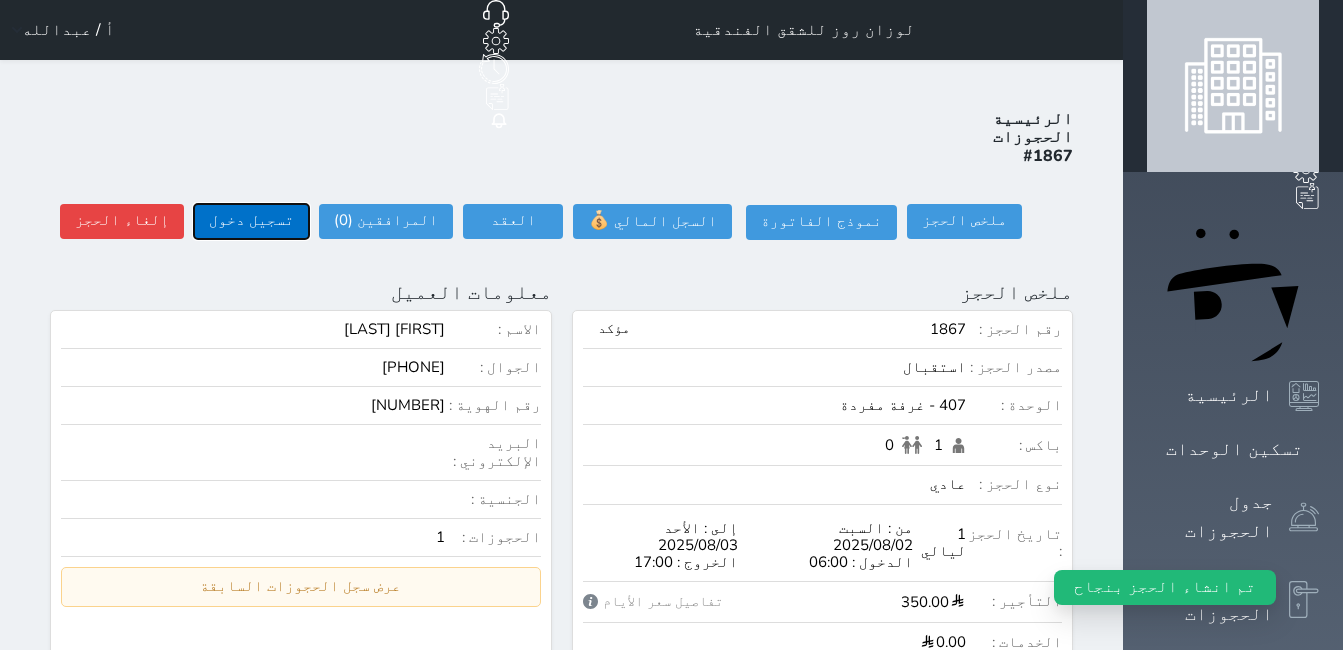 click on "تسجيل دخول" at bounding box center (251, 221) 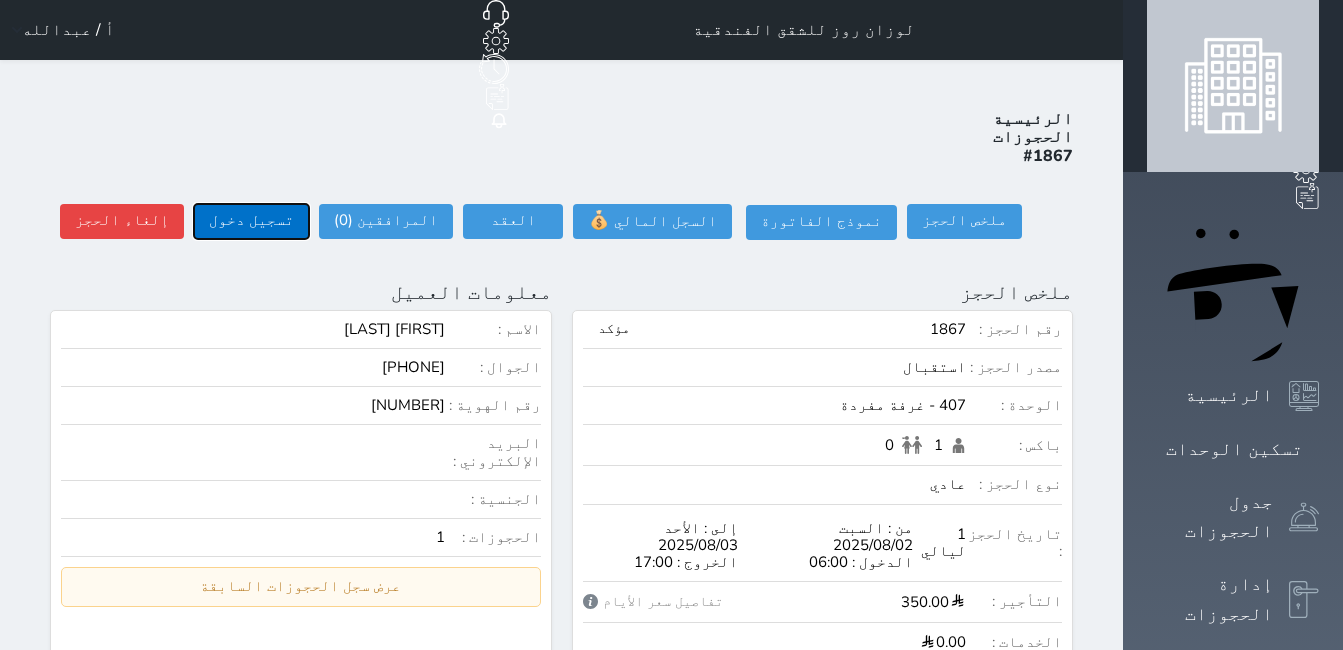 click on "تسجيل دخول" at bounding box center [251, 221] 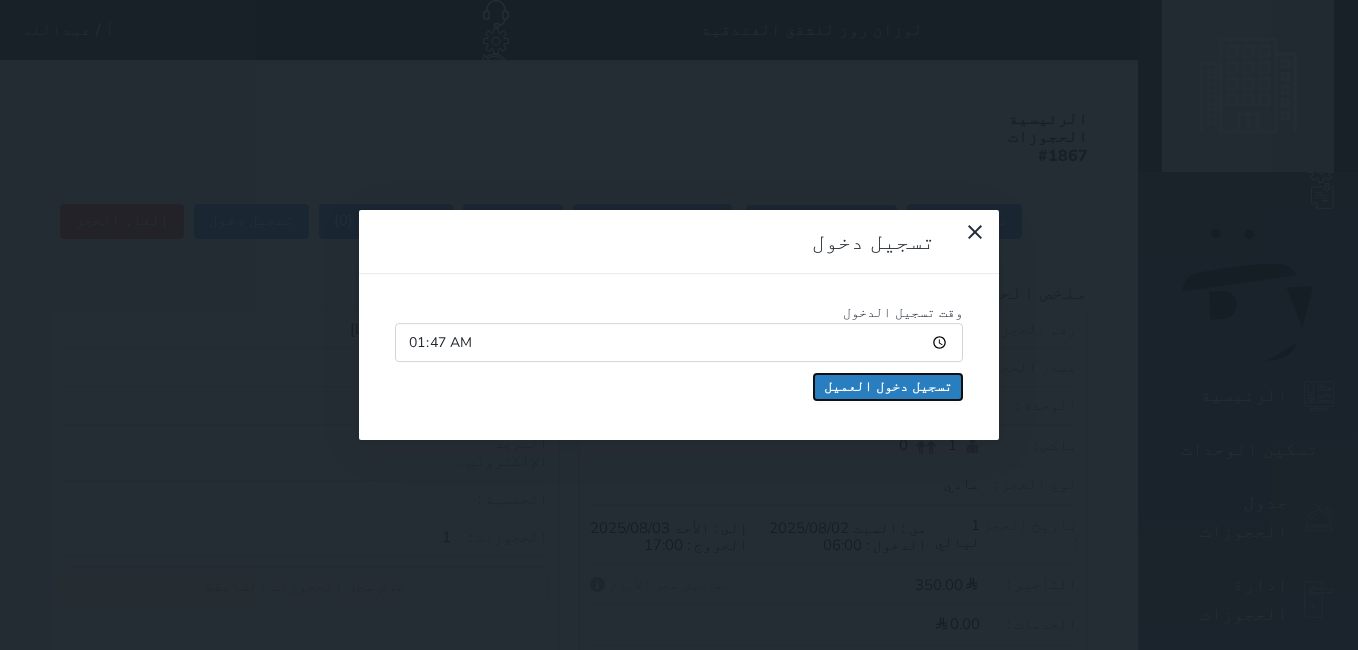 click on "تسجيل دخول العميل" at bounding box center [888, 387] 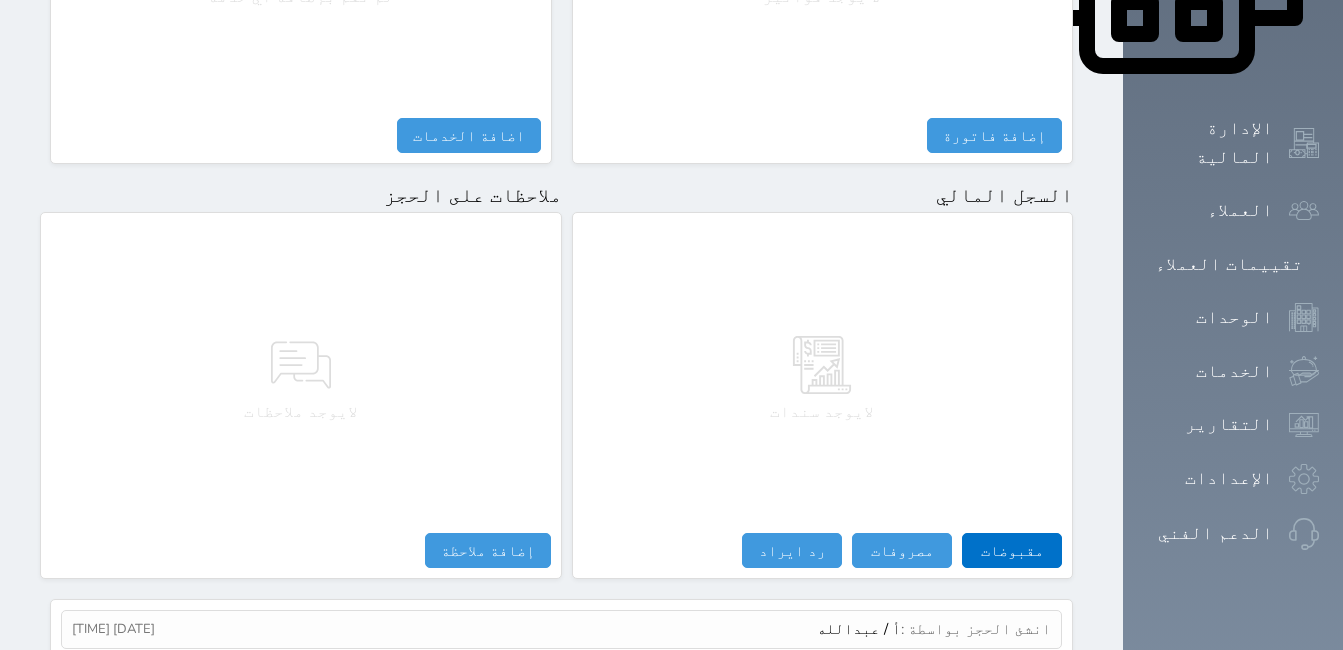 scroll, scrollTop: 1076, scrollLeft: 0, axis: vertical 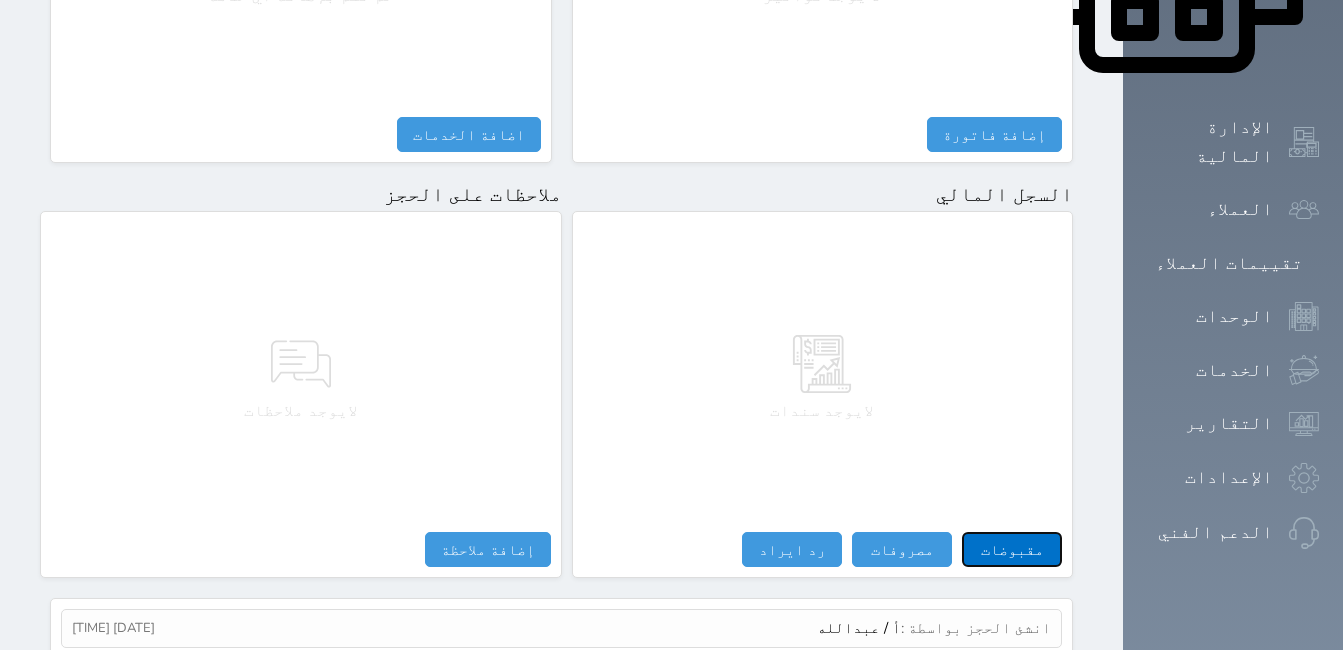 click on "مقبوضات" at bounding box center (1012, 549) 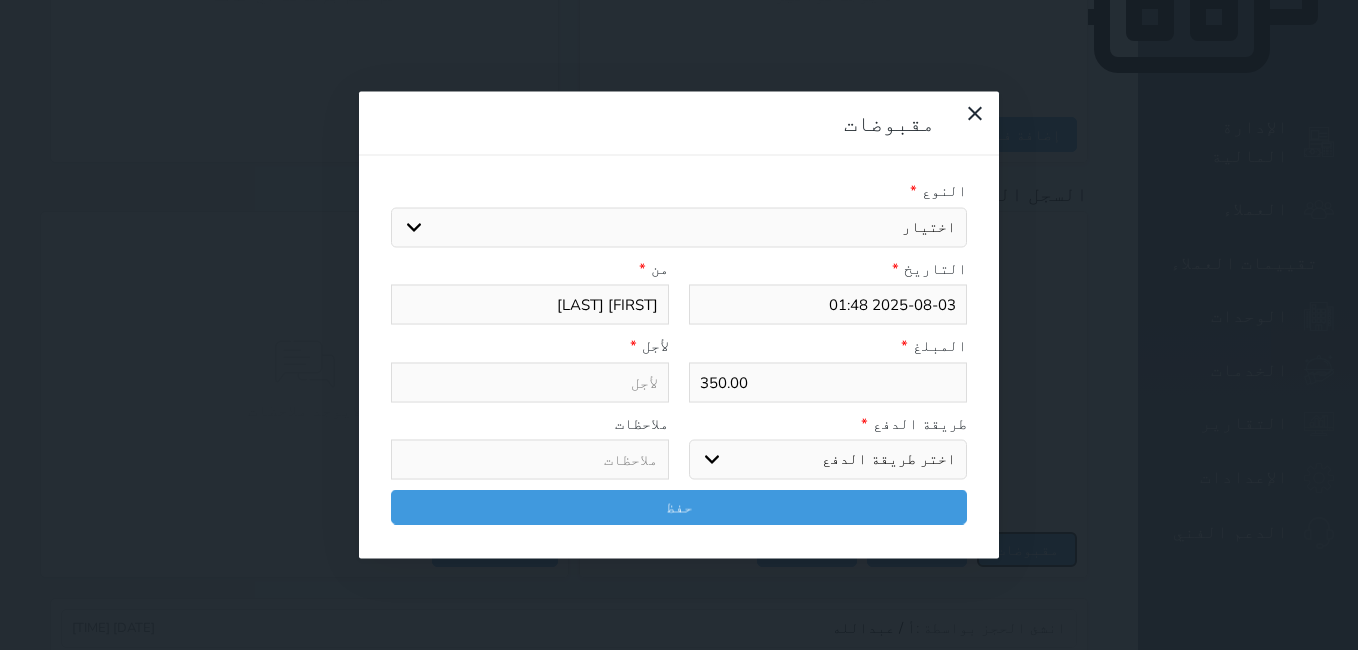 select 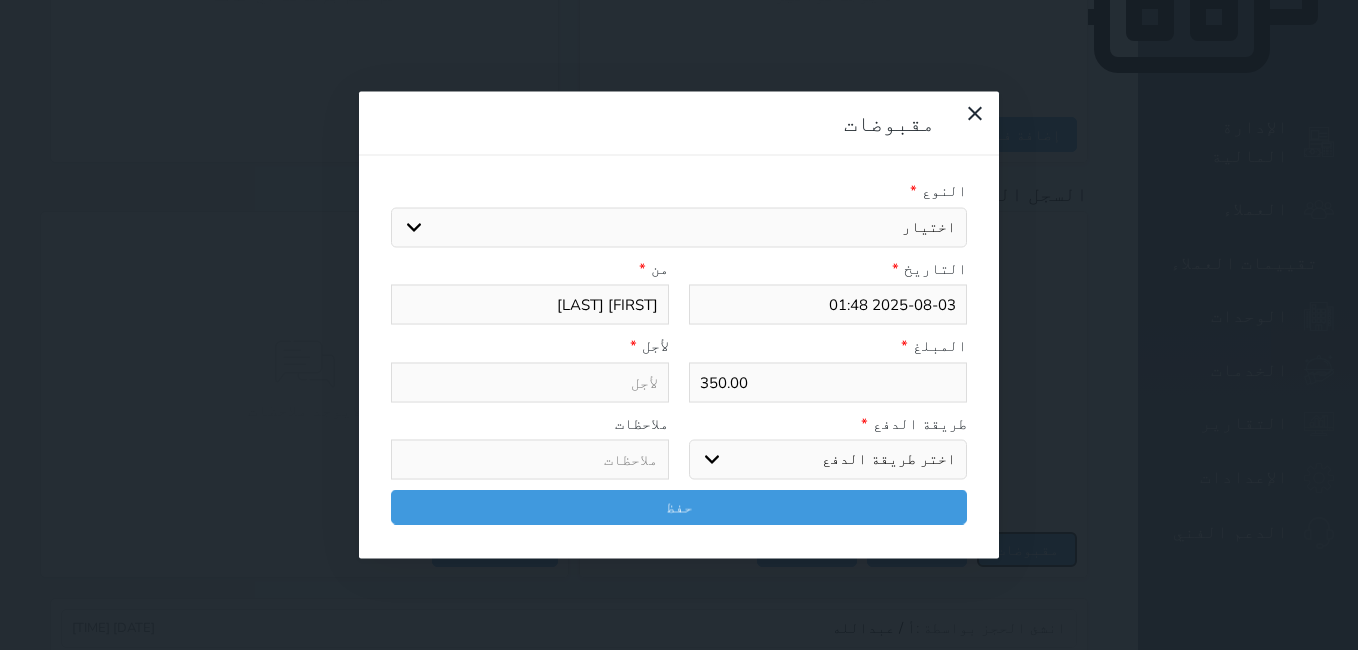 select 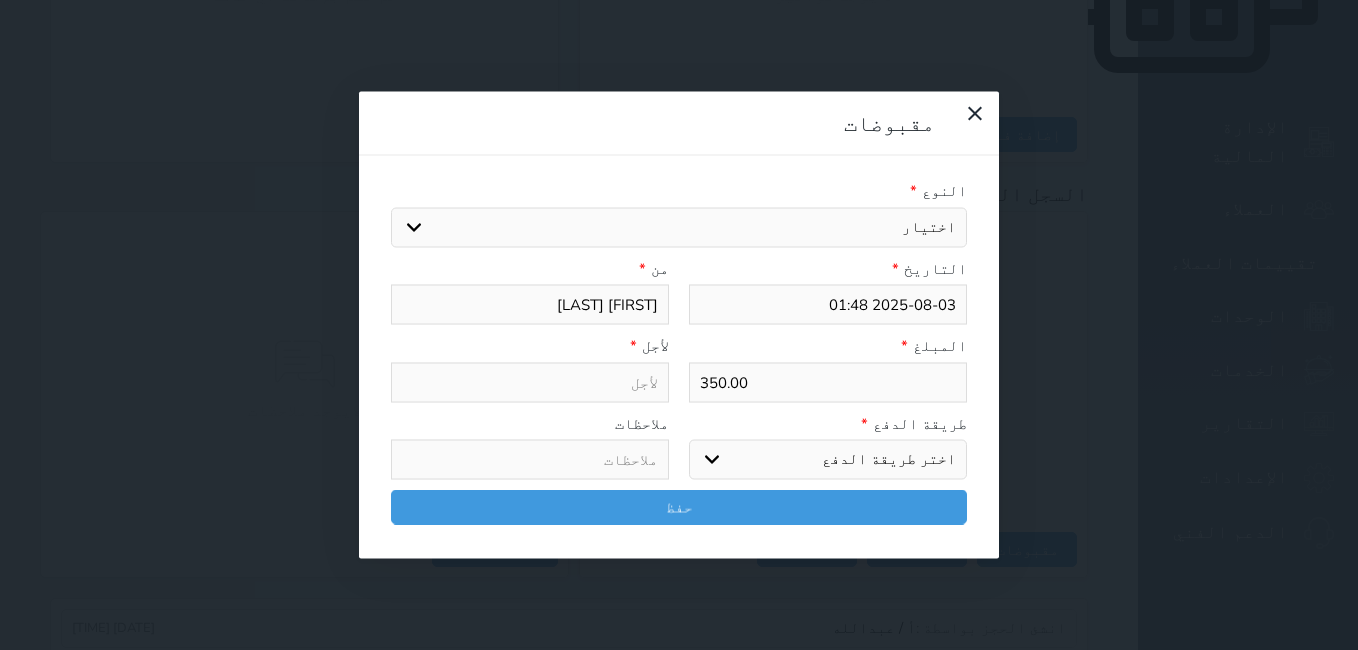 drag, startPoint x: 479, startPoint y: 124, endPoint x: 543, endPoint y: 129, distance: 64.195015 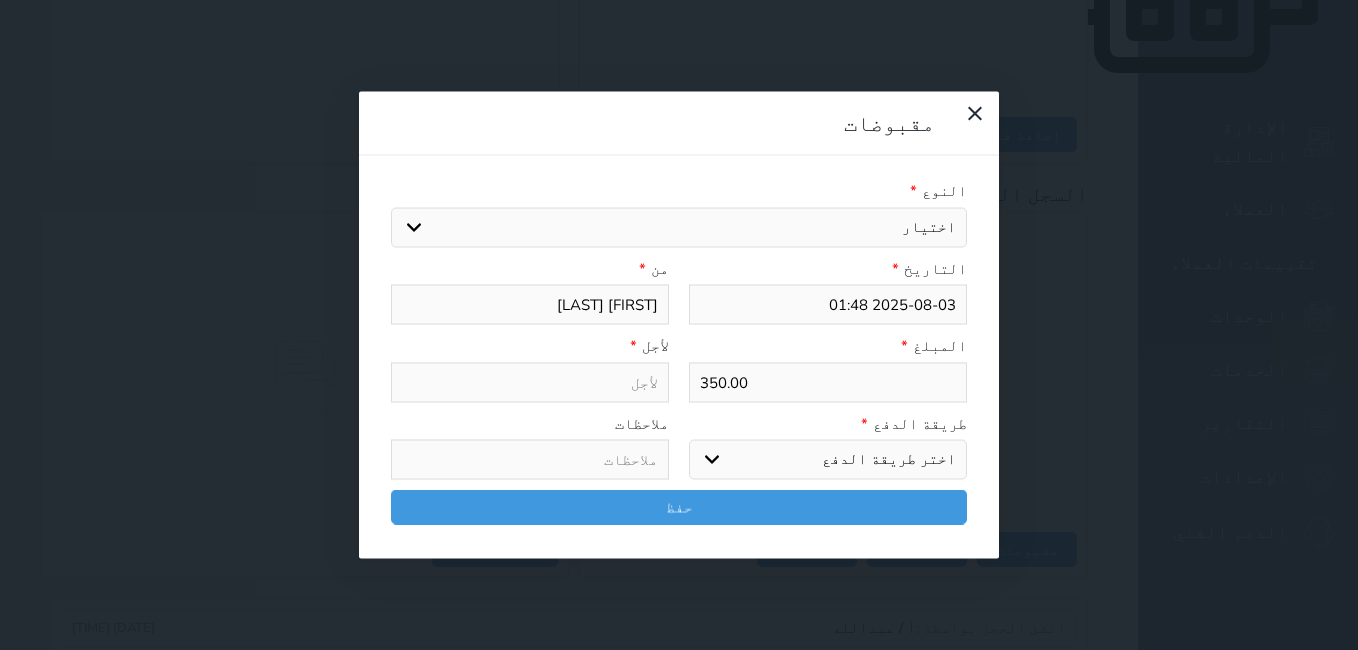 click on "اختيار   مقبوضات عامة قيمة إيجار فواتير تامين عربون لا ينطبق آخر مغسلة واي فاي - الإنترنت مواقف السيارات طعام الأغذية والمشروبات مشروبات المشروبات الباردة المشروبات الساخنة الإفطار غداء عشاء مخبز و كعك حمام سباحة الصالة الرياضية سبا و خدمات الجمال اختيار وإسقاط (خدمات النقل) ميني بار كابل - تلفزيون سرير إضافي تصفيف الشعر التسوق خدمات الجولات السياحية المنظمة خدمات الدليل السياحي" at bounding box center (679, 227) 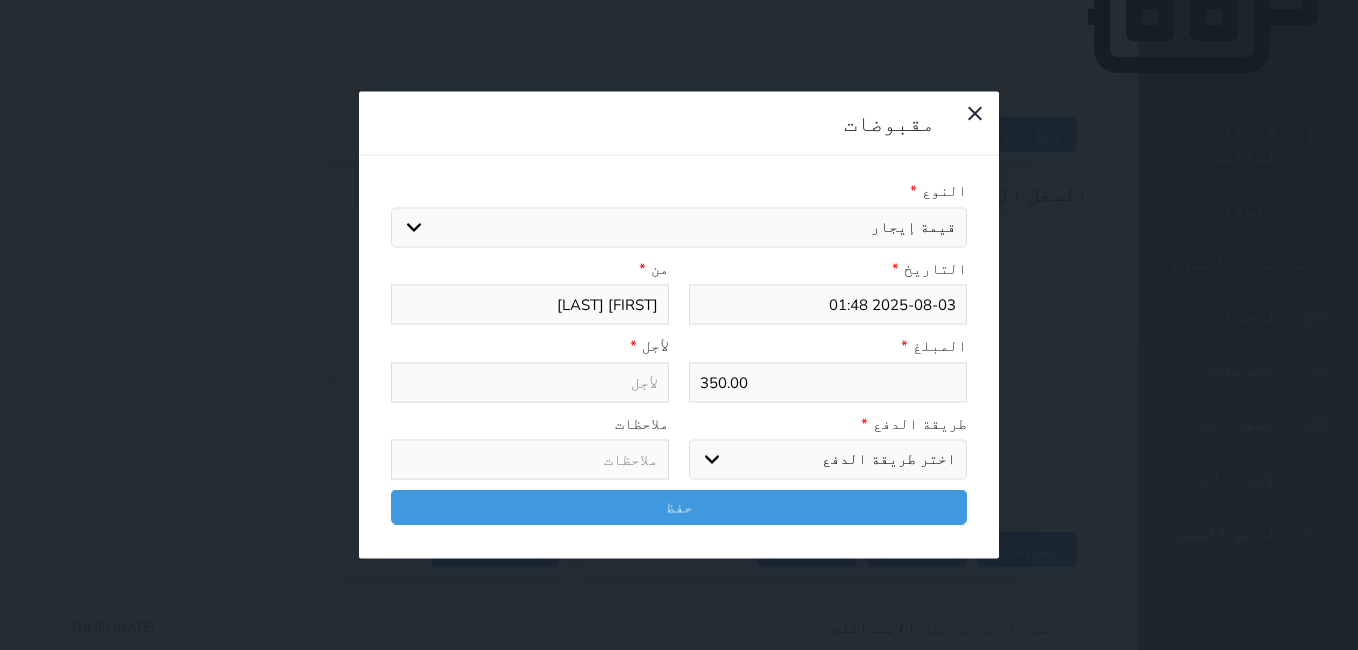 click on "اختيار   مقبوضات عامة قيمة إيجار فواتير تامين عربون لا ينطبق آخر مغسلة واي فاي - الإنترنت مواقف السيارات طعام الأغذية والمشروبات مشروبات المشروبات الباردة المشروبات الساخنة الإفطار غداء عشاء مخبز و كعك حمام سباحة الصالة الرياضية سبا و خدمات الجمال اختيار وإسقاط (خدمات النقل) ميني بار كابل - تلفزيون سرير إضافي تصفيف الشعر التسوق خدمات الجولات السياحية المنظمة خدمات الدليل السياحي" at bounding box center (679, 227) 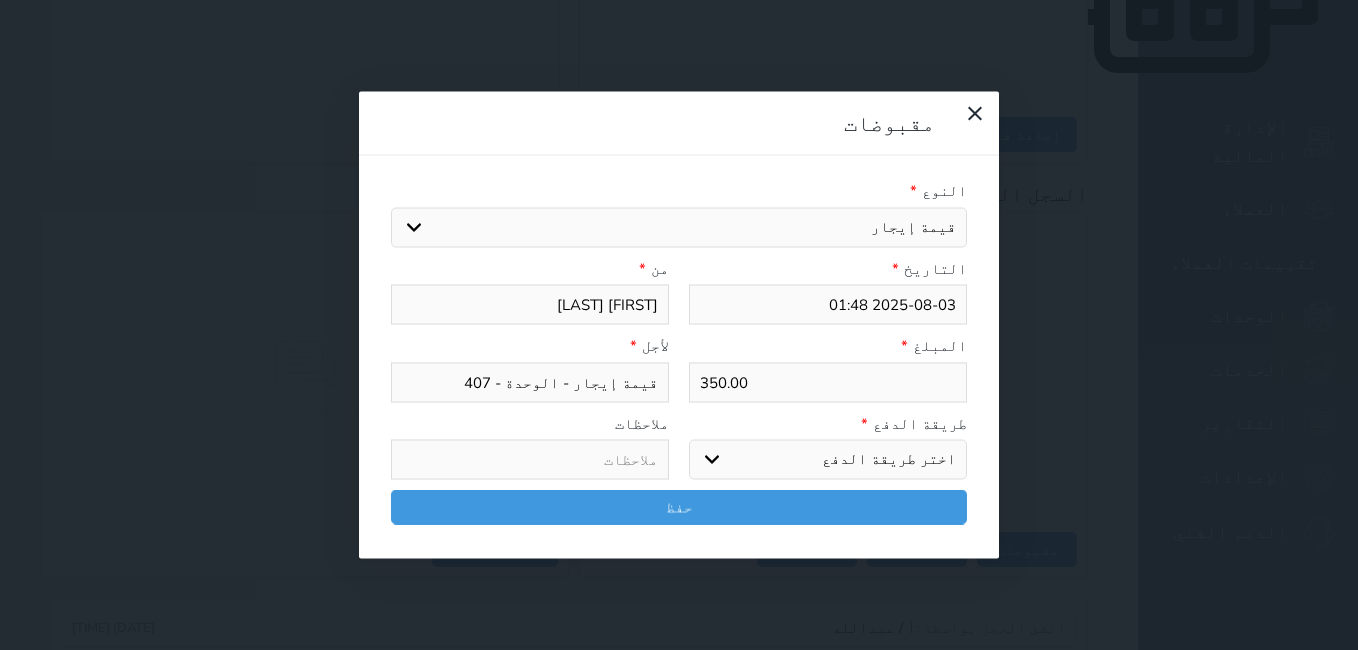 click on "اختر طريقة الدفع   دفع نقدى   تحويل بنكى   مدى   بطاقة ائتمان   آجل" at bounding box center [828, 460] 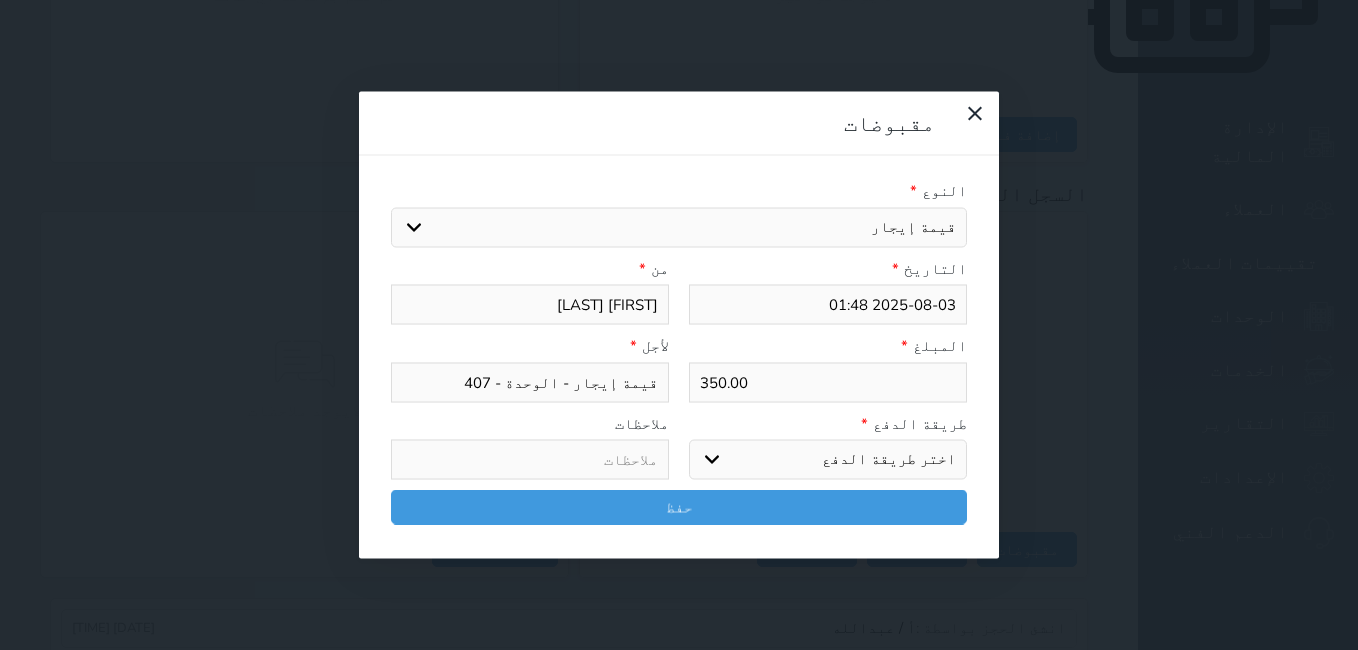 select on "cash" 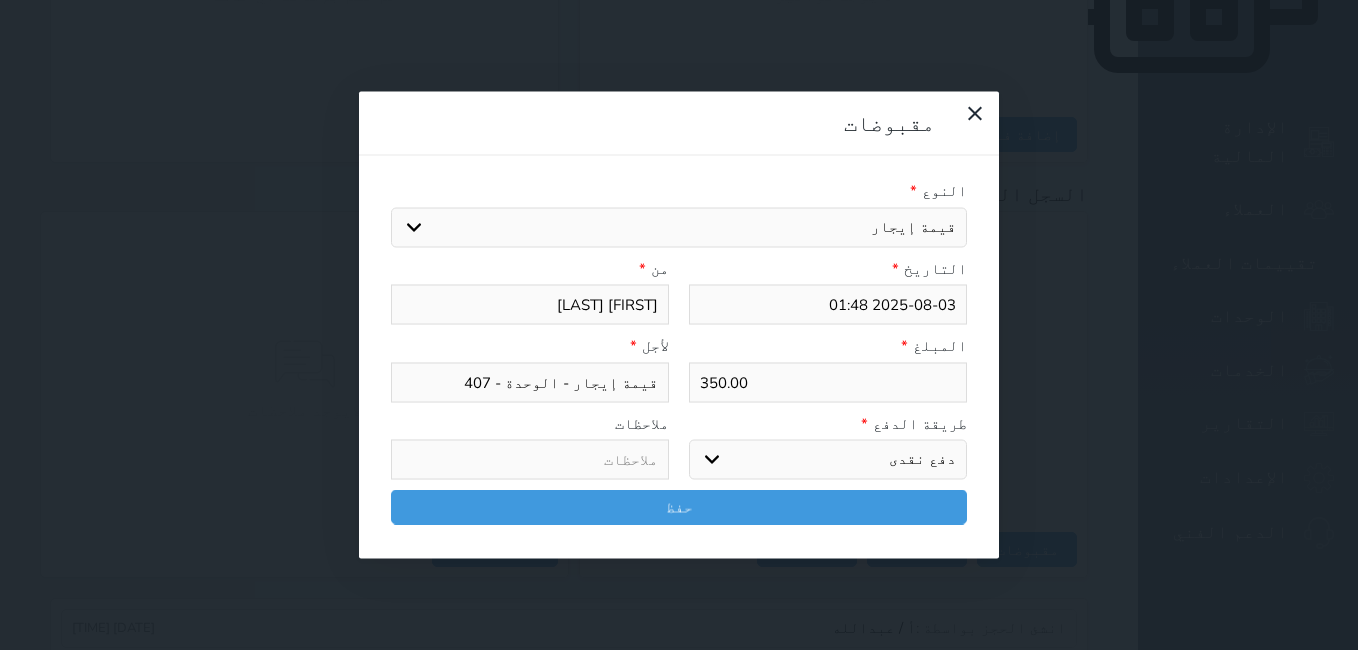 click on "اختر طريقة الدفع   دفع نقدى   تحويل بنكى   مدى   بطاقة ائتمان   آجل" at bounding box center [828, 460] 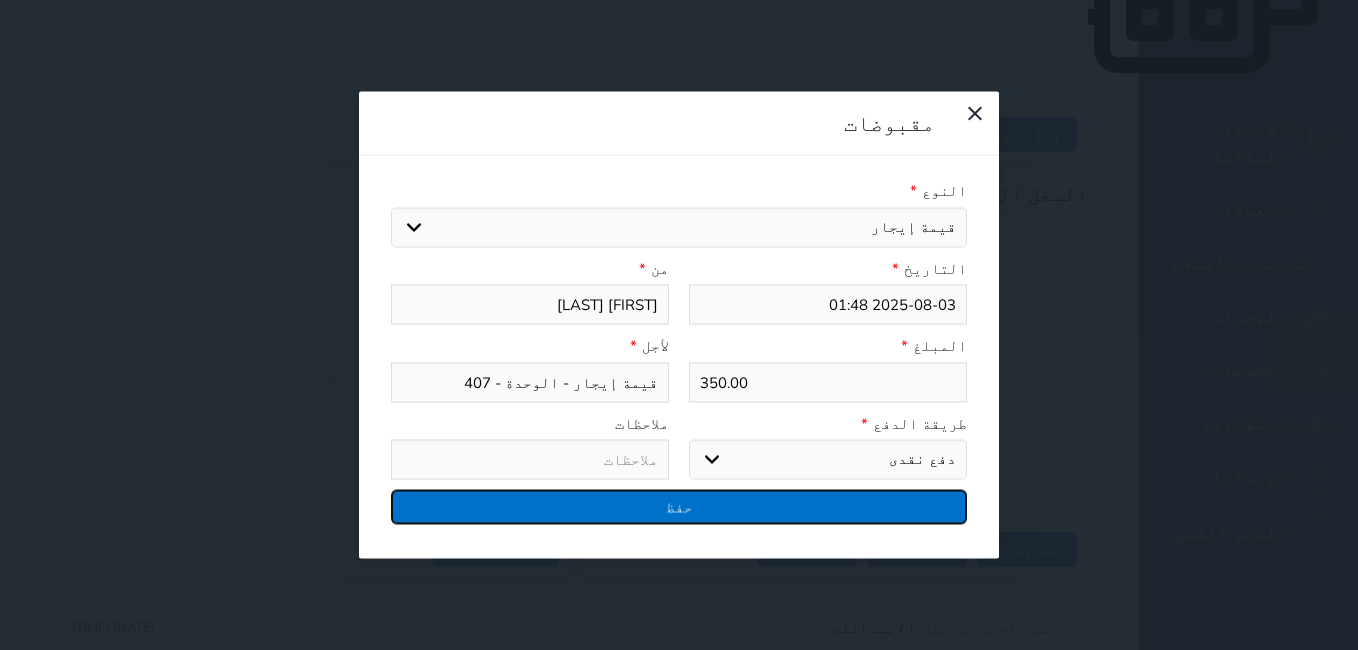 click on "حفظ" at bounding box center [679, 507] 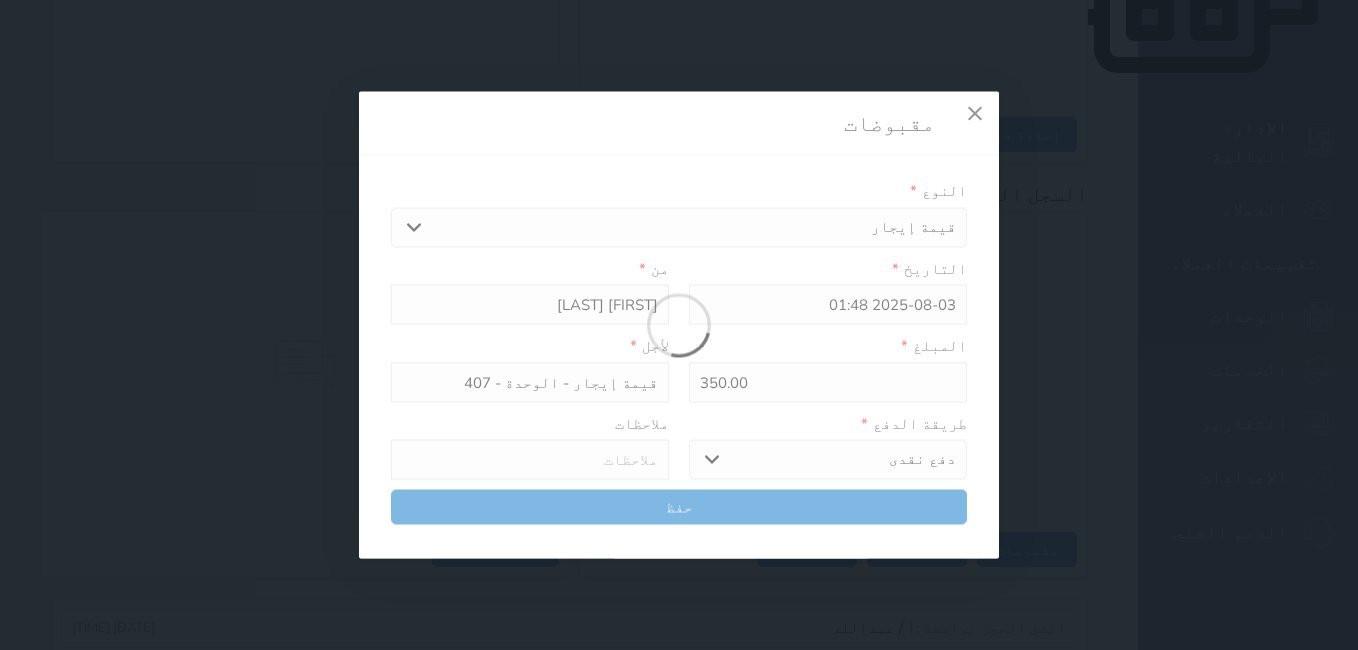 select 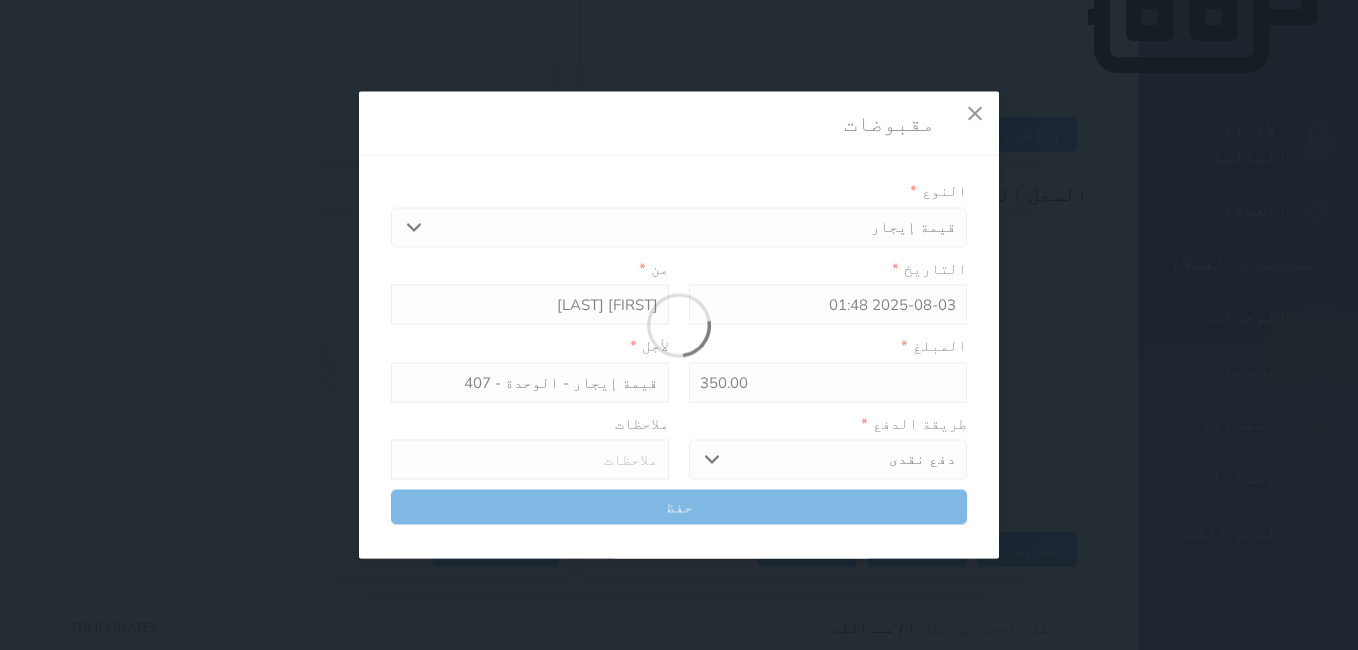 type 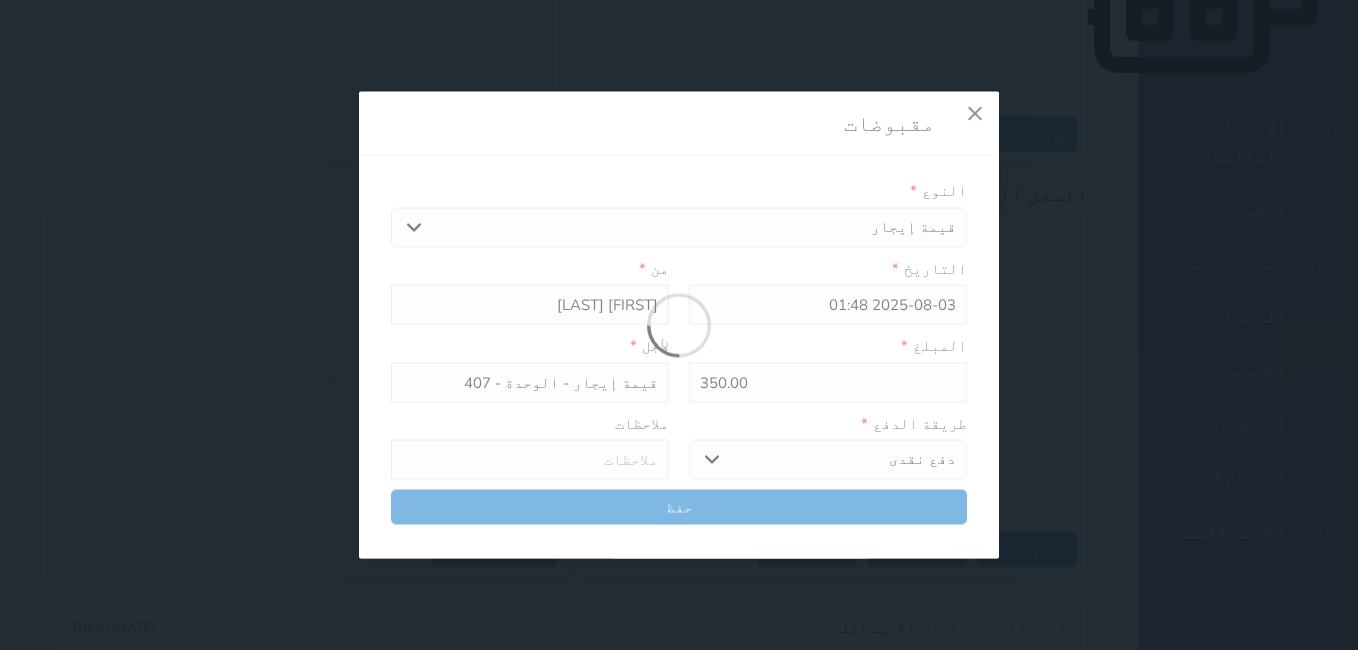 type on "0" 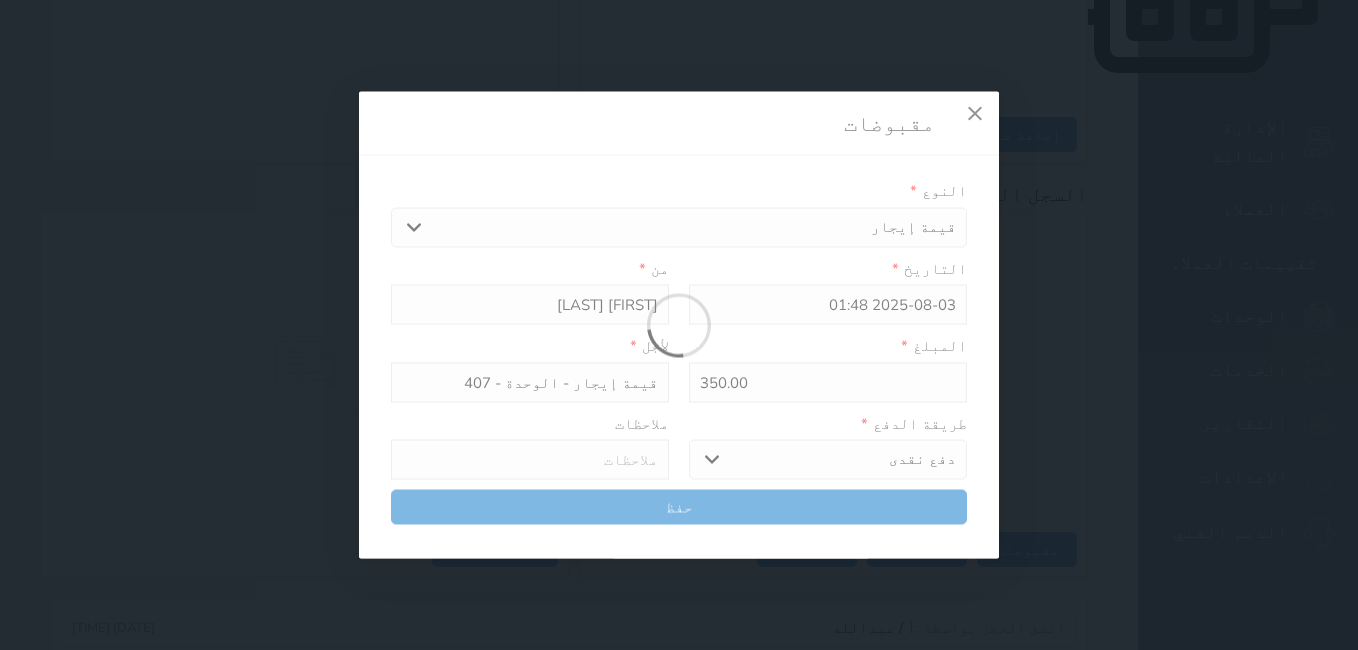 select 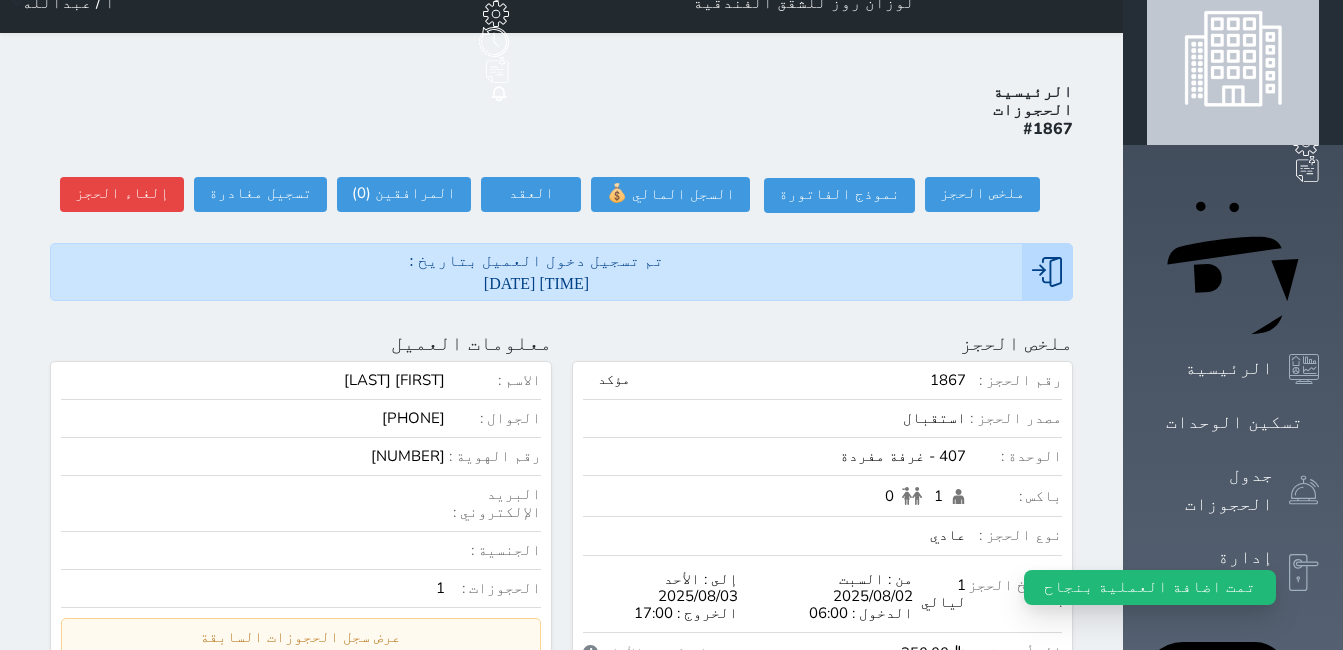 scroll, scrollTop: 0, scrollLeft: 0, axis: both 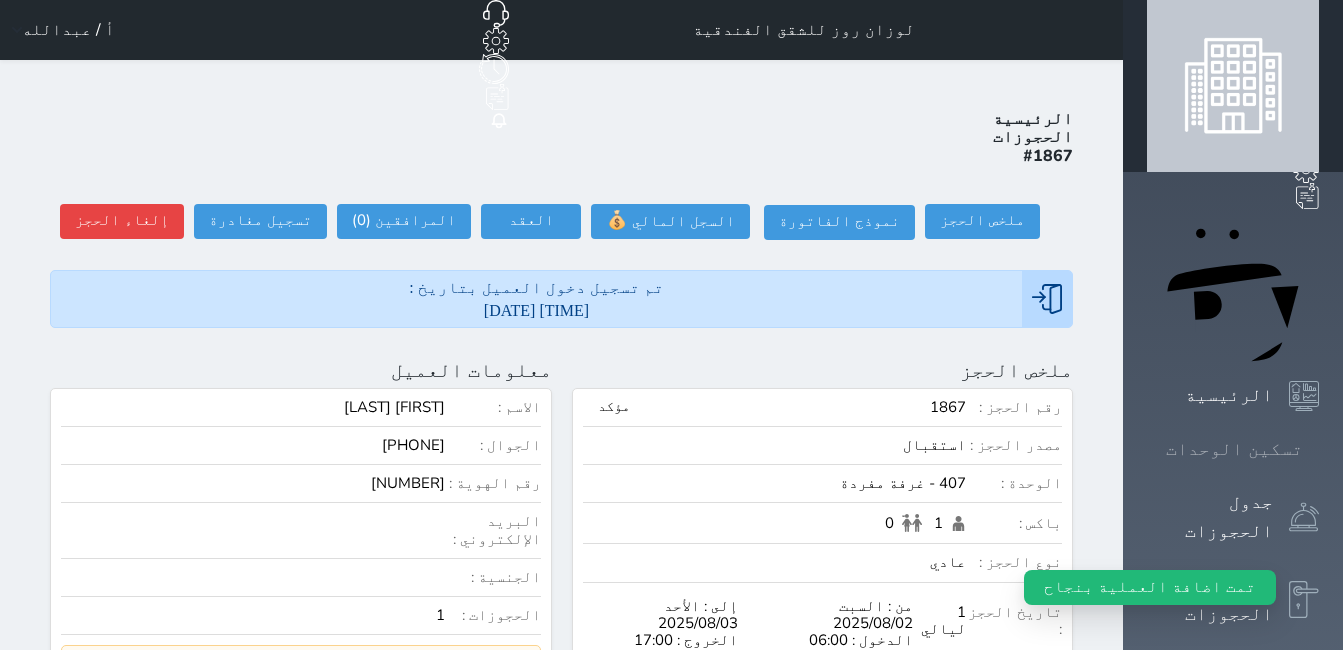 click 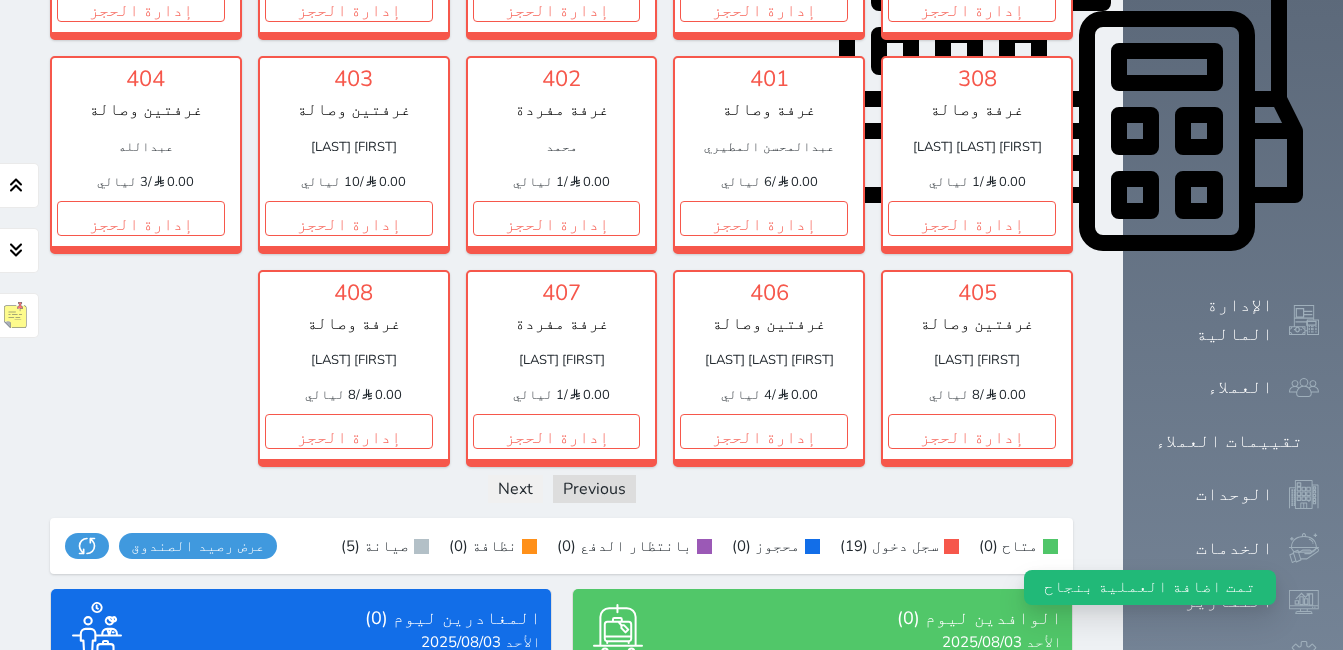 scroll, scrollTop: 904, scrollLeft: 0, axis: vertical 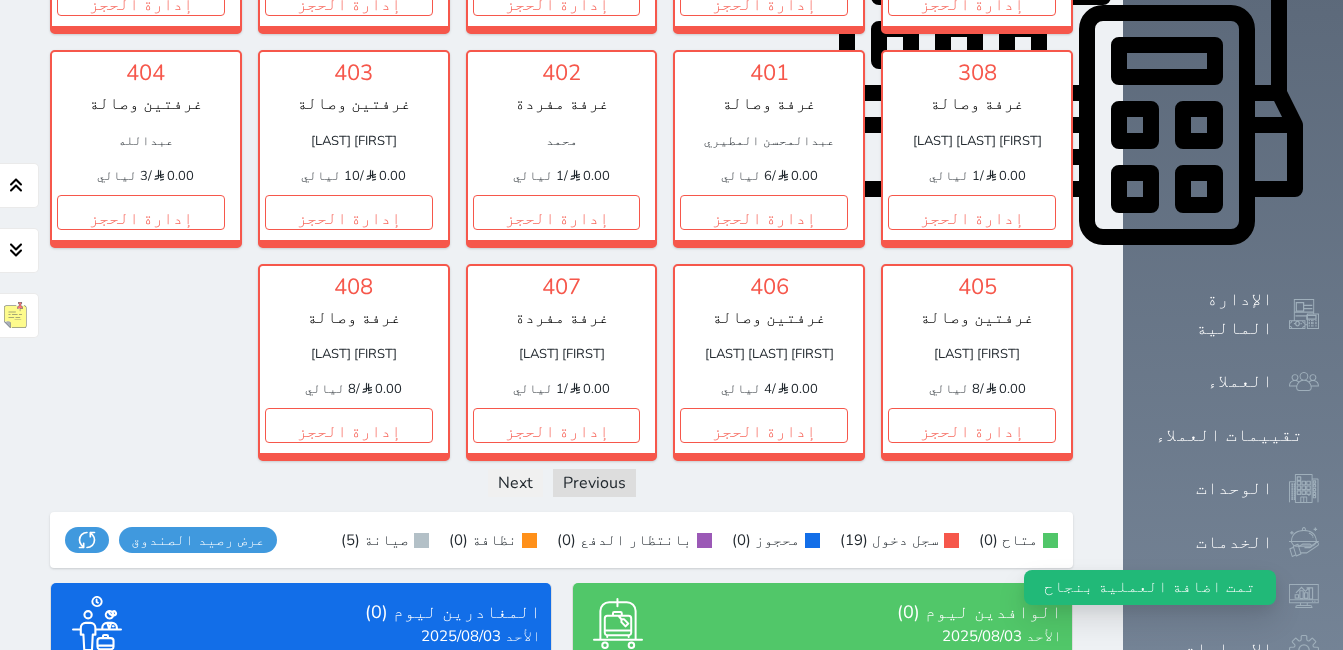 click on "عرض الوافدين" at bounding box center (822, 802) 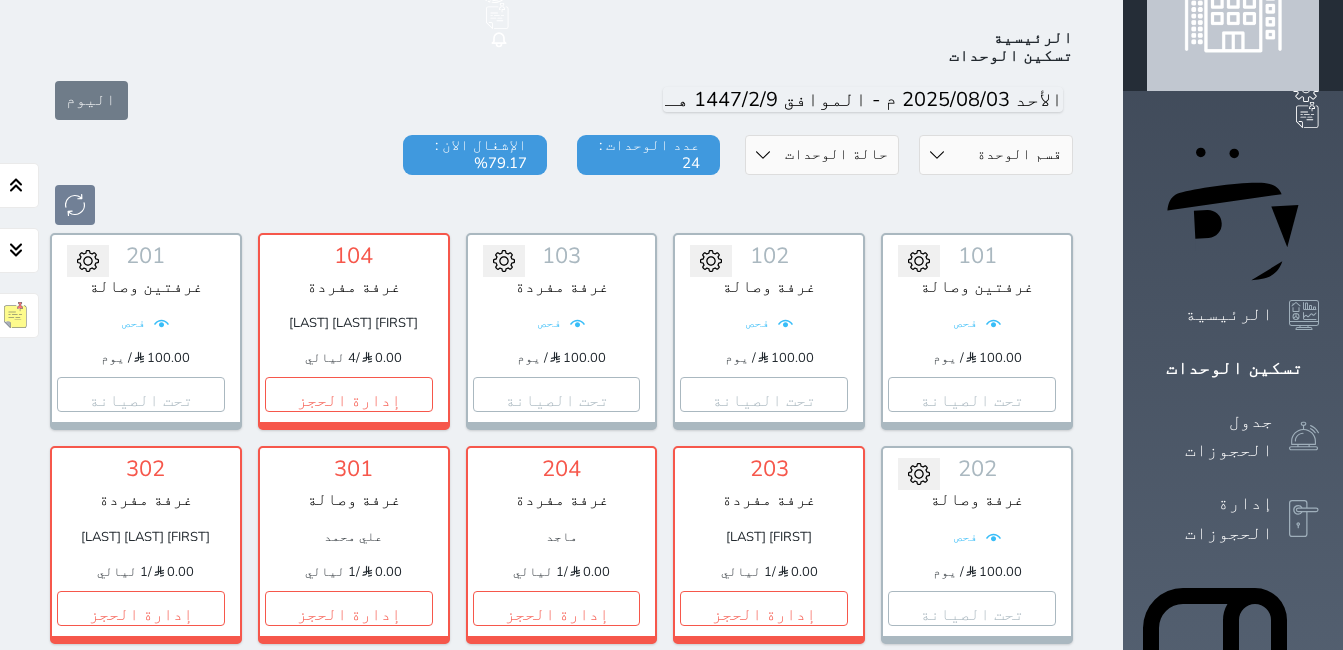 scroll, scrollTop: 0, scrollLeft: 0, axis: both 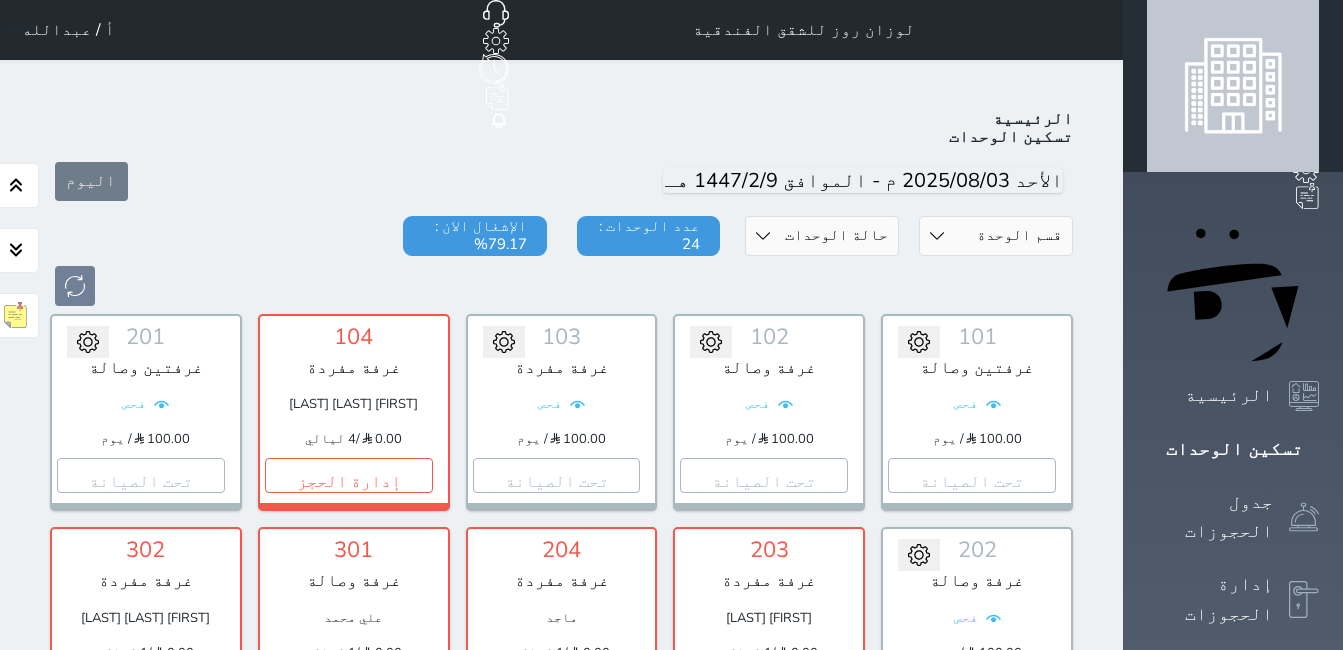 click 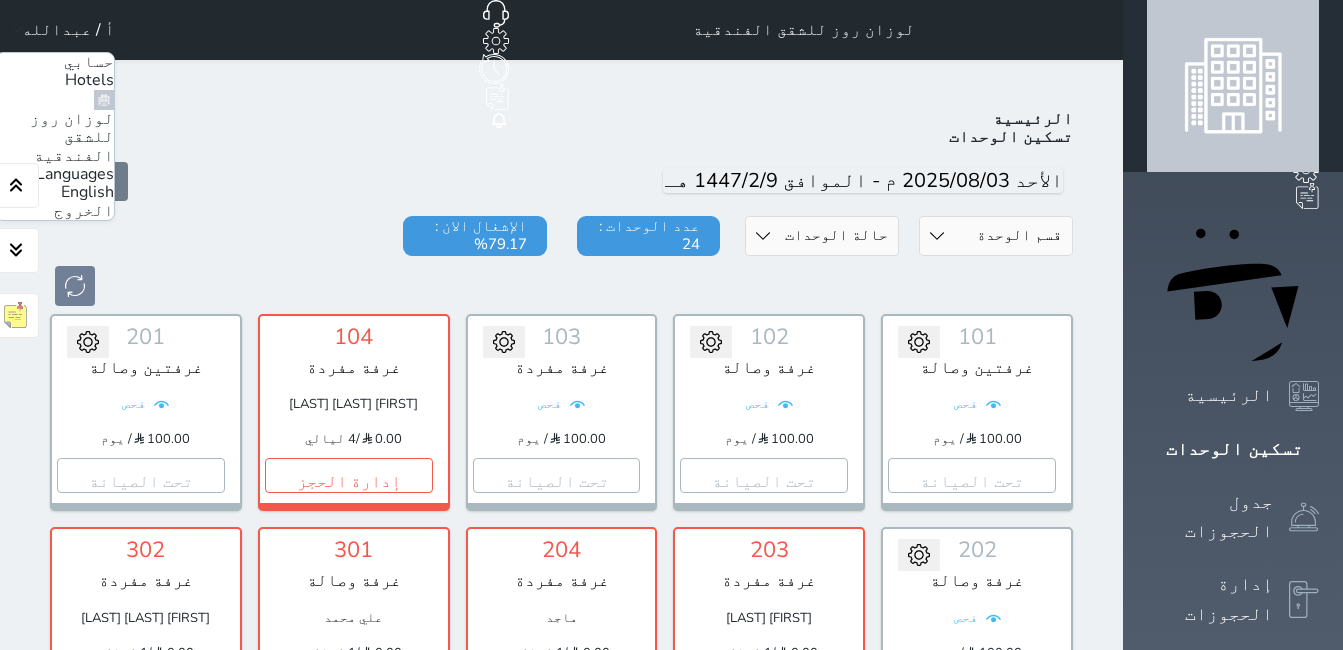 click on "الخروج" at bounding box center [84, 211] 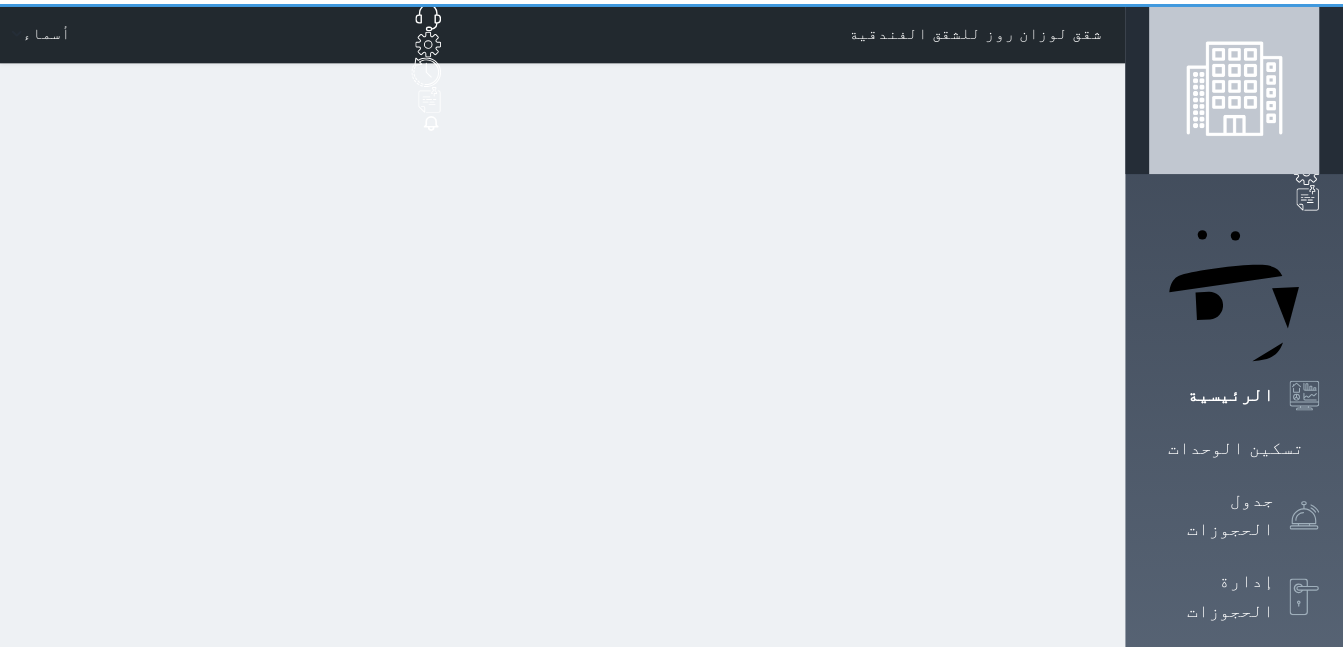 scroll, scrollTop: 0, scrollLeft: 0, axis: both 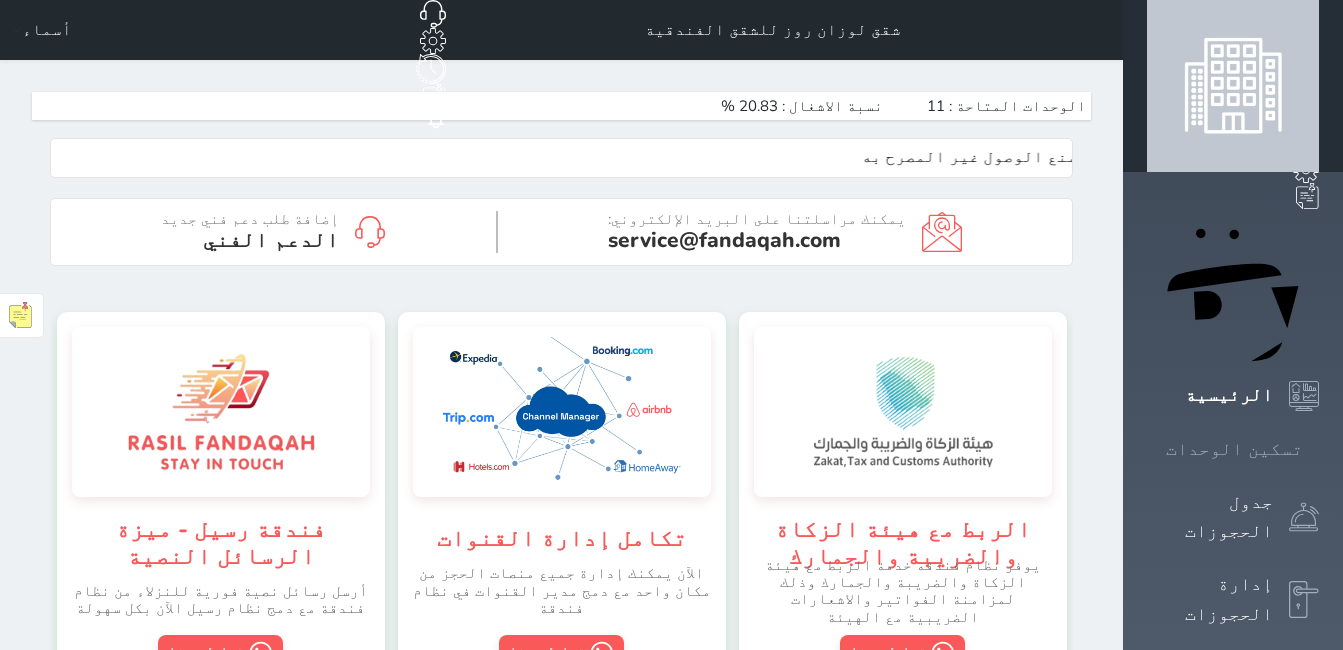 click 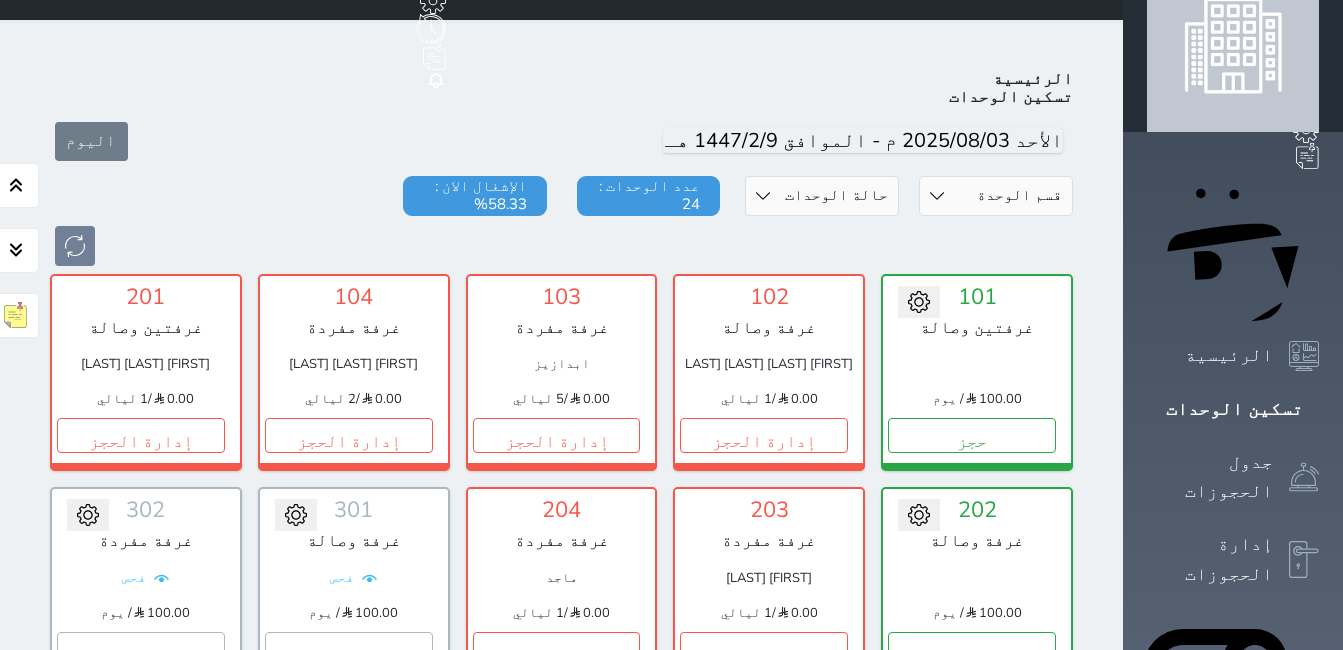 scroll, scrollTop: 0, scrollLeft: 0, axis: both 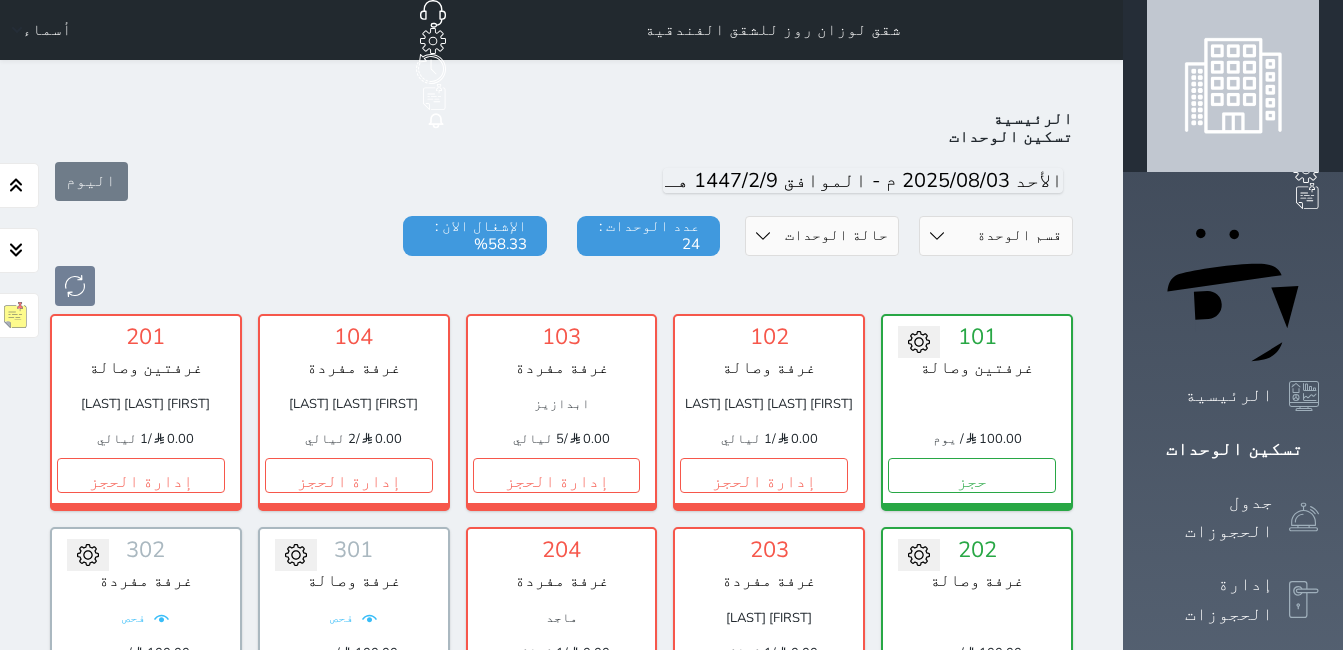 click on "أسماء" at bounding box center [38, 30] 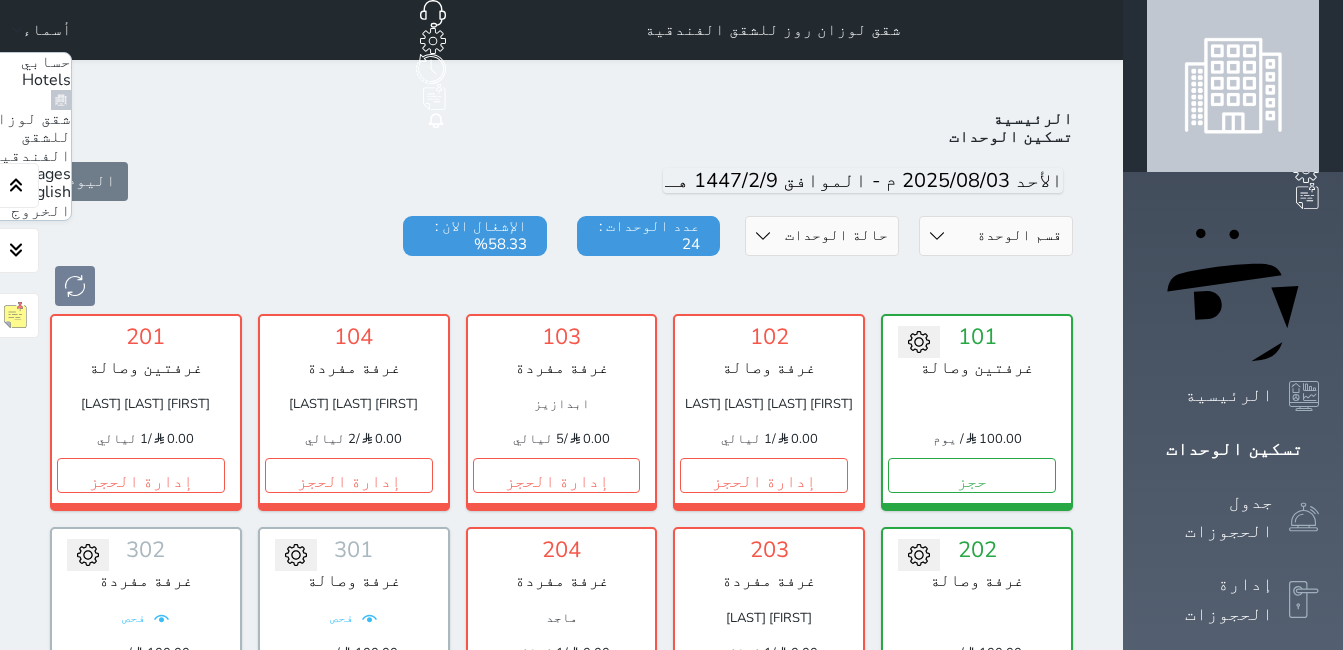 click on "الخروج" at bounding box center (41, 211) 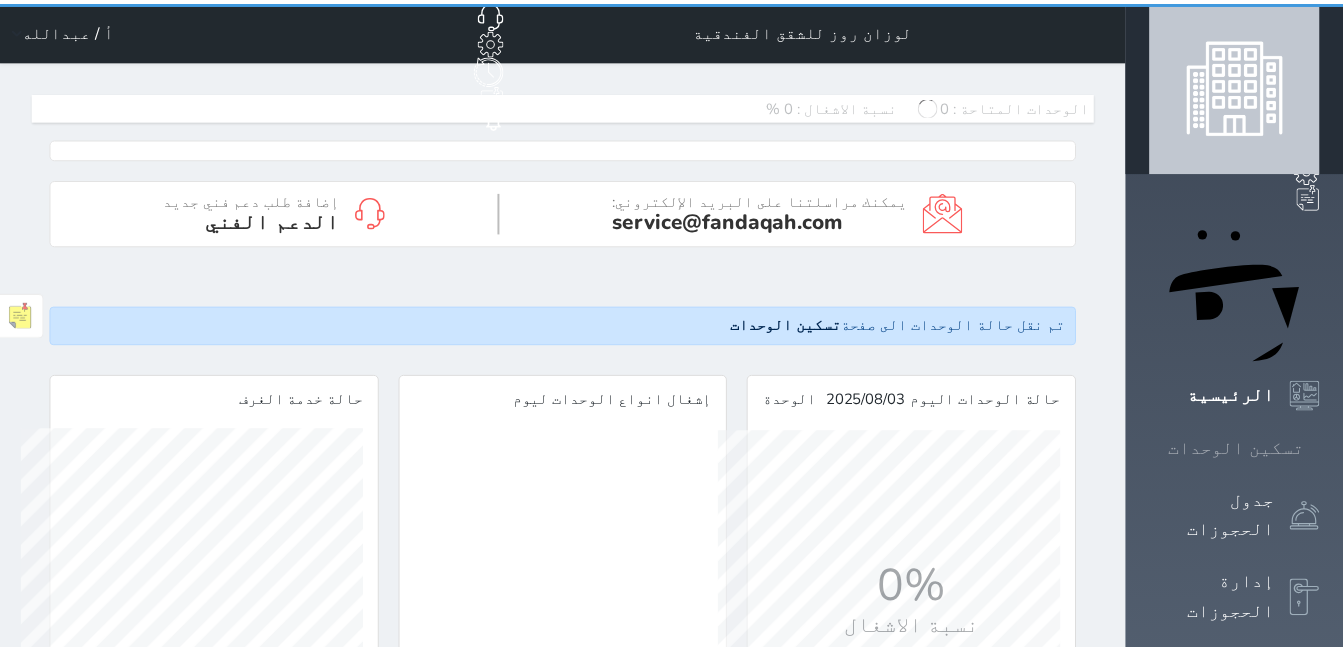 scroll, scrollTop: 0, scrollLeft: 0, axis: both 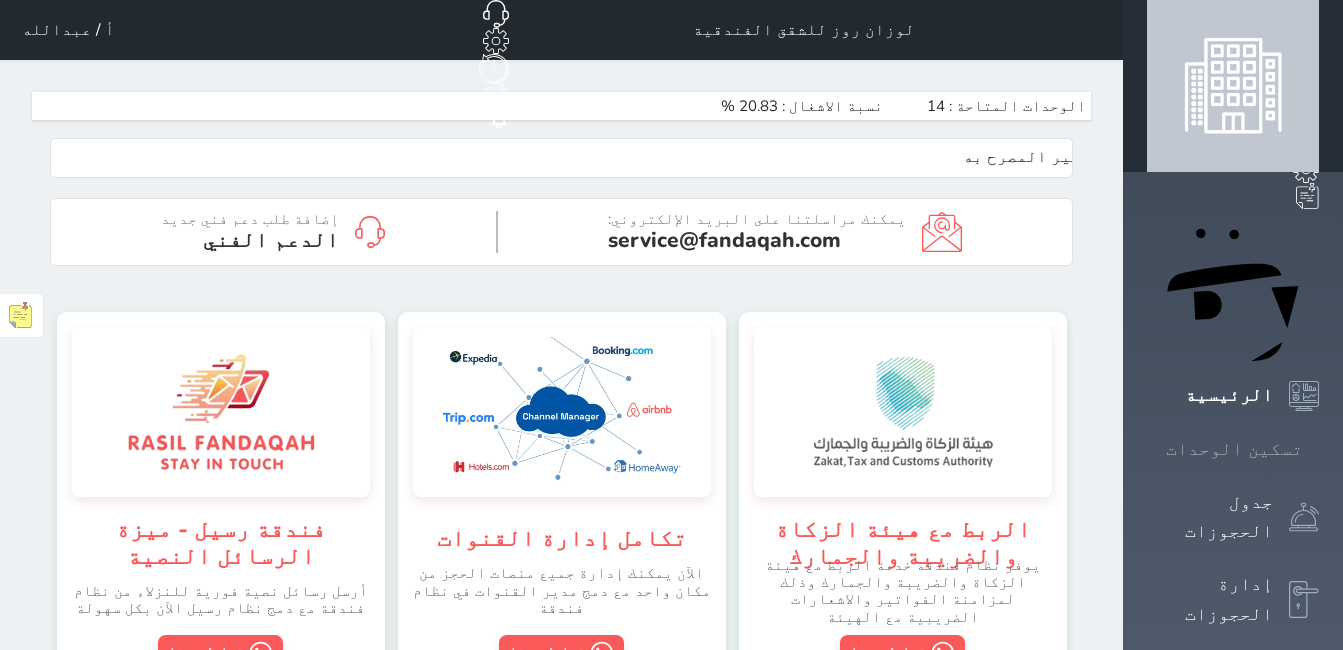 click on "تسكين الوحدات" at bounding box center [1234, 449] 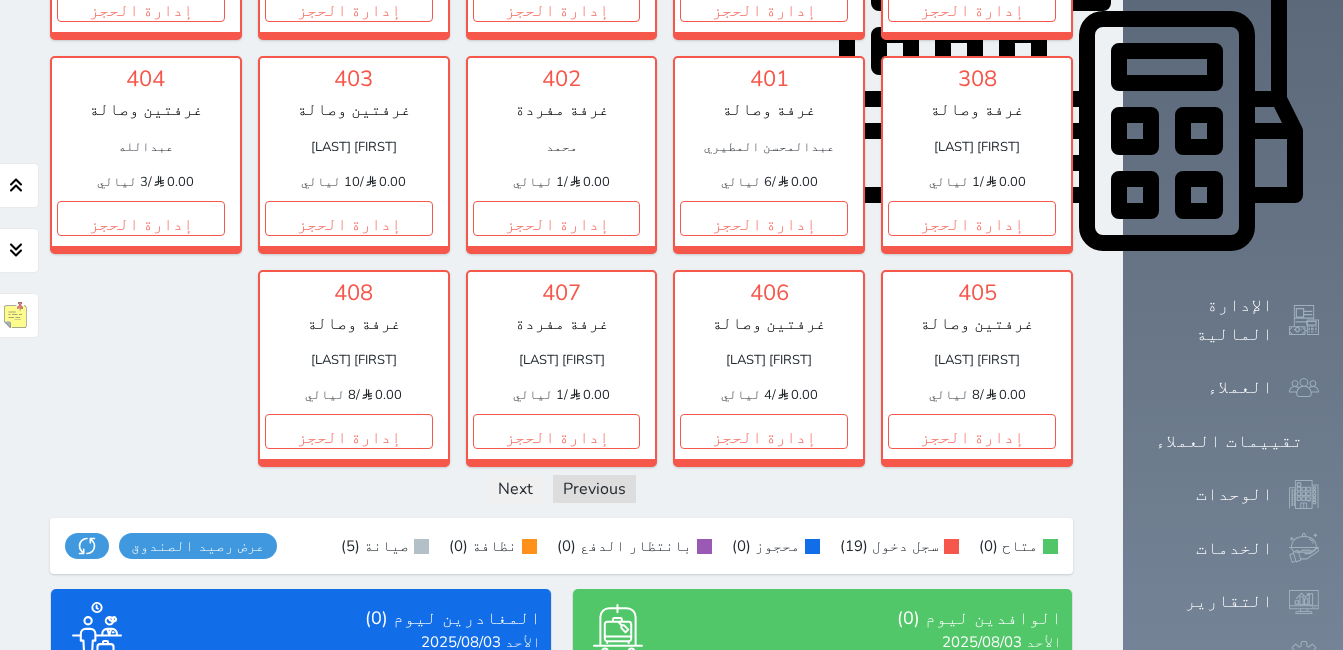 scroll, scrollTop: 904, scrollLeft: 0, axis: vertical 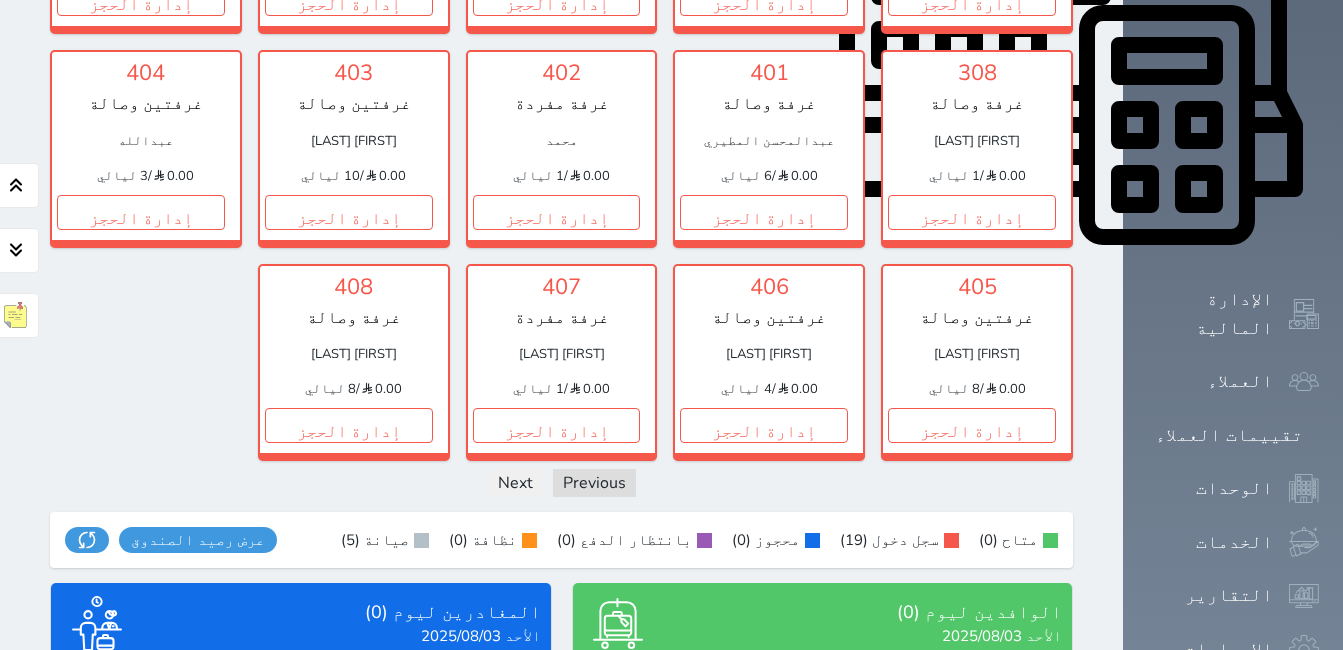 click on "عرض الوافدين" at bounding box center (822, 802) 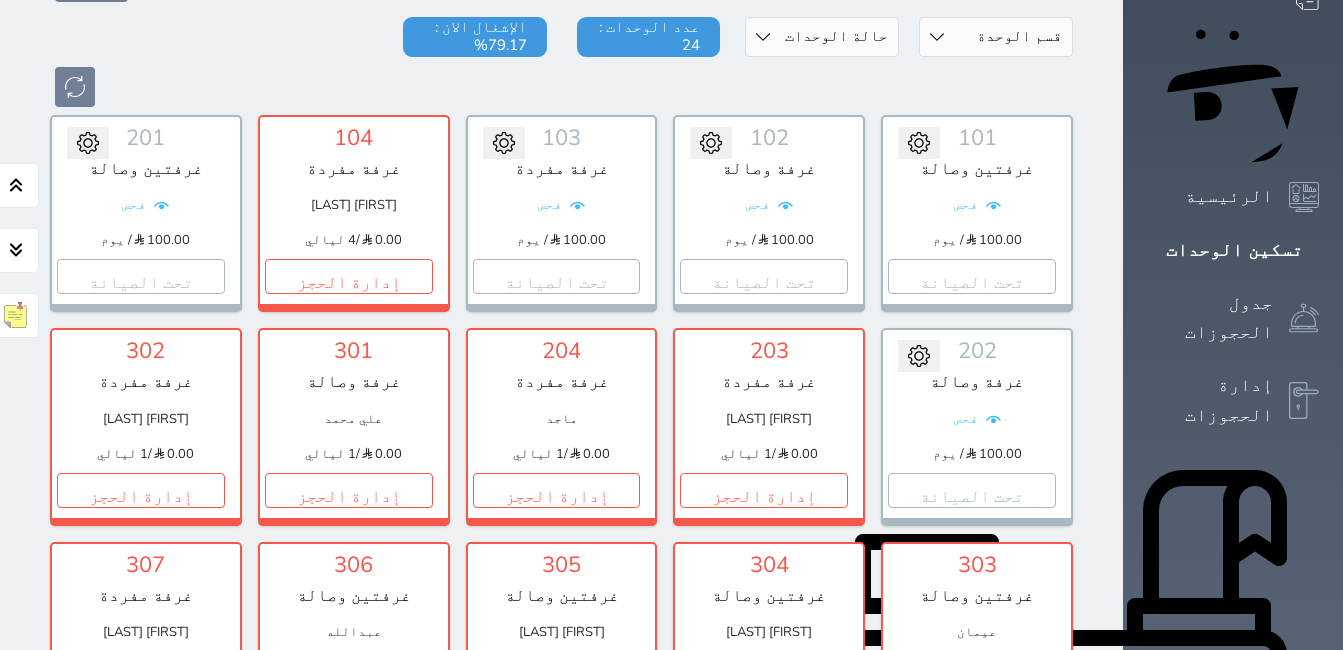 scroll, scrollTop: 0, scrollLeft: 0, axis: both 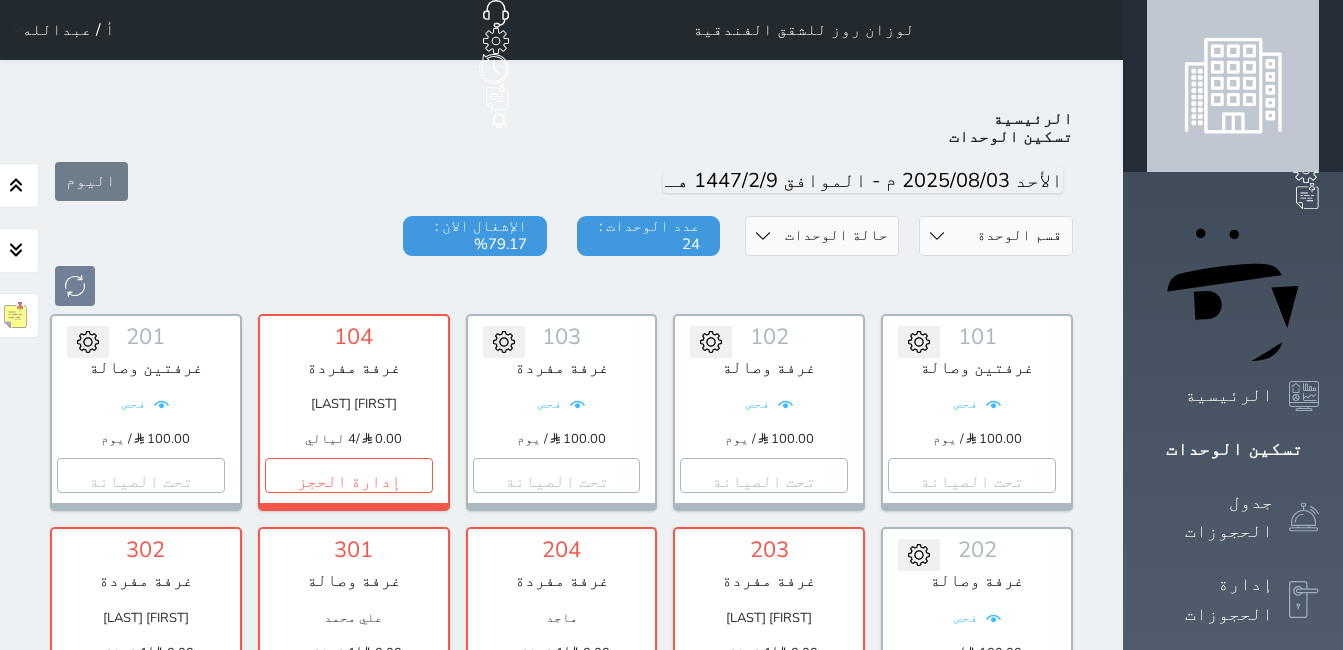 click 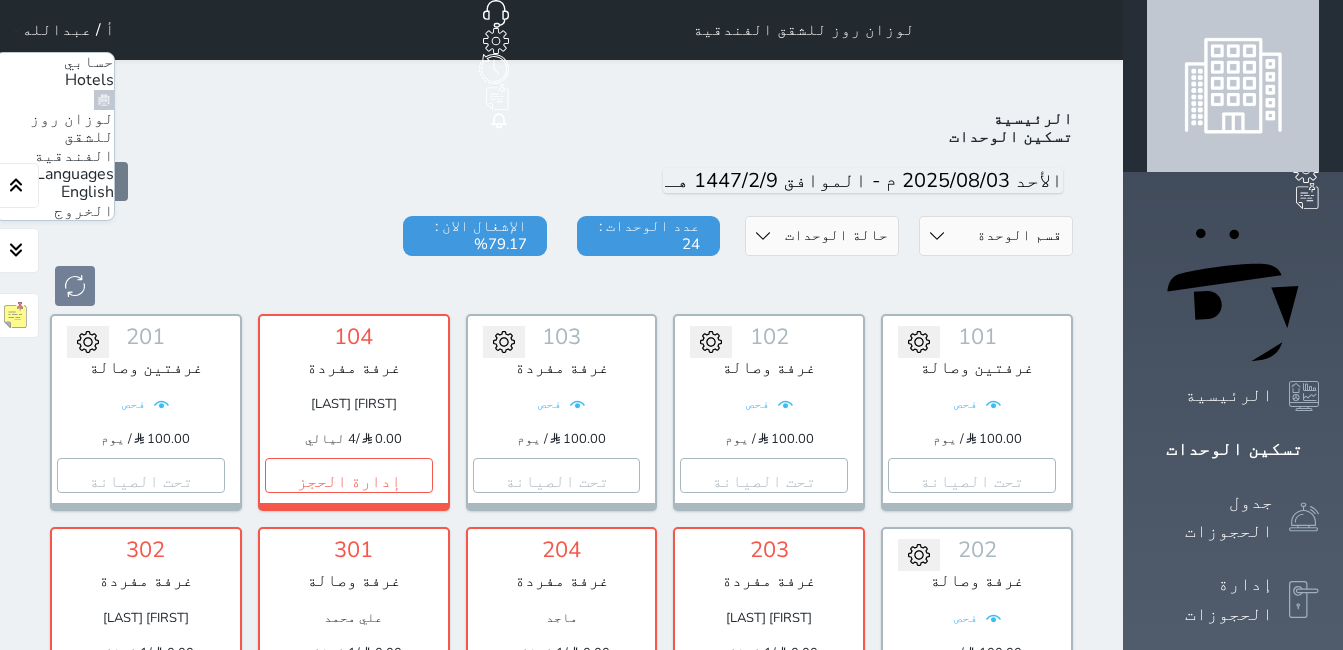 click on "الخروج" at bounding box center (84, 211) 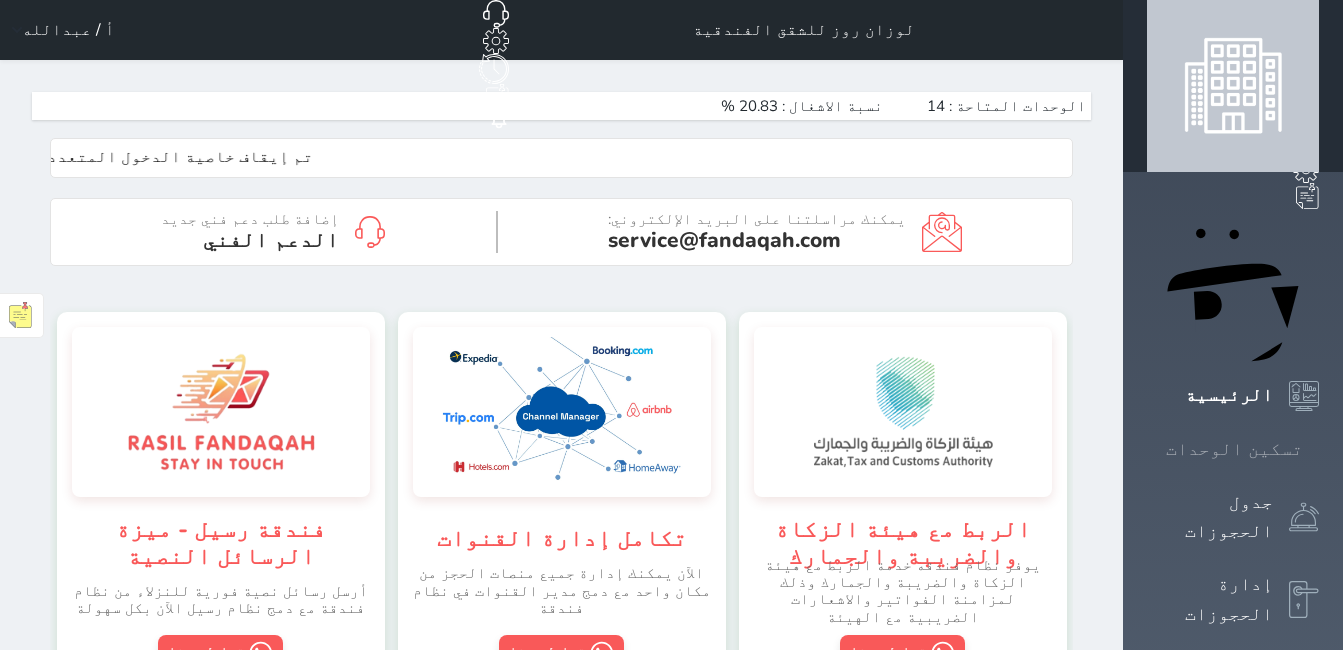 scroll, scrollTop: 0, scrollLeft: 0, axis: both 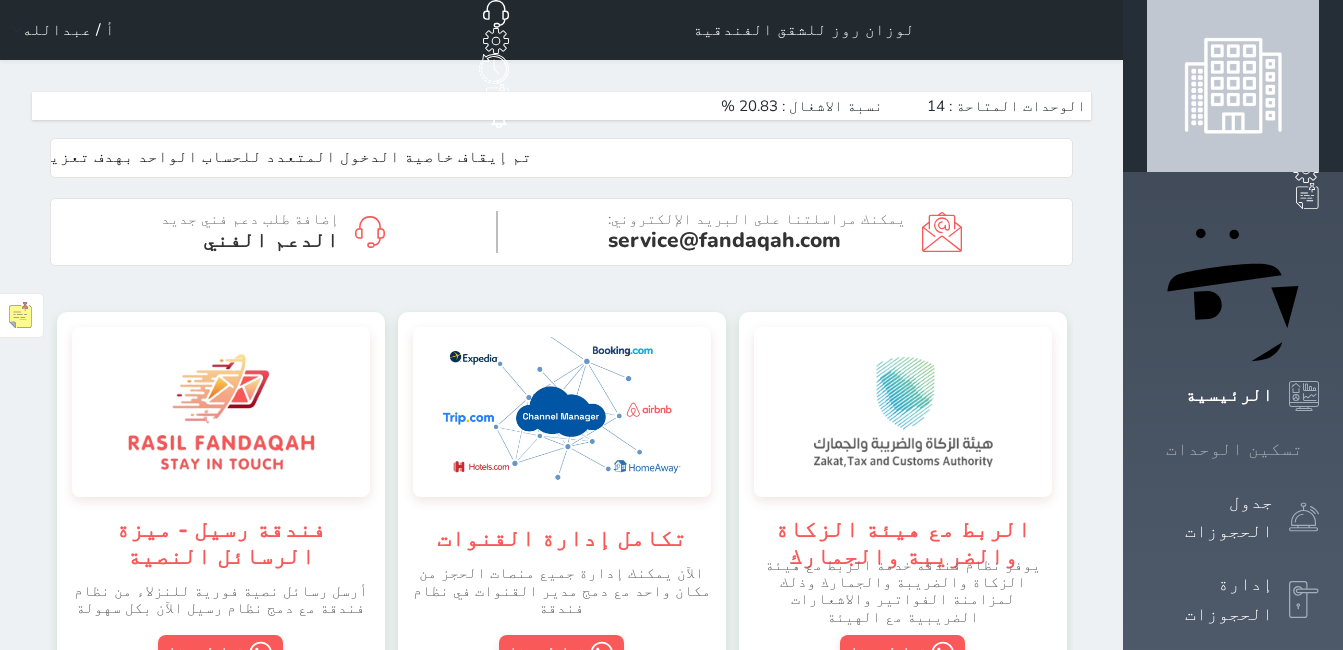 click 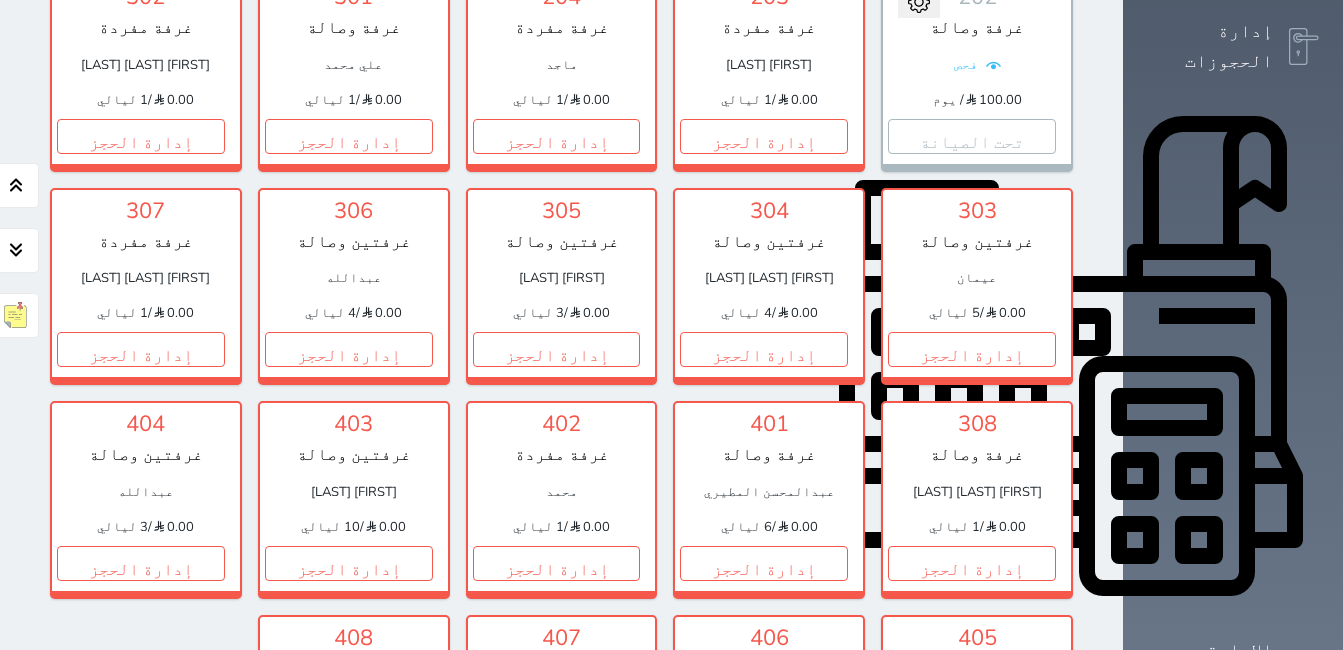 scroll, scrollTop: 578, scrollLeft: 0, axis: vertical 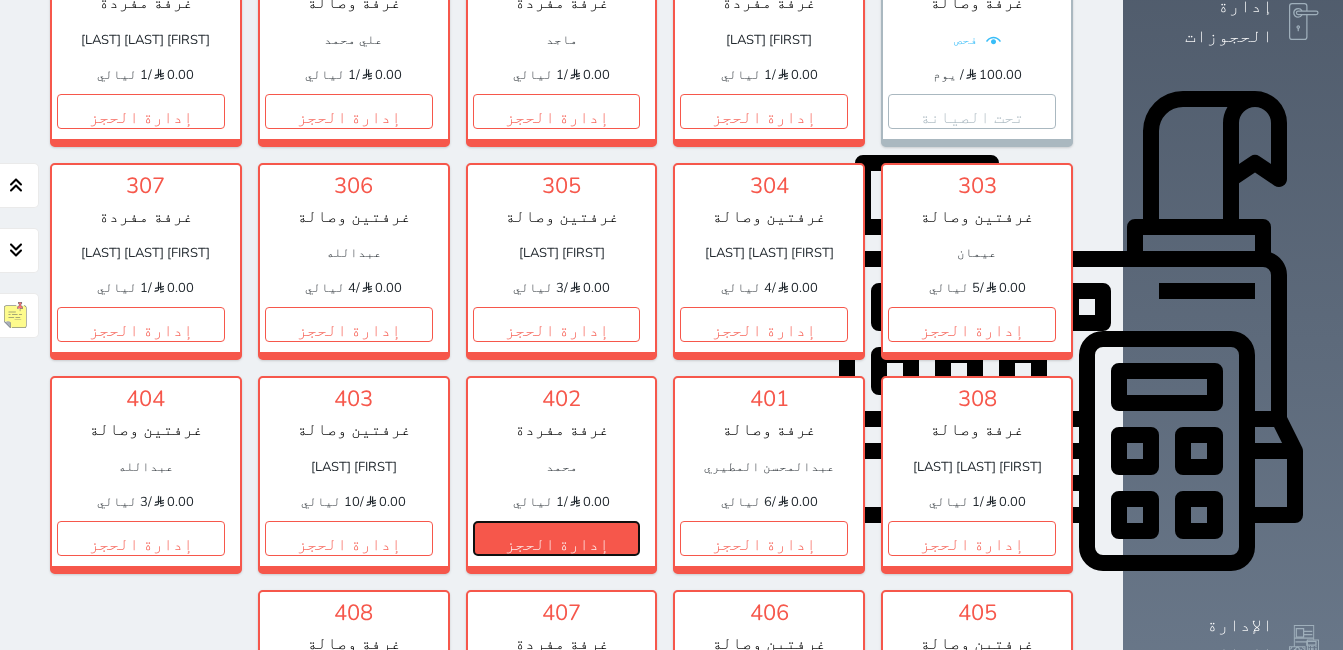 click on "إدارة الحجز" at bounding box center [557, 538] 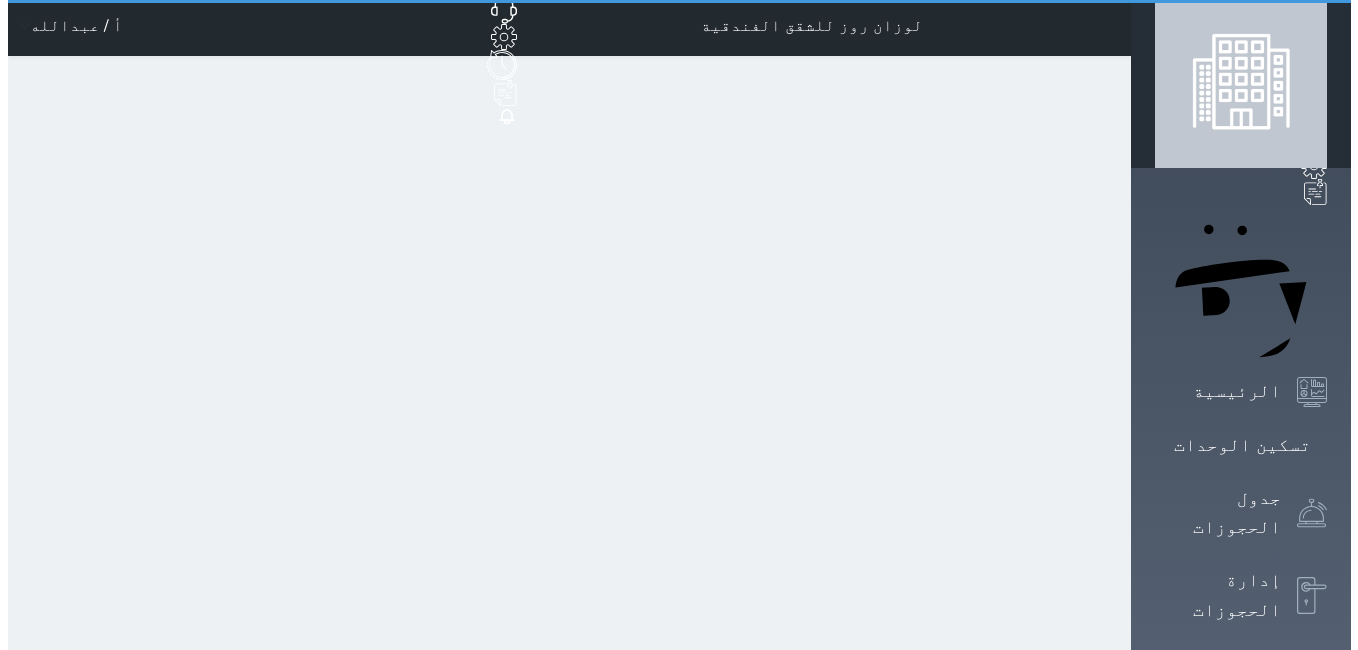 scroll, scrollTop: 0, scrollLeft: 0, axis: both 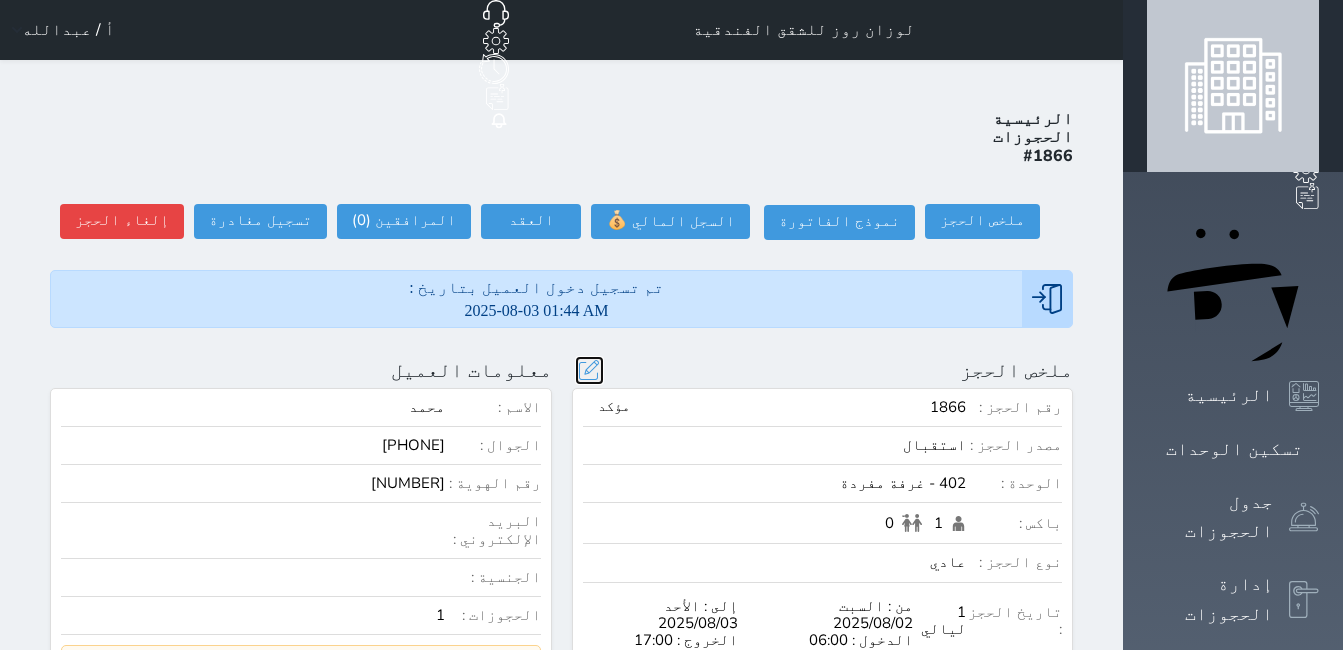 click at bounding box center (589, 370) 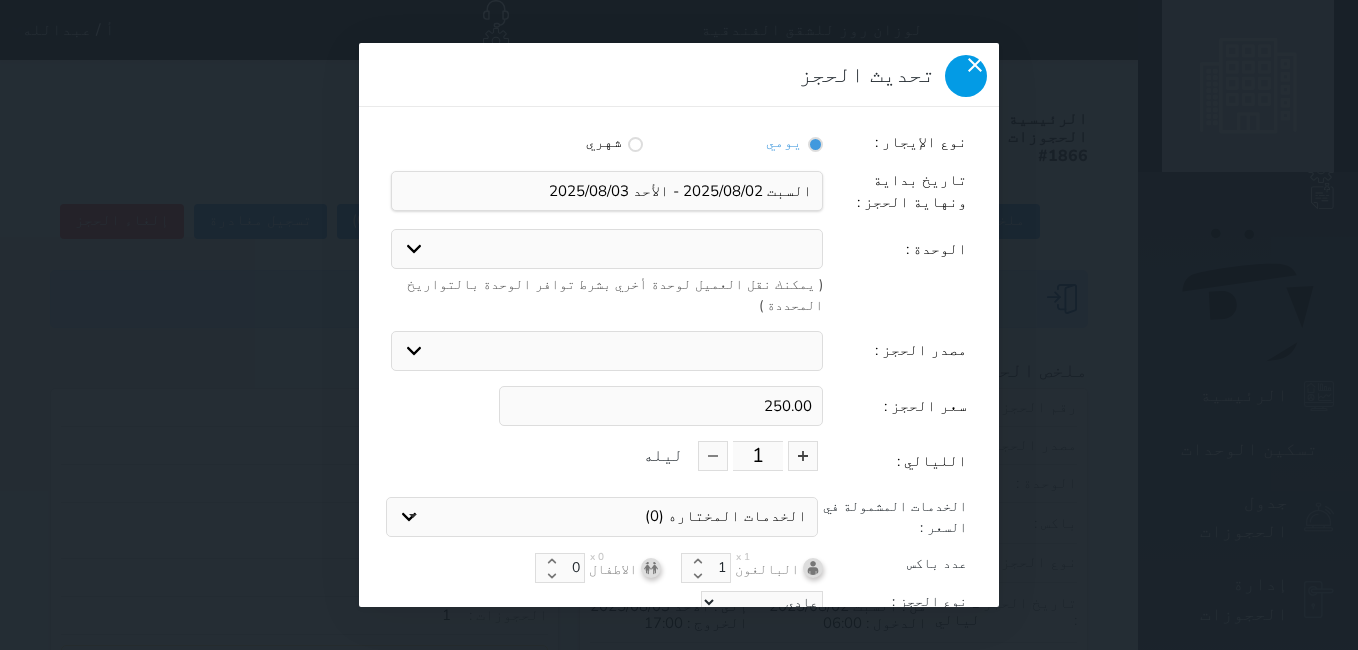 click at bounding box center [966, 76] 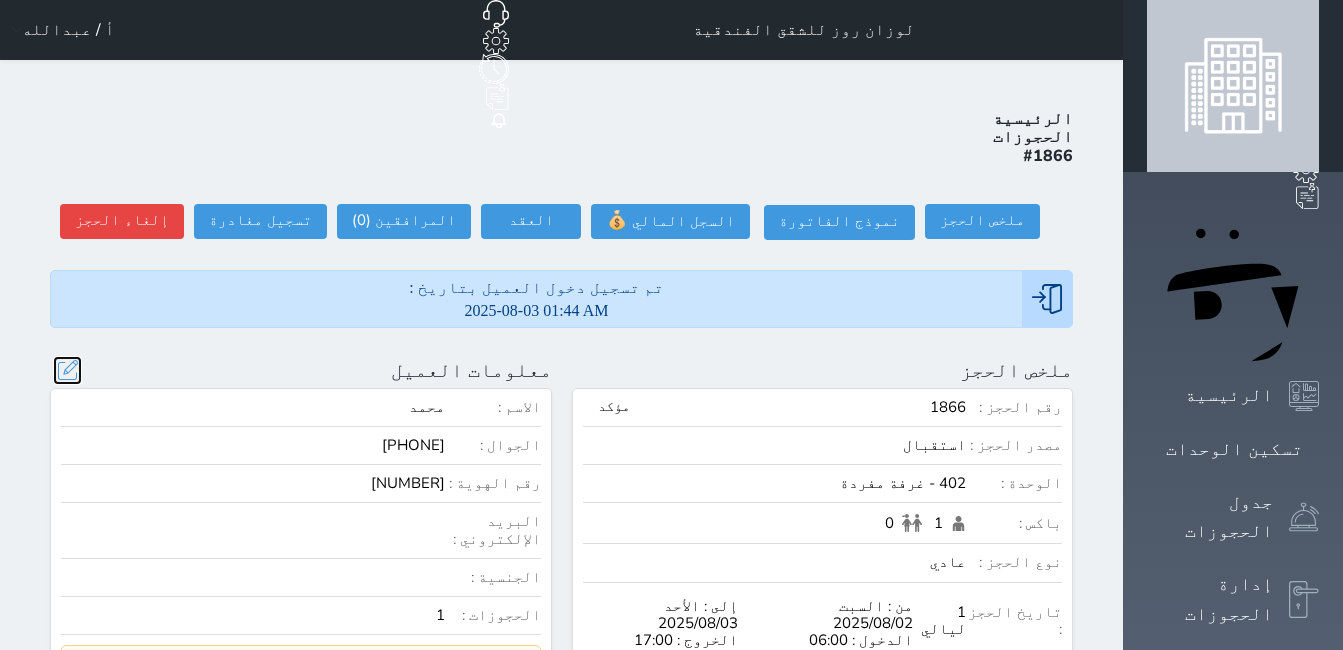 click at bounding box center (67, 370) 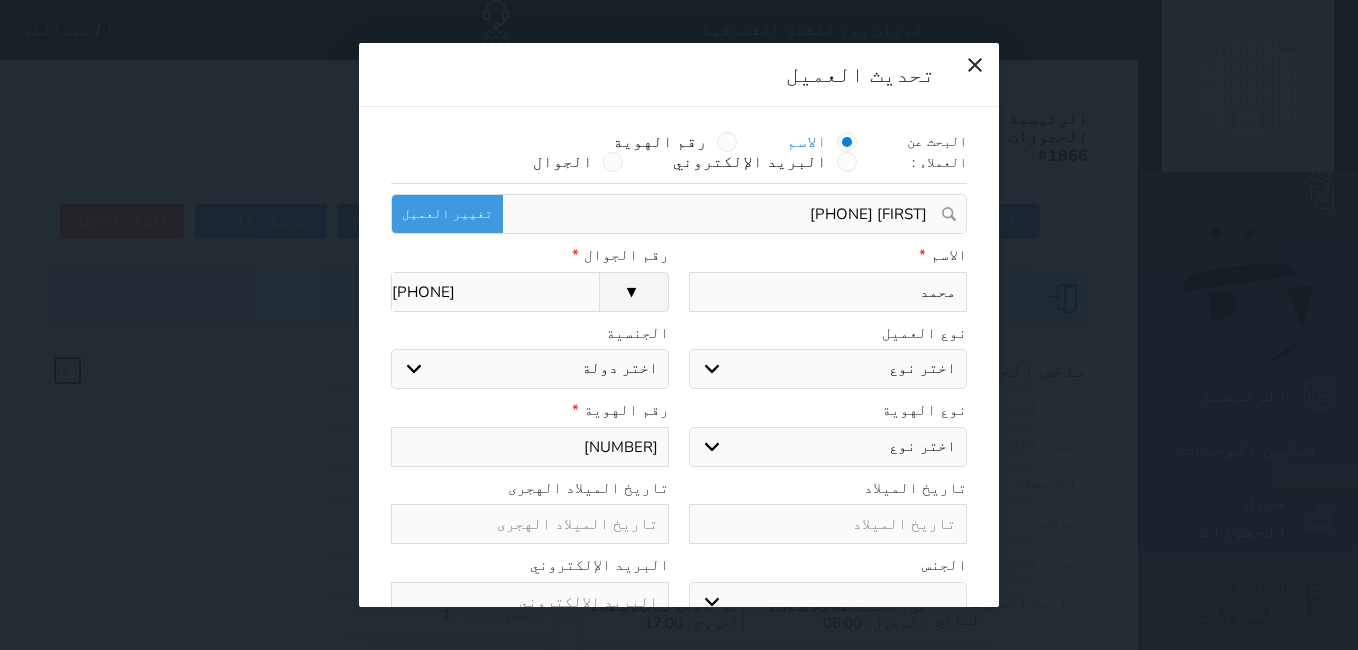 select 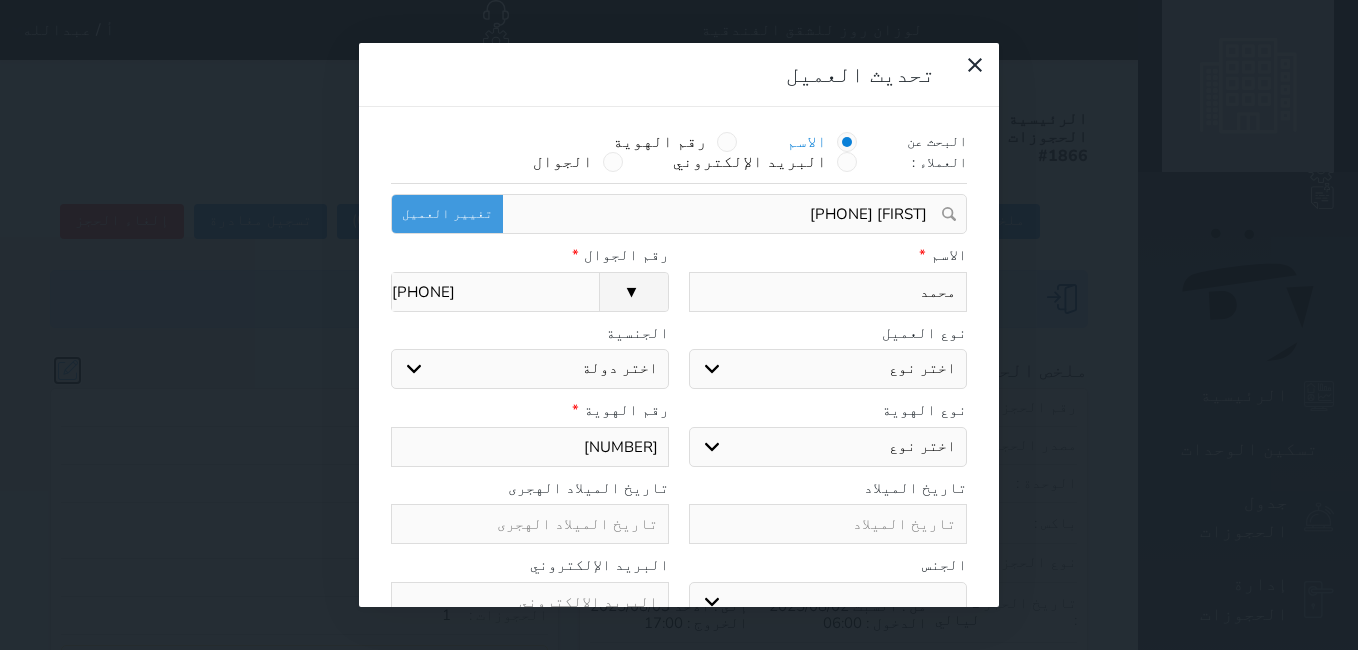 select 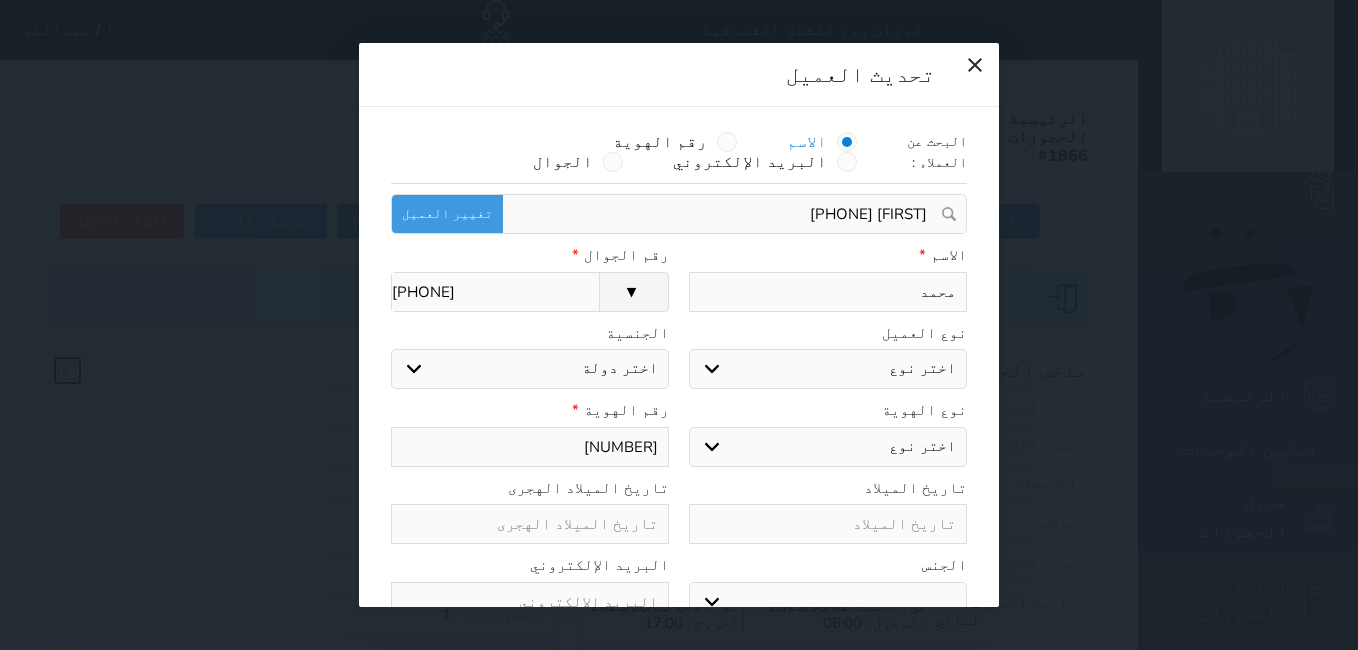 select 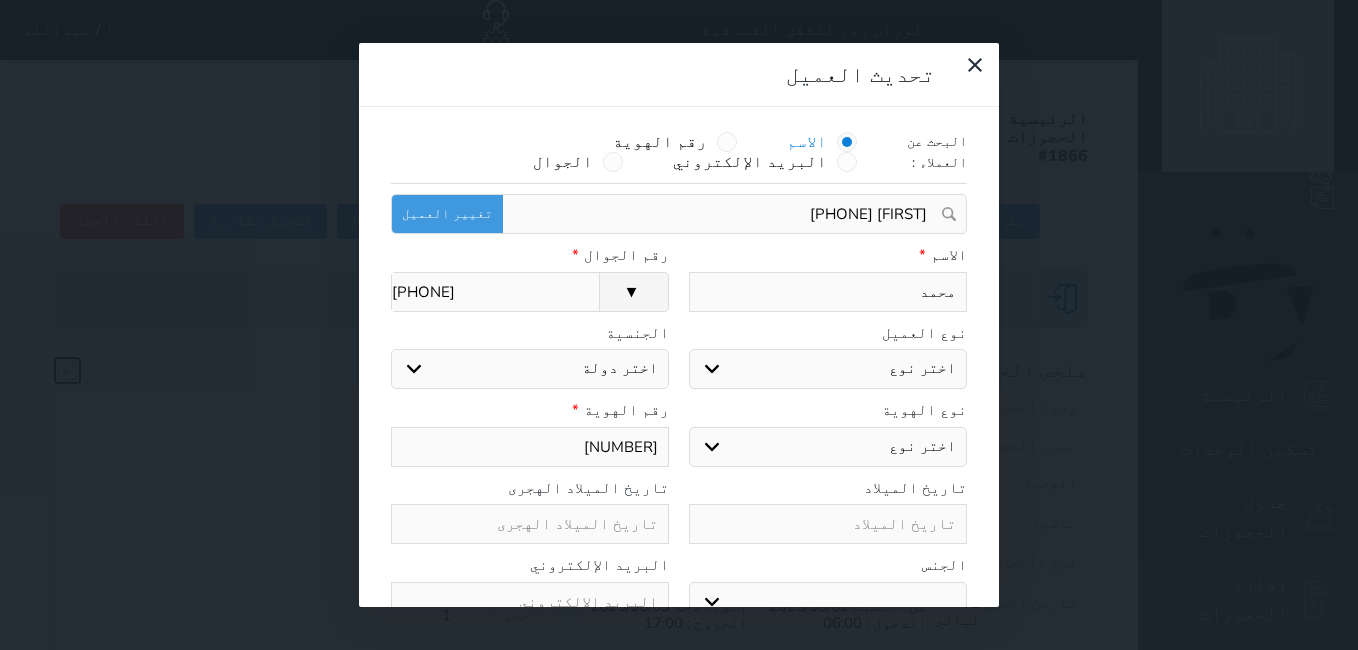 select 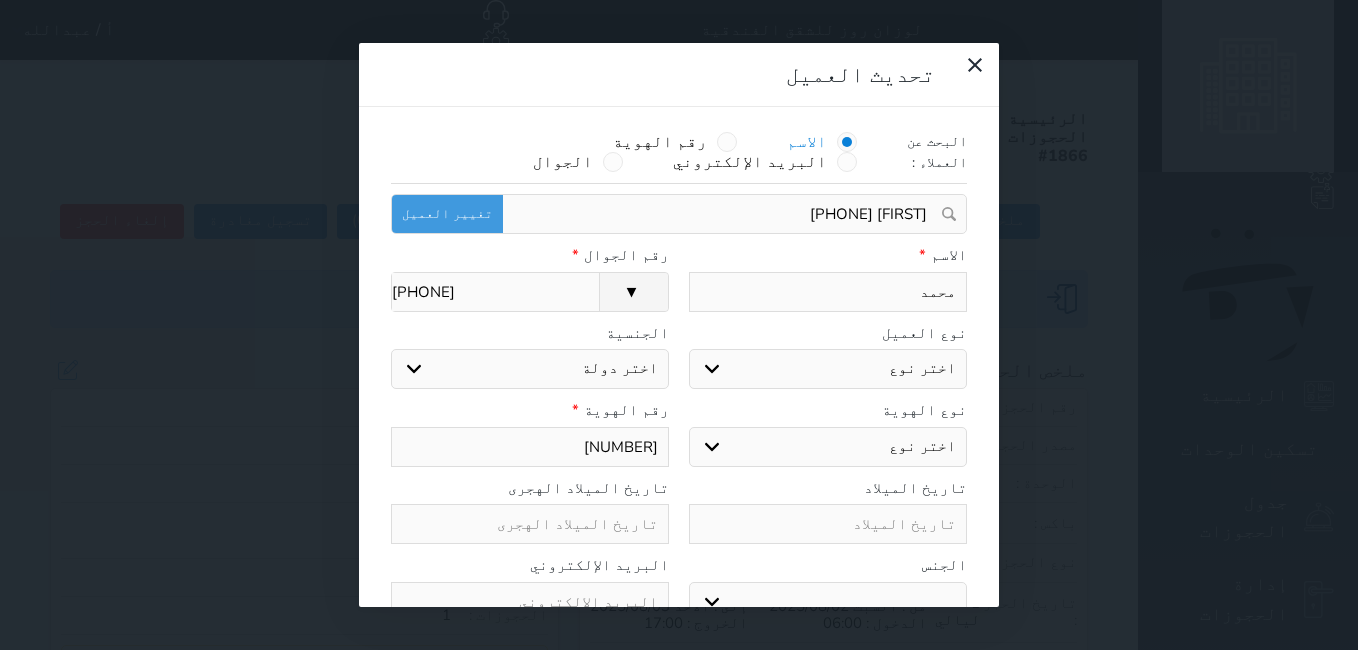 click on "محمد" at bounding box center (828, 292) 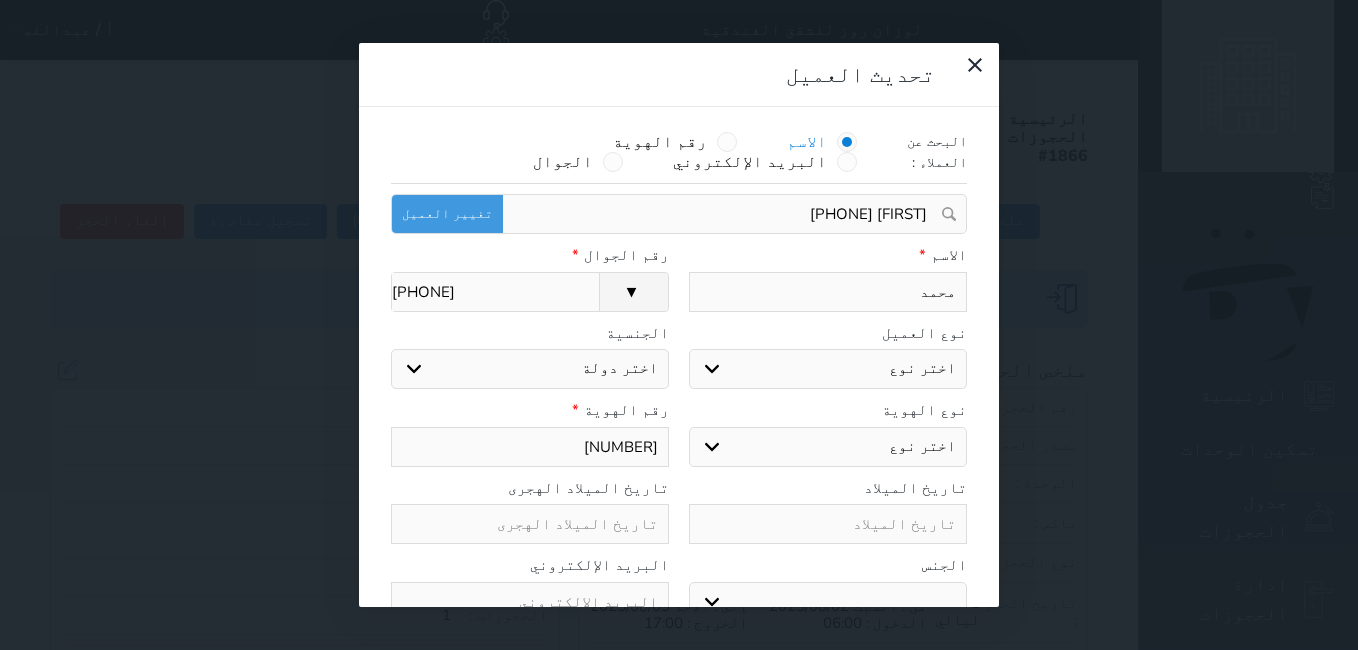 type 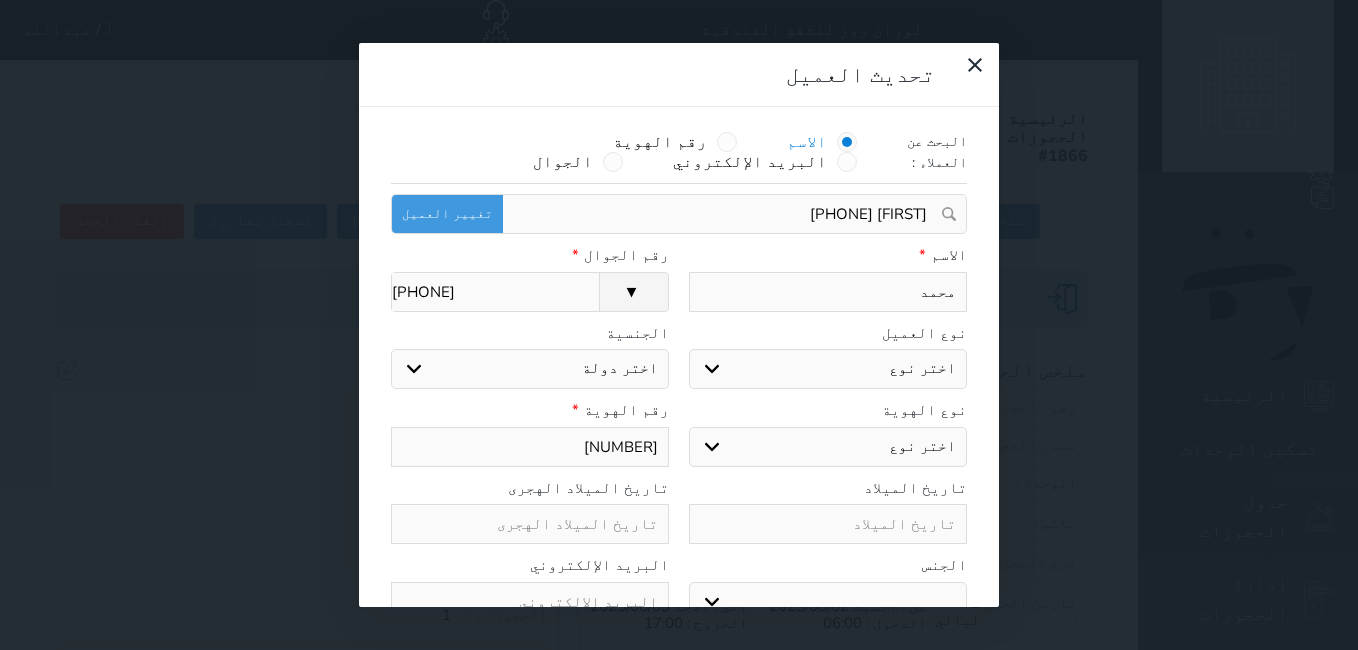 select 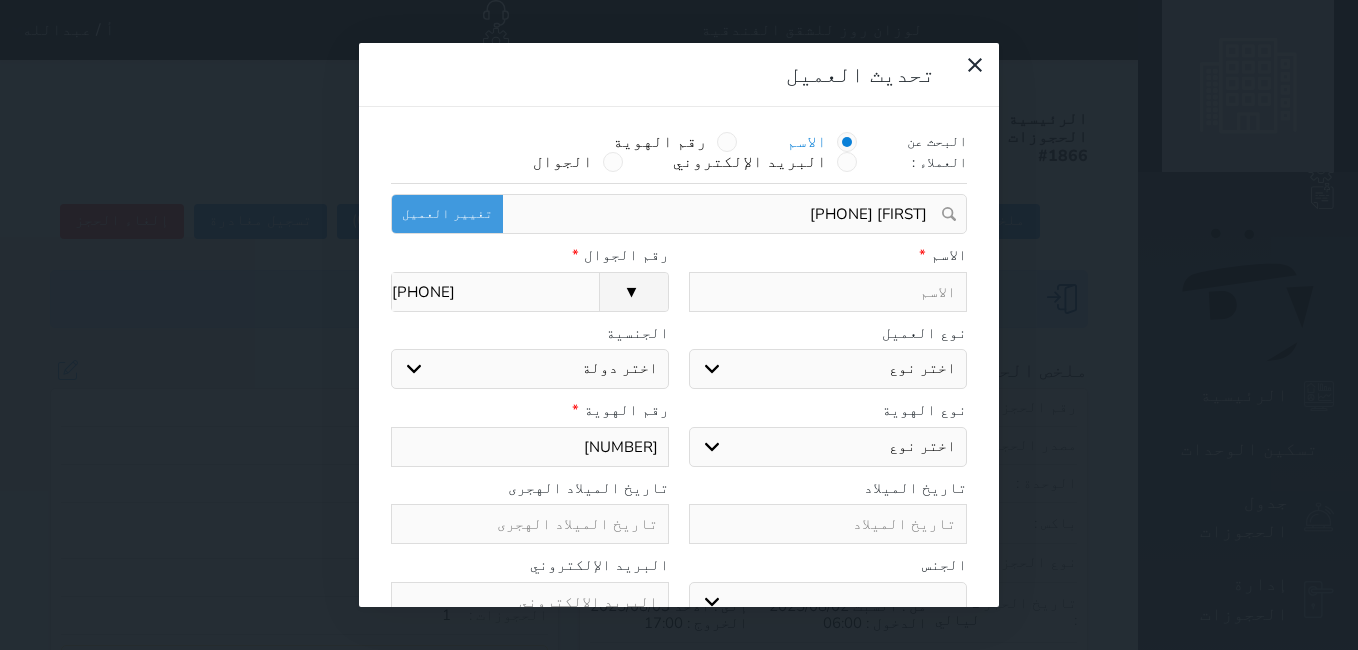 type on "ف" 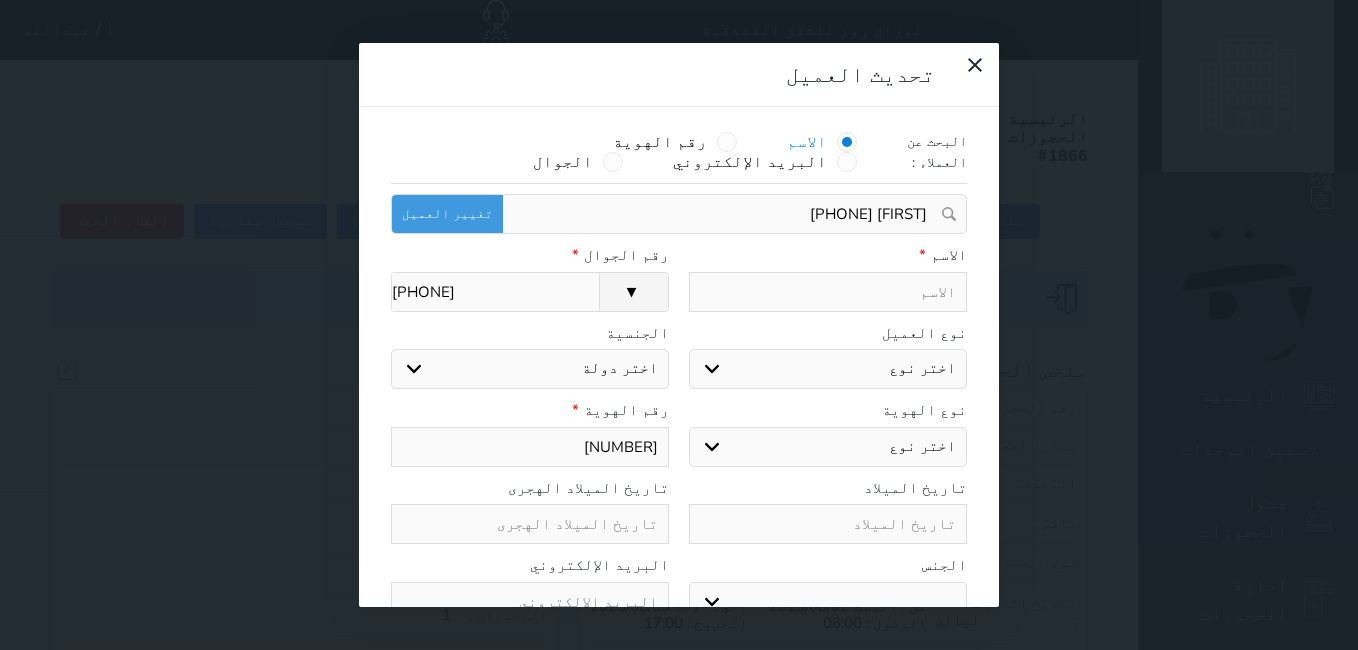 select 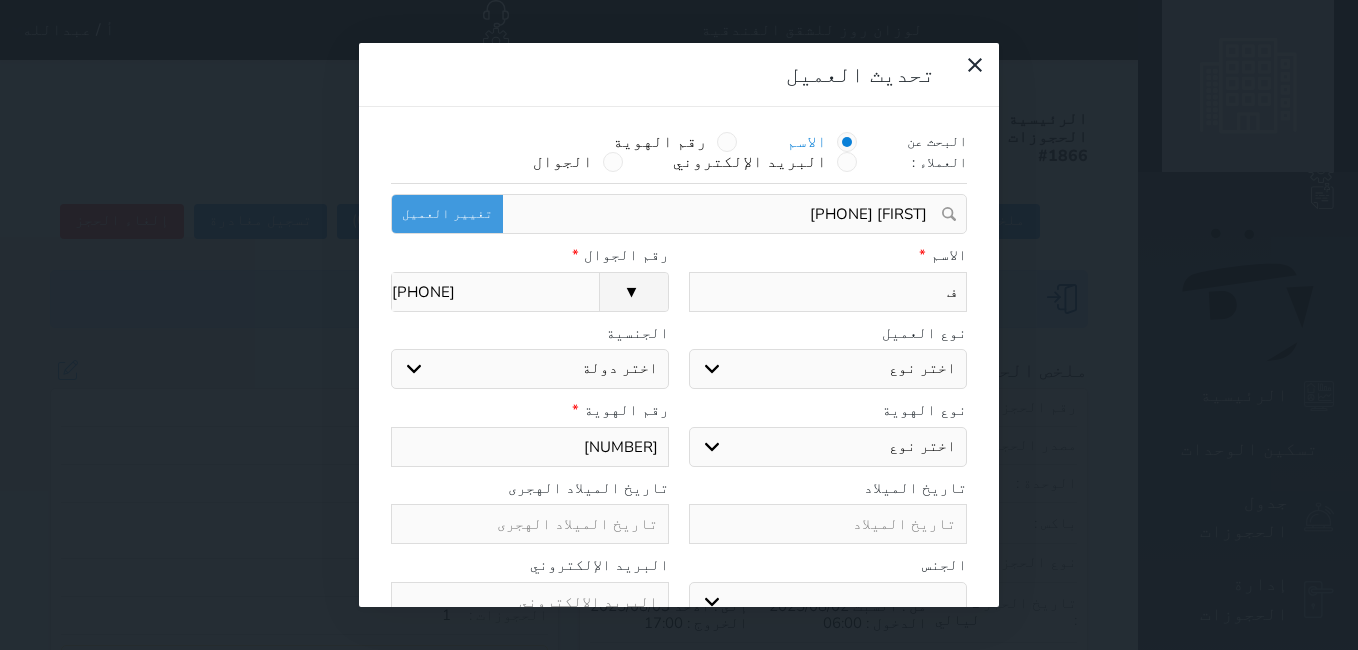type on "فا" 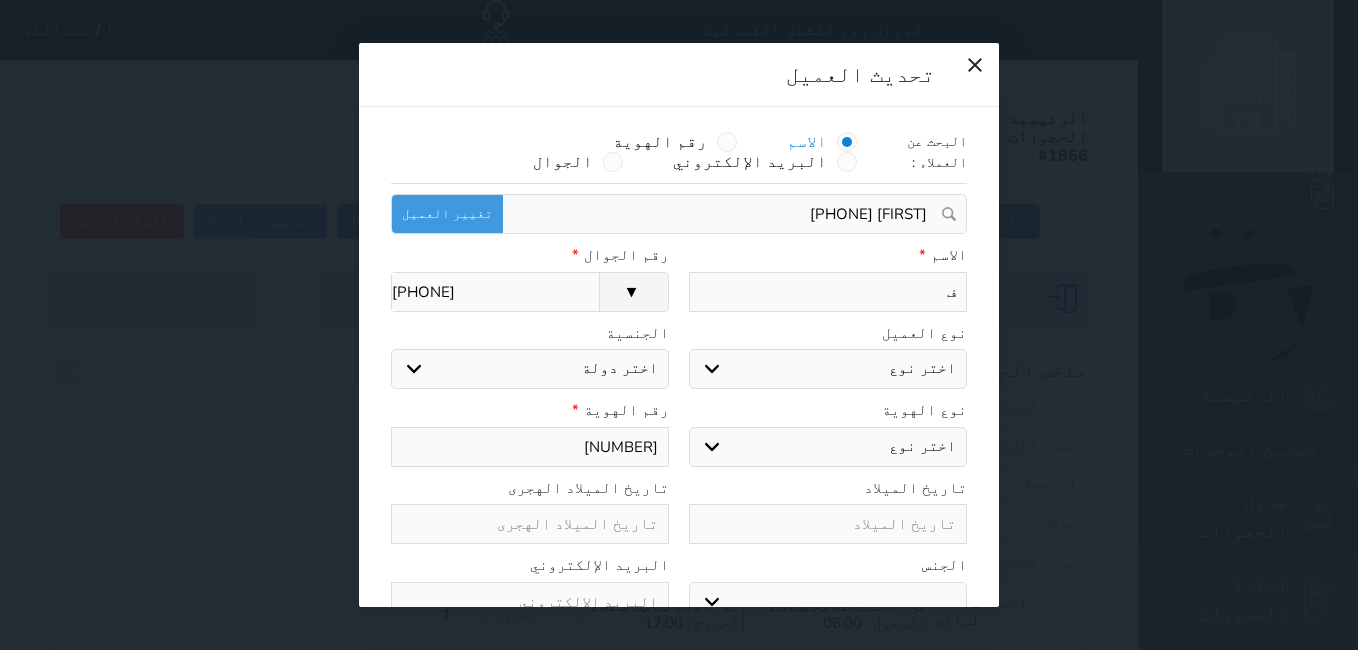 select 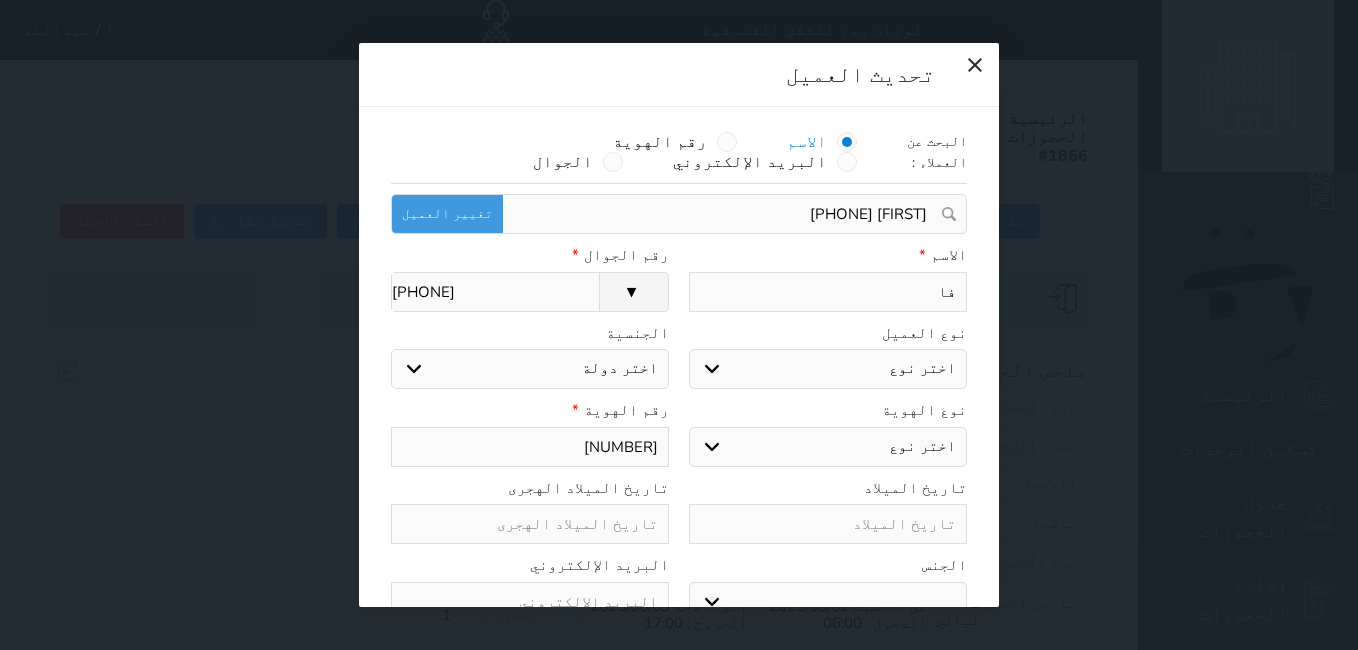 type on "فار" 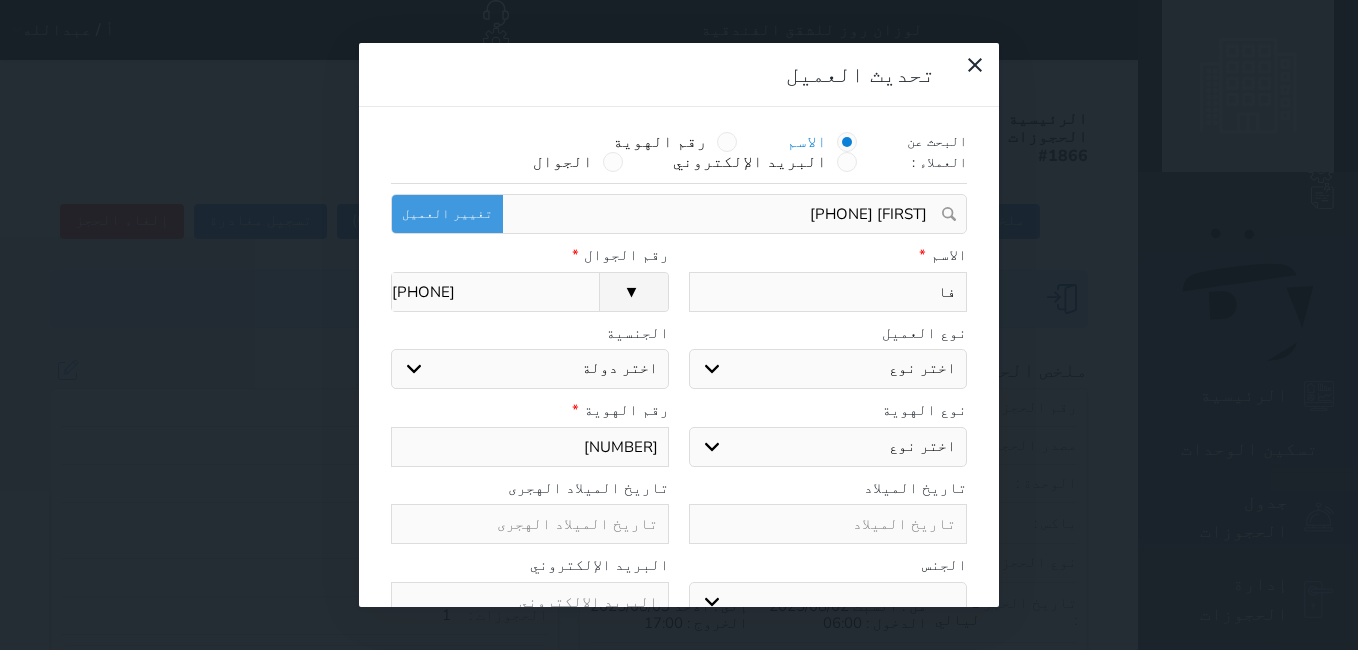 select 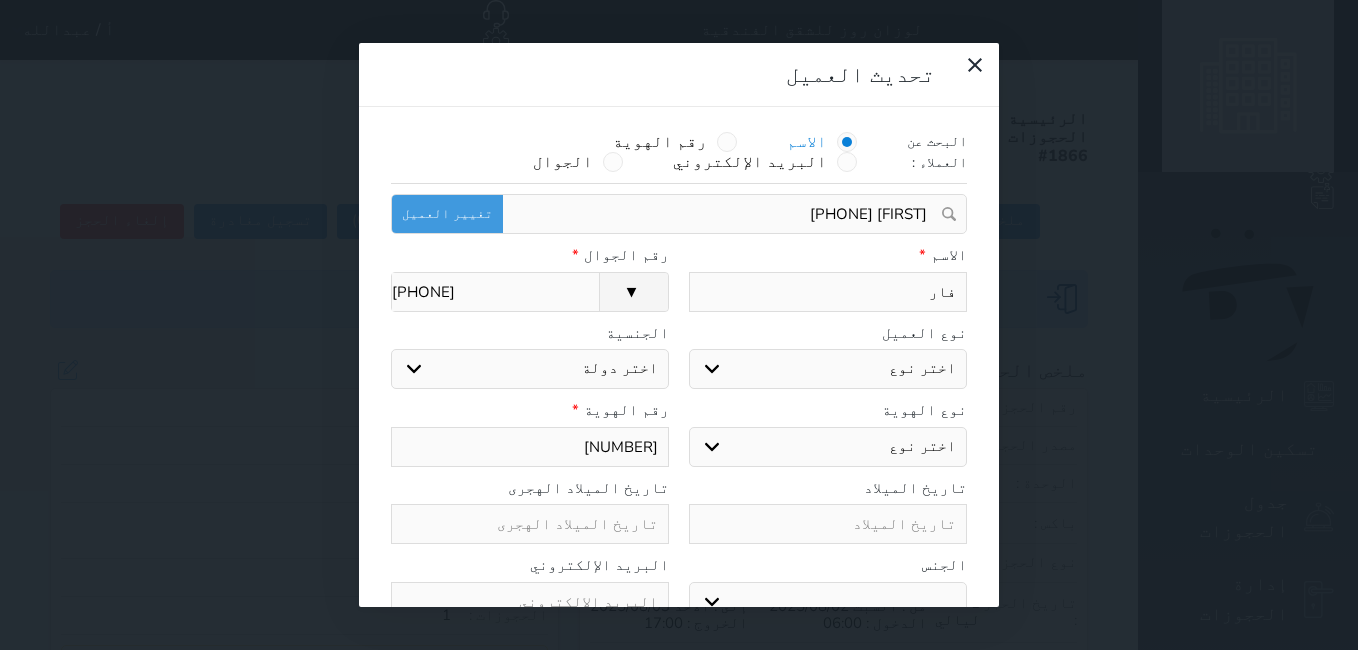 type on "فارس" 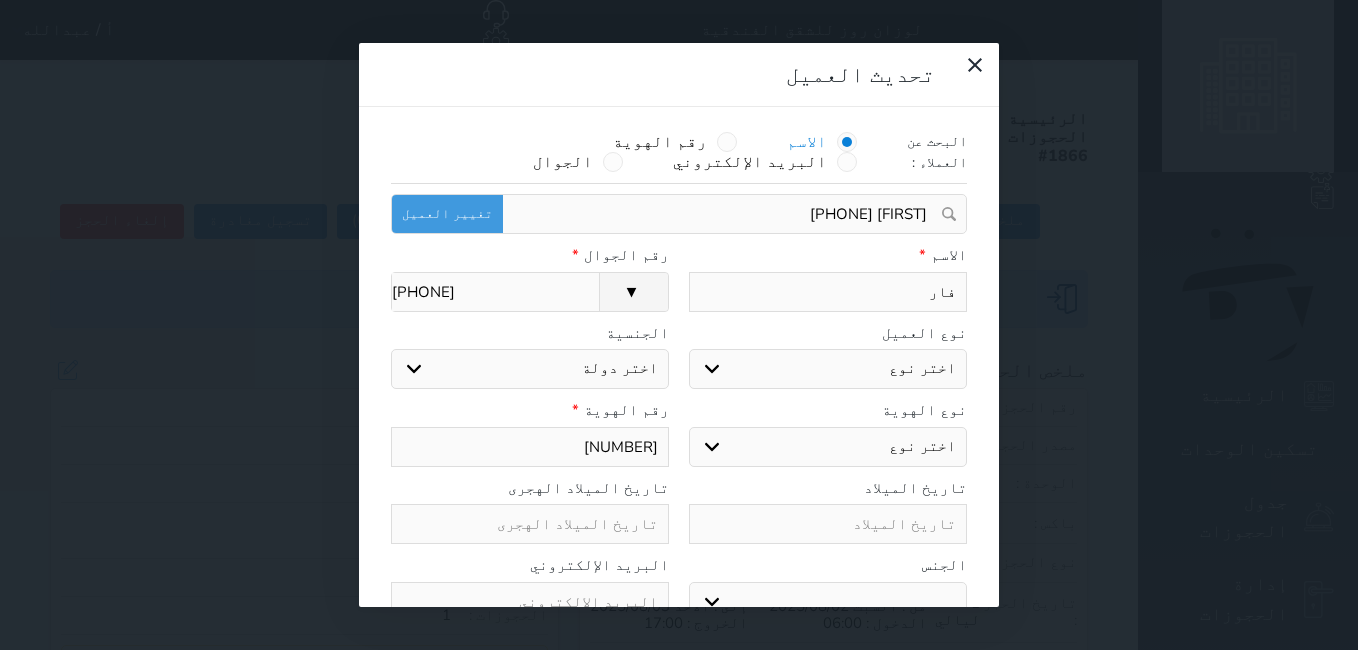 select 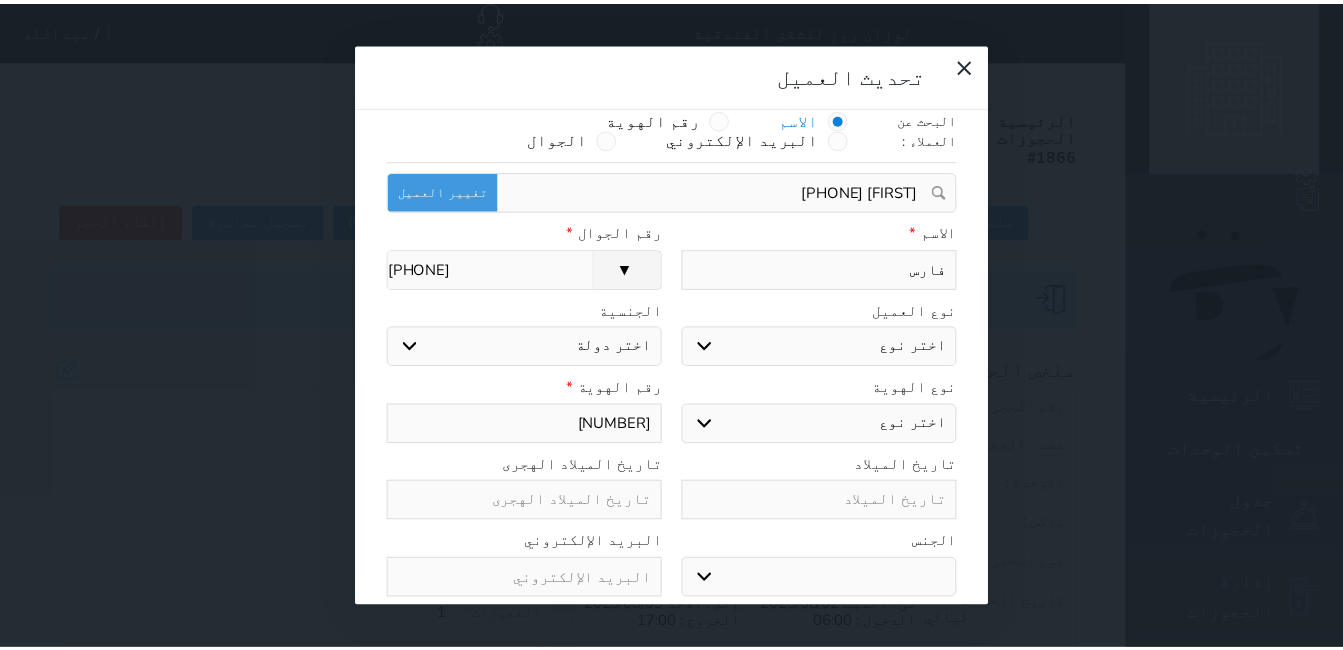 scroll, scrollTop: 45, scrollLeft: 0, axis: vertical 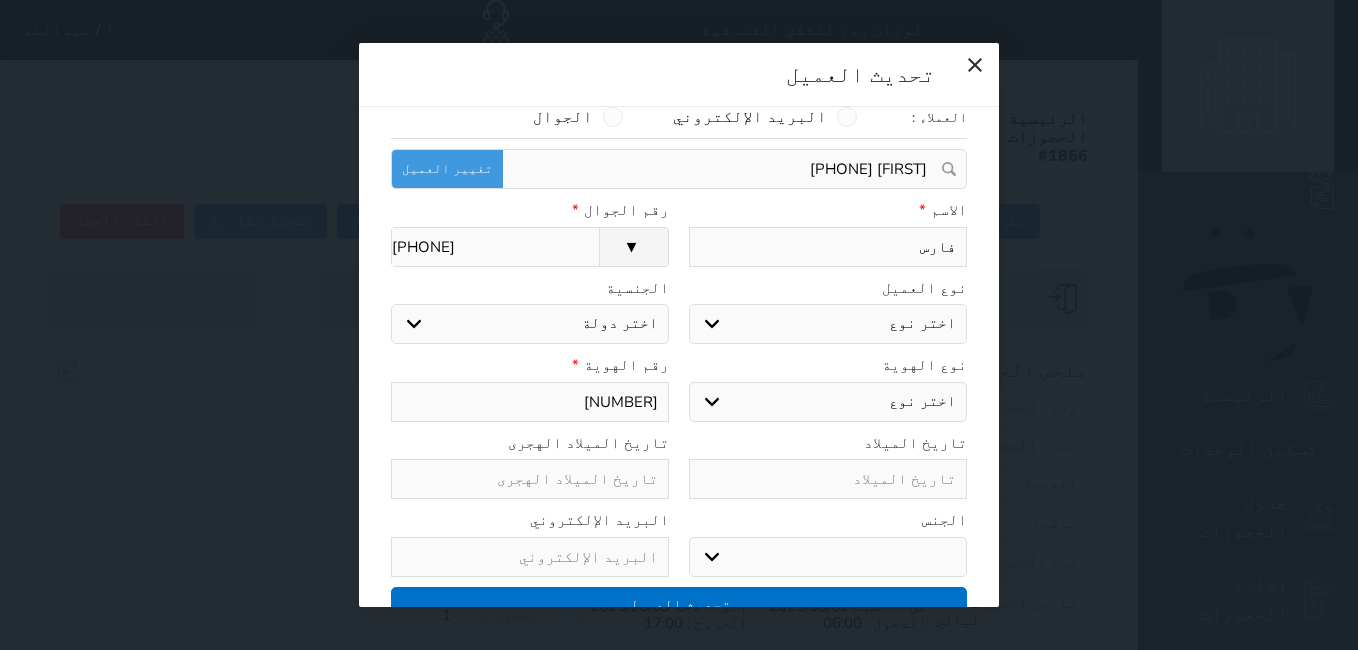 type on "فارس" 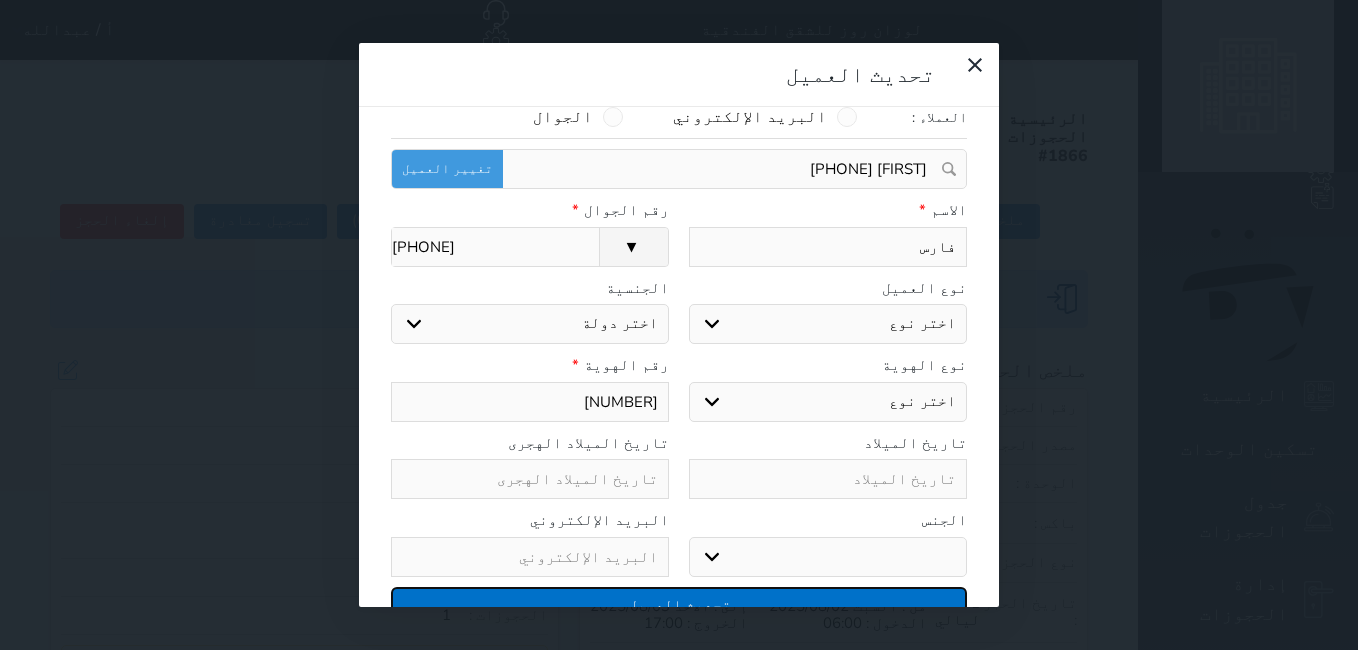 click on "تحديث العميل" at bounding box center [679, 604] 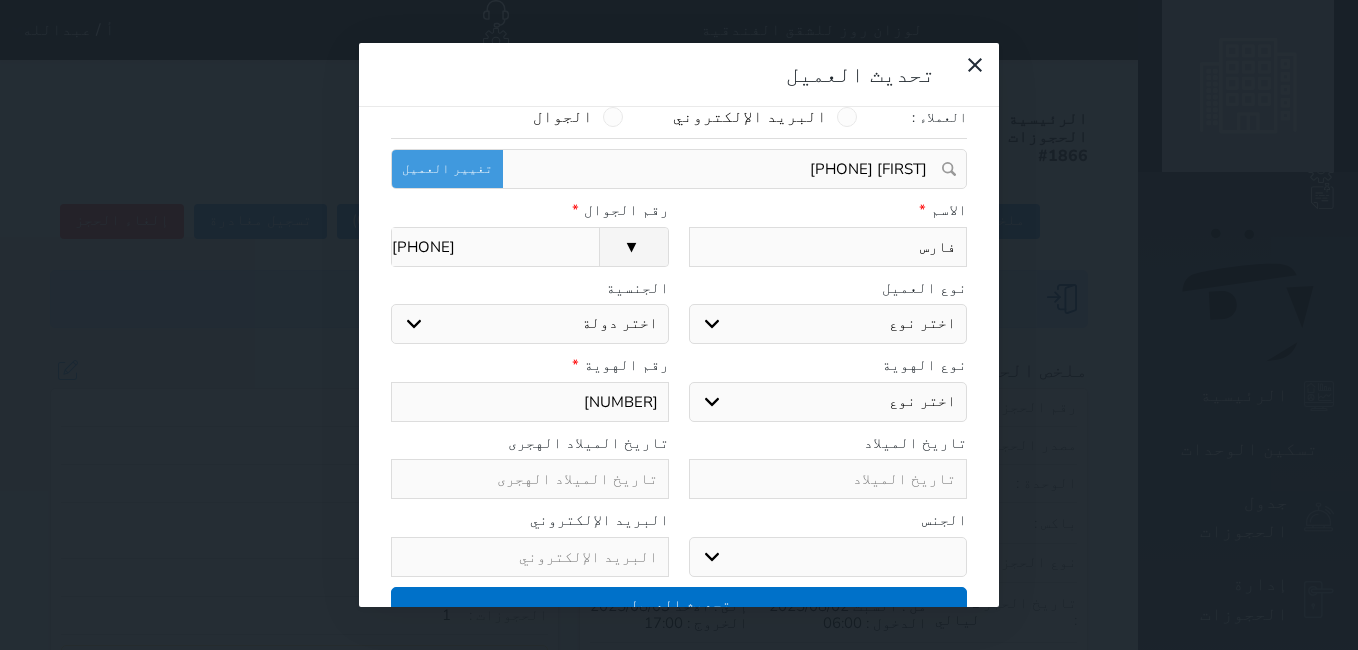 select 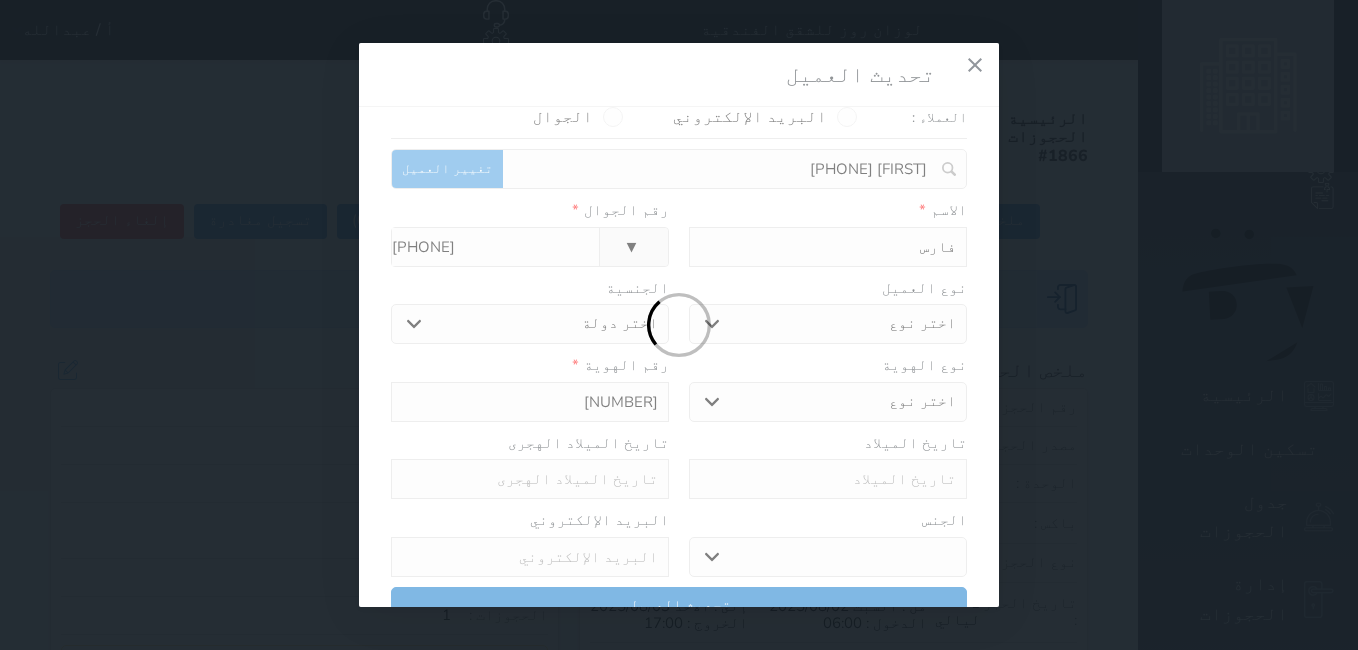 select 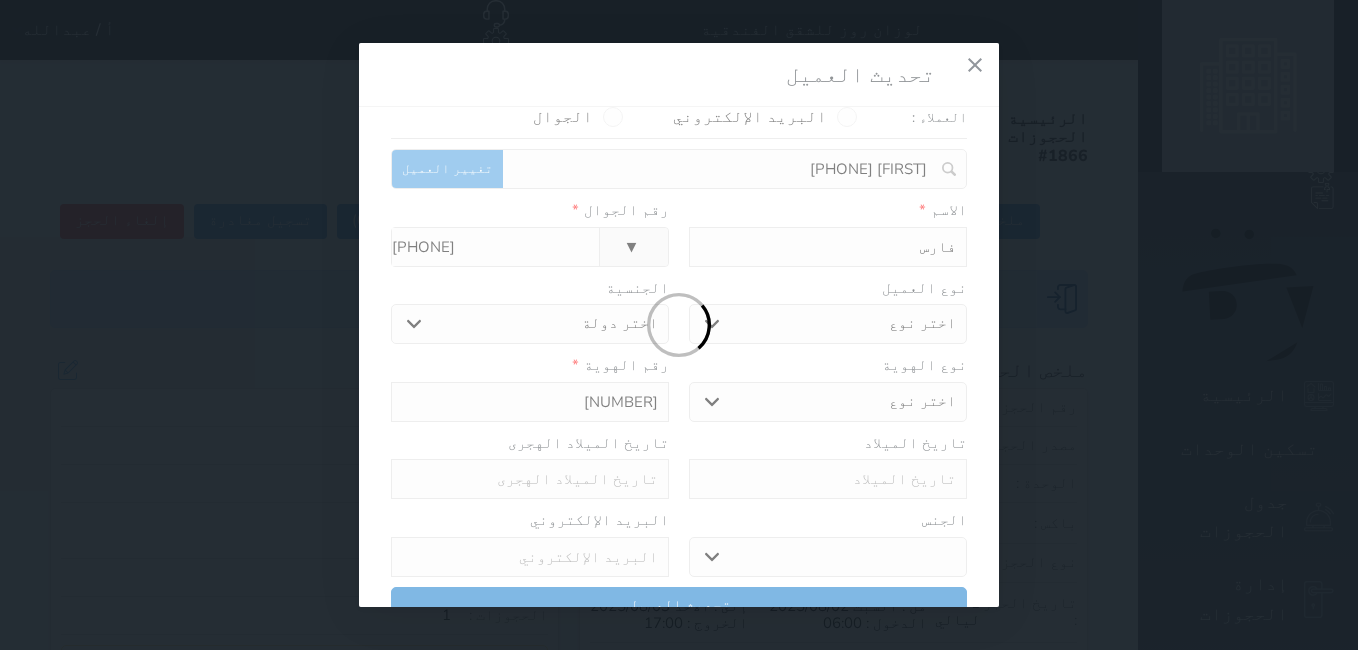 select 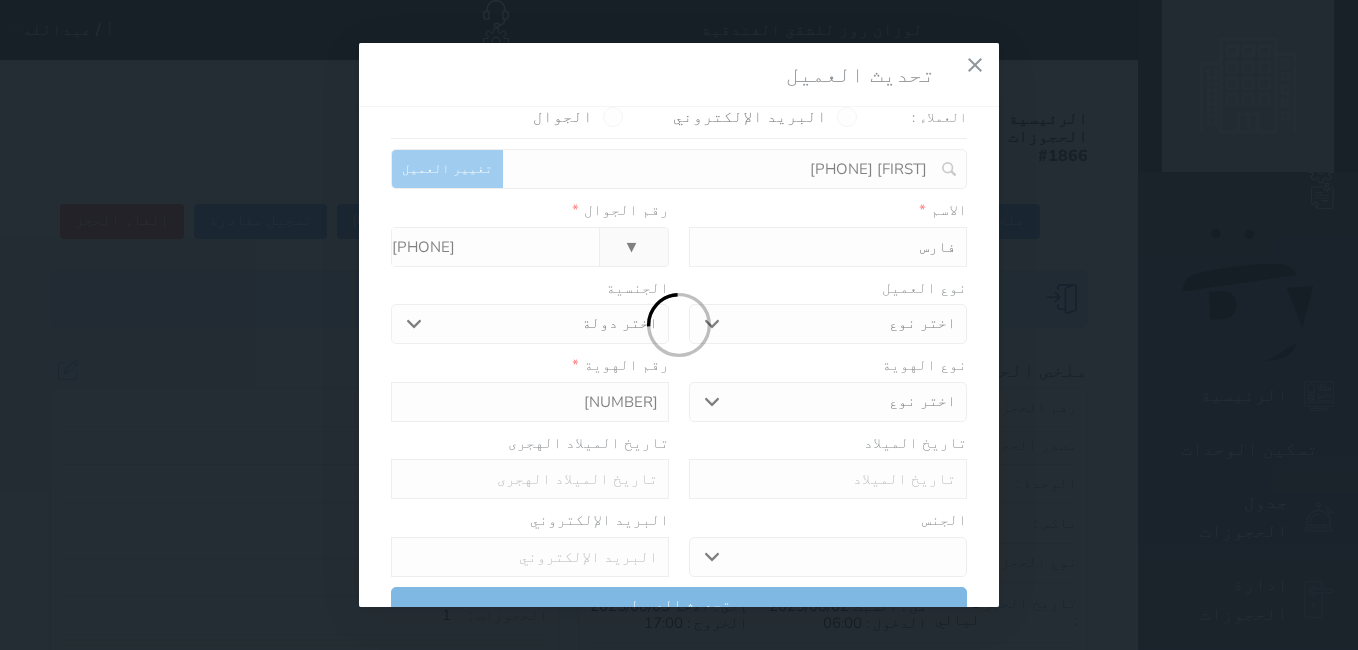 select 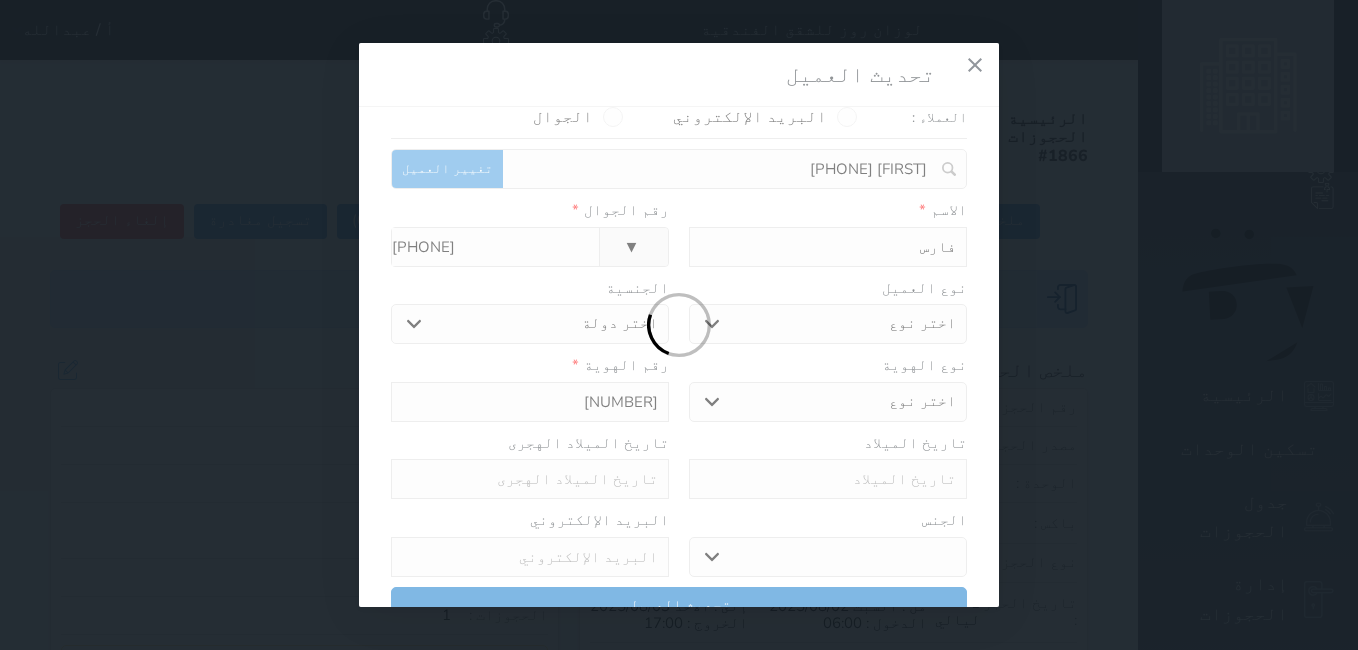 select 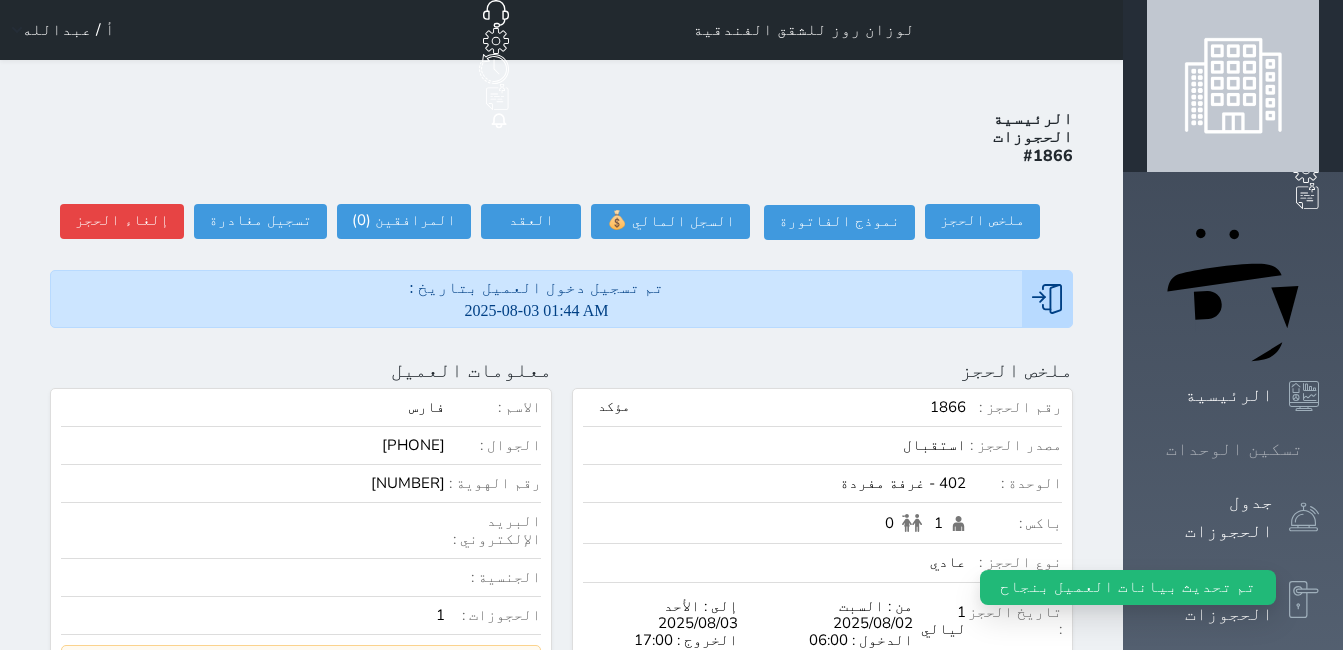click on "تسكين الوحدات" at bounding box center [1234, 449] 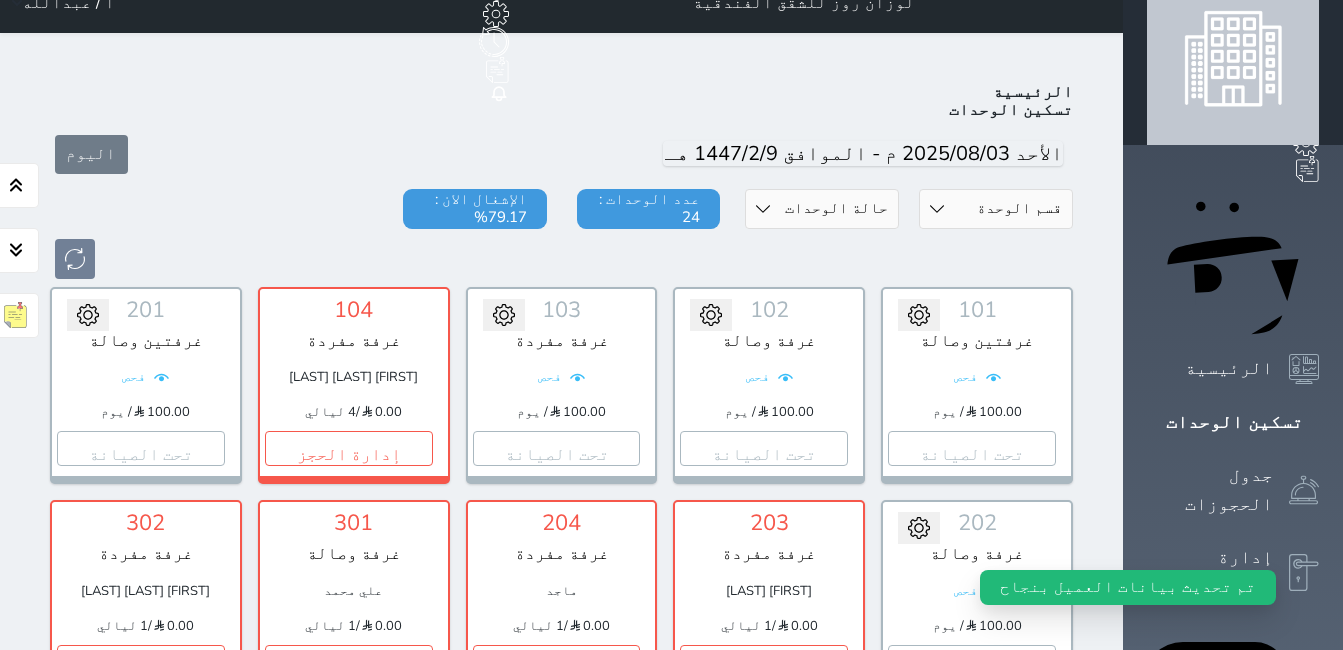 scroll, scrollTop: 0, scrollLeft: 0, axis: both 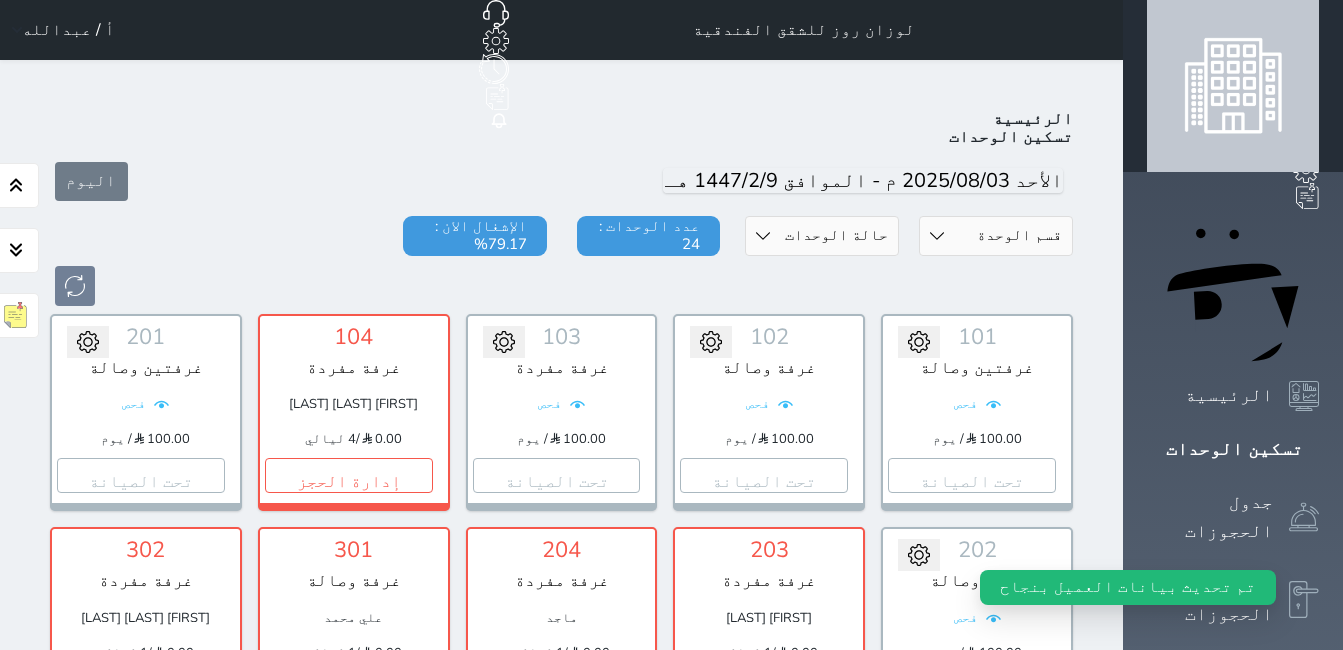 click on "أ / عبدالله" at bounding box center (68, 30) 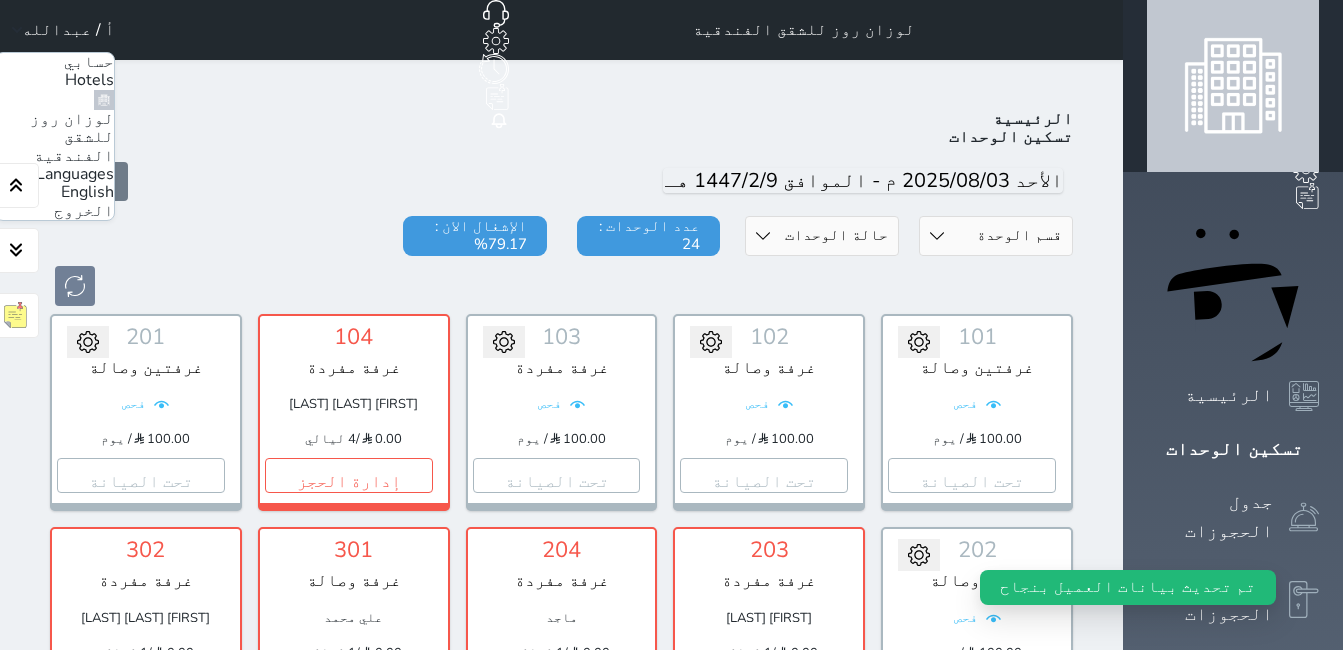 click on "الخروج" at bounding box center (84, 211) 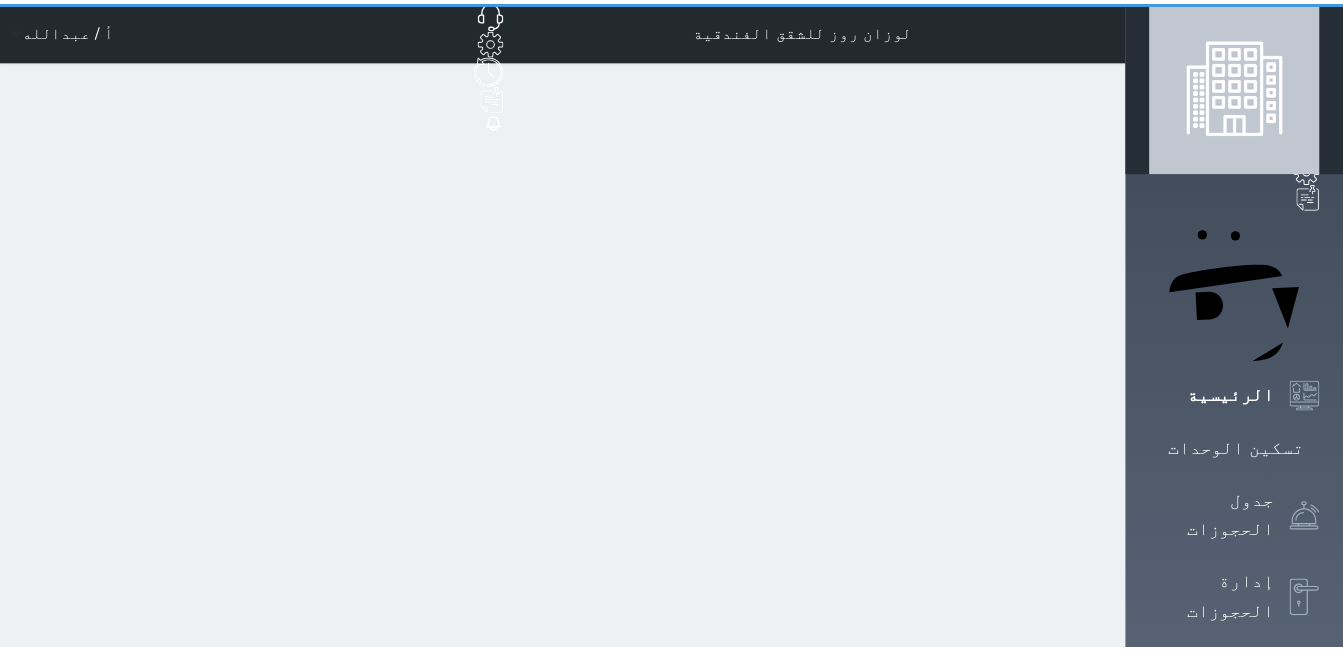 scroll, scrollTop: 0, scrollLeft: 0, axis: both 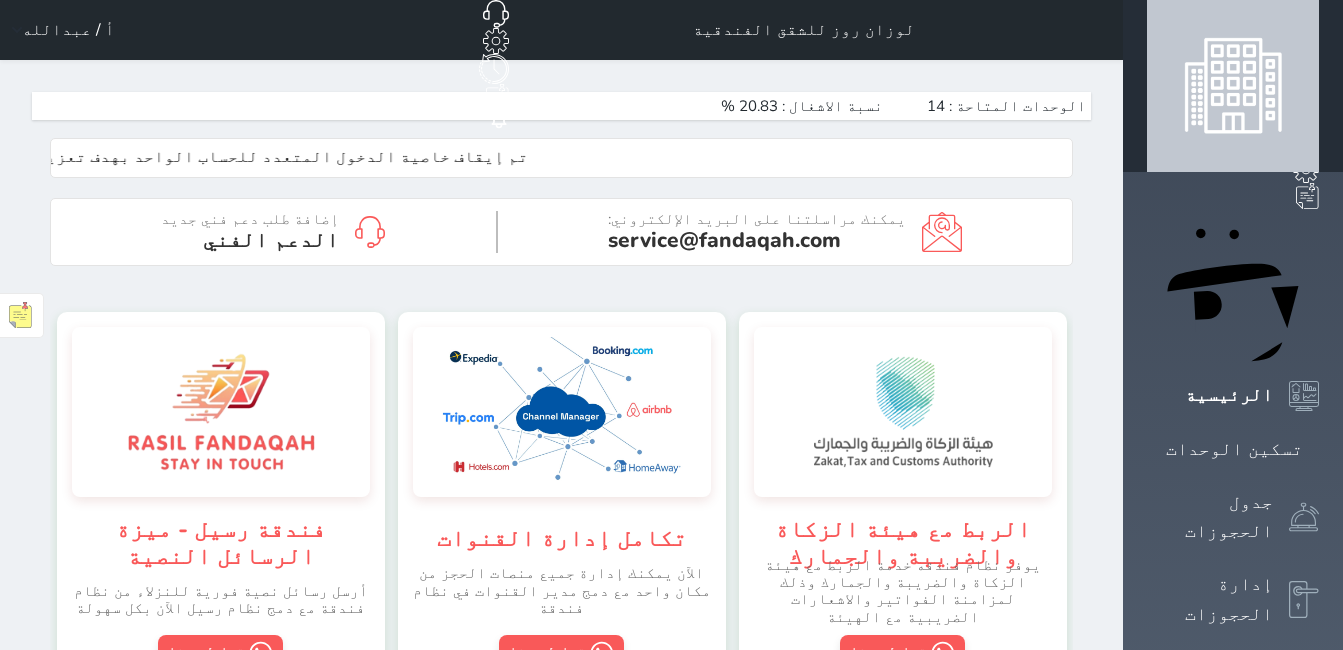 click 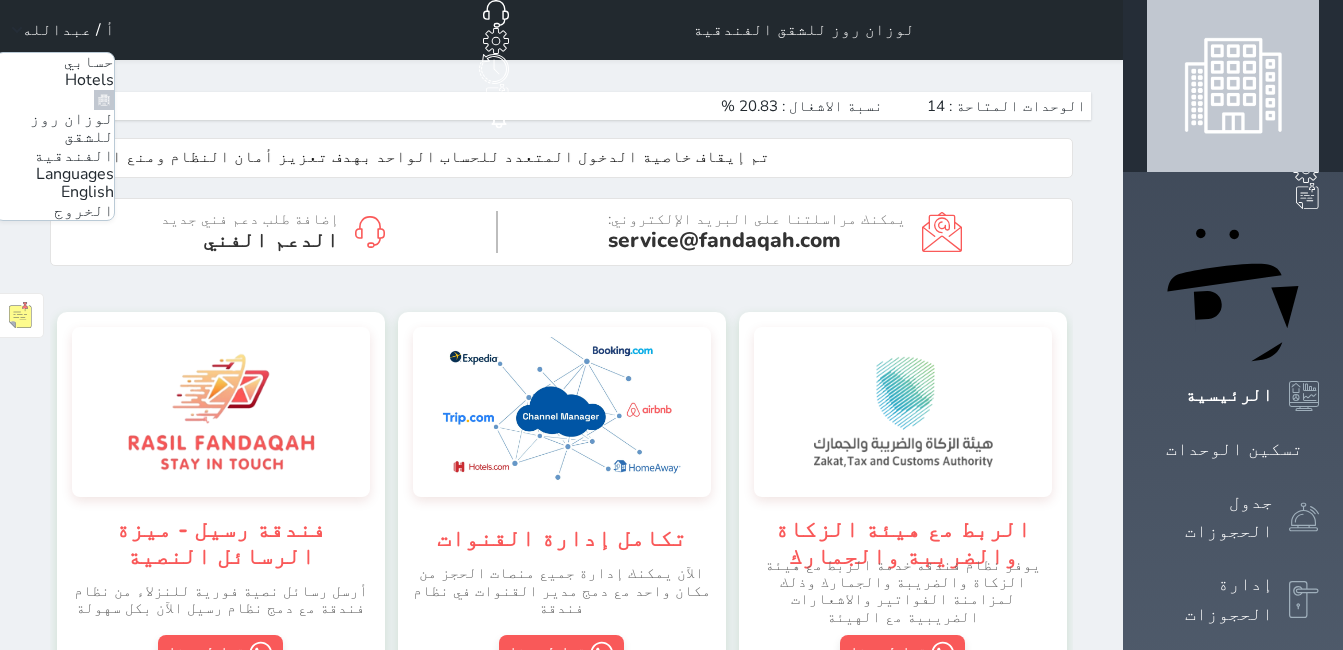 click on "الخروج" at bounding box center (84, 211) 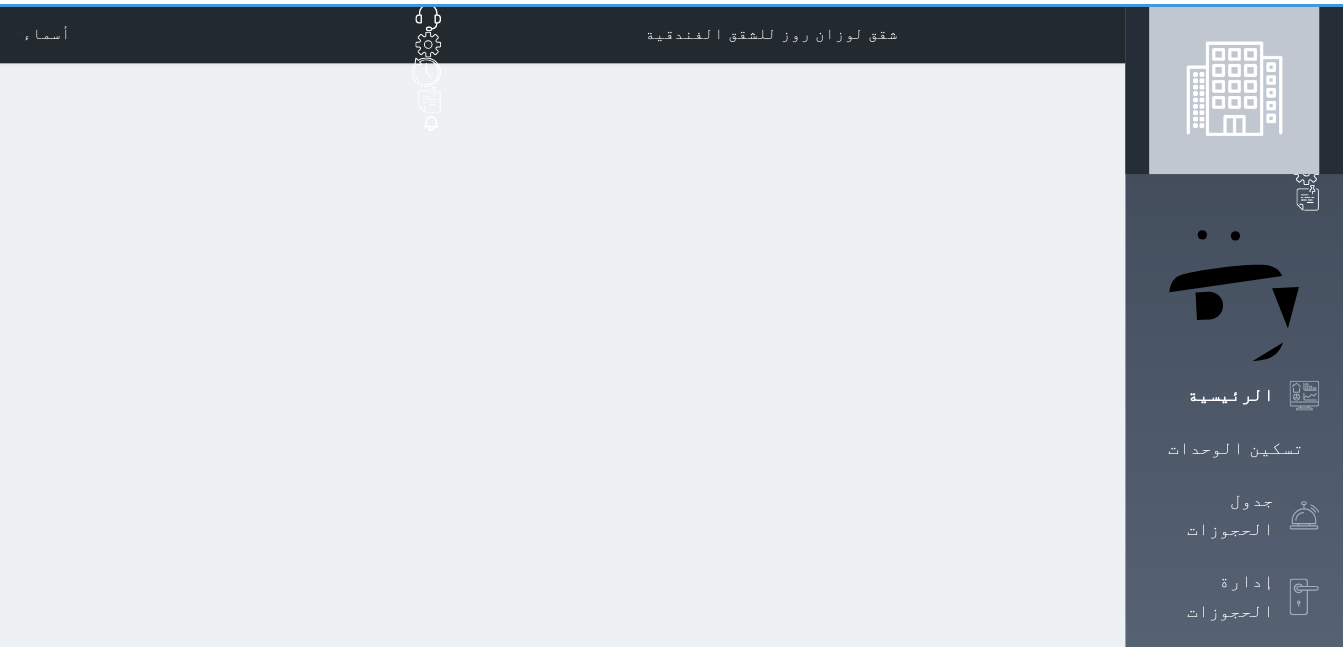 scroll, scrollTop: 0, scrollLeft: 0, axis: both 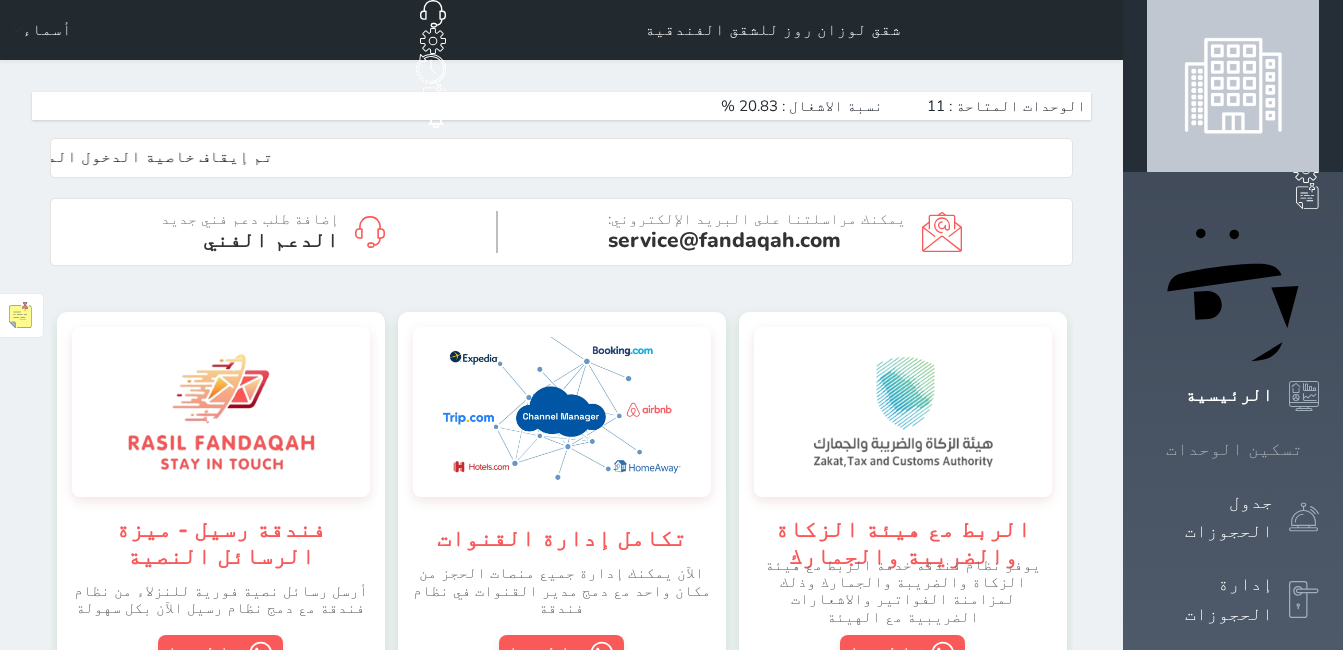 click on "تسكين الوحدات" at bounding box center (1234, 449) 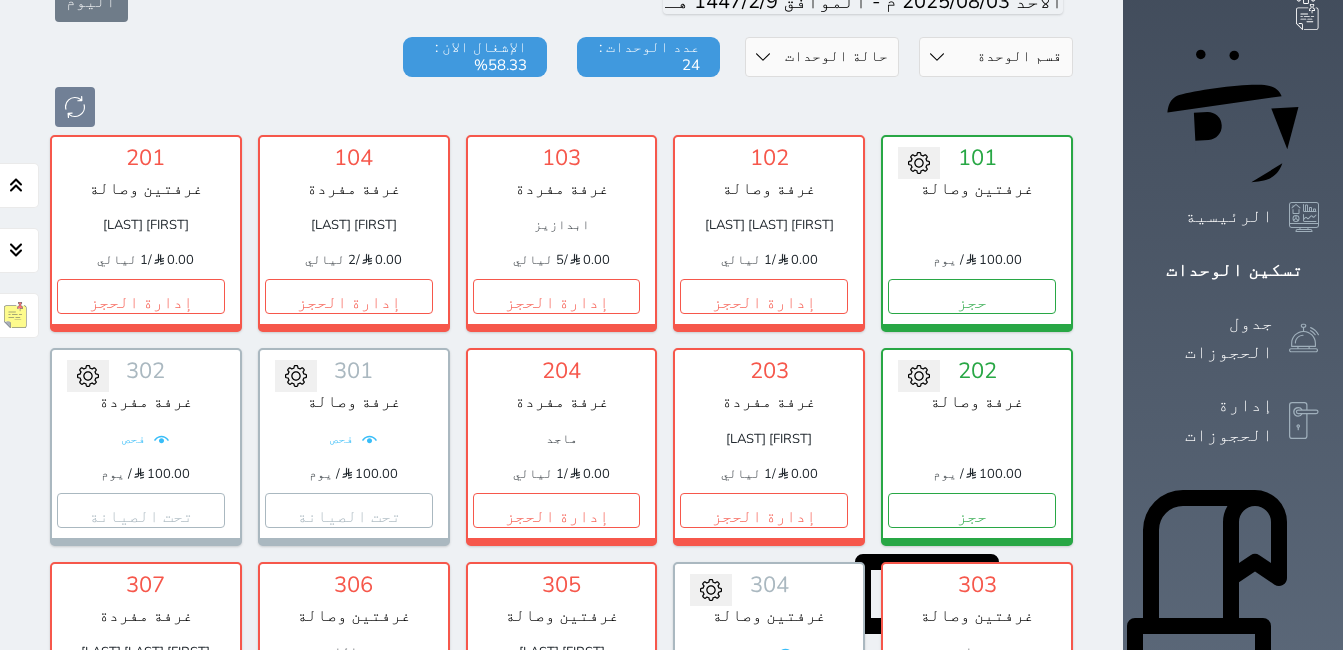 scroll, scrollTop: 178, scrollLeft: 0, axis: vertical 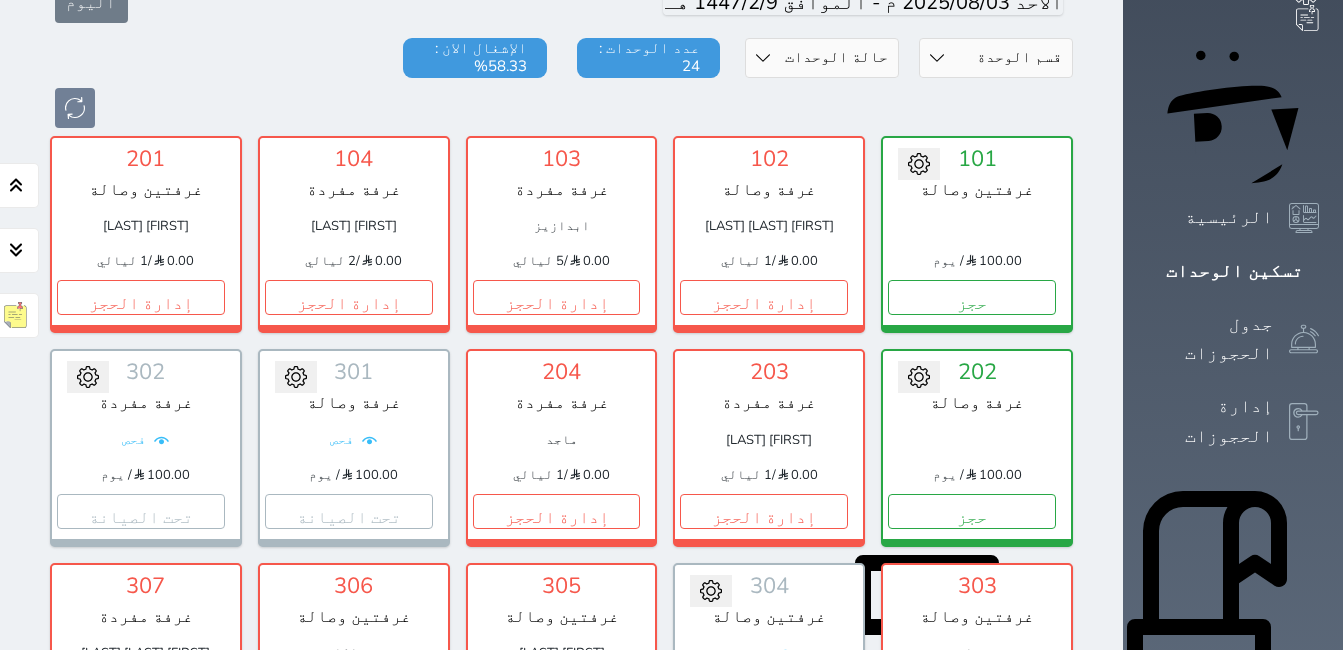click on "تحويل لمتاح
302   غرفة مفردة         فحص
100.00
/ يوم            تحت الصيانة           تغيير الحالة الى صيانة                   التاريخ المتوقع للانتهاء       حفظ" at bounding box center (146, 447) 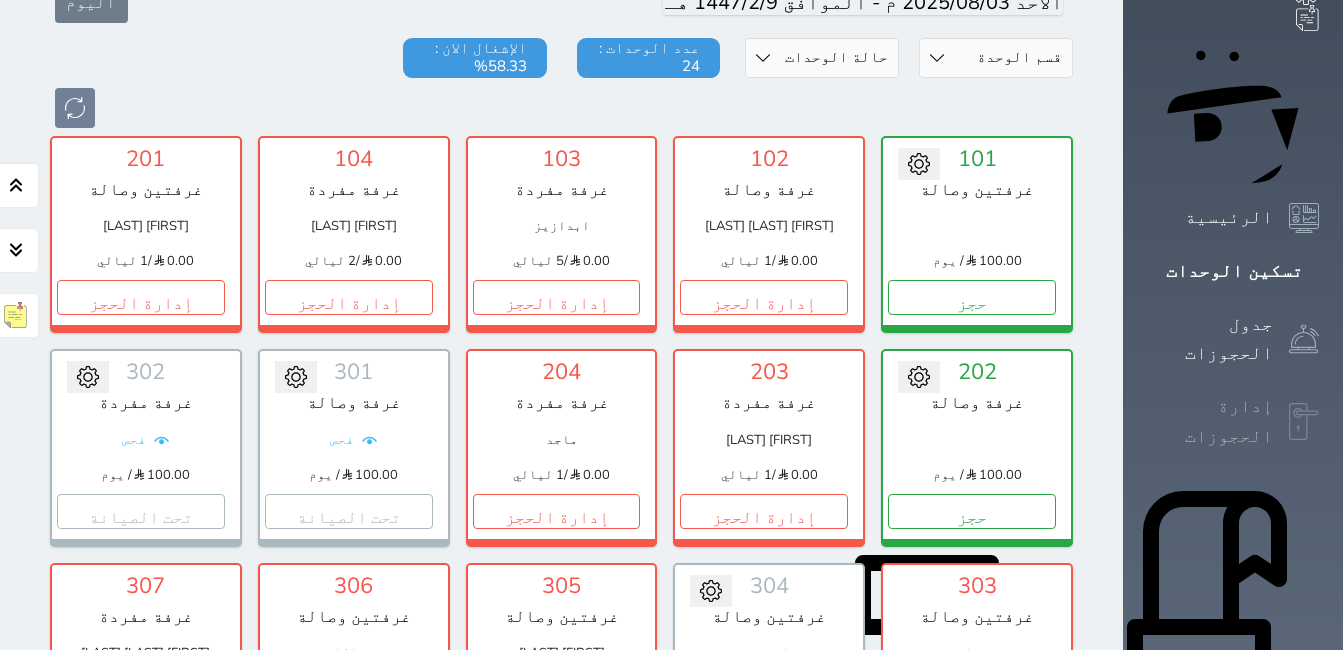 scroll, scrollTop: 0, scrollLeft: 0, axis: both 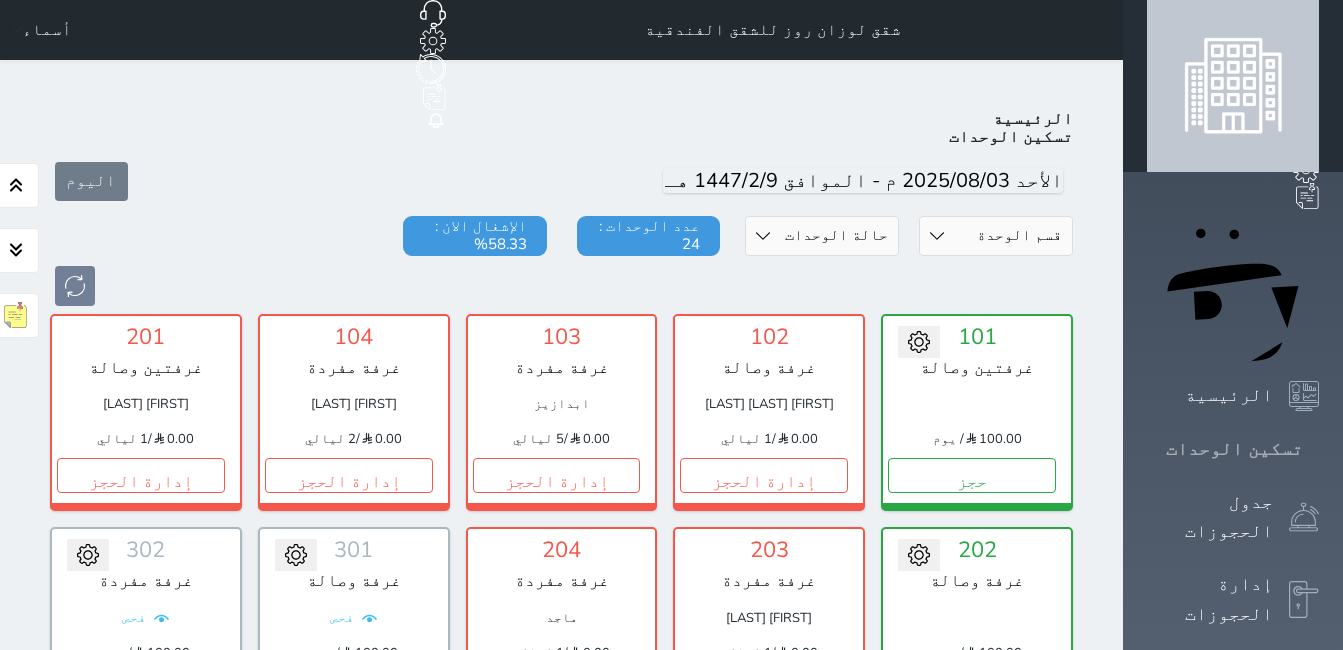 click 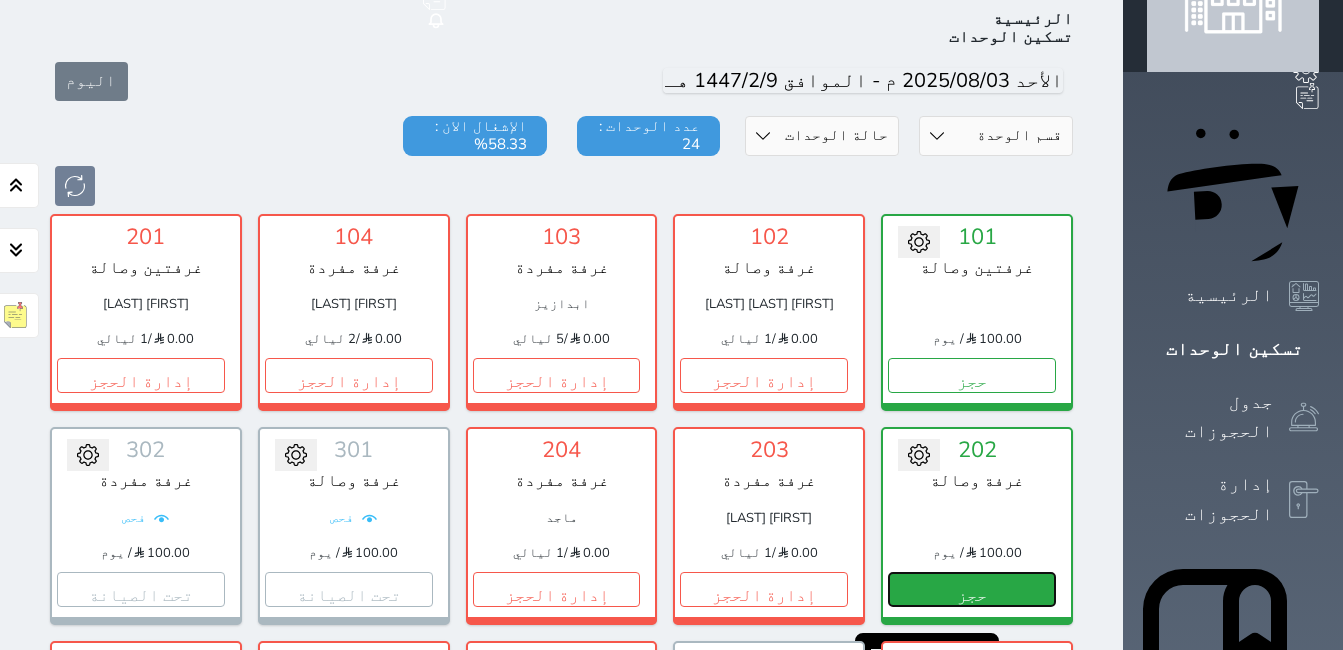 click on "حجز" at bounding box center [972, 589] 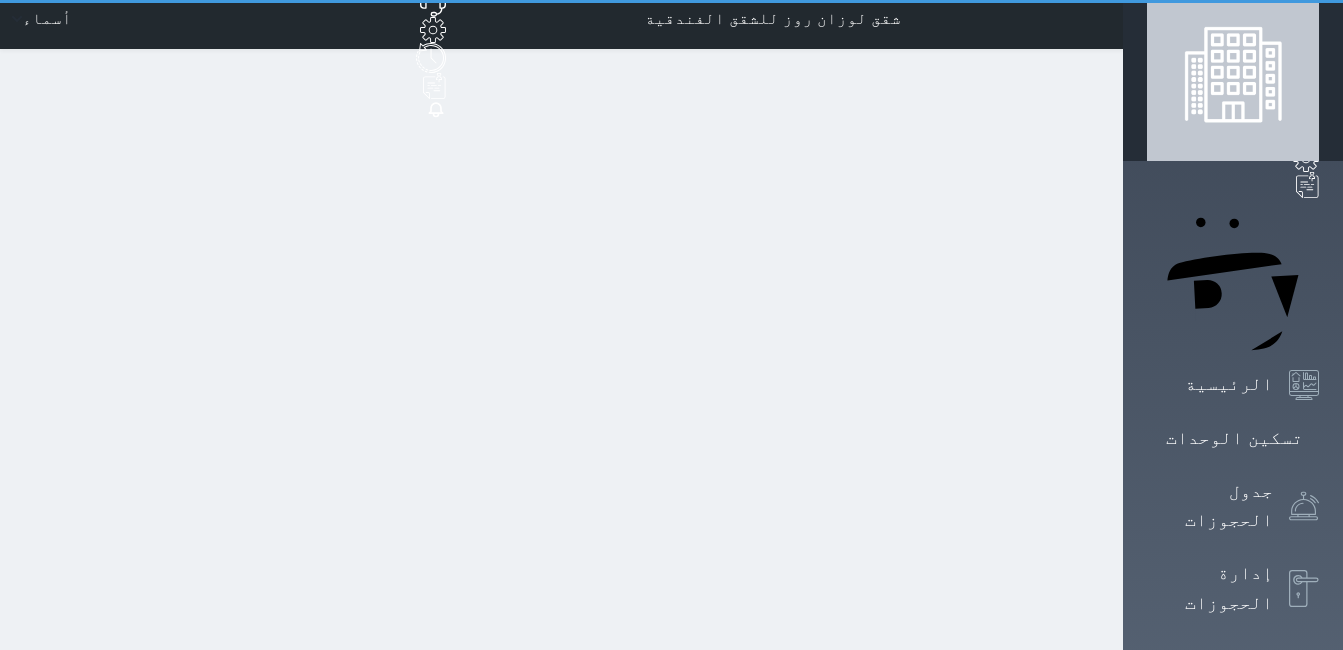 scroll, scrollTop: 0, scrollLeft: 0, axis: both 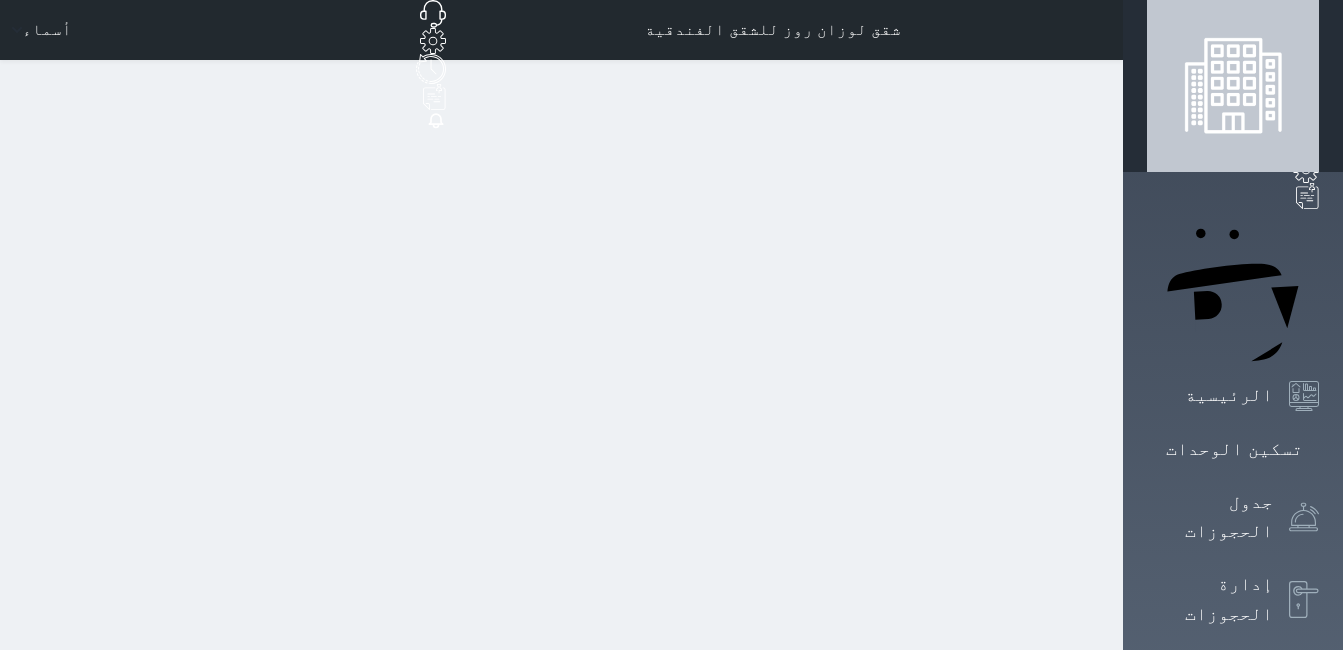 select on "1" 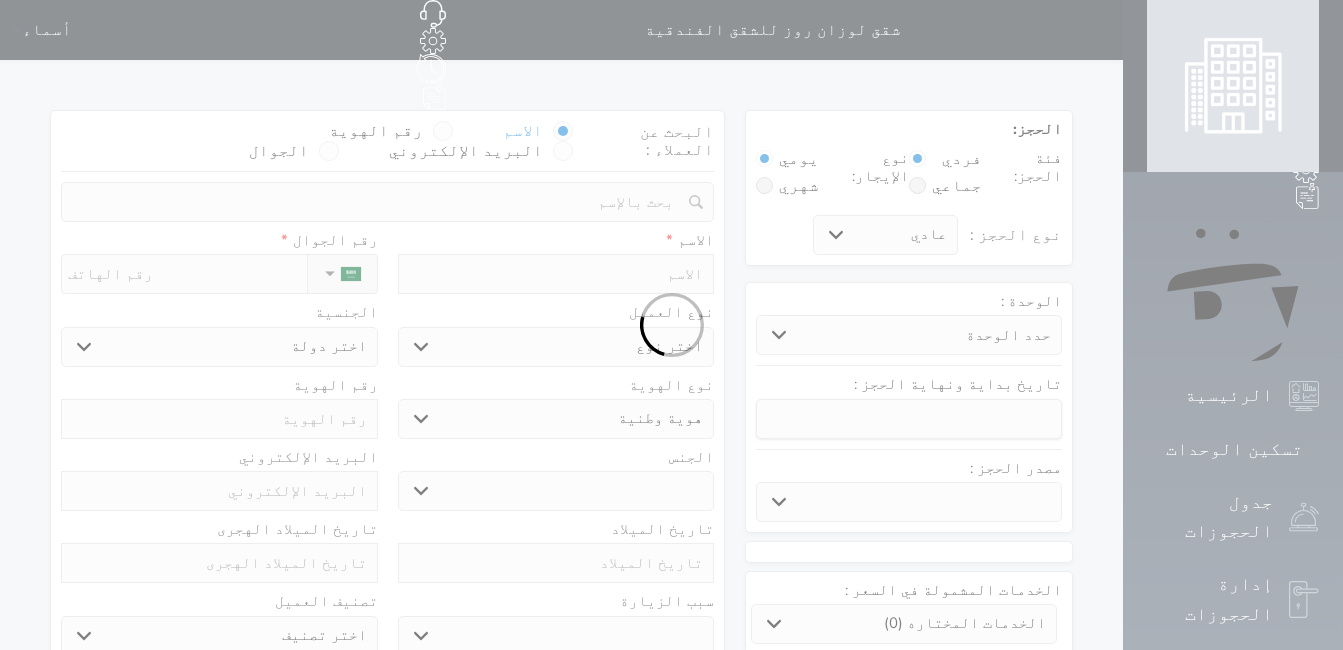 select 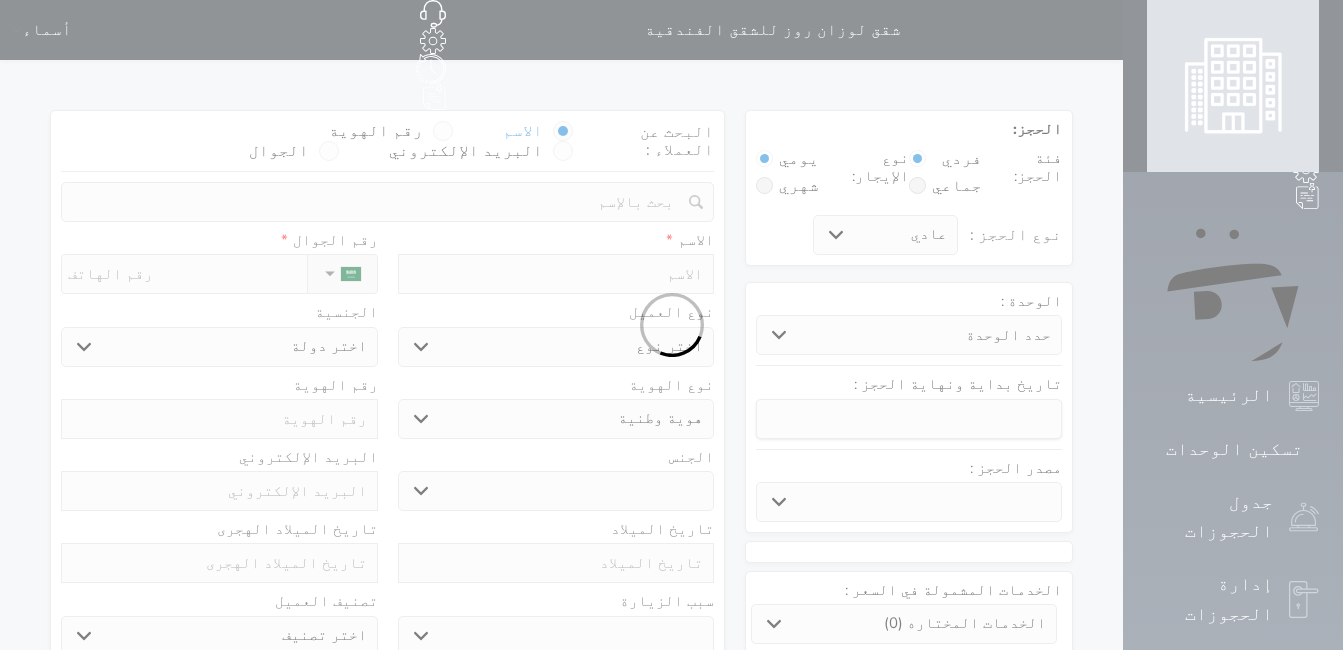 select on "29199" 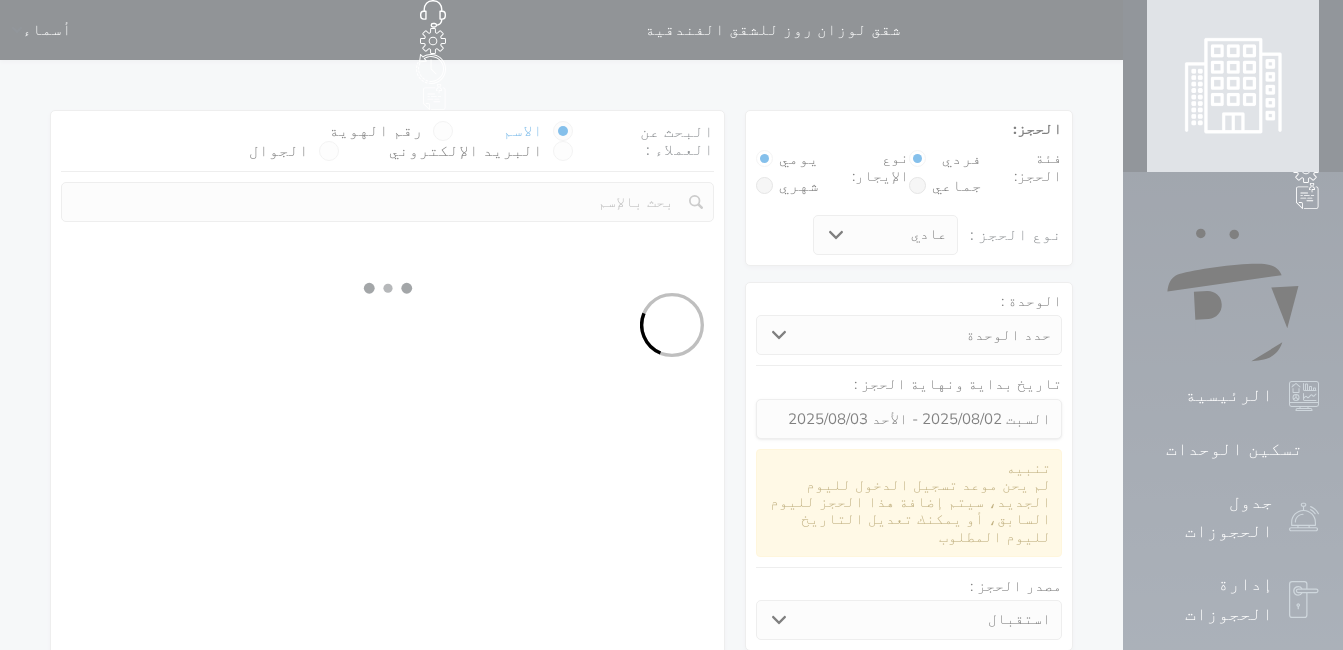 select 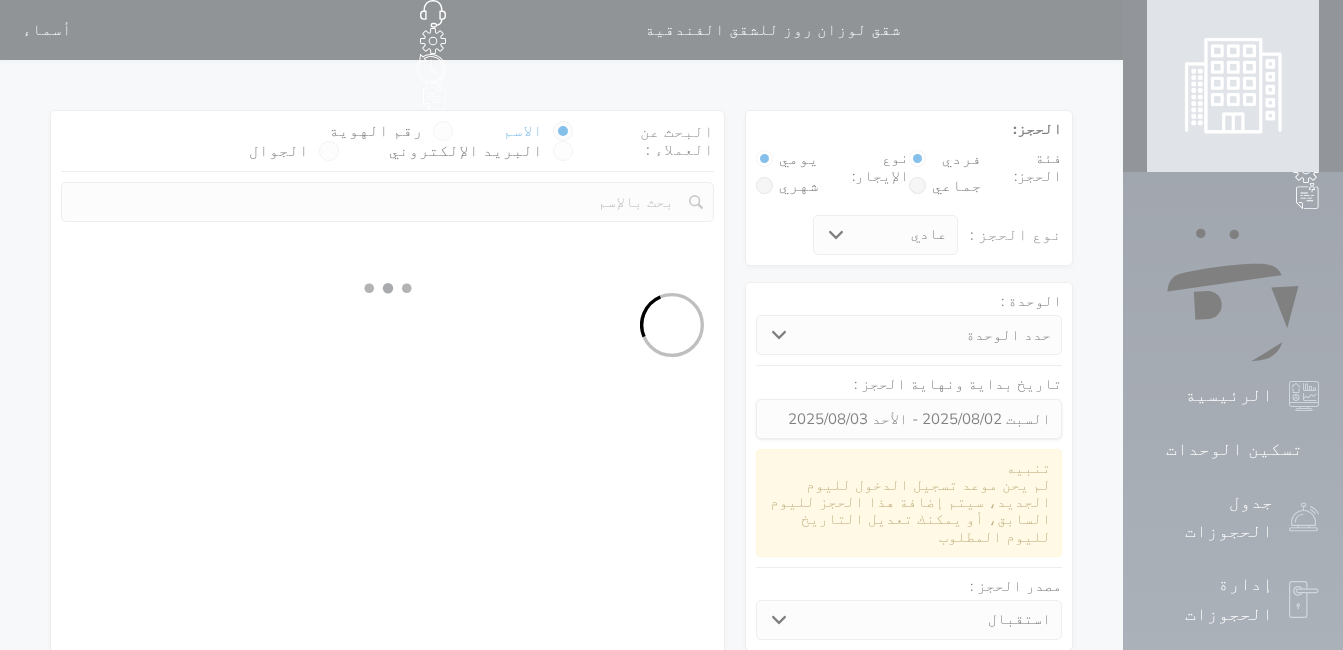 select on "1" 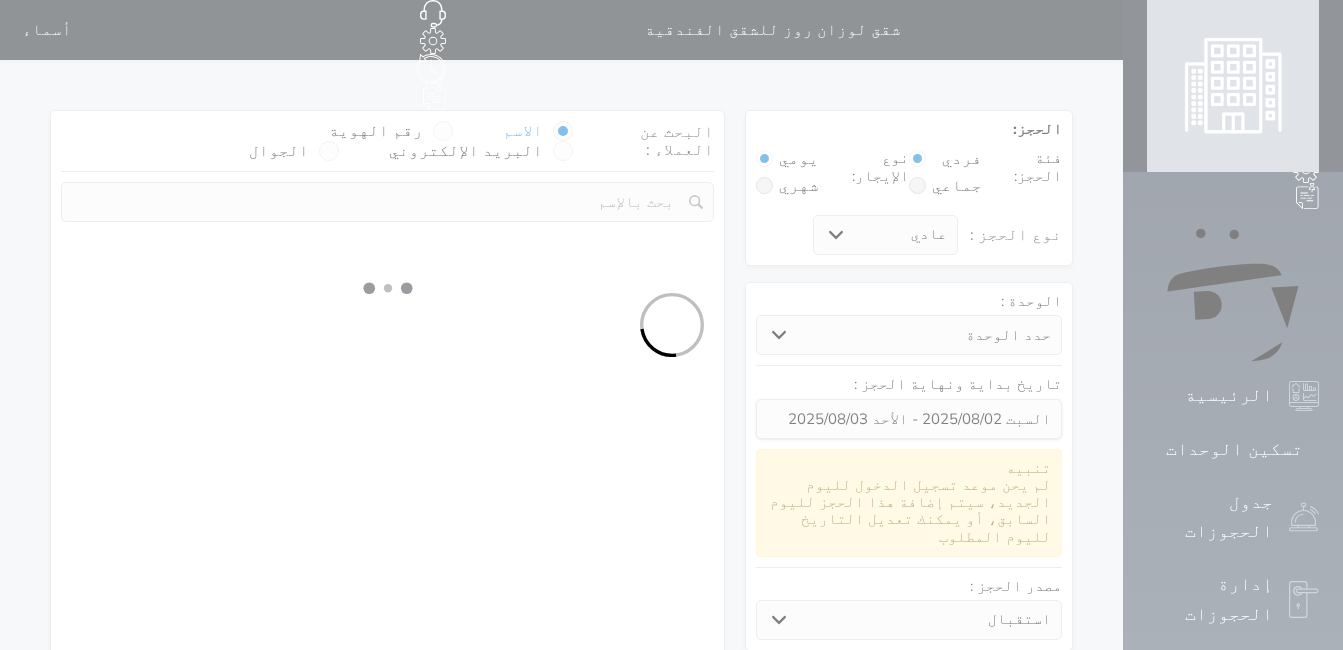select on "113" 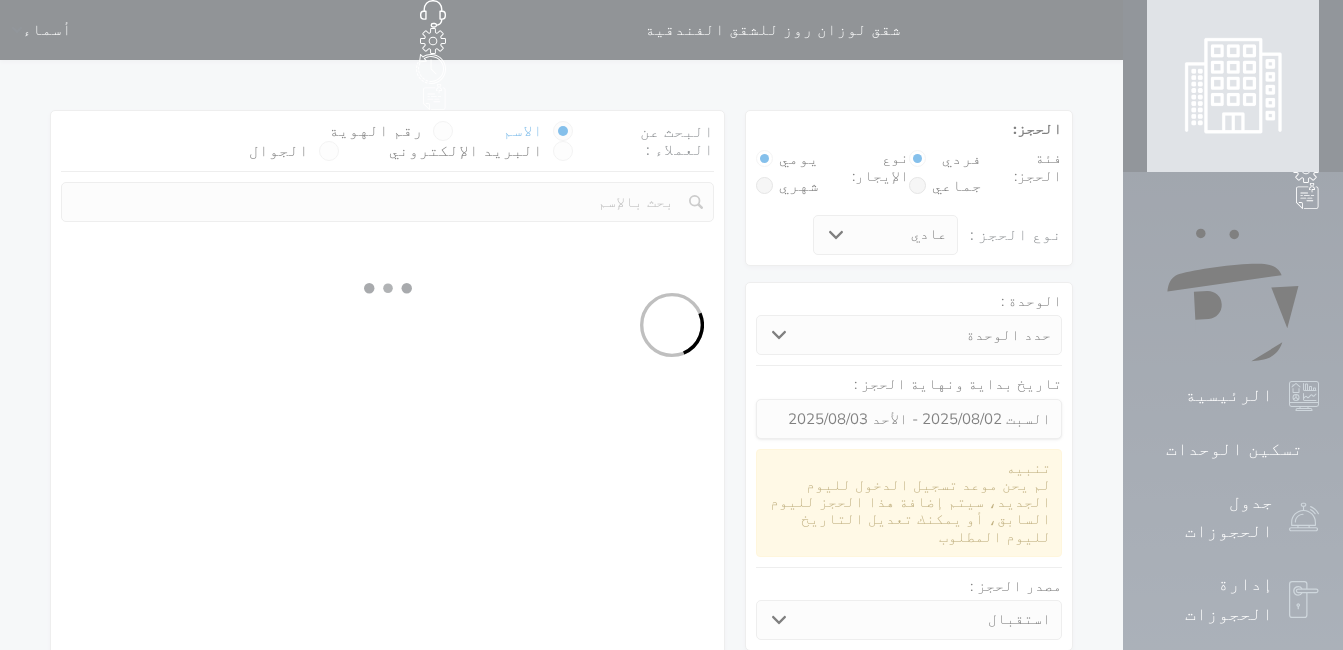 select on "1" 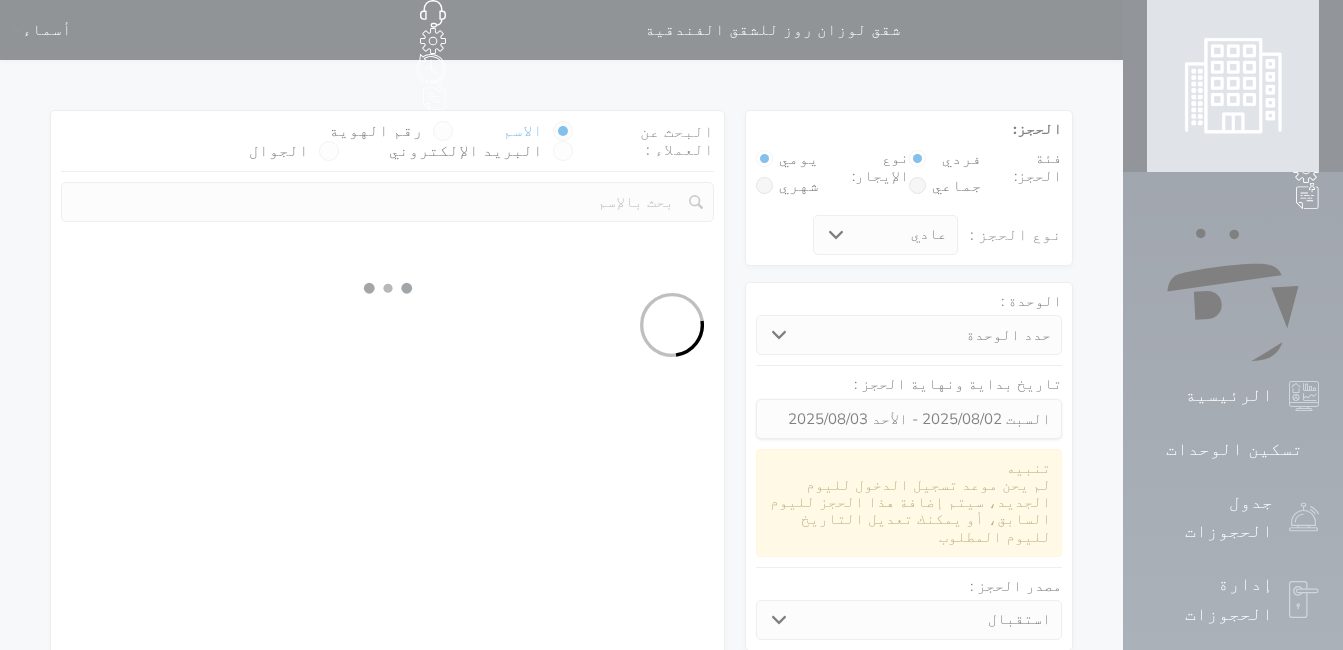 select 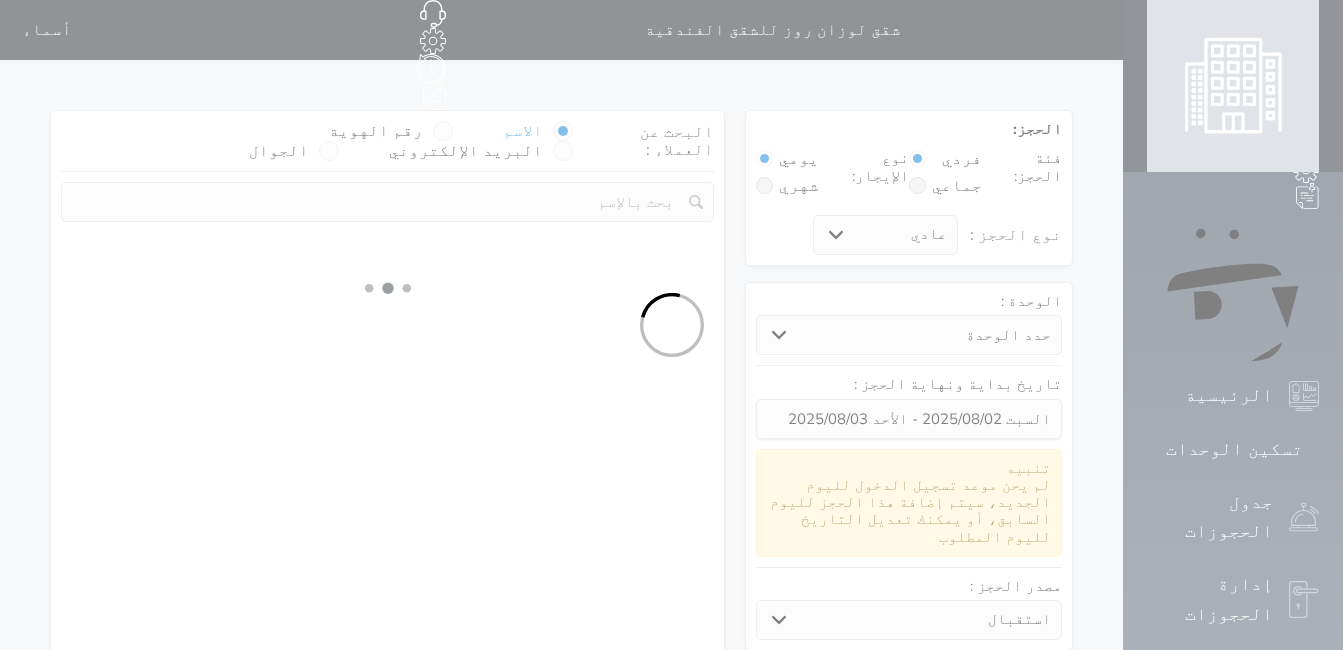 select on "7" 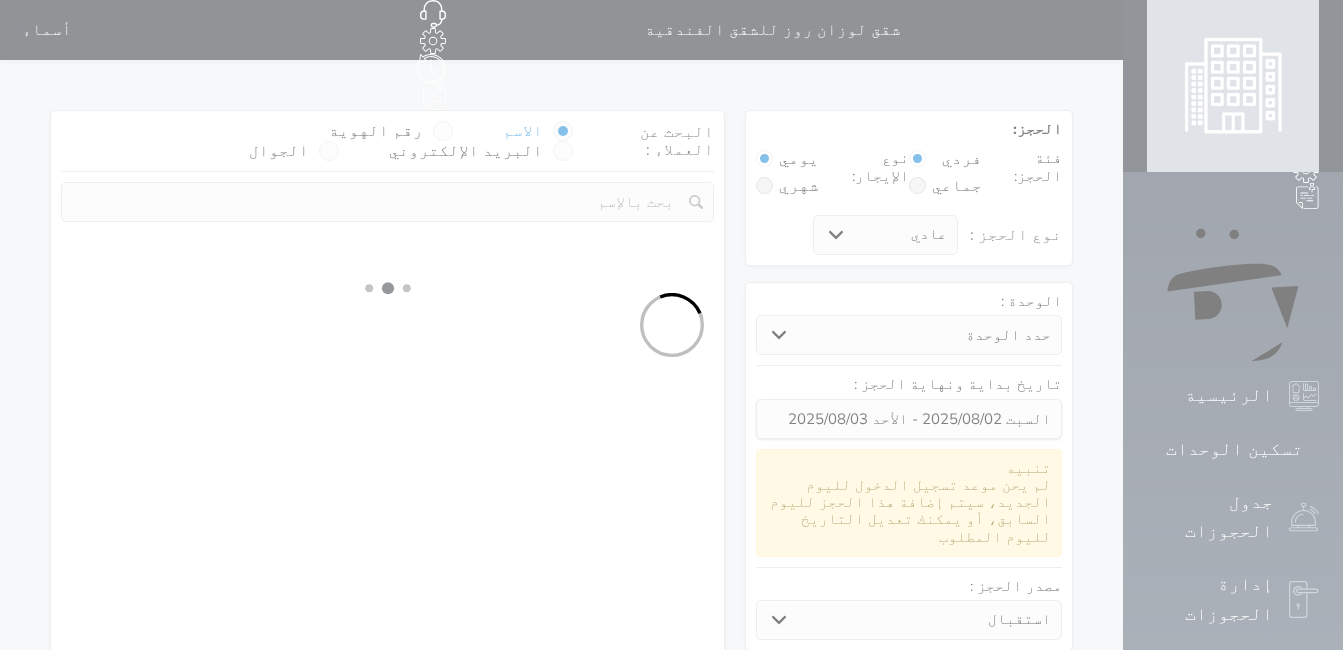 select 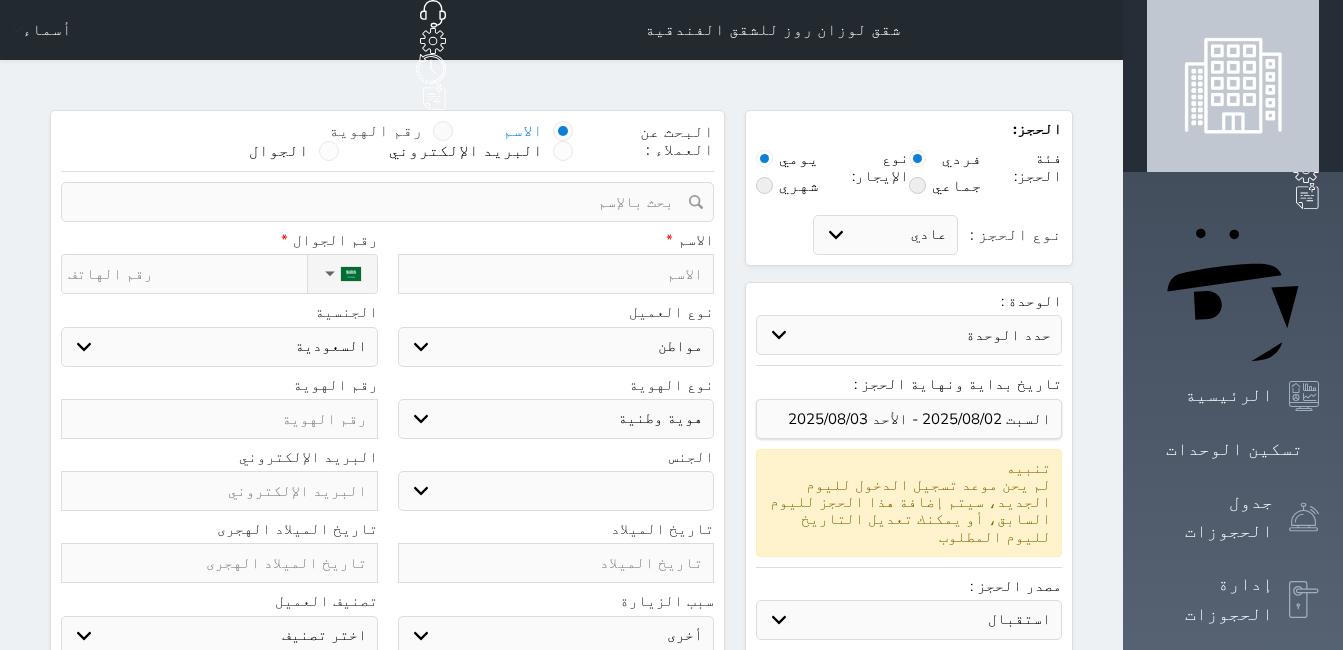 select 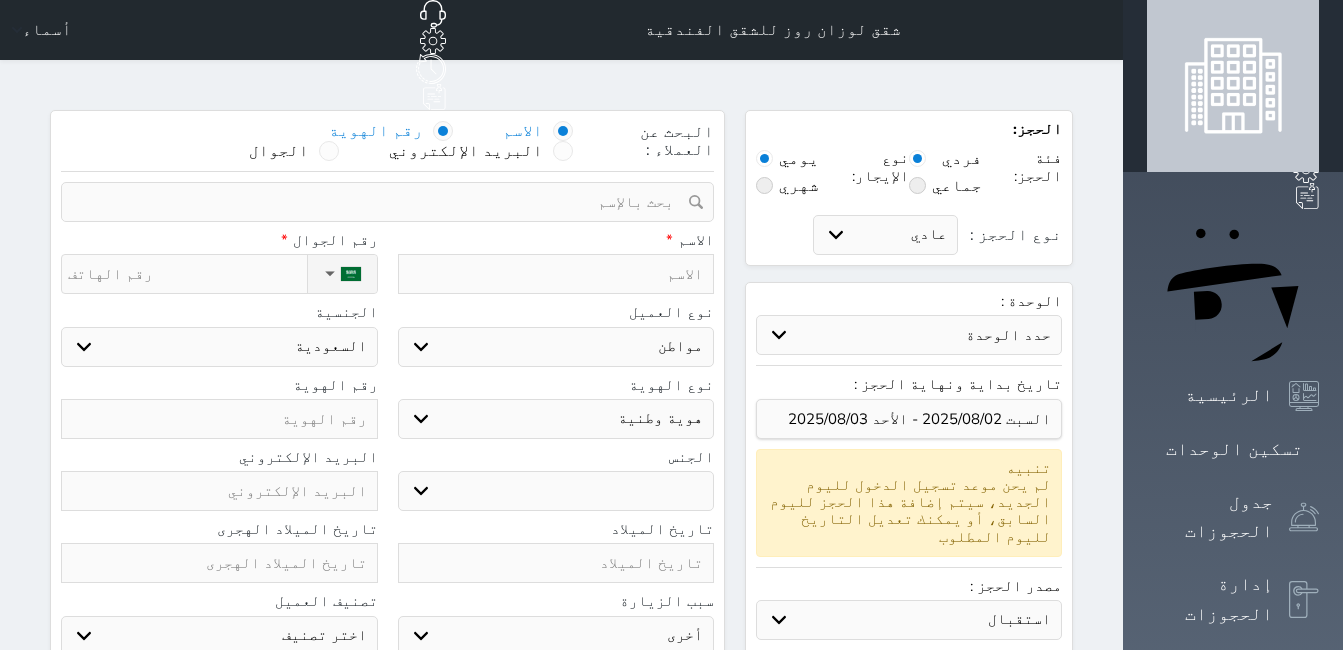 select 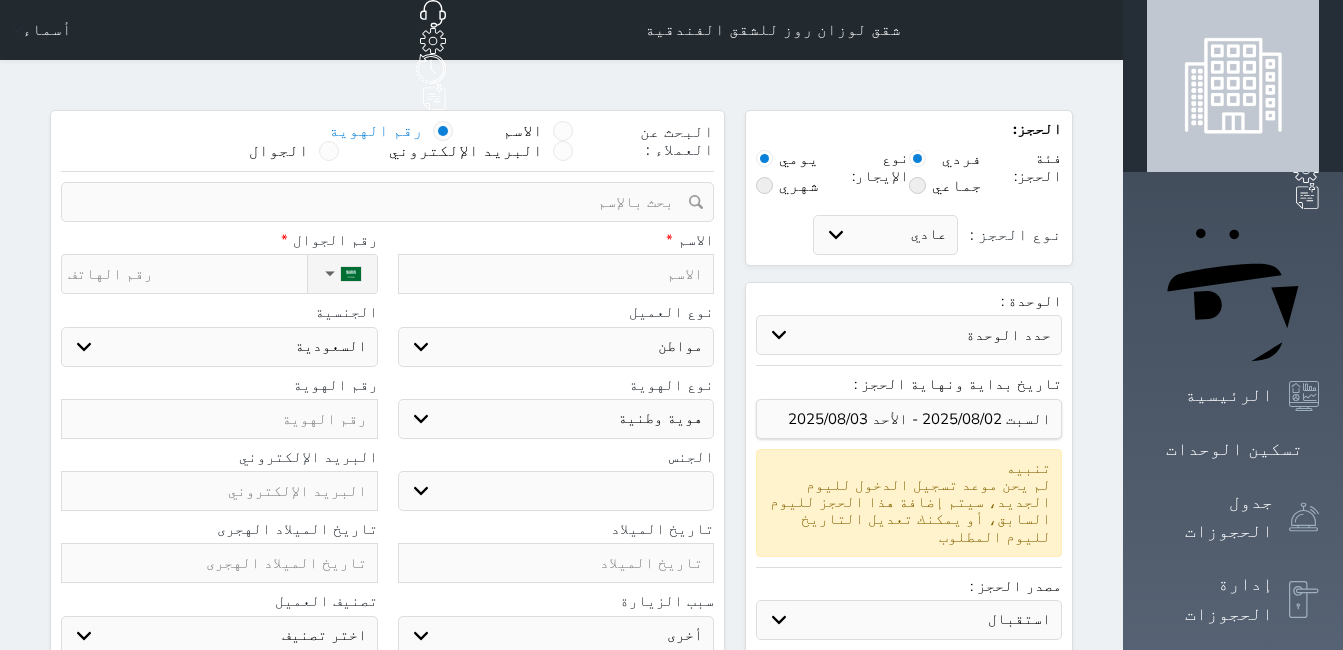 select 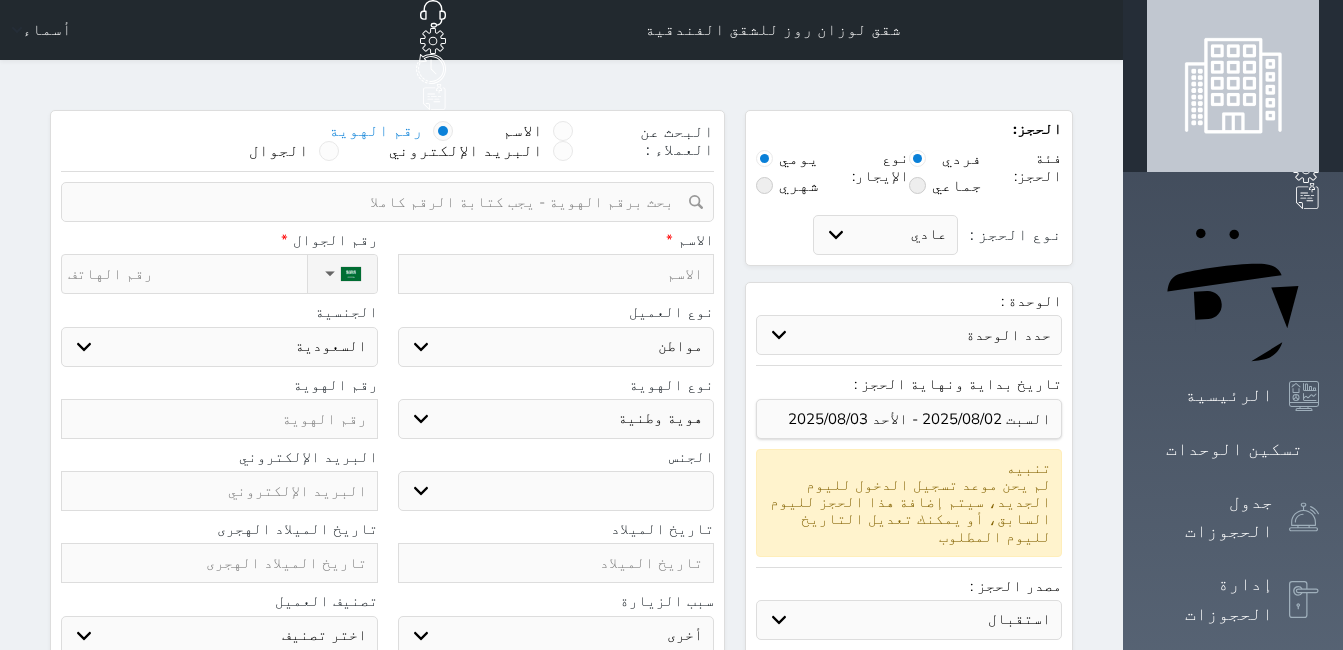 select 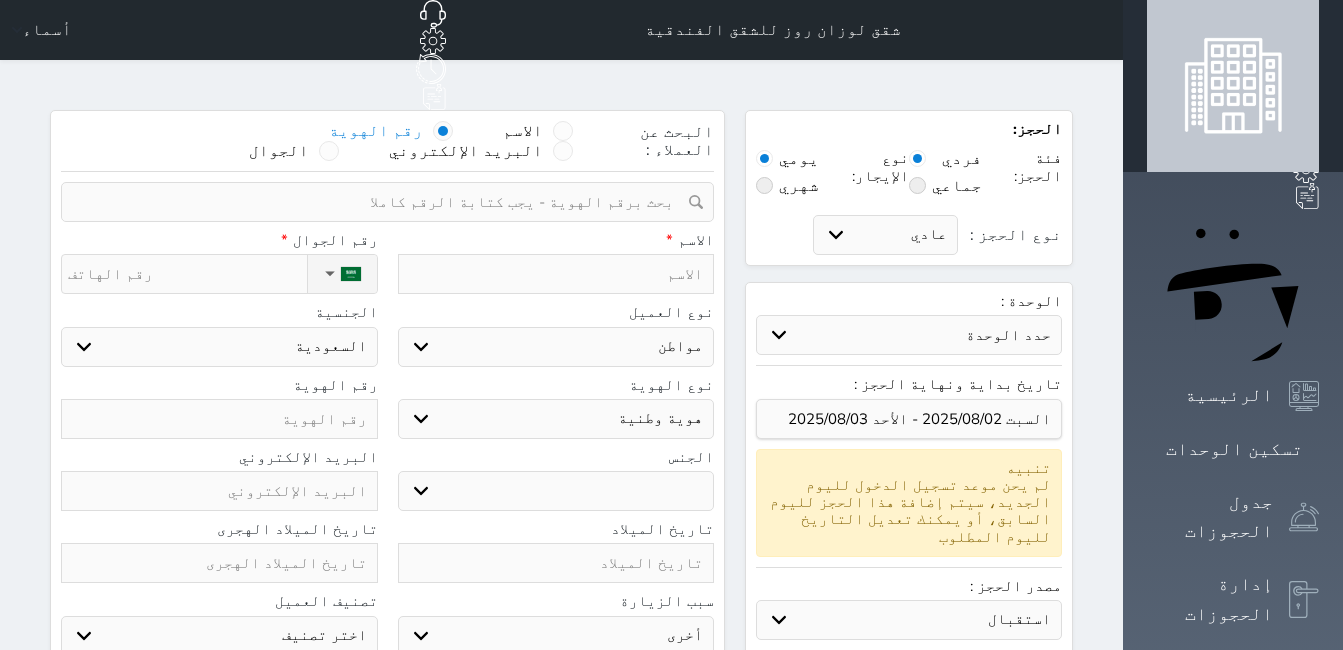 drag, startPoint x: 567, startPoint y: 149, endPoint x: 578, endPoint y: 107, distance: 43.416588 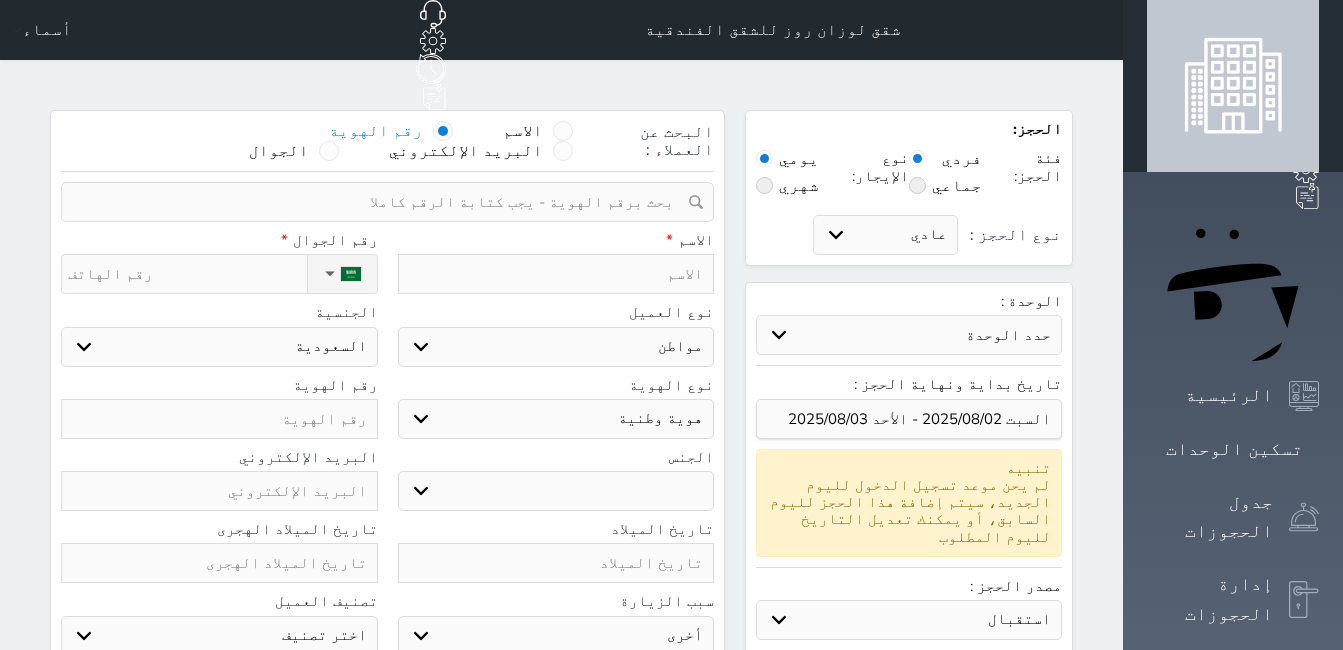 click at bounding box center (380, 202) 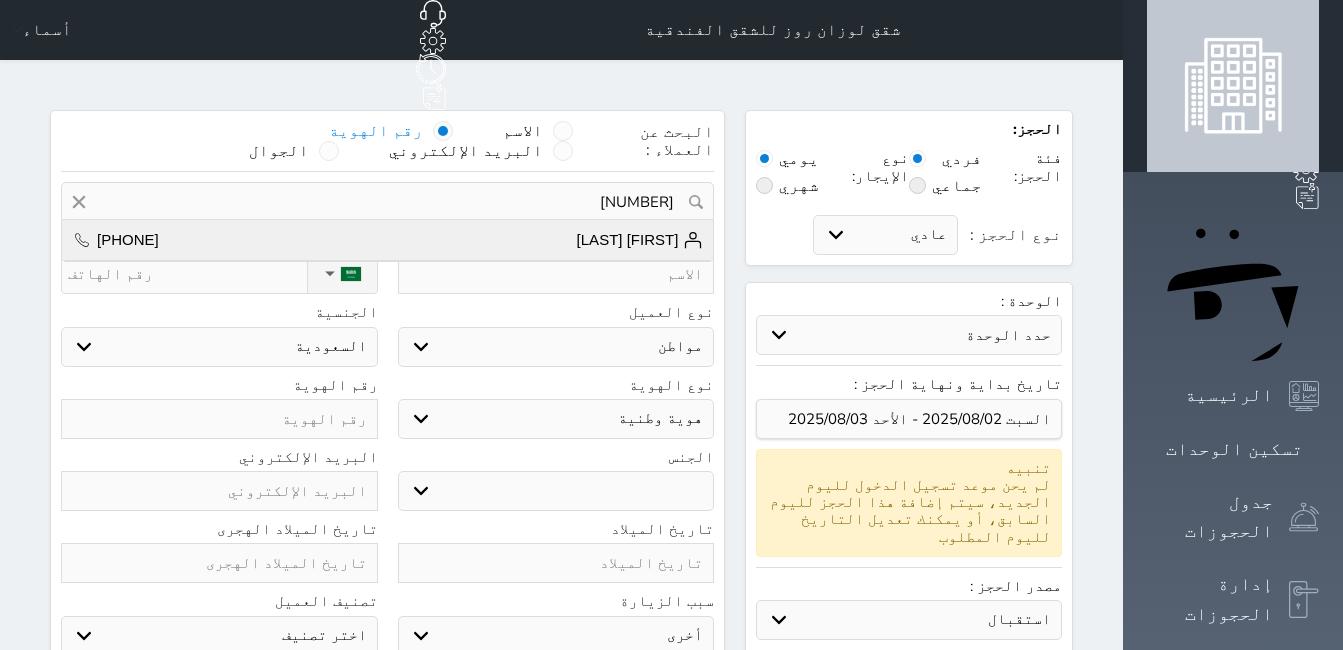 click on "[FIRST] [LAST]" at bounding box center [640, 240] 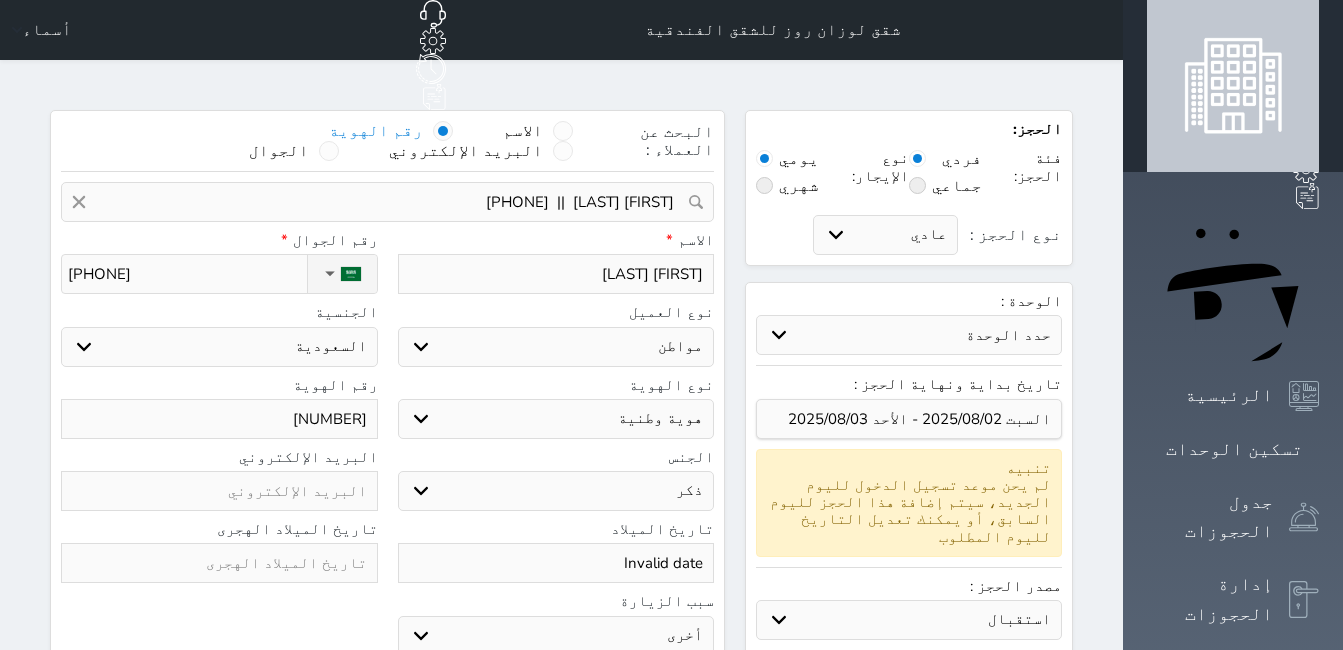 select 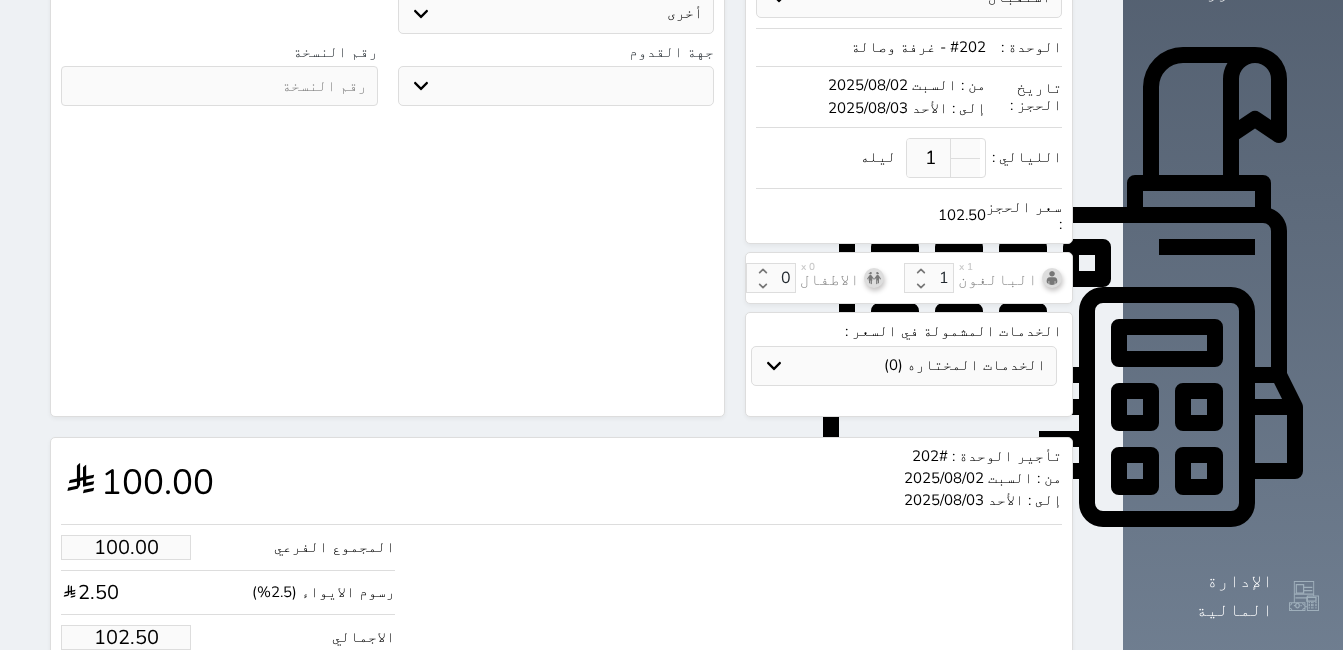 scroll, scrollTop: 623, scrollLeft: 0, axis: vertical 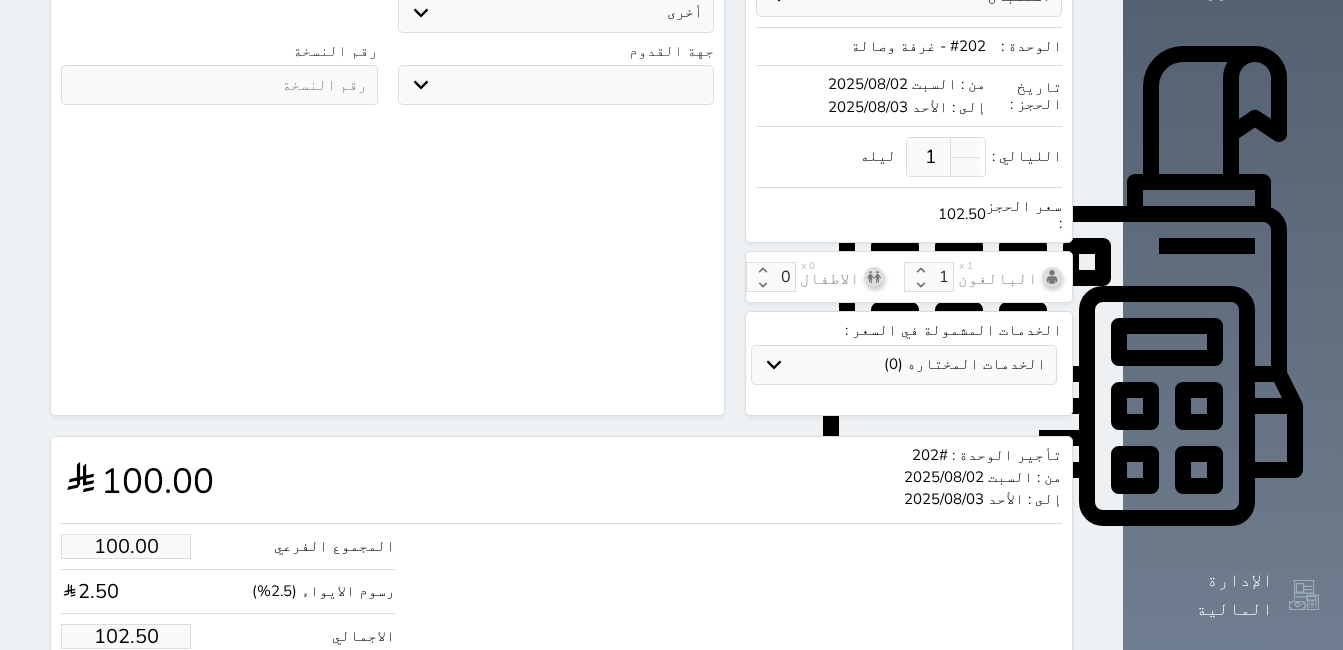 click on "102.50" at bounding box center [126, 636] 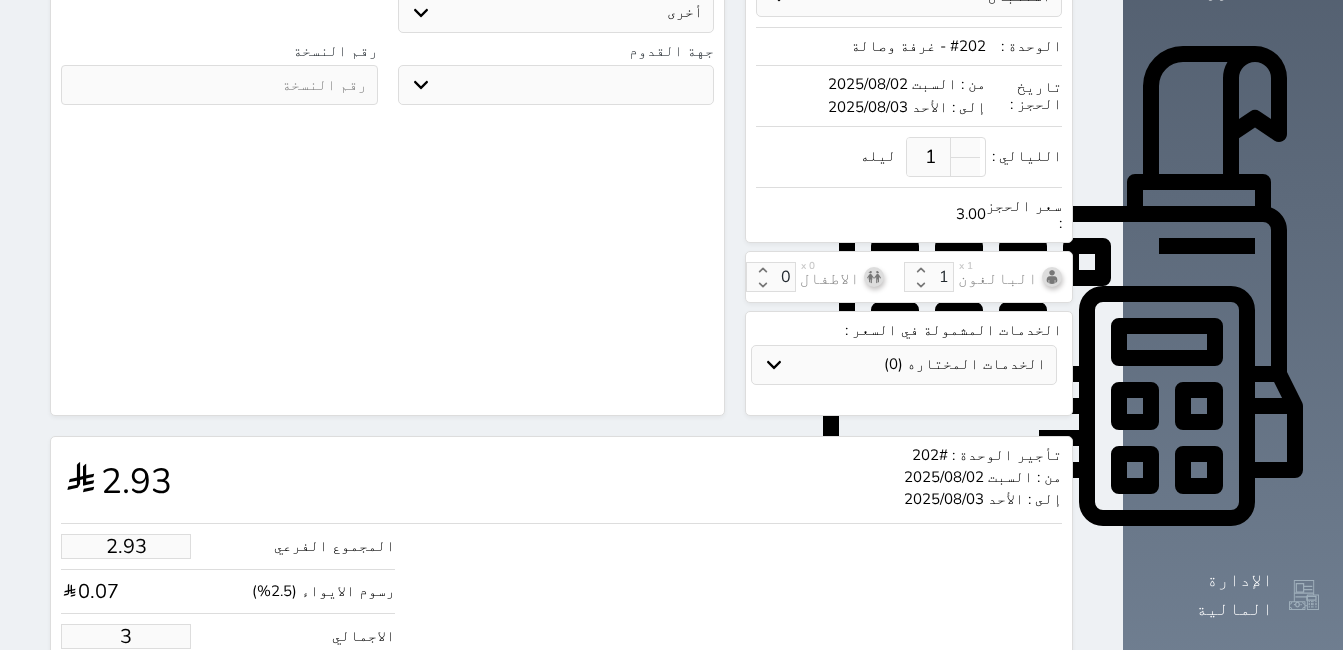 type on "34.15" 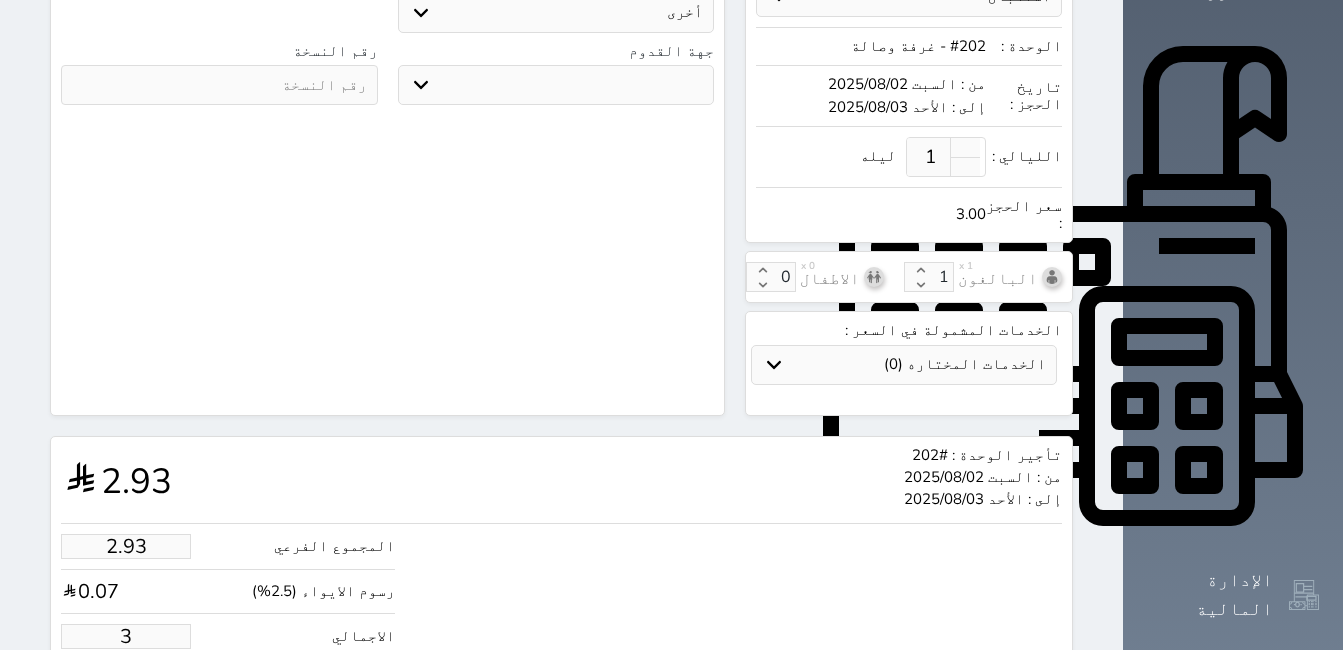type on "35" 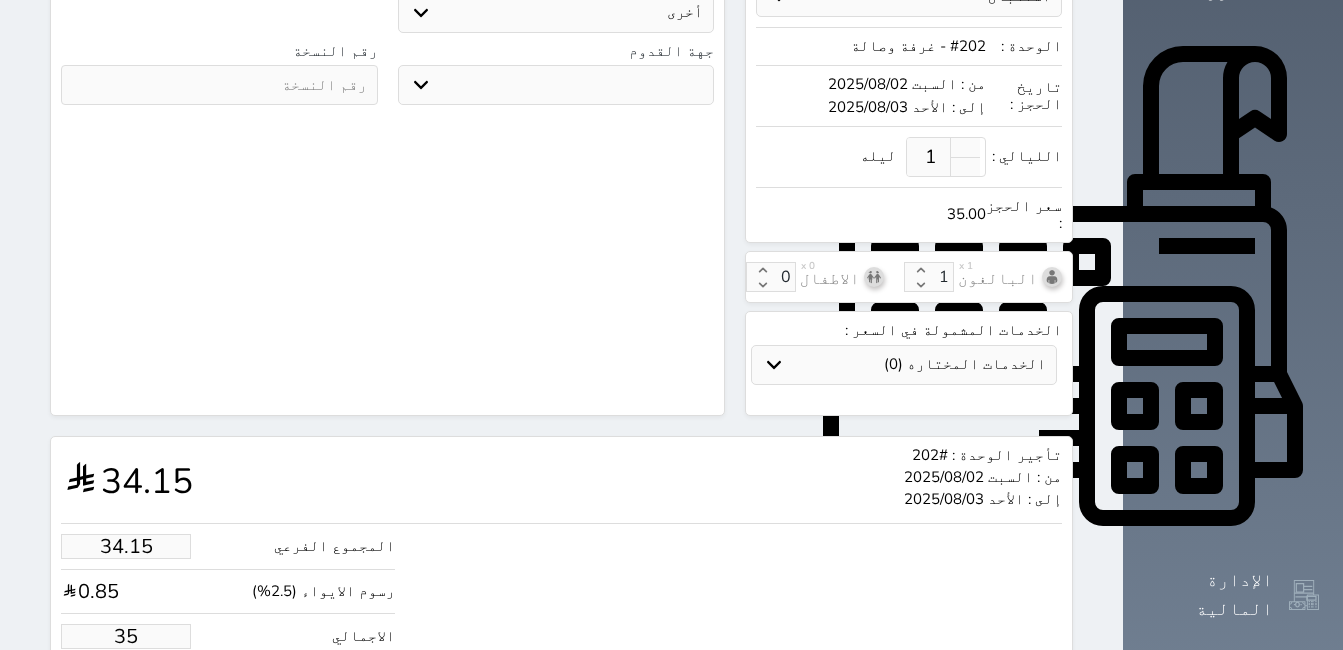 type on "341.46" 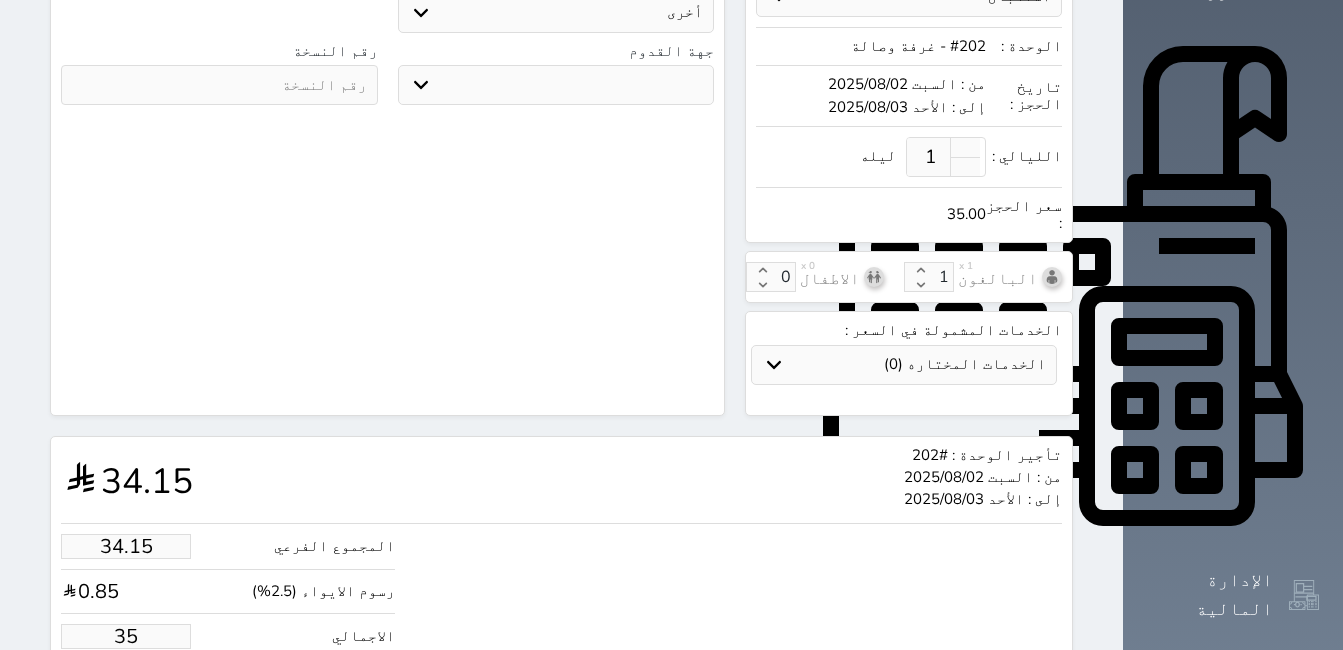 type on "350" 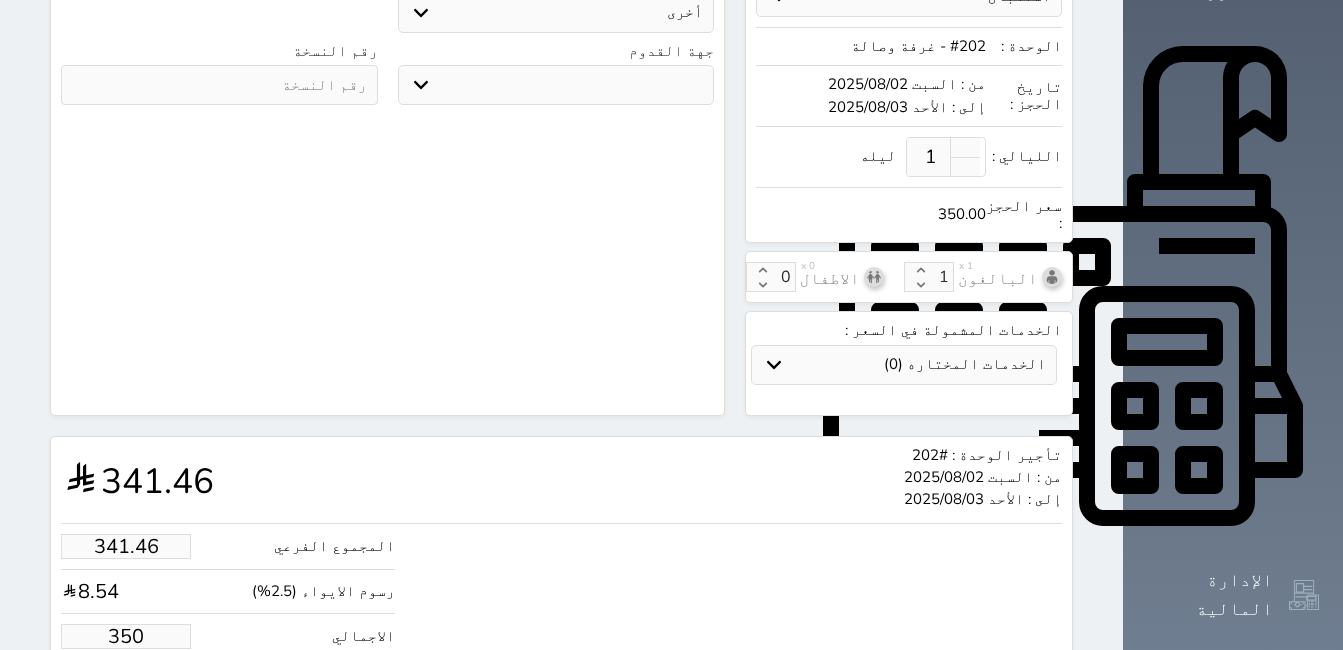 type on "350.00" 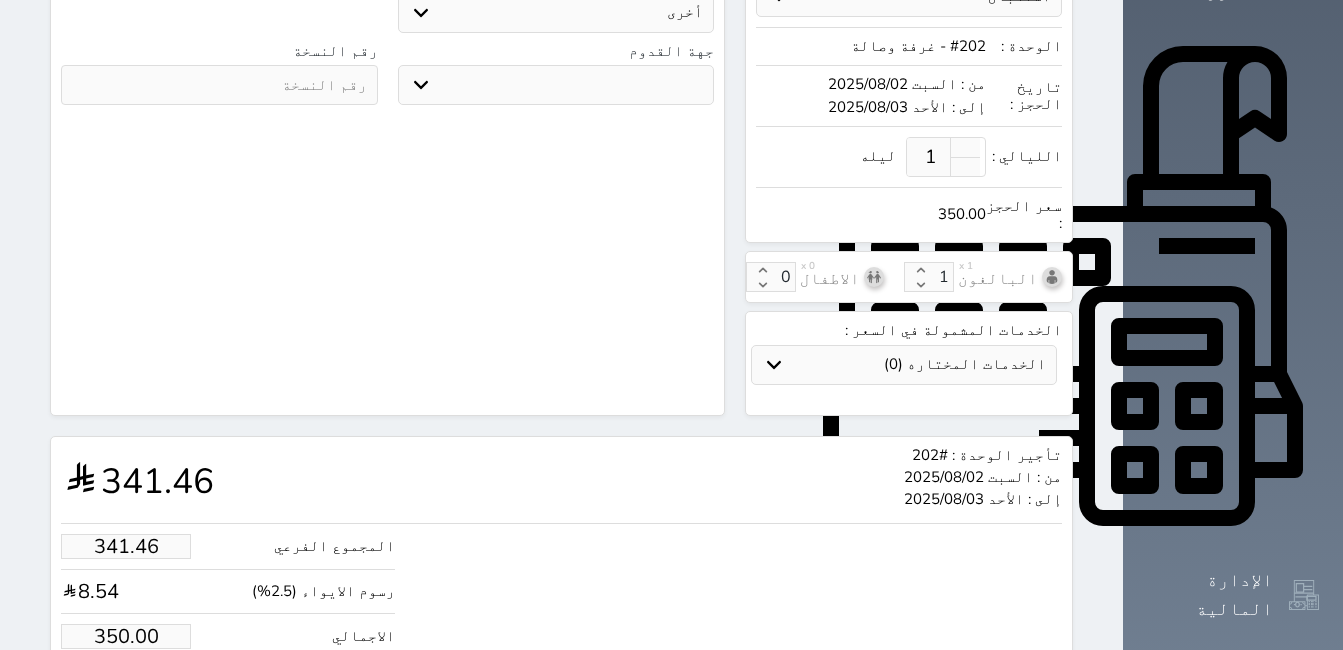 click on "المجموع الفرعي   341.46   رسوم الايواء (2.5%)    8.54        الاجمالي   350.00" at bounding box center (561, 586) 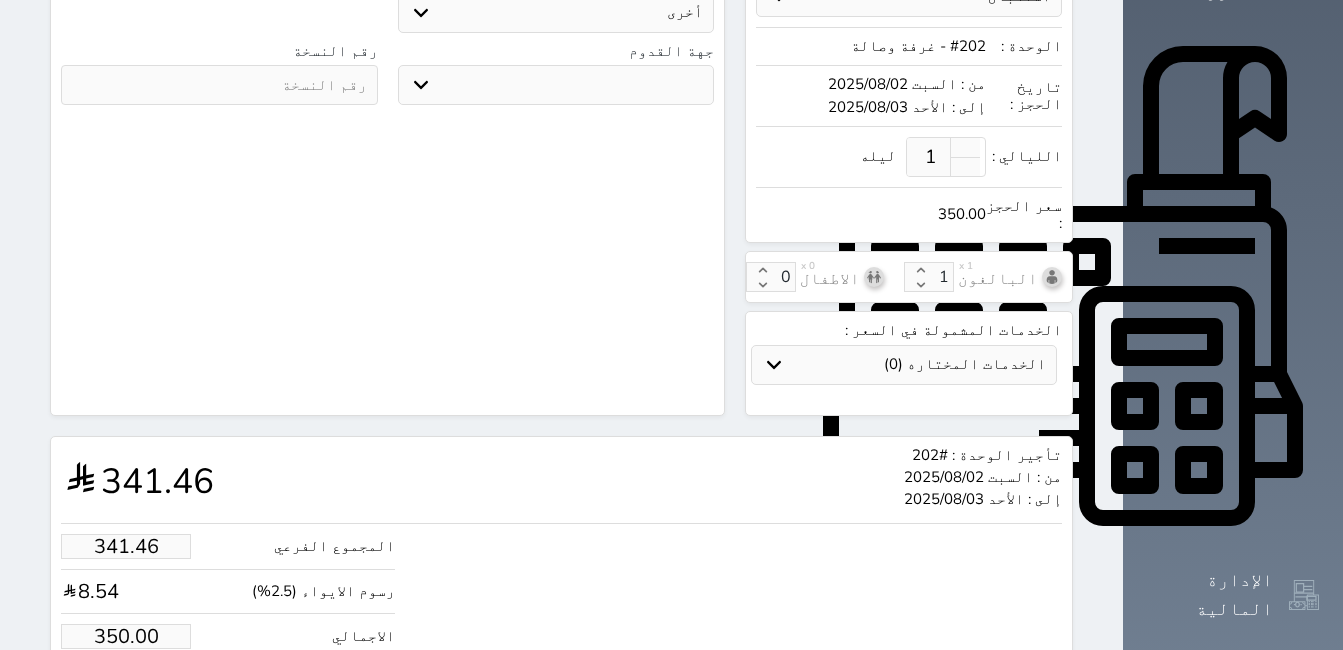 click on "حجز" at bounding box center [149, 697] 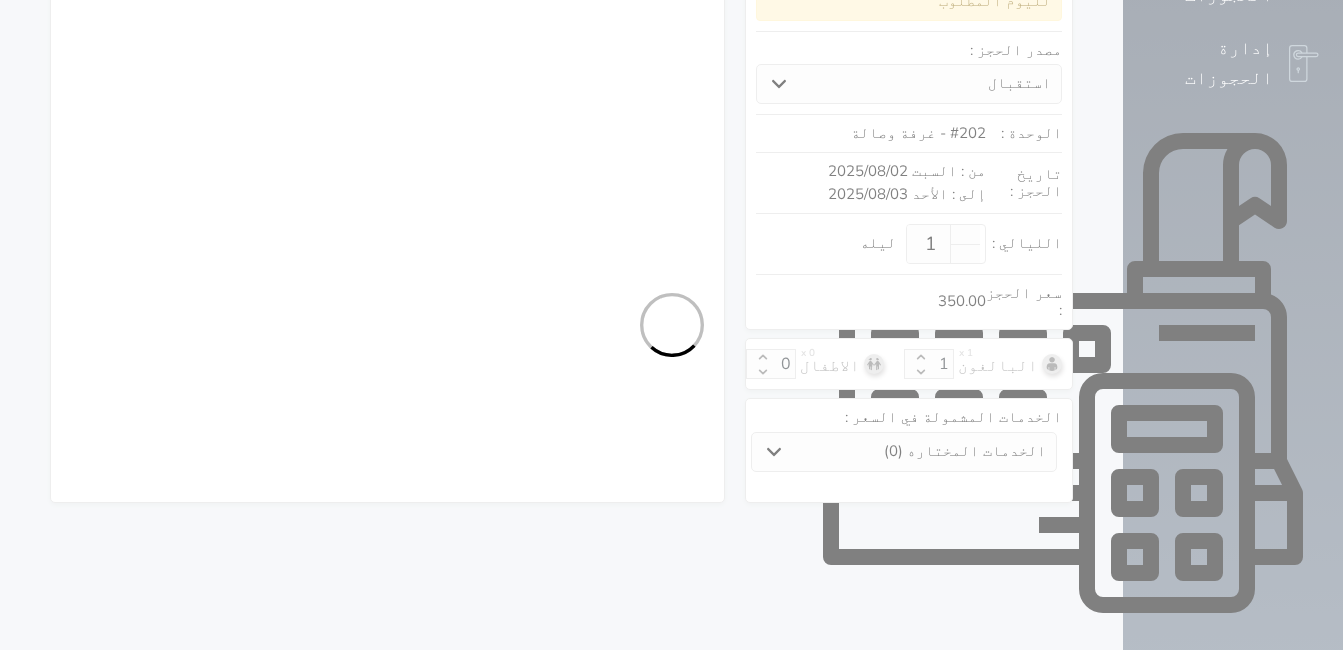 select on "1" 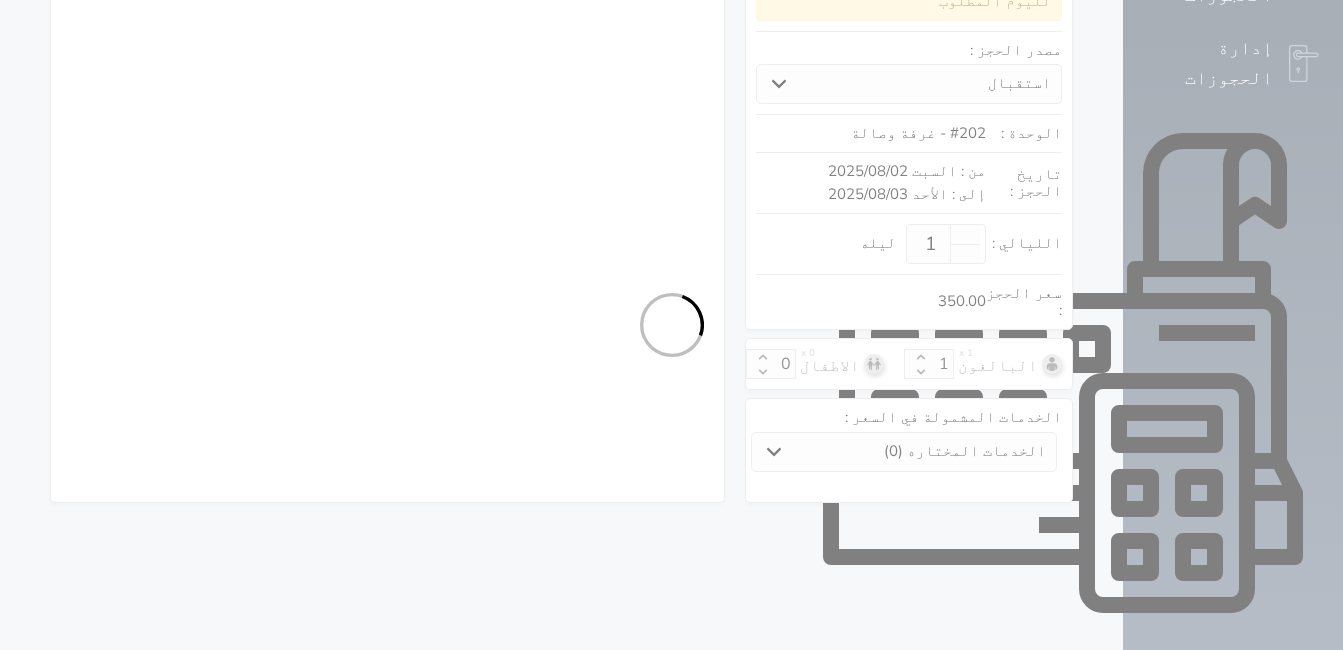 select on "113" 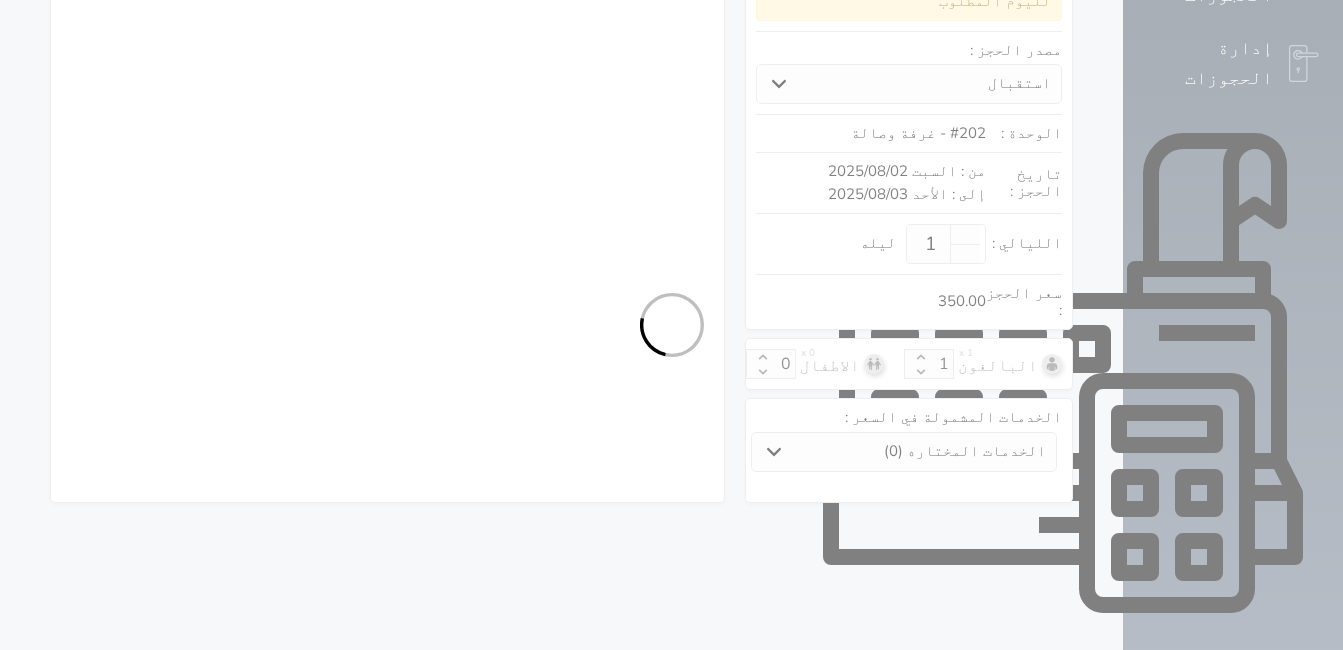 select on "1" 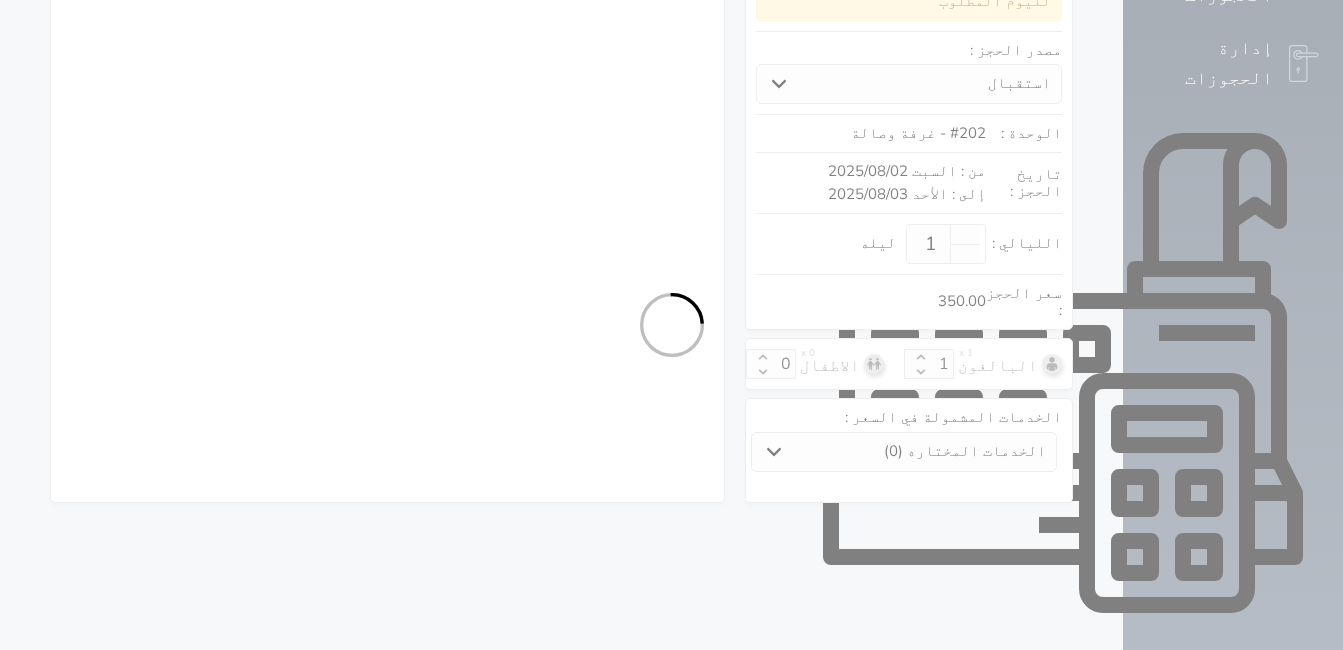select on "7" 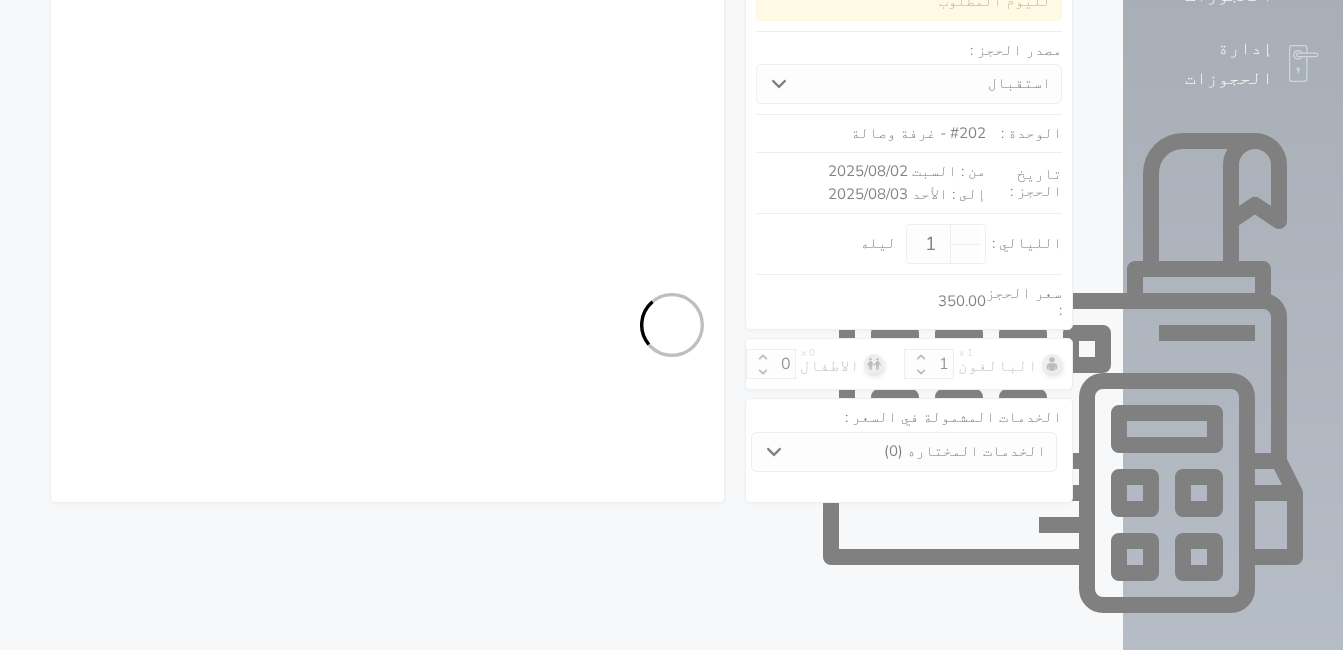 select 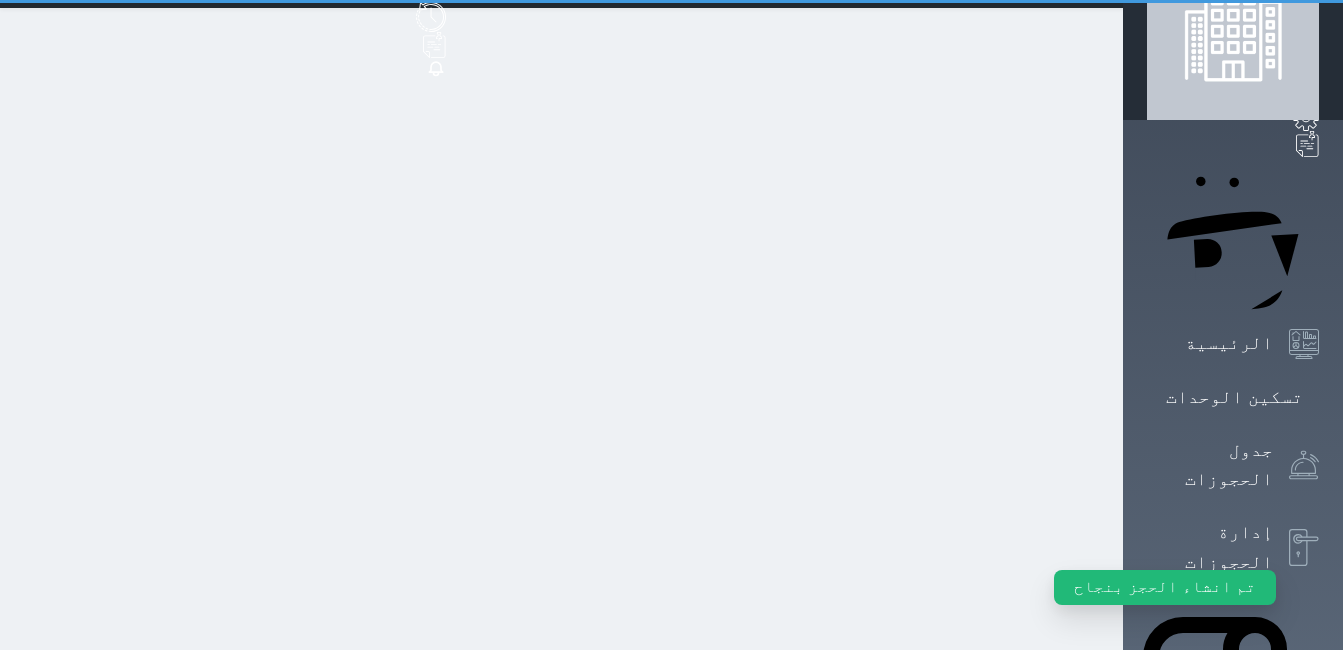 scroll, scrollTop: 0, scrollLeft: 0, axis: both 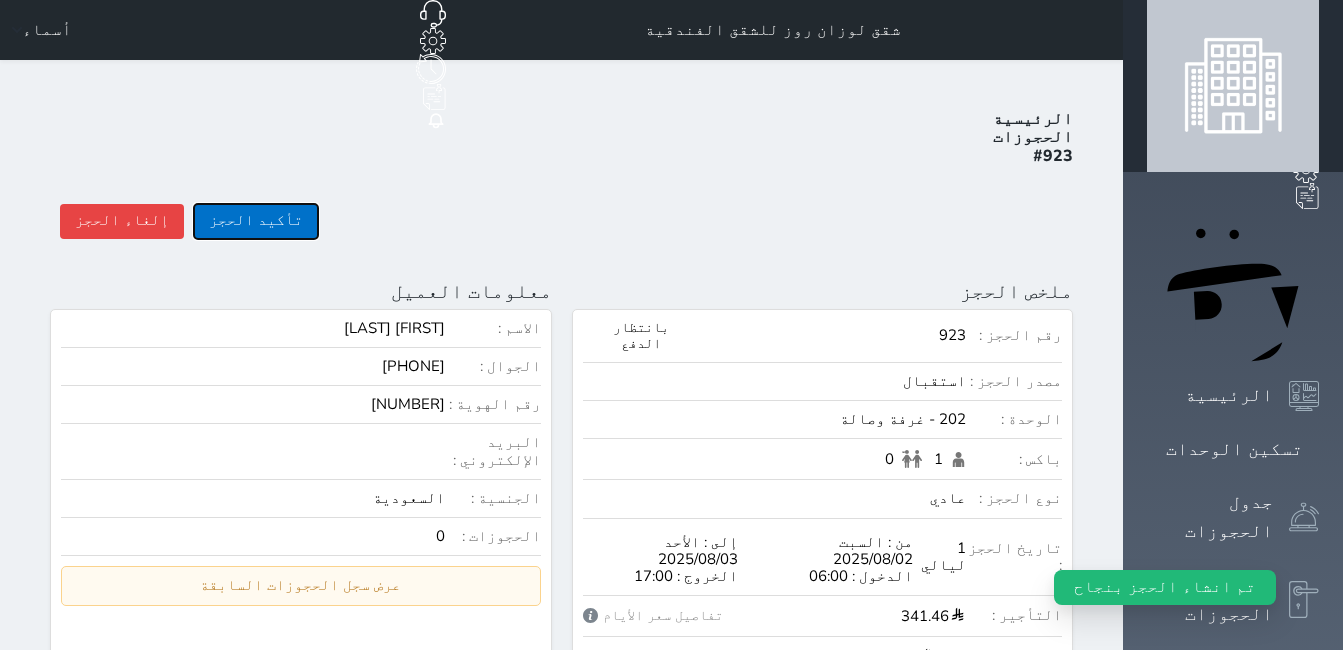 click on "تأكيد الحجز" at bounding box center (256, 221) 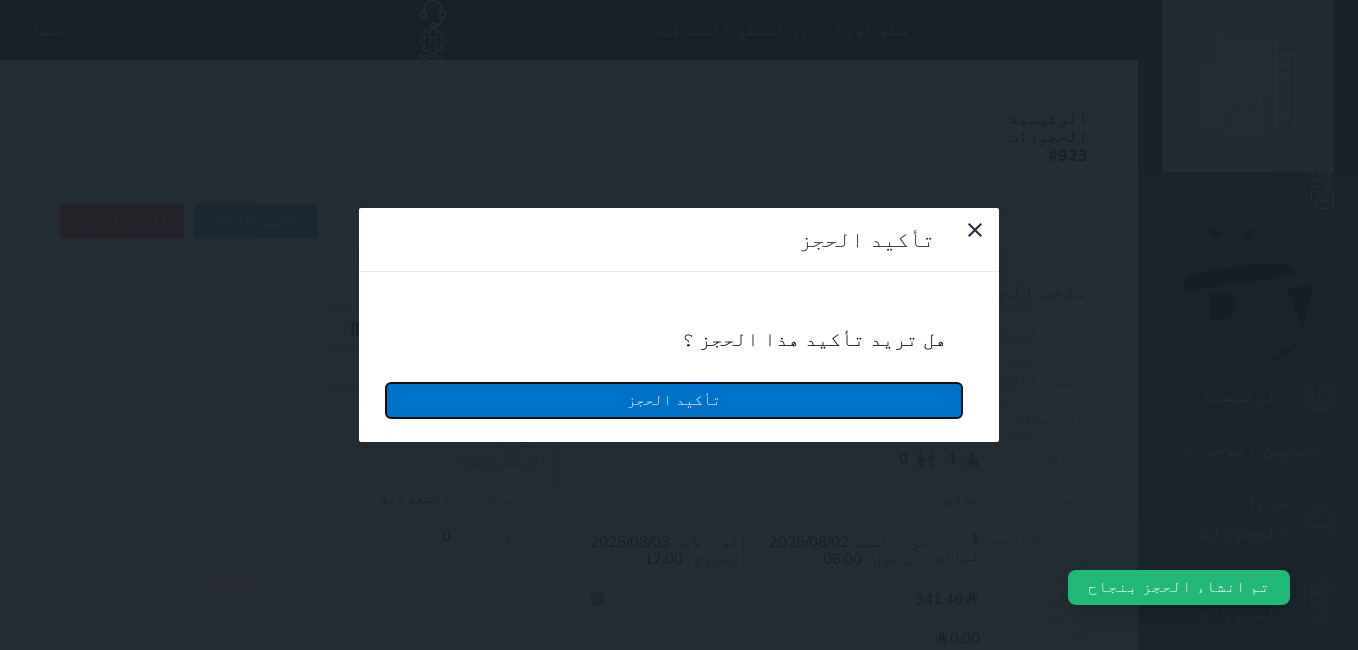 click on "تأكيد الحجز" at bounding box center (674, 400) 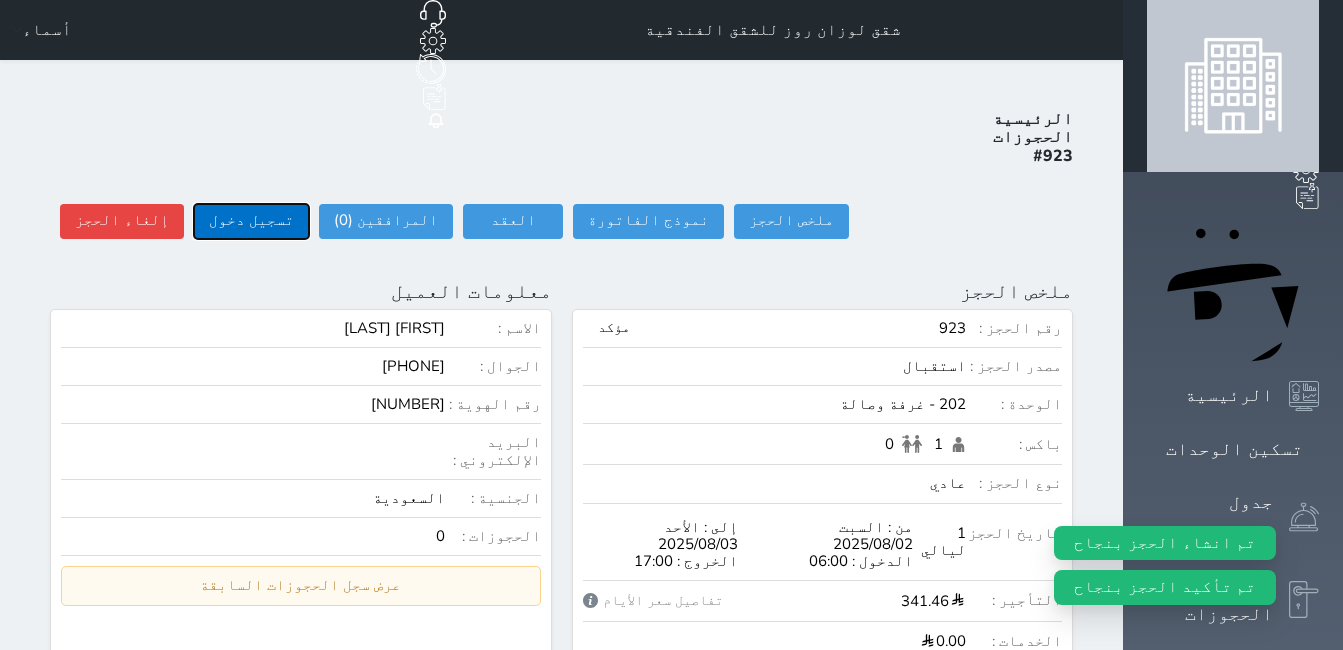 click on "تسجيل دخول" at bounding box center (251, 221) 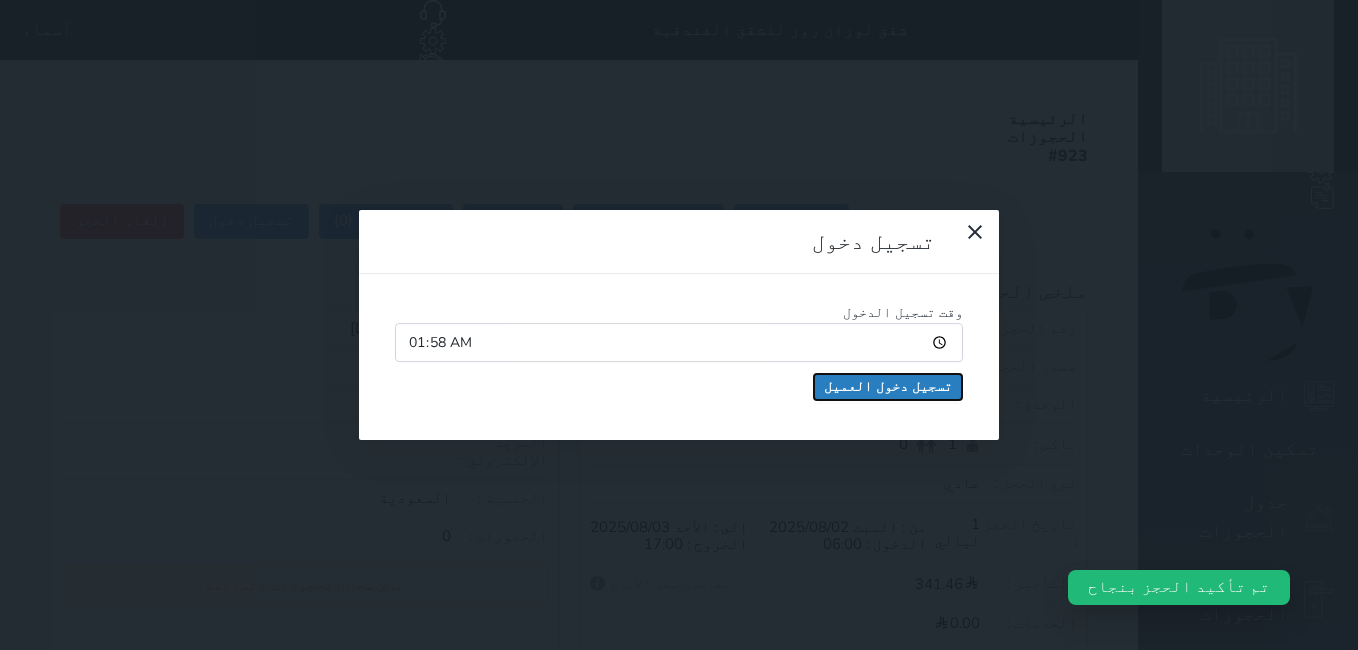 click on "تسجيل دخول العميل" at bounding box center [888, 387] 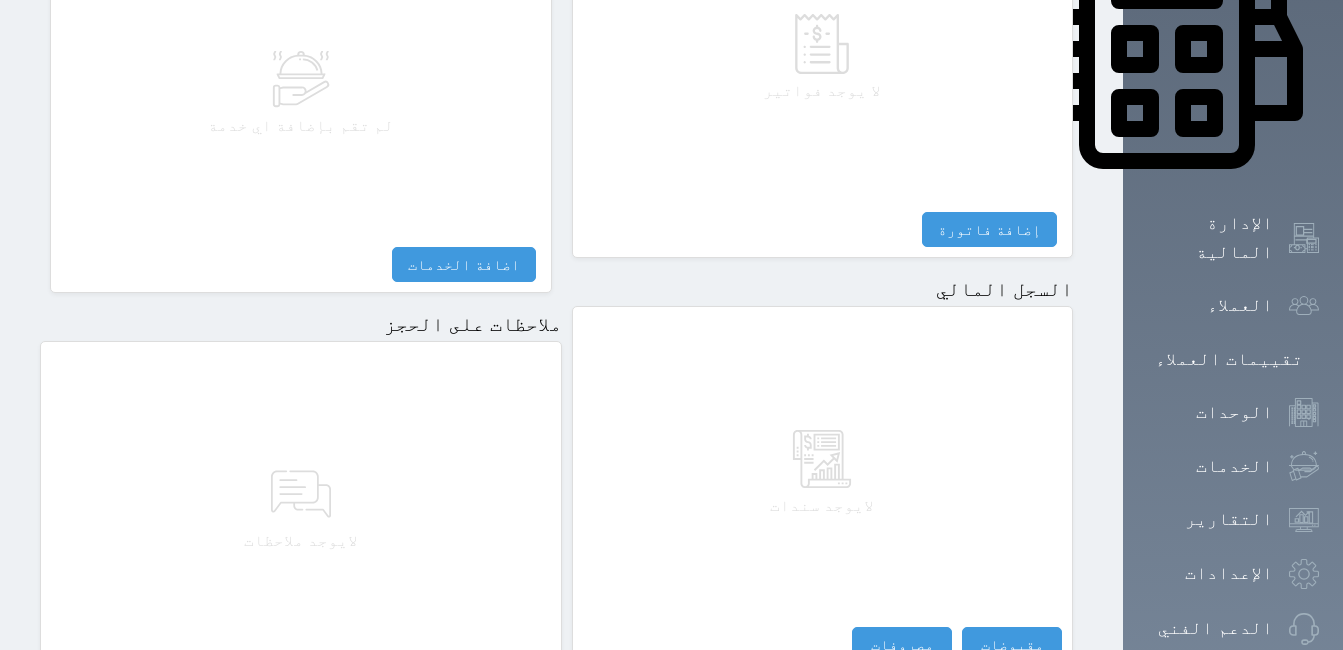 scroll, scrollTop: 1000, scrollLeft: 0, axis: vertical 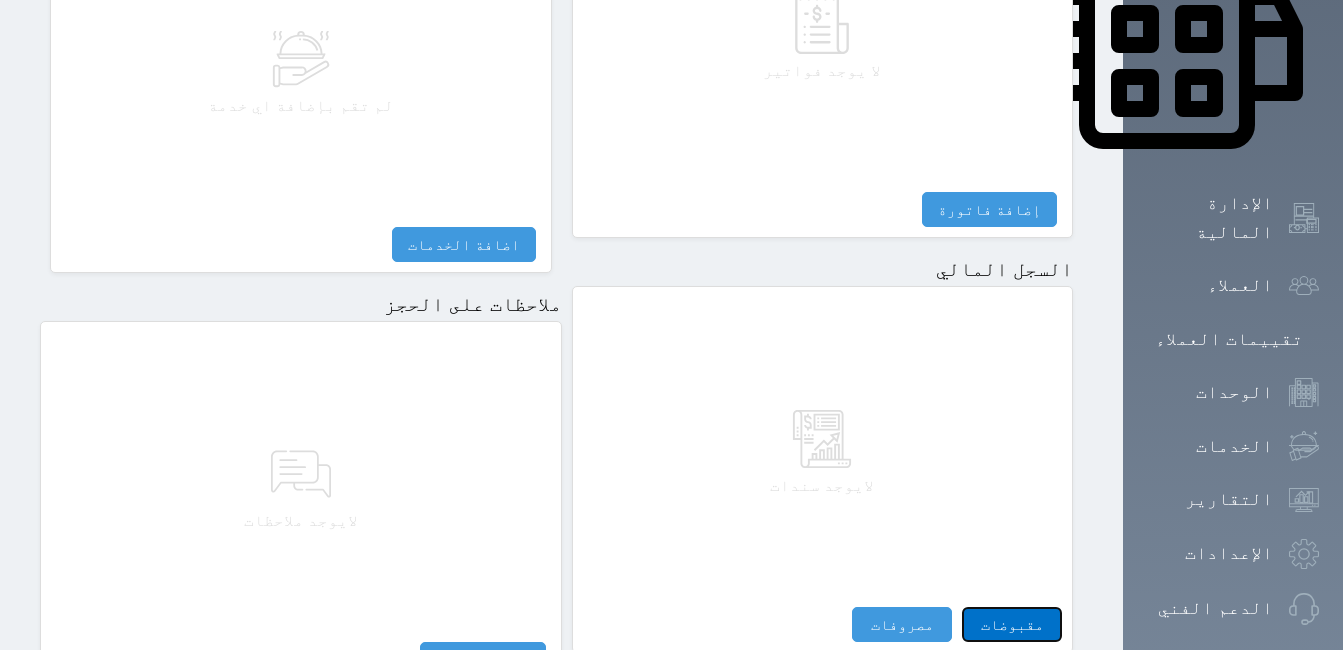 click on "مقبوضات" at bounding box center [1012, 624] 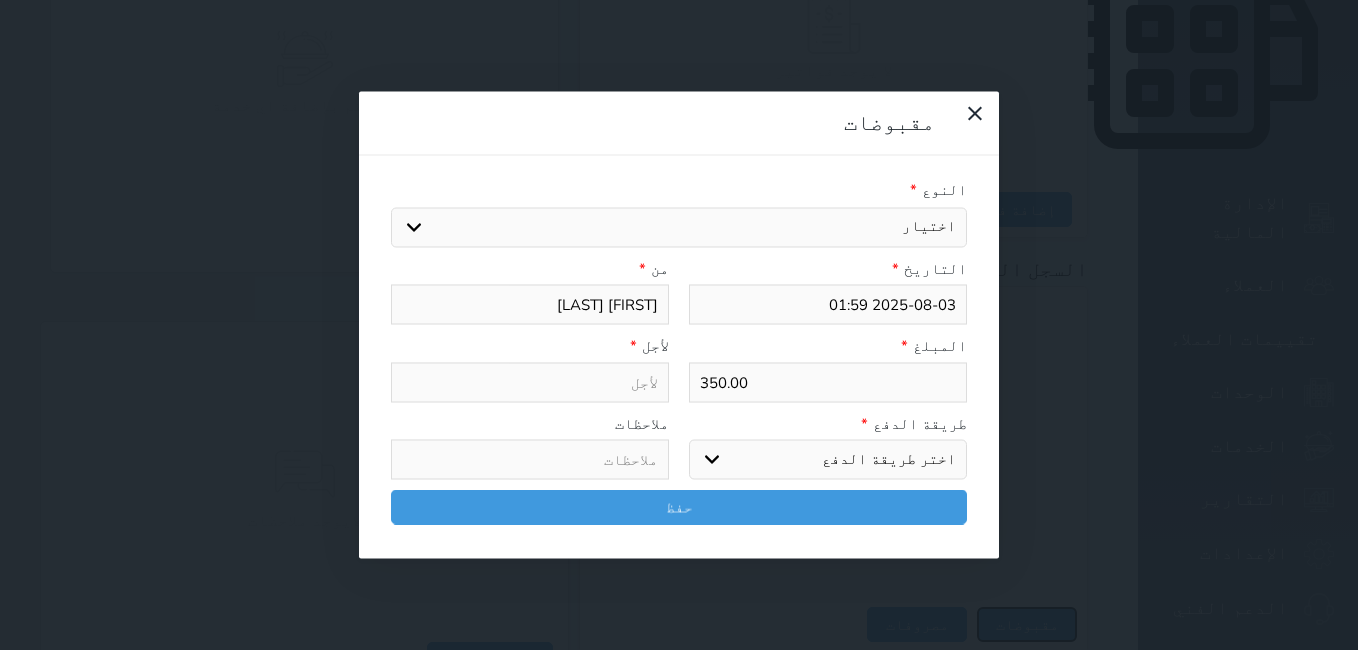 select 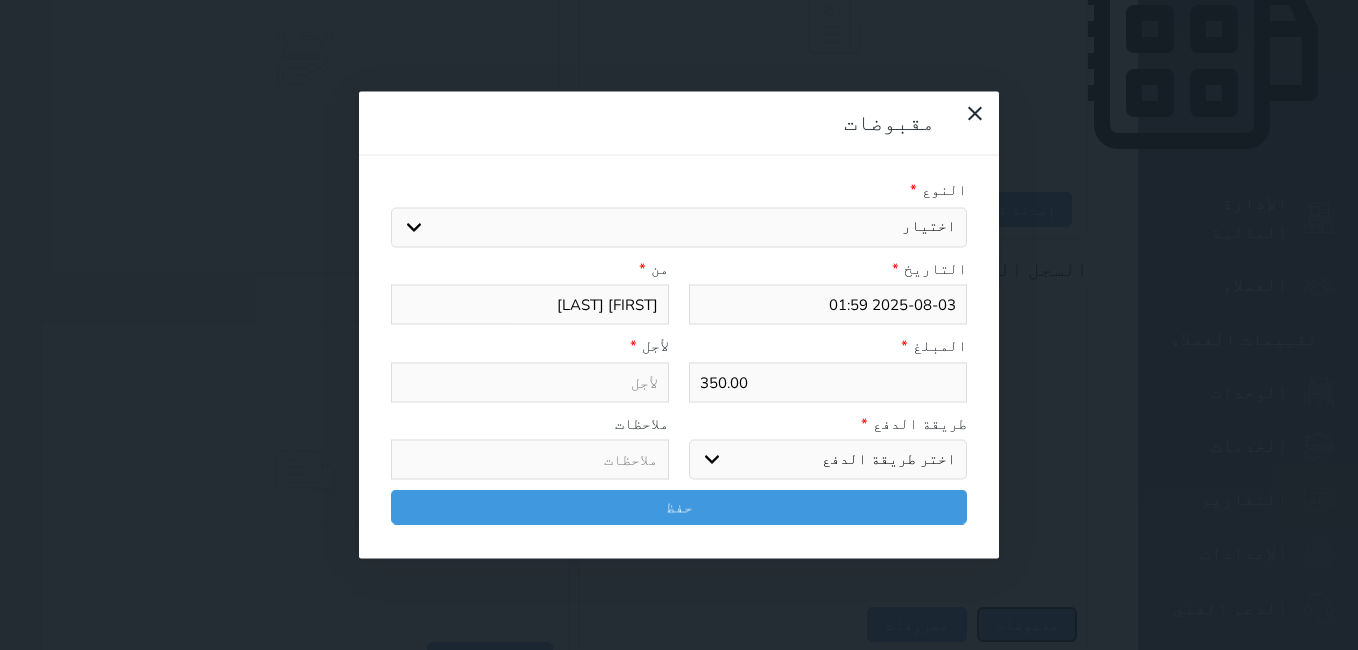 select 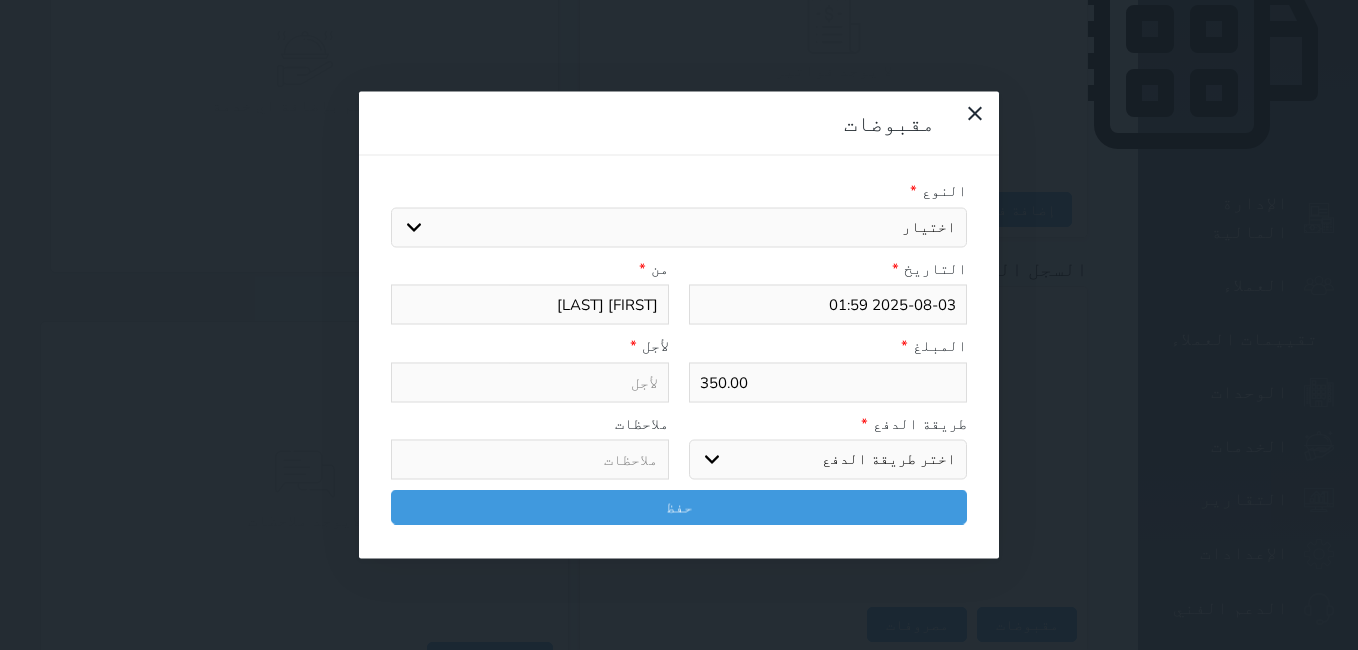drag, startPoint x: 483, startPoint y: 119, endPoint x: 491, endPoint y: 148, distance: 30.083218 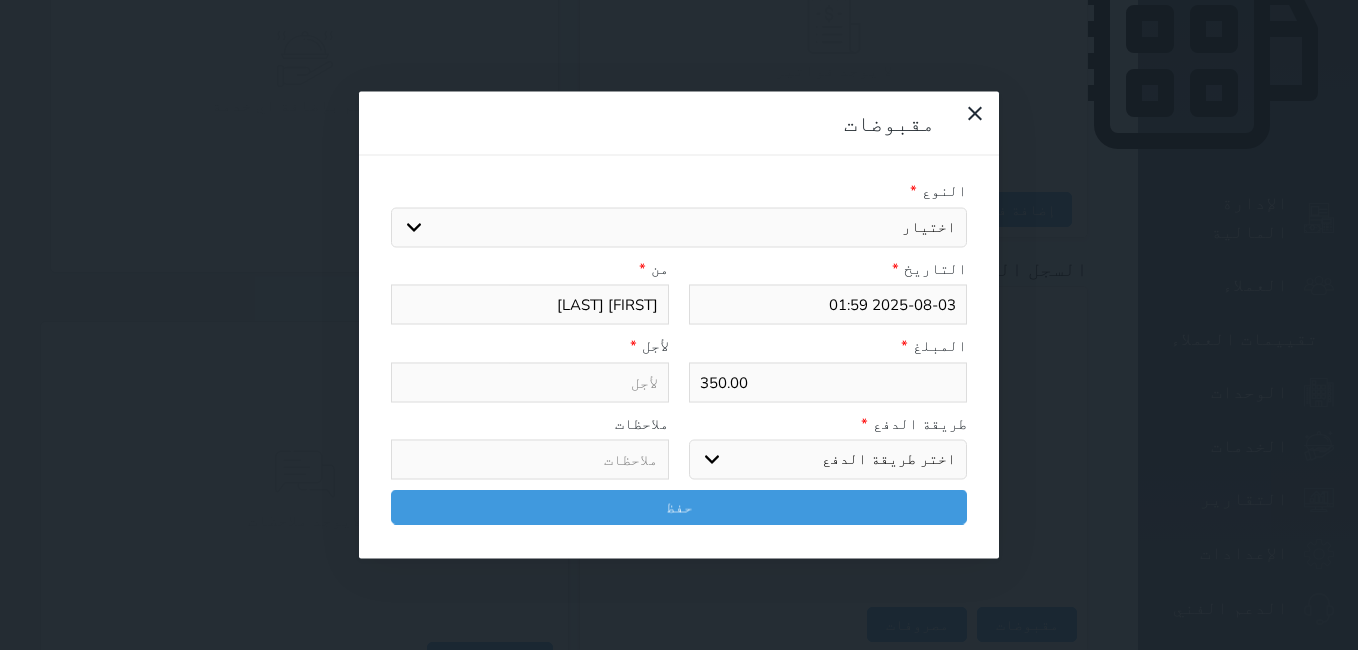 click on "اختيار   مقبوضات عامة قيمة إيجار فواتير تامين عربون لا ينطبق آخر مغسلة واي فاي - الإنترنت مواقف السيارات طعام الأغذية والمشروبات مشروبات المشروبات الباردة المشروبات الساخنة الإفطار غداء عشاء مخبز و كعك حمام سباحة الصالة الرياضية سبا و خدمات الجمال اختيار وإسقاط (خدمات النقل) ميني بار كابل - تلفزيون سرير إضافي تصفيف الشعر التسوق خدمات الجولات السياحية المنظمة خدمات الدليل السياحي" at bounding box center [679, 227] 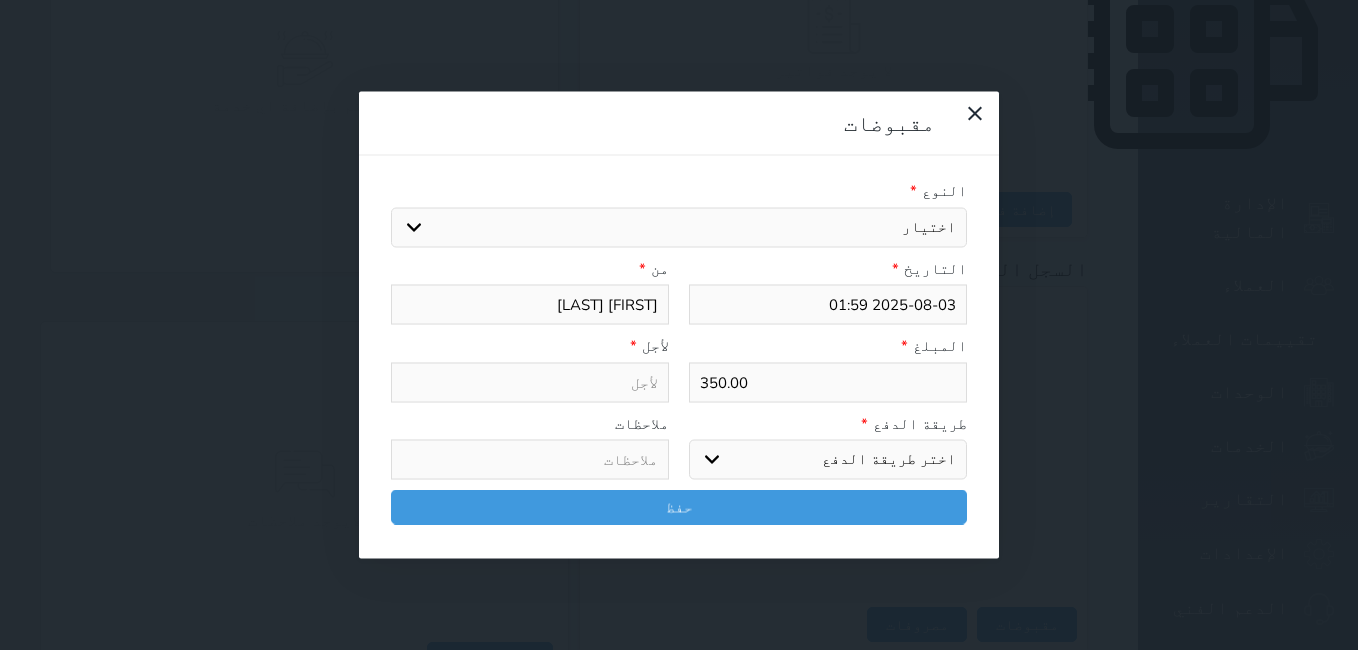 select on "143740" 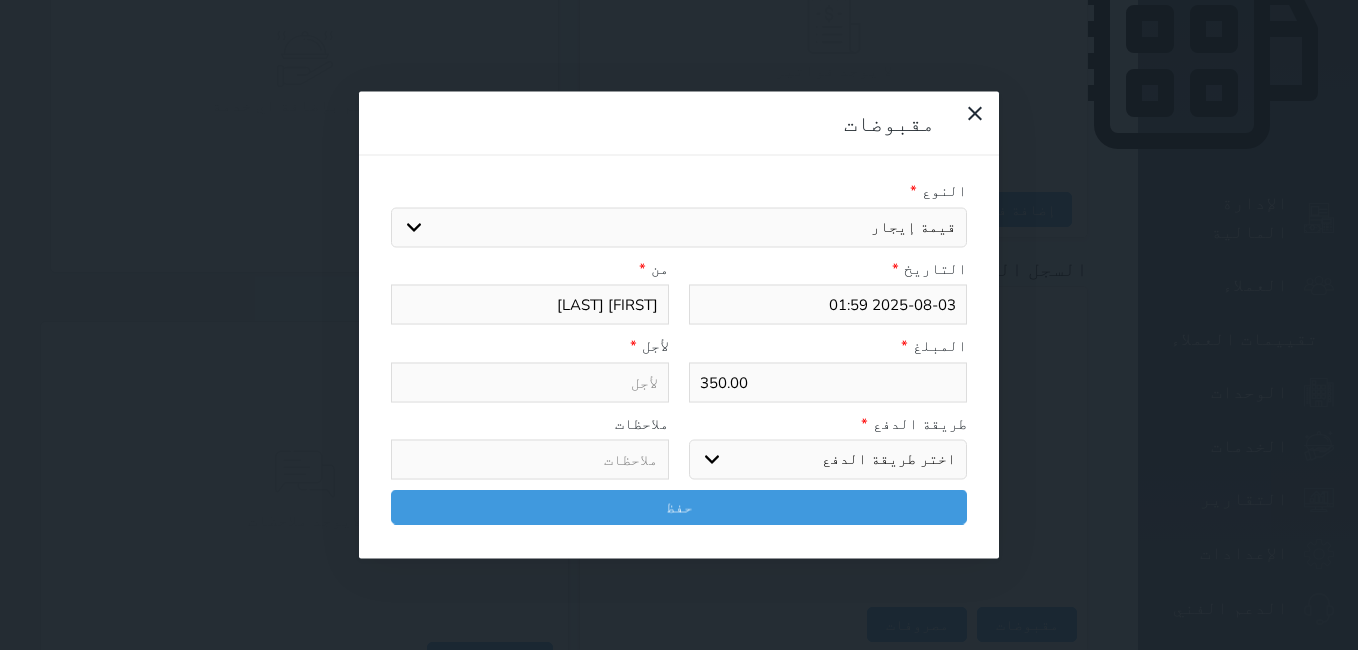 click on "اختيار   مقبوضات عامة قيمة إيجار فواتير تامين عربون لا ينطبق آخر مغسلة واي فاي - الإنترنت مواقف السيارات طعام الأغذية والمشروبات مشروبات المشروبات الباردة المشروبات الساخنة الإفطار غداء عشاء مخبز و كعك حمام سباحة الصالة الرياضية سبا و خدمات الجمال اختيار وإسقاط (خدمات النقل) ميني بار كابل - تلفزيون سرير إضافي تصفيف الشعر التسوق خدمات الجولات السياحية المنظمة خدمات الدليل السياحي" at bounding box center (679, 227) 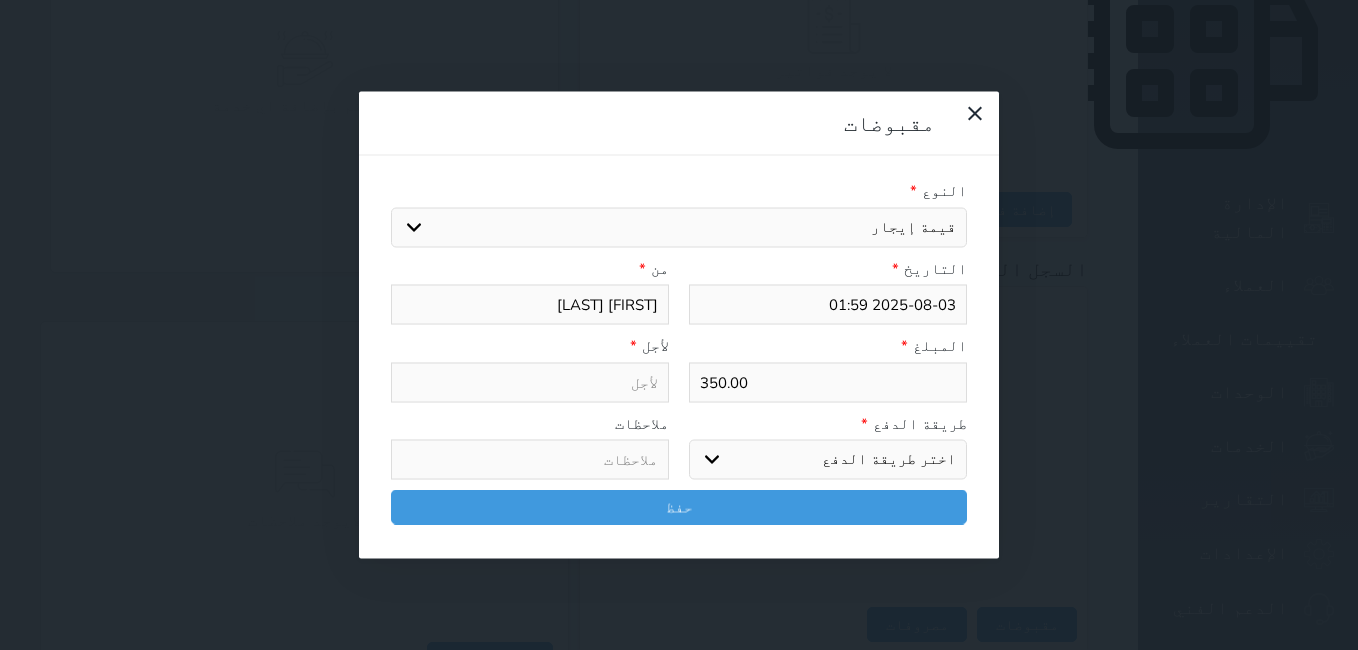 type on "قيمة إيجار - الوحدة - 202" 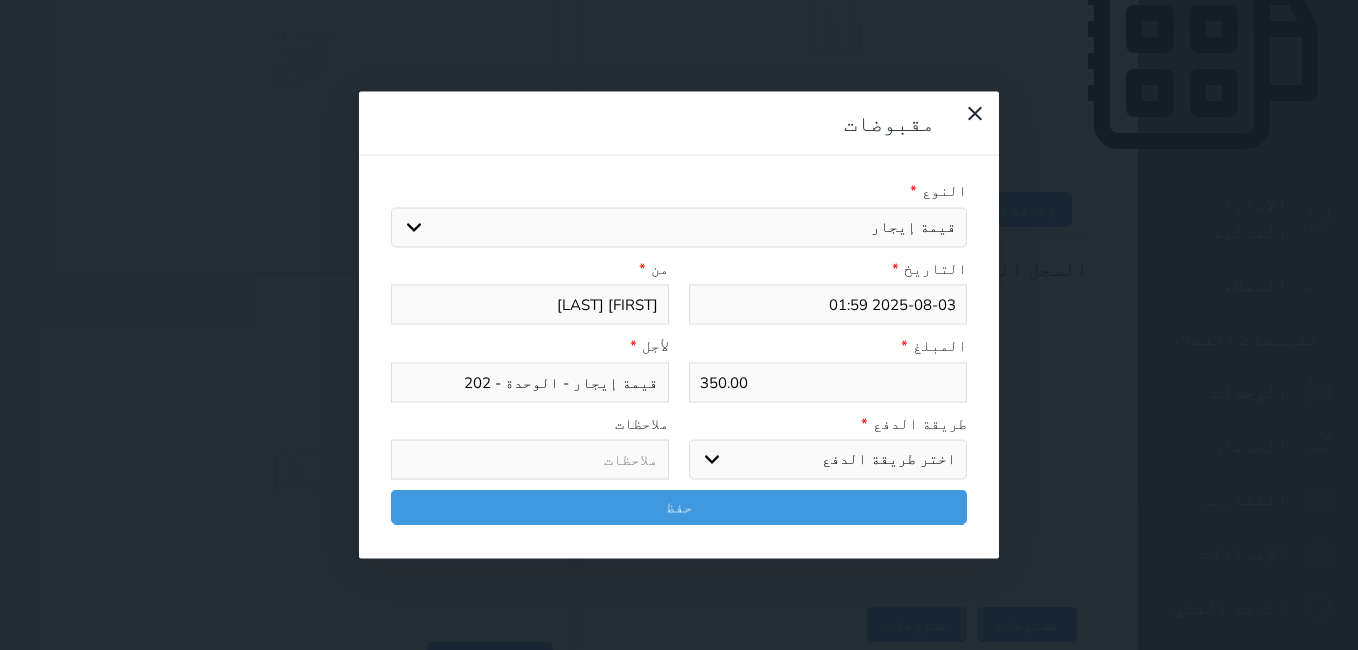 click on "اختر طريقة الدفع   دفع نقدى   تحويل بنكى   مدى   بطاقة ائتمان   آجل" at bounding box center (828, 460) 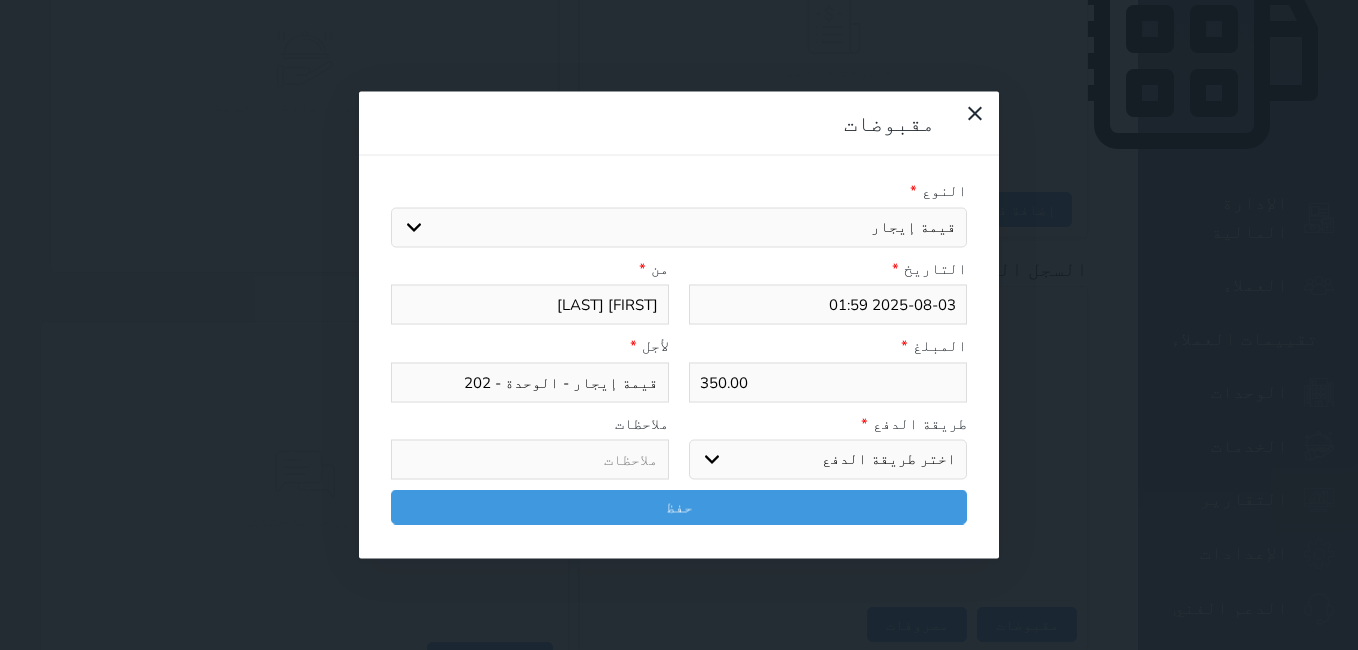 select on "mada" 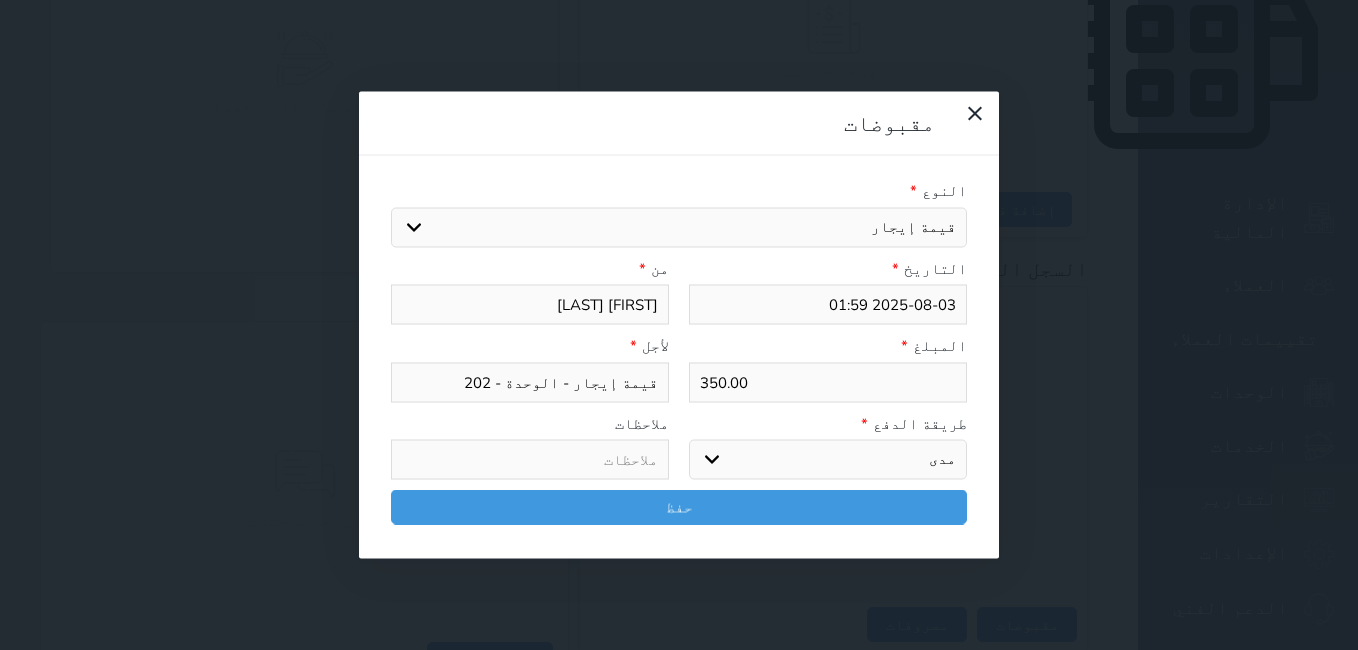click on "اختر طريقة الدفع   دفع نقدى   تحويل بنكى   مدى   بطاقة ائتمان   آجل" at bounding box center (828, 460) 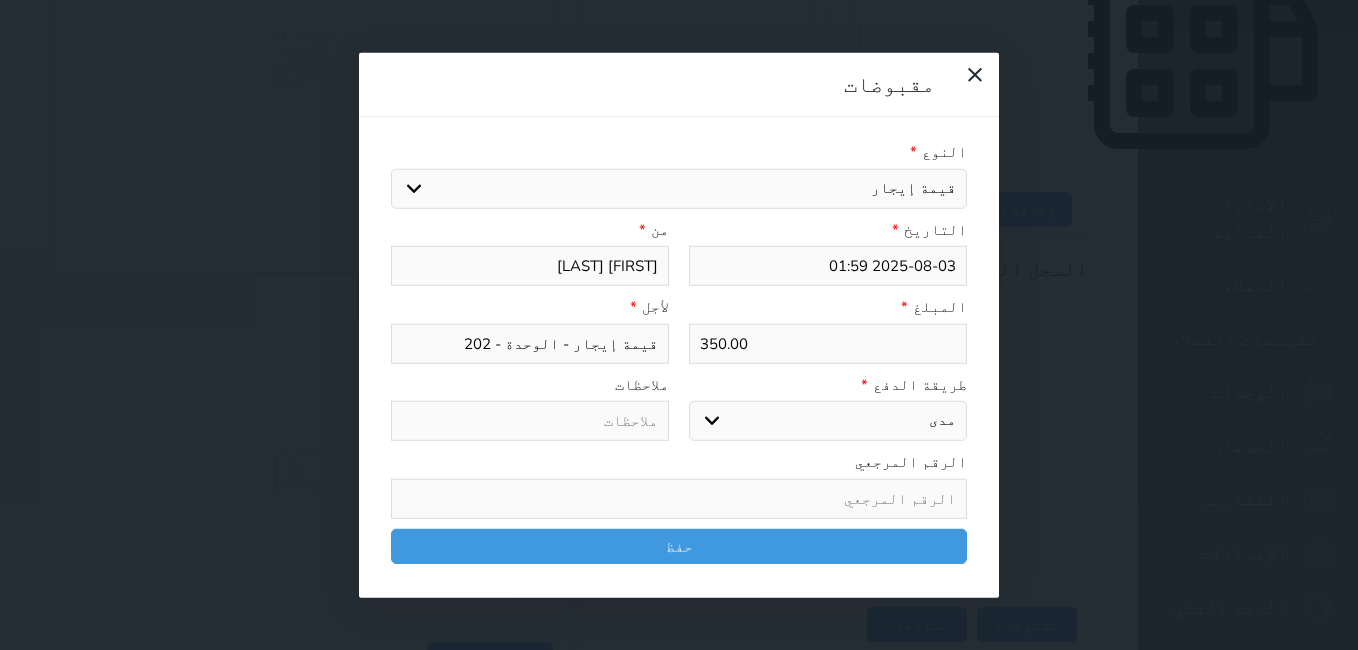 click at bounding box center (679, 498) 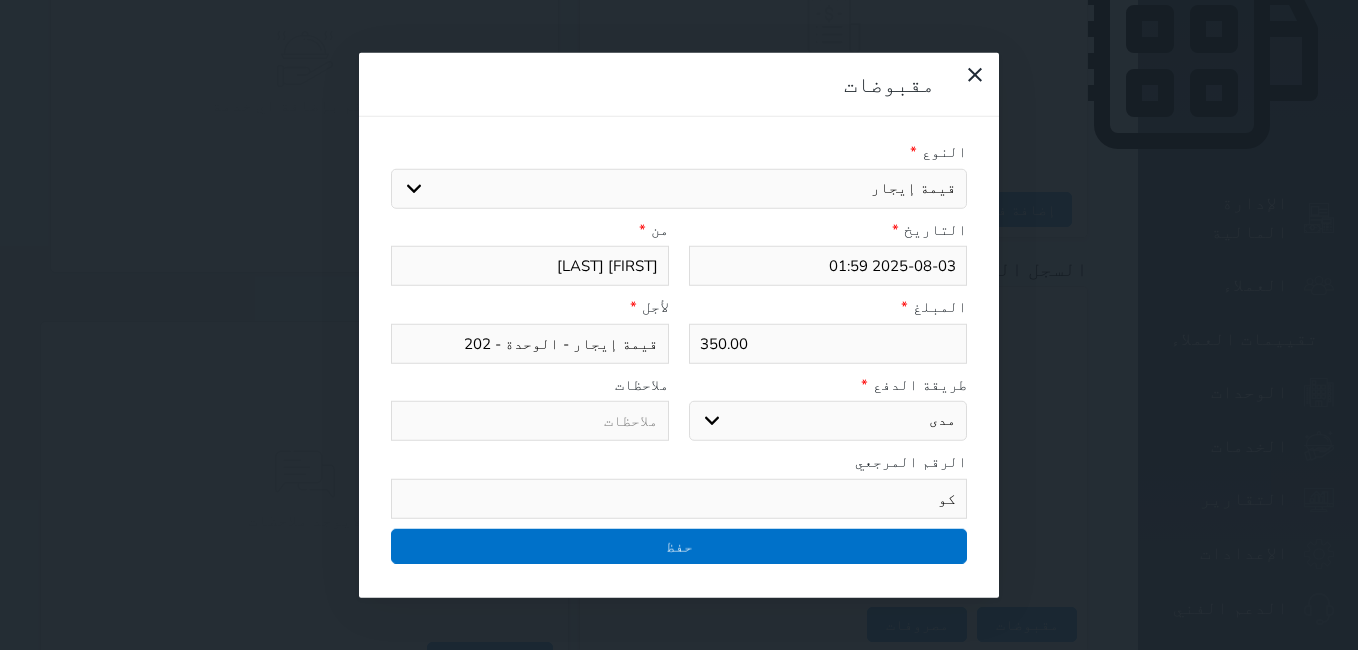 type on "كو" 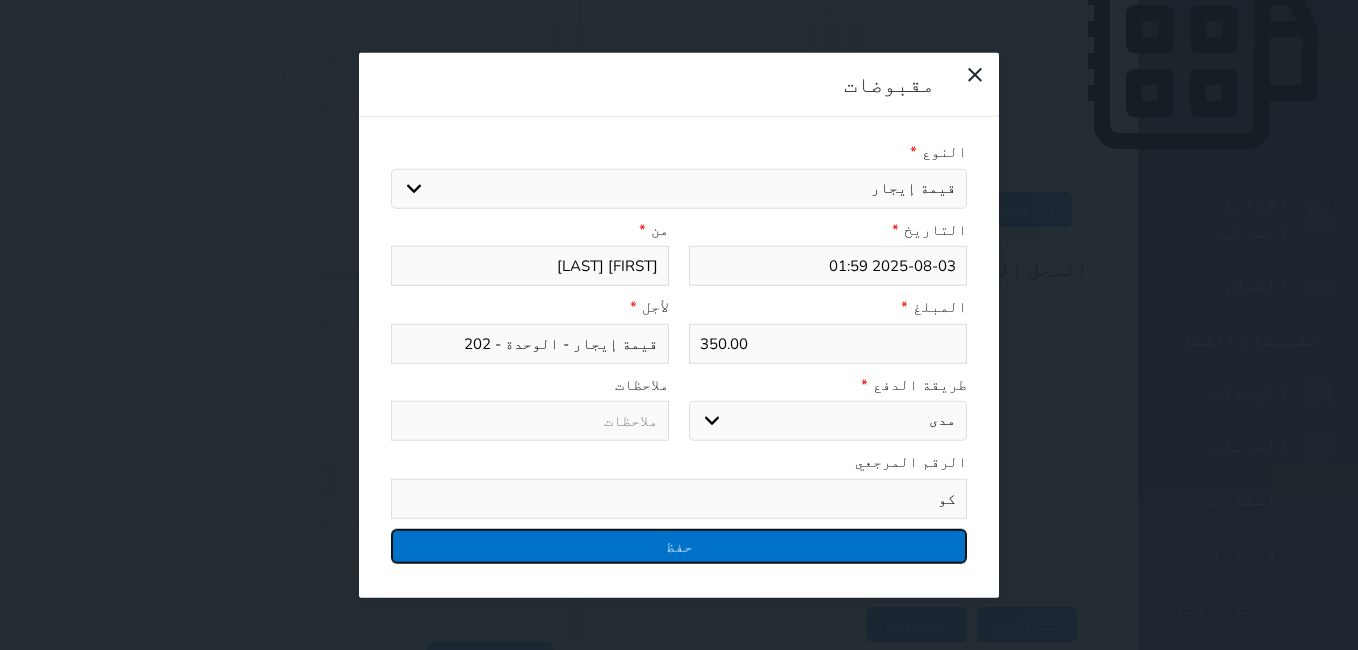 click on "حفظ" at bounding box center [679, 545] 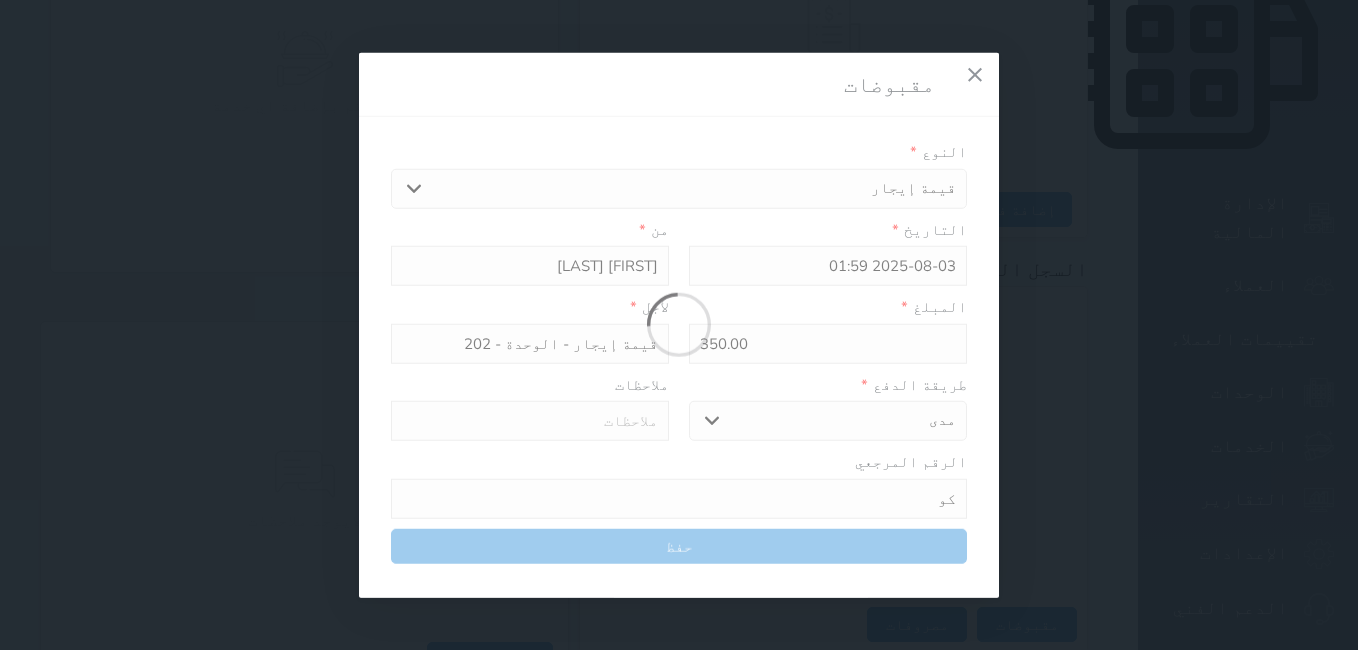 select 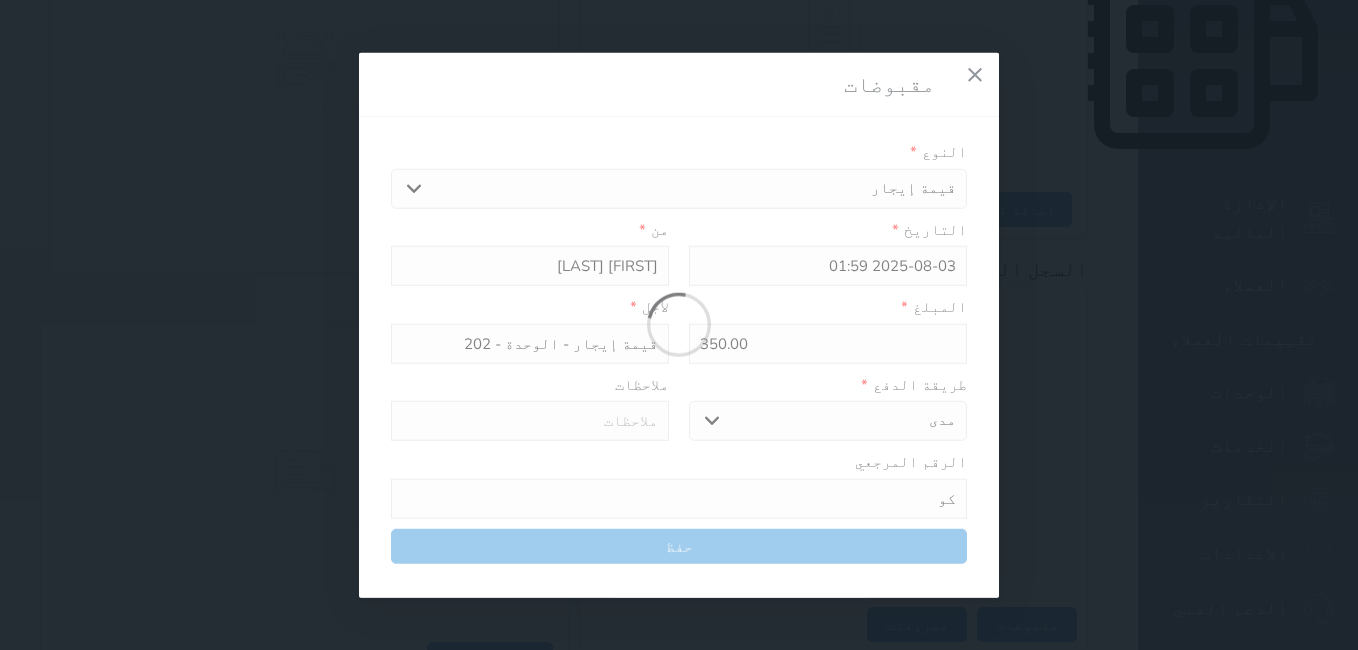 type 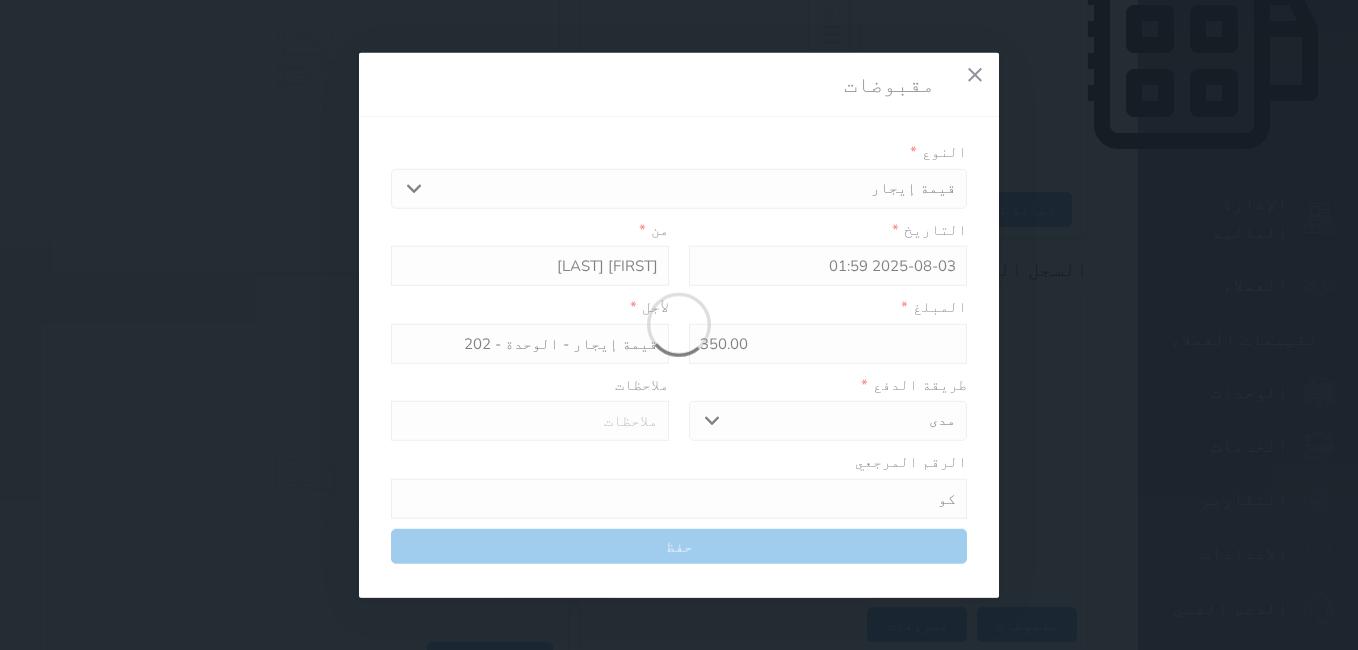 type on "0" 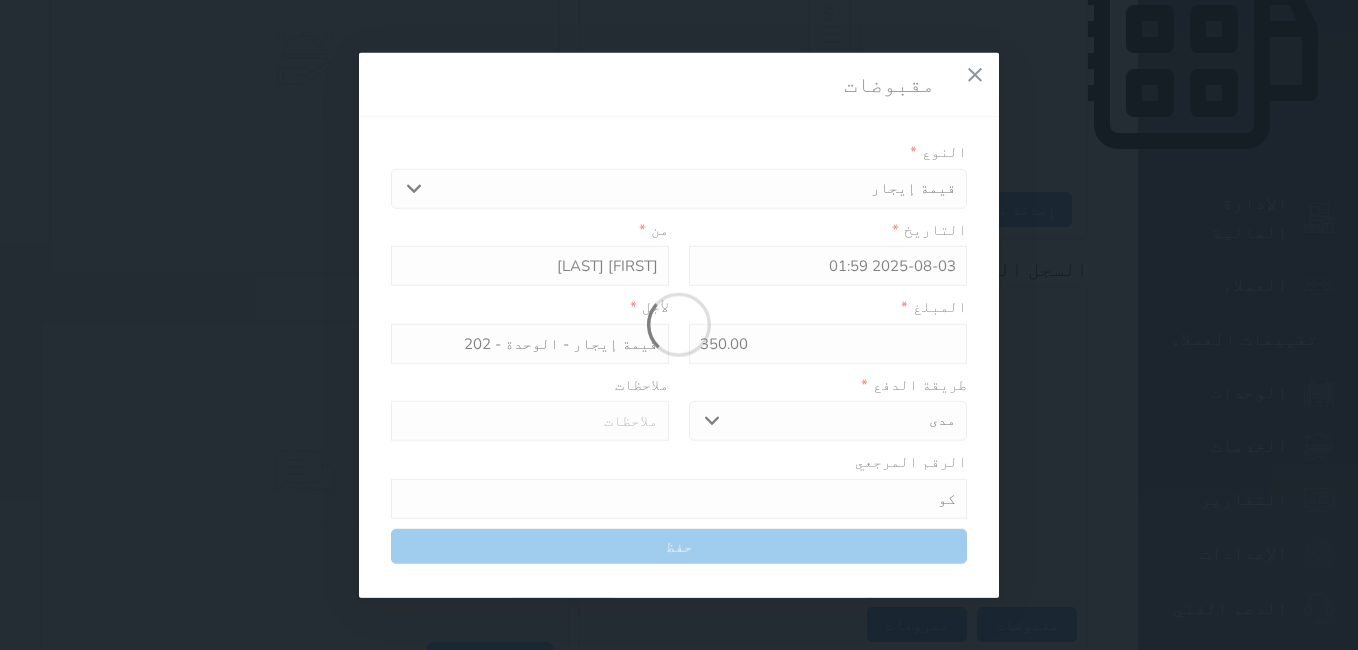 select 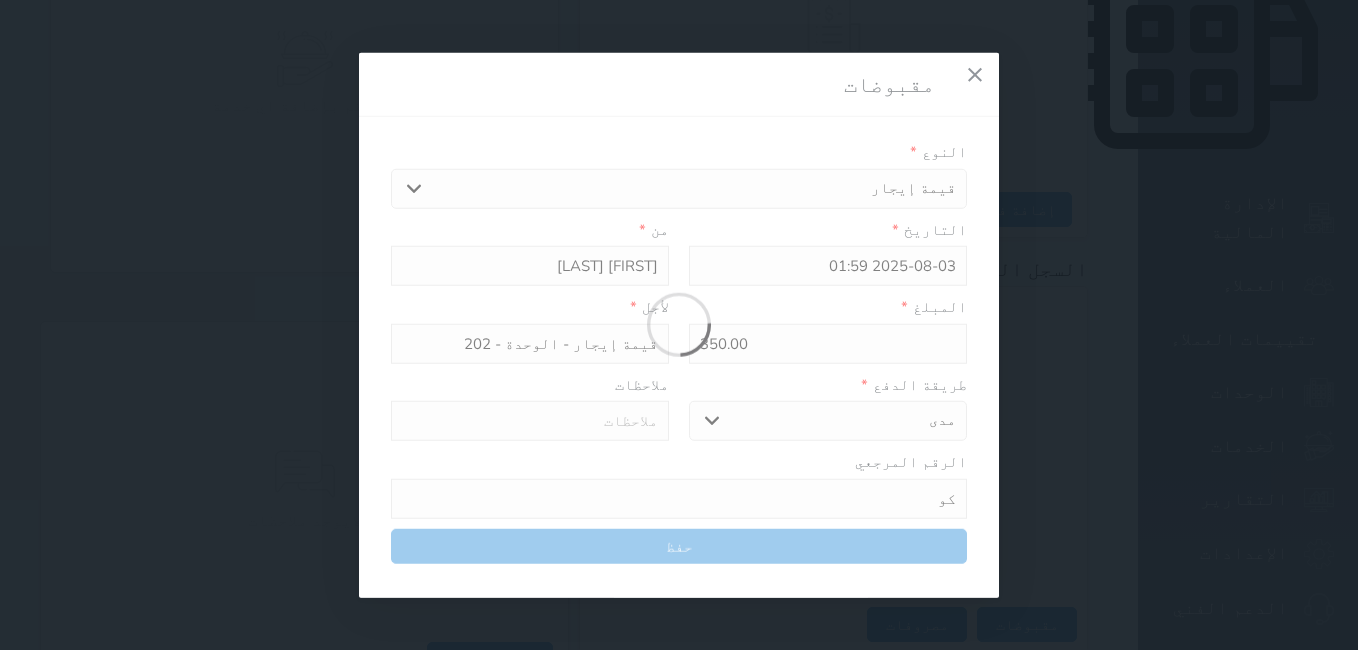 type on "0" 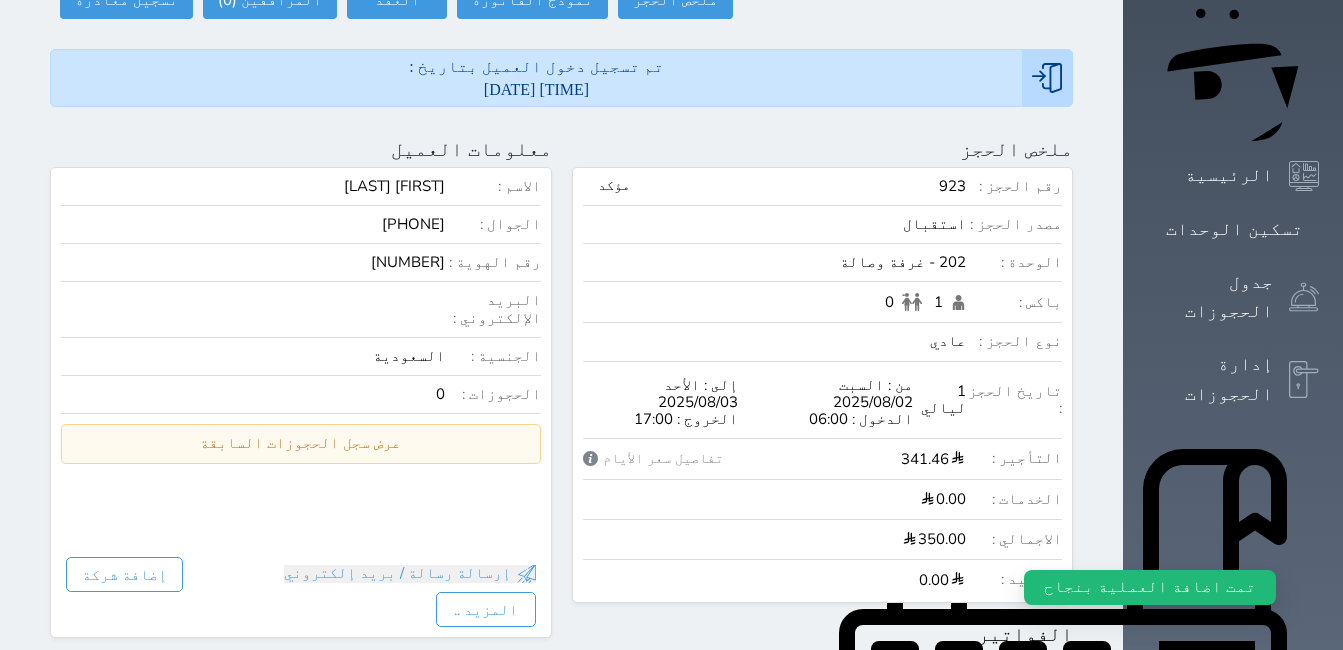 scroll, scrollTop: 0, scrollLeft: 0, axis: both 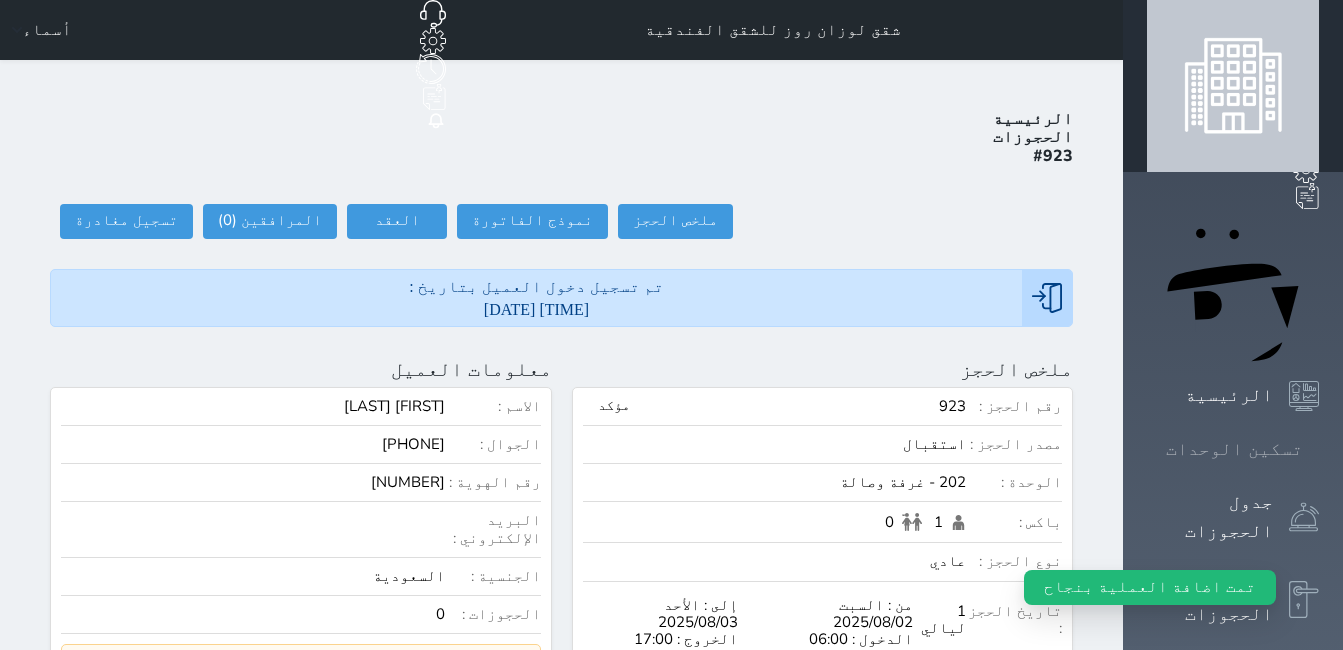 click on "تسكين الوحدات" at bounding box center [1234, 449] 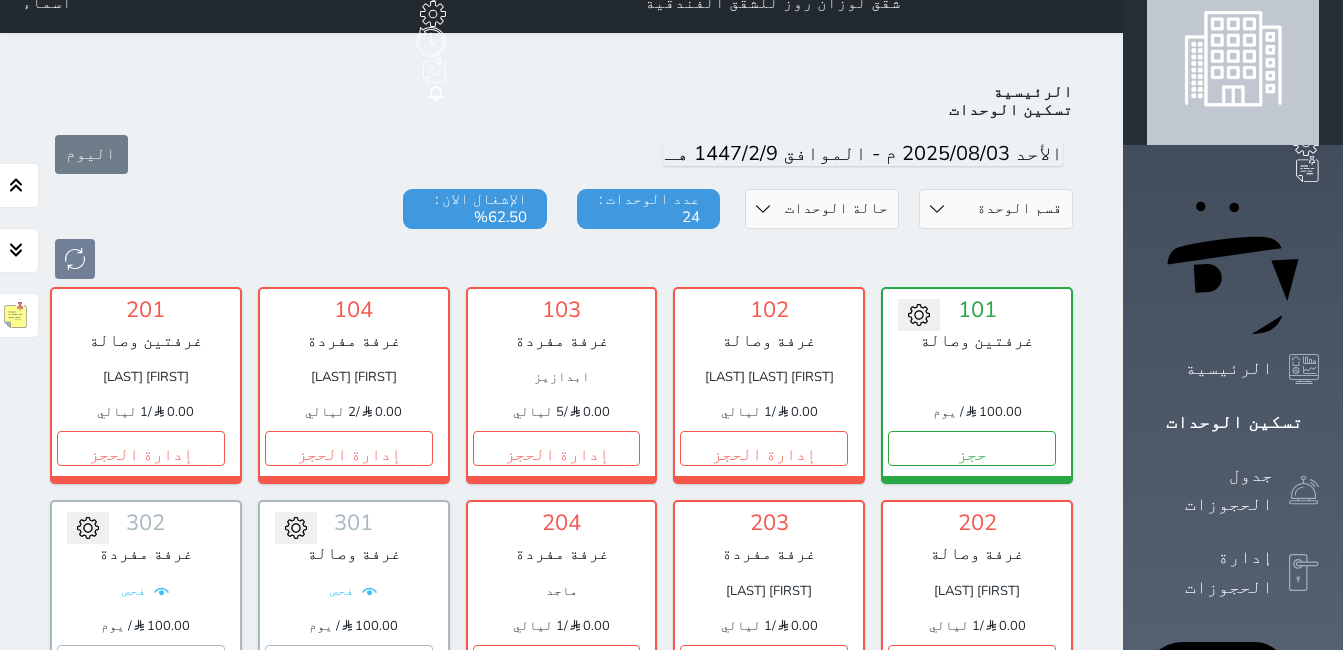 scroll, scrollTop: 0, scrollLeft: 0, axis: both 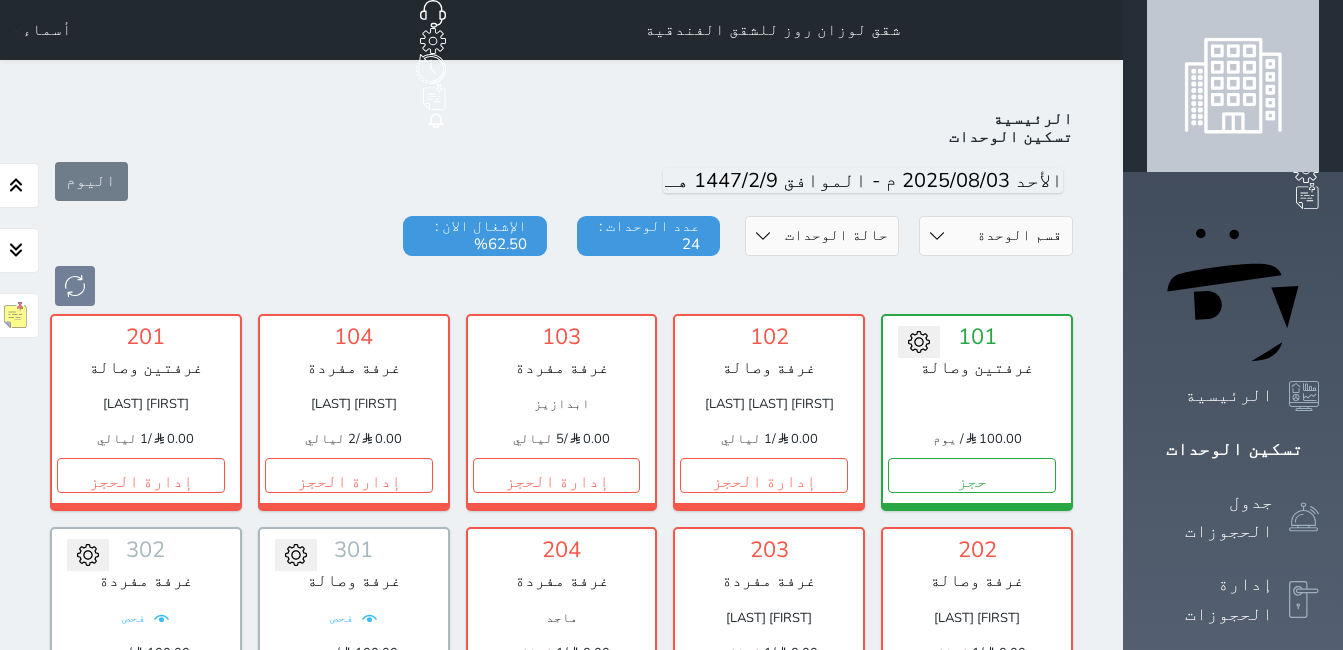 click on "أسماء" at bounding box center [47, 30] 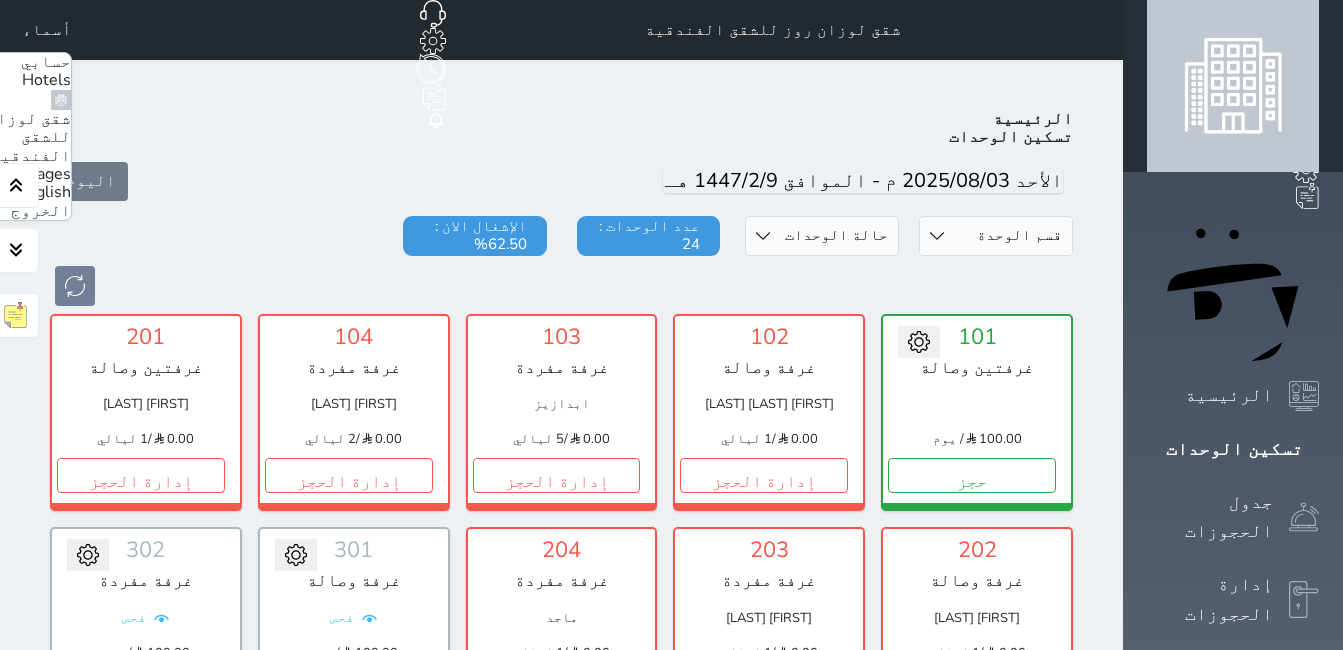 click on "الخروج" at bounding box center [41, 211] 